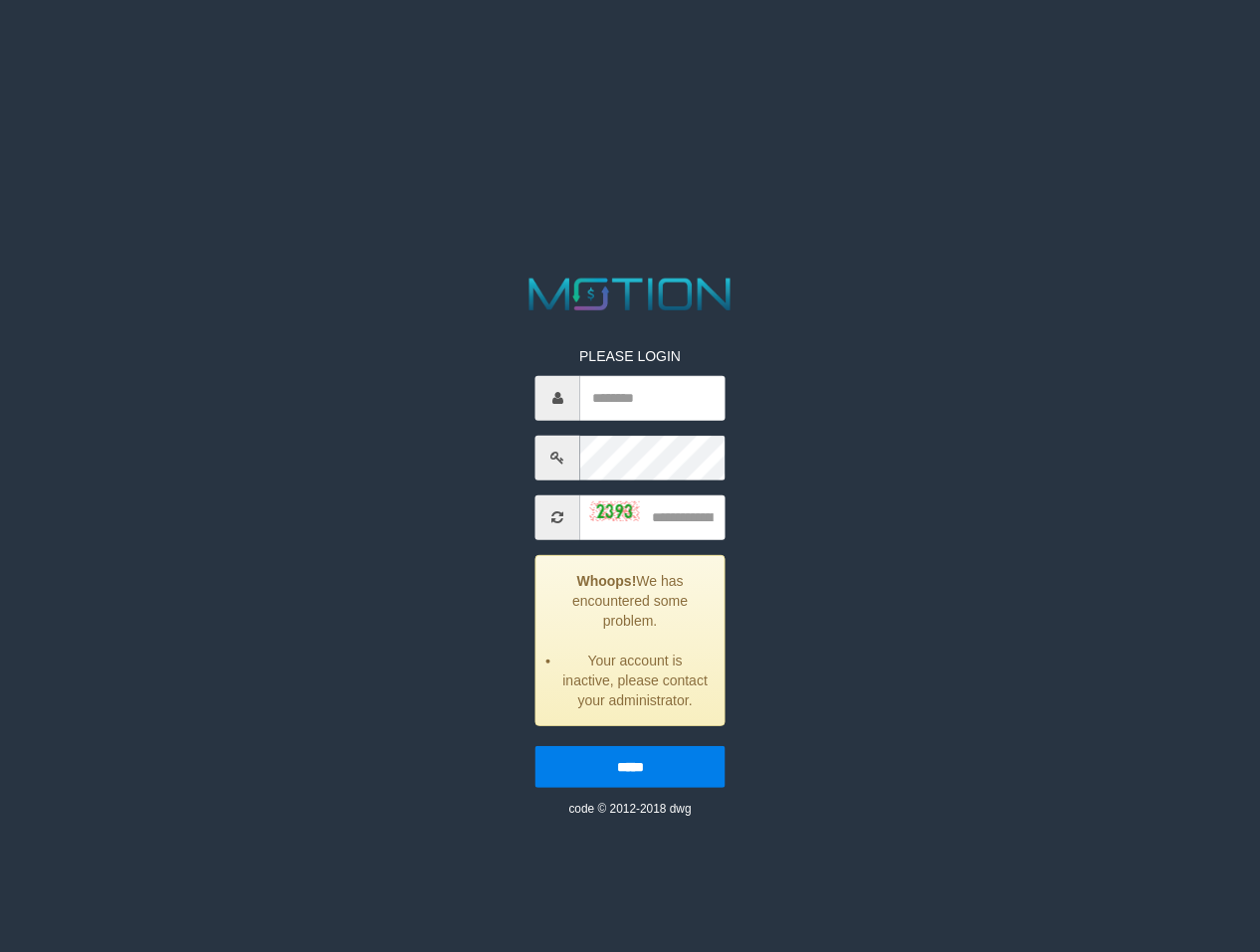 click on "PLEASE LOGIN
Whoops!  We has encountered some problem.
Your account is inactive, please contact your administrator.
*****
code © 2012-2018 dwg" at bounding box center (630, 545) 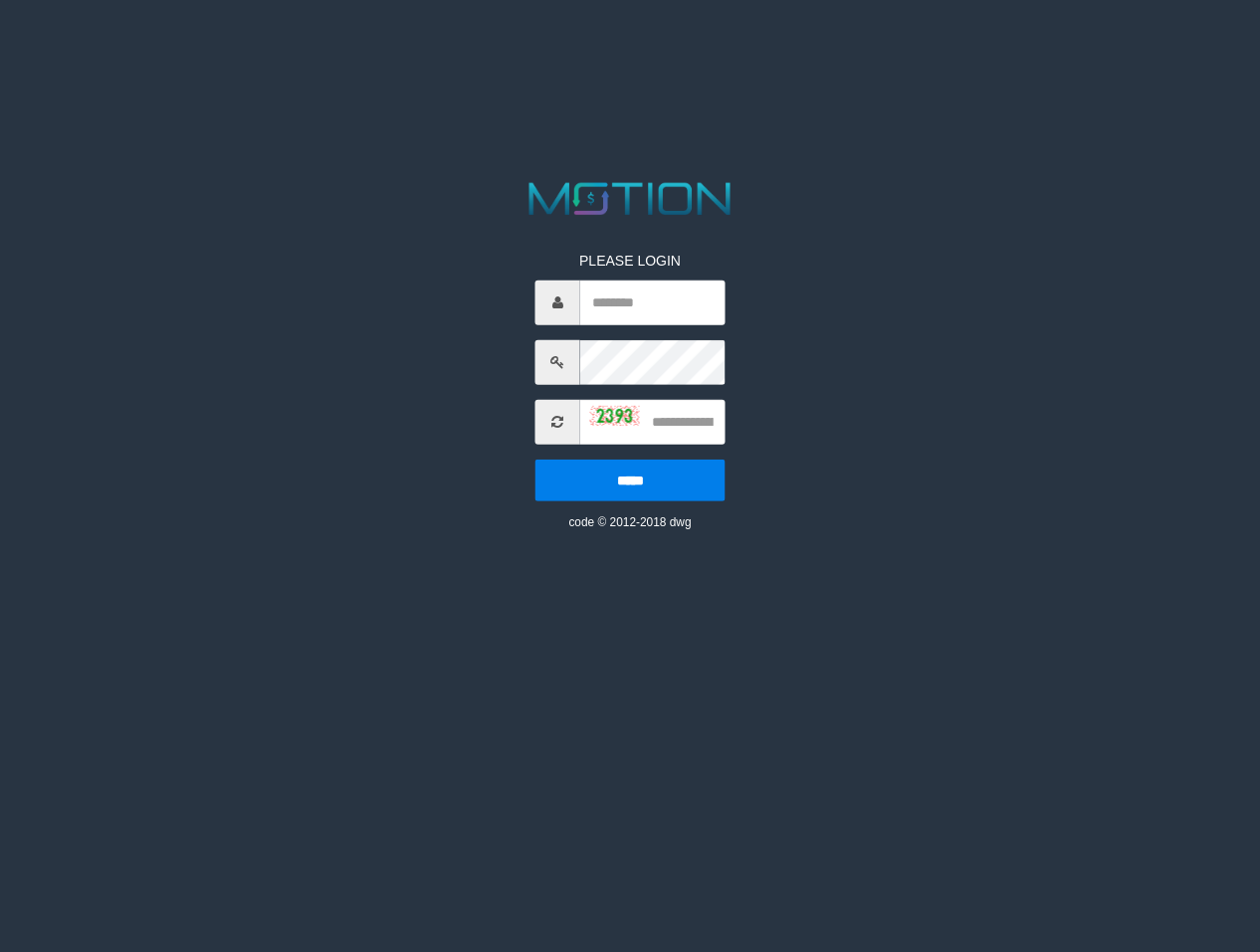 scroll, scrollTop: 0, scrollLeft: 0, axis: both 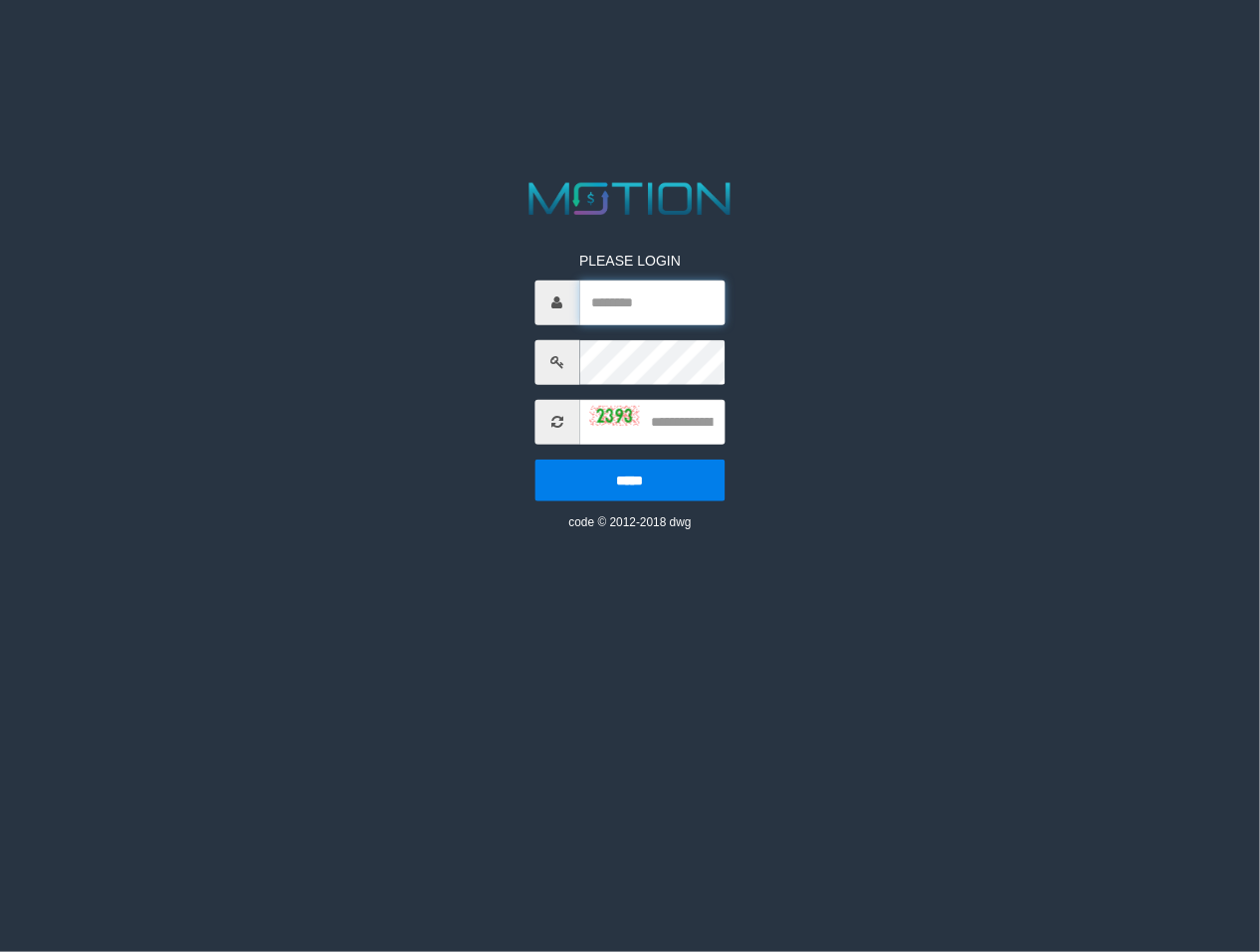 click at bounding box center (653, 301) 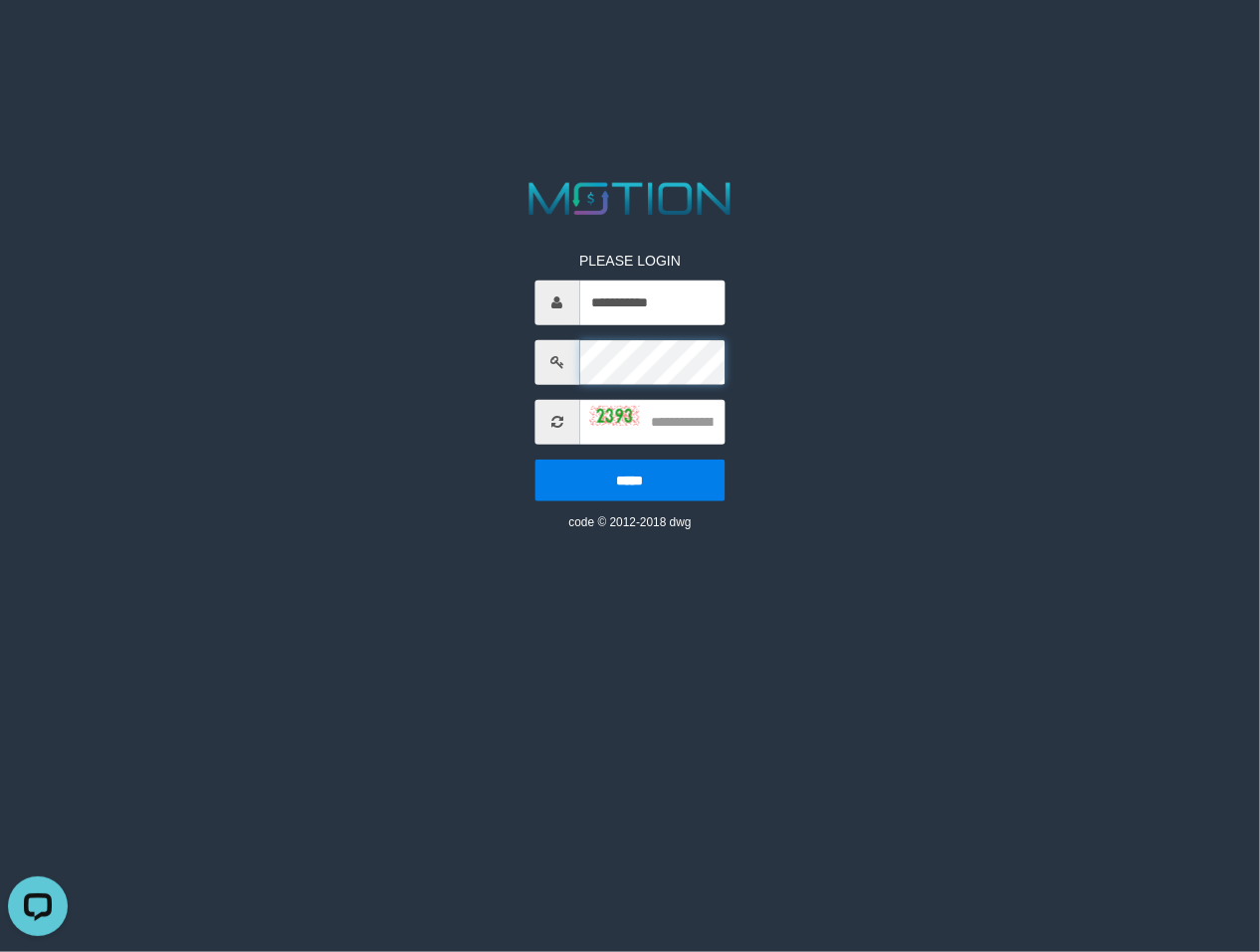 scroll, scrollTop: 0, scrollLeft: 0, axis: both 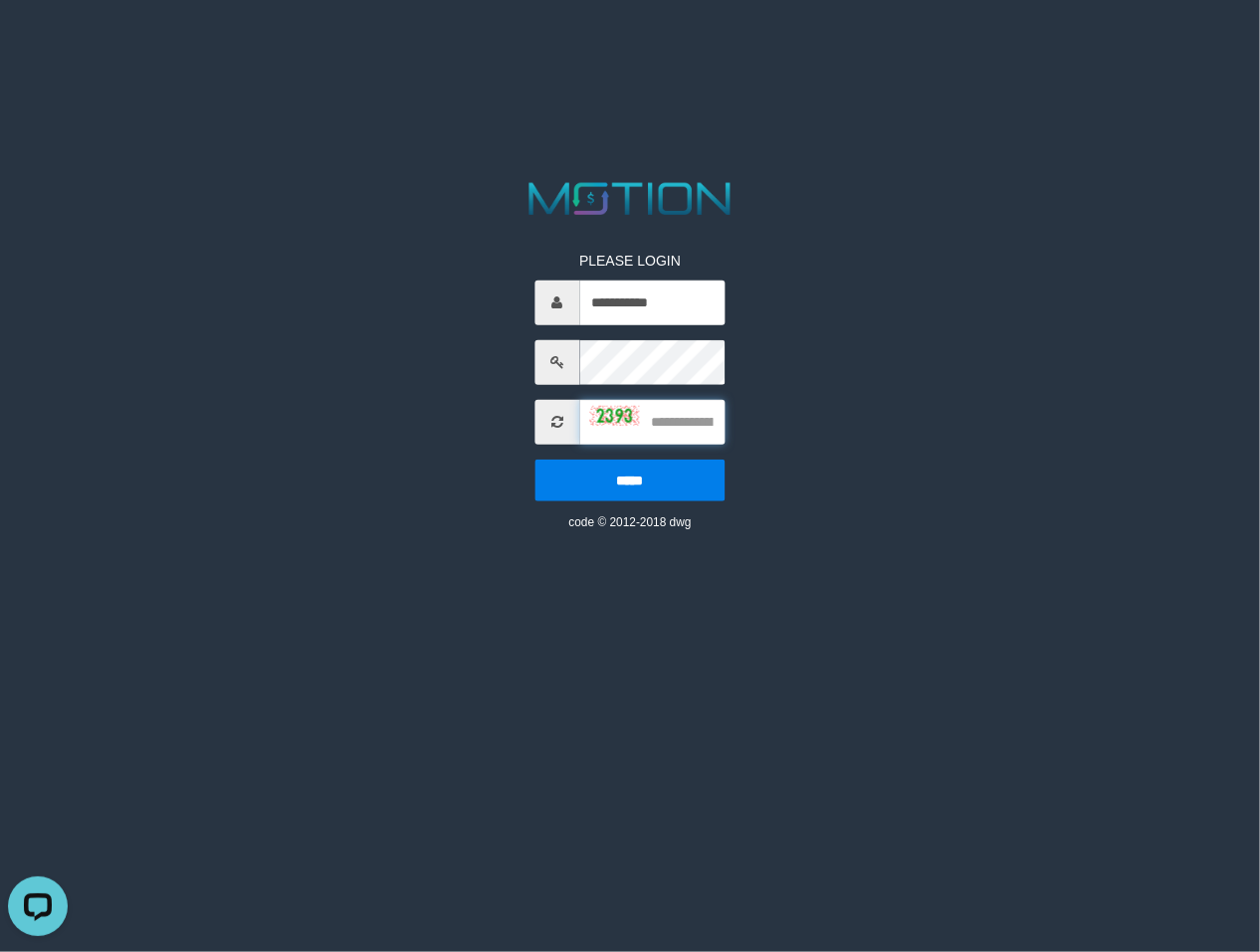 click at bounding box center (653, 421) 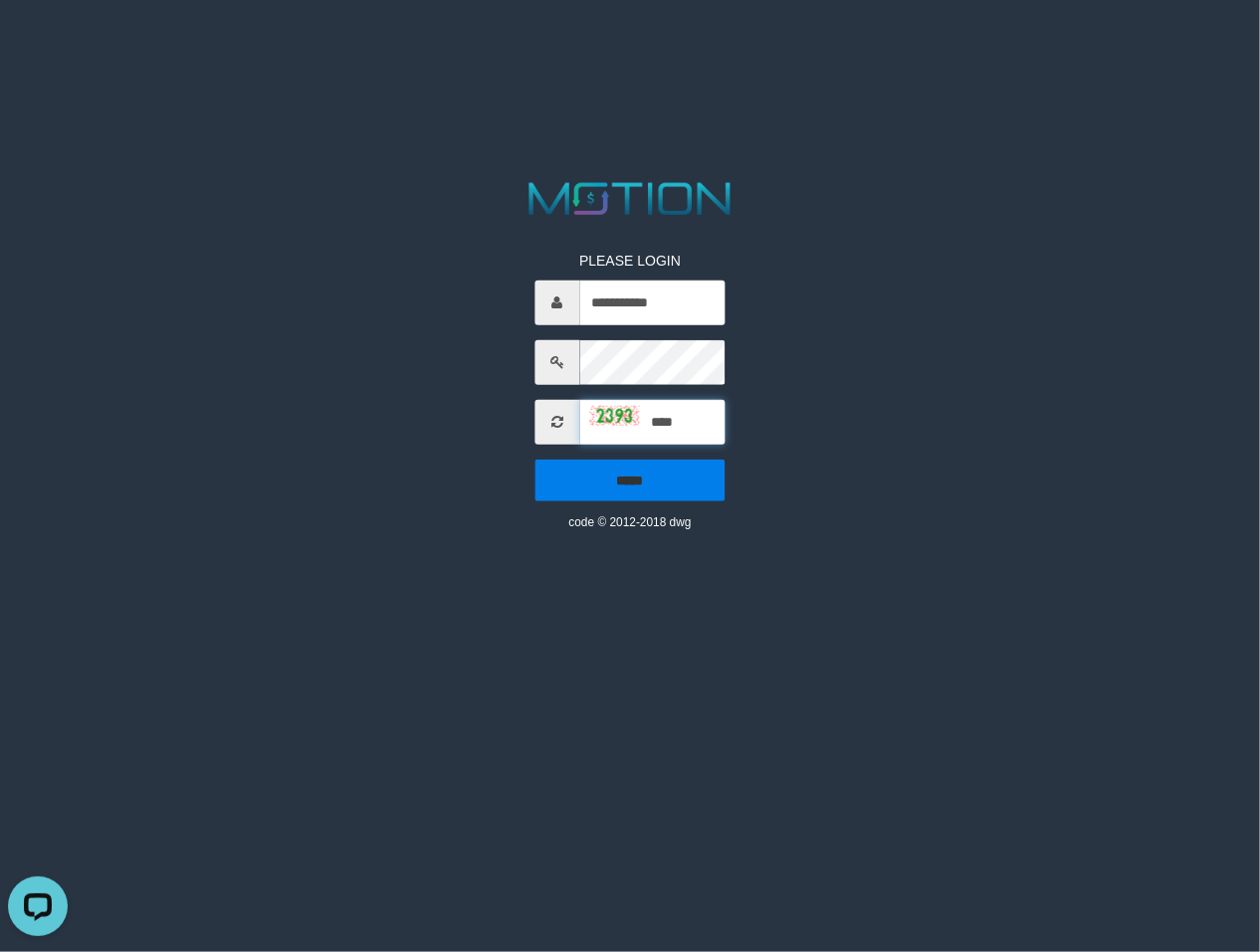 type on "****" 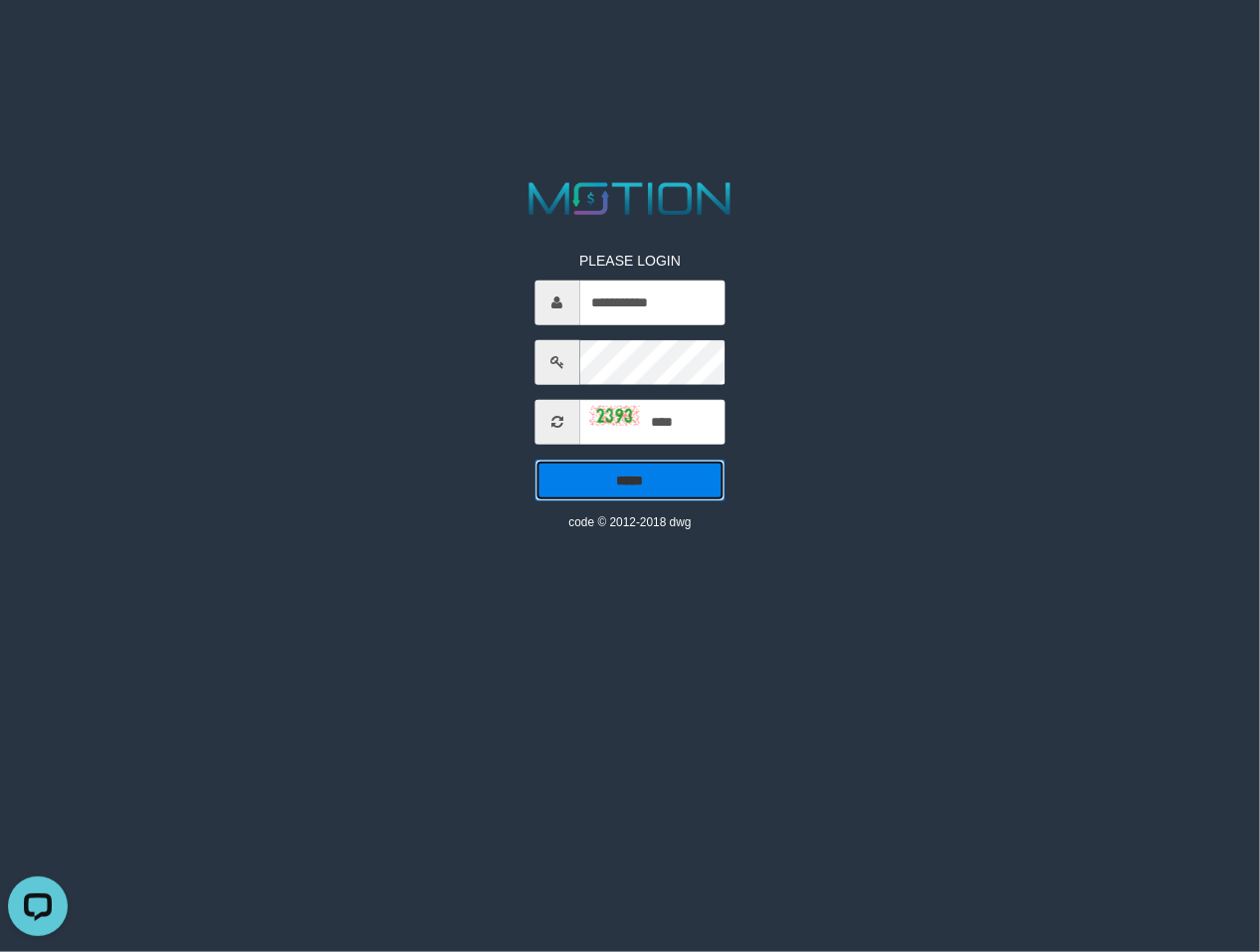 click on "*****" at bounding box center (630, 479) 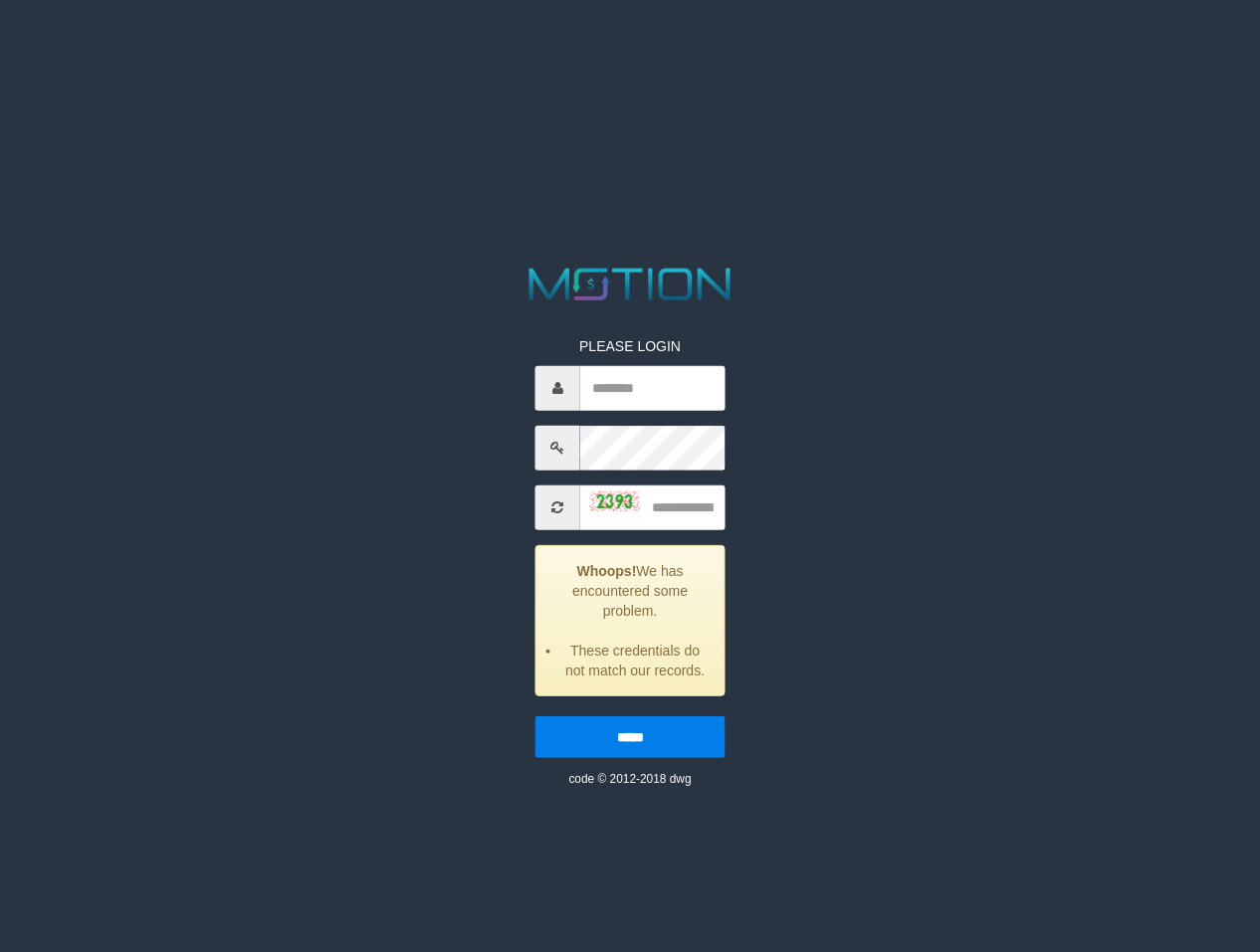 scroll, scrollTop: 0, scrollLeft: 0, axis: both 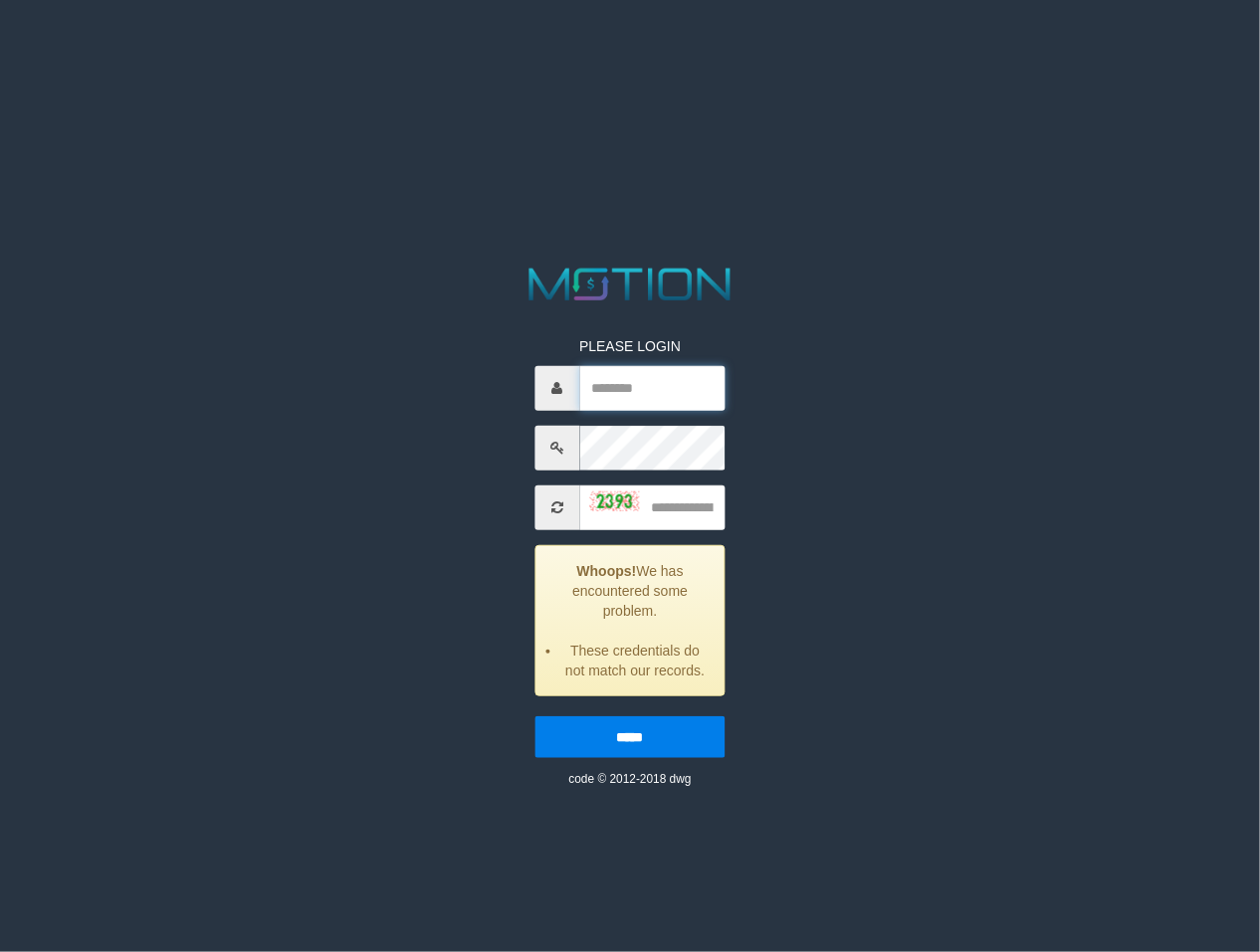 click at bounding box center (653, 387) 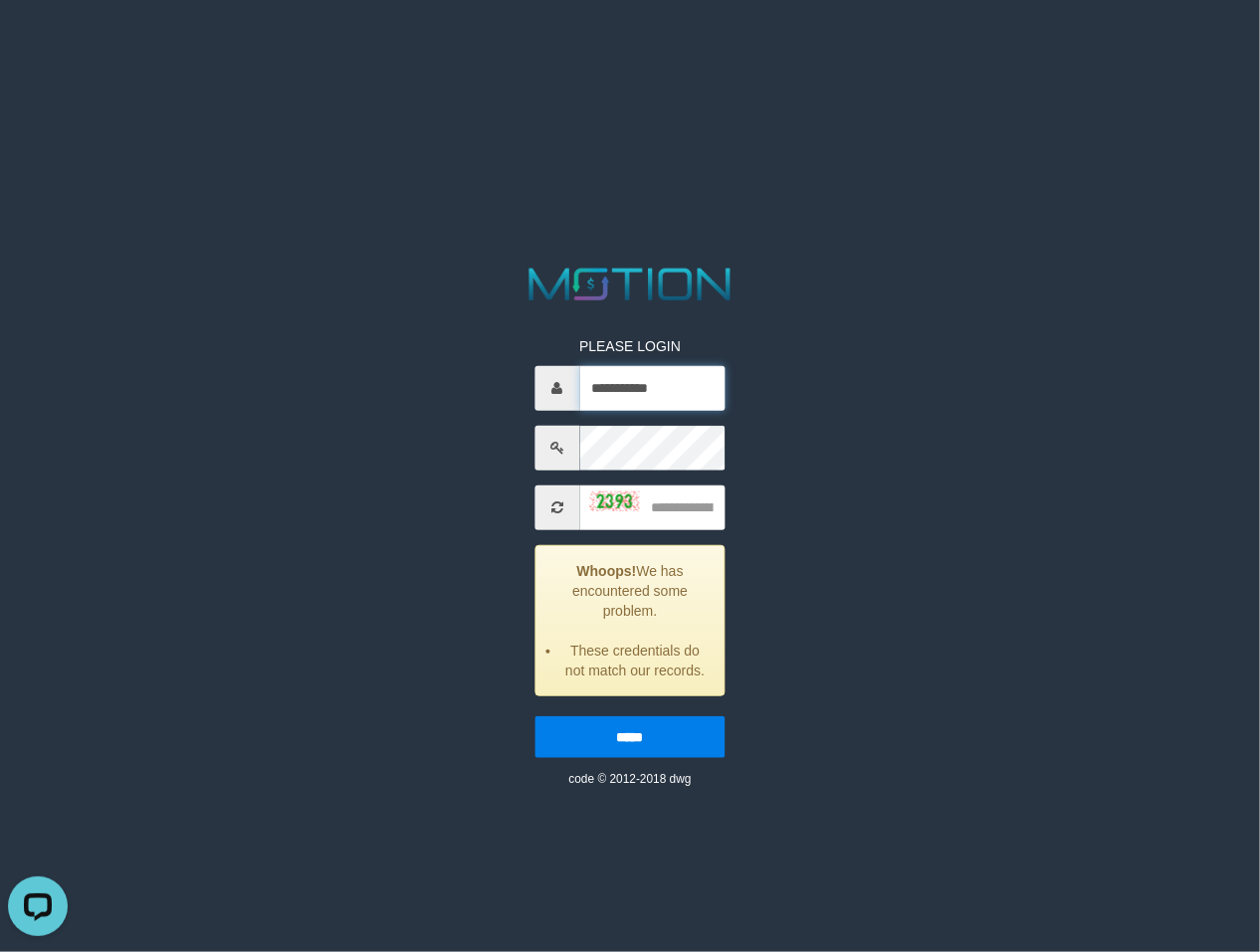 scroll, scrollTop: 0, scrollLeft: 0, axis: both 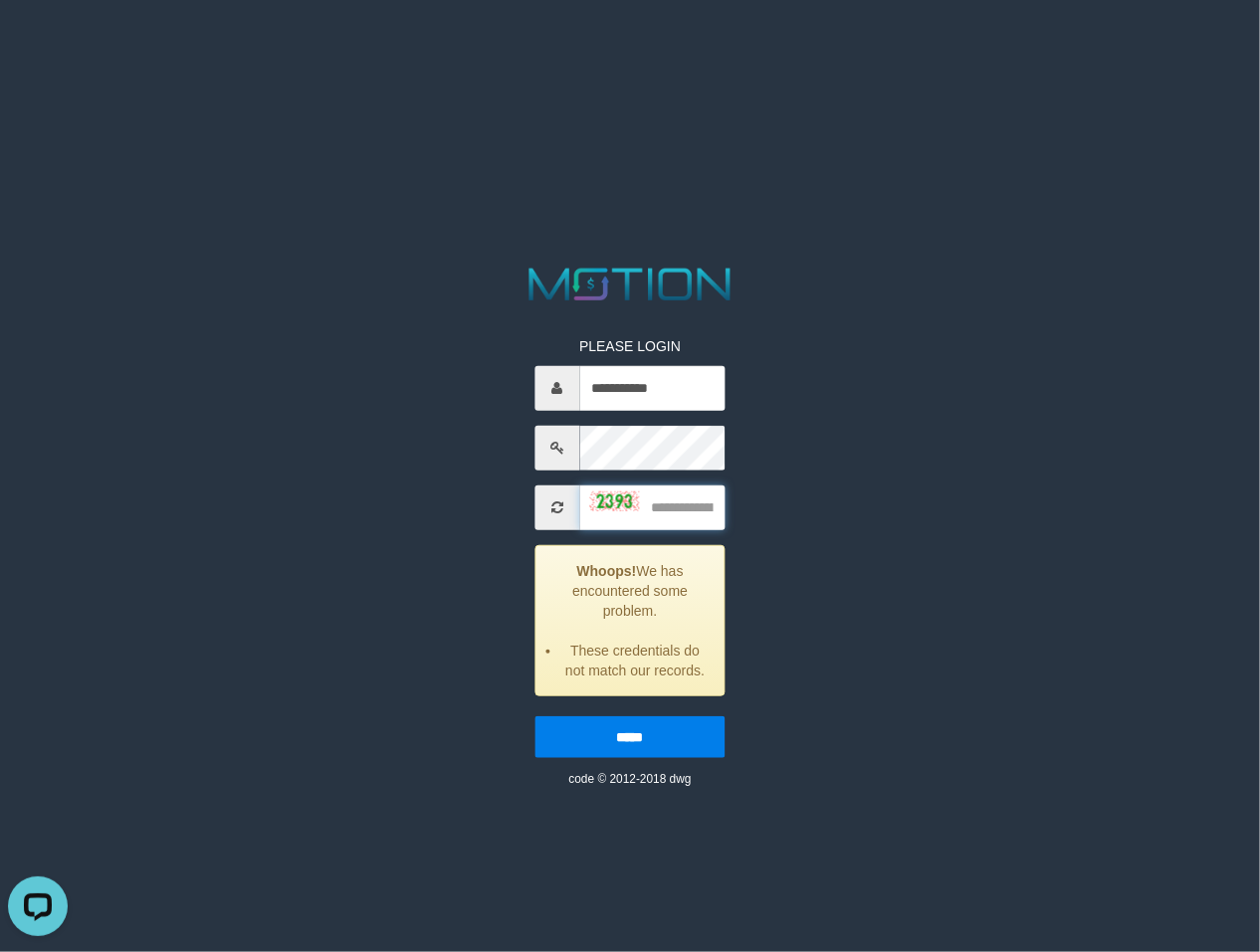 click at bounding box center (653, 506) 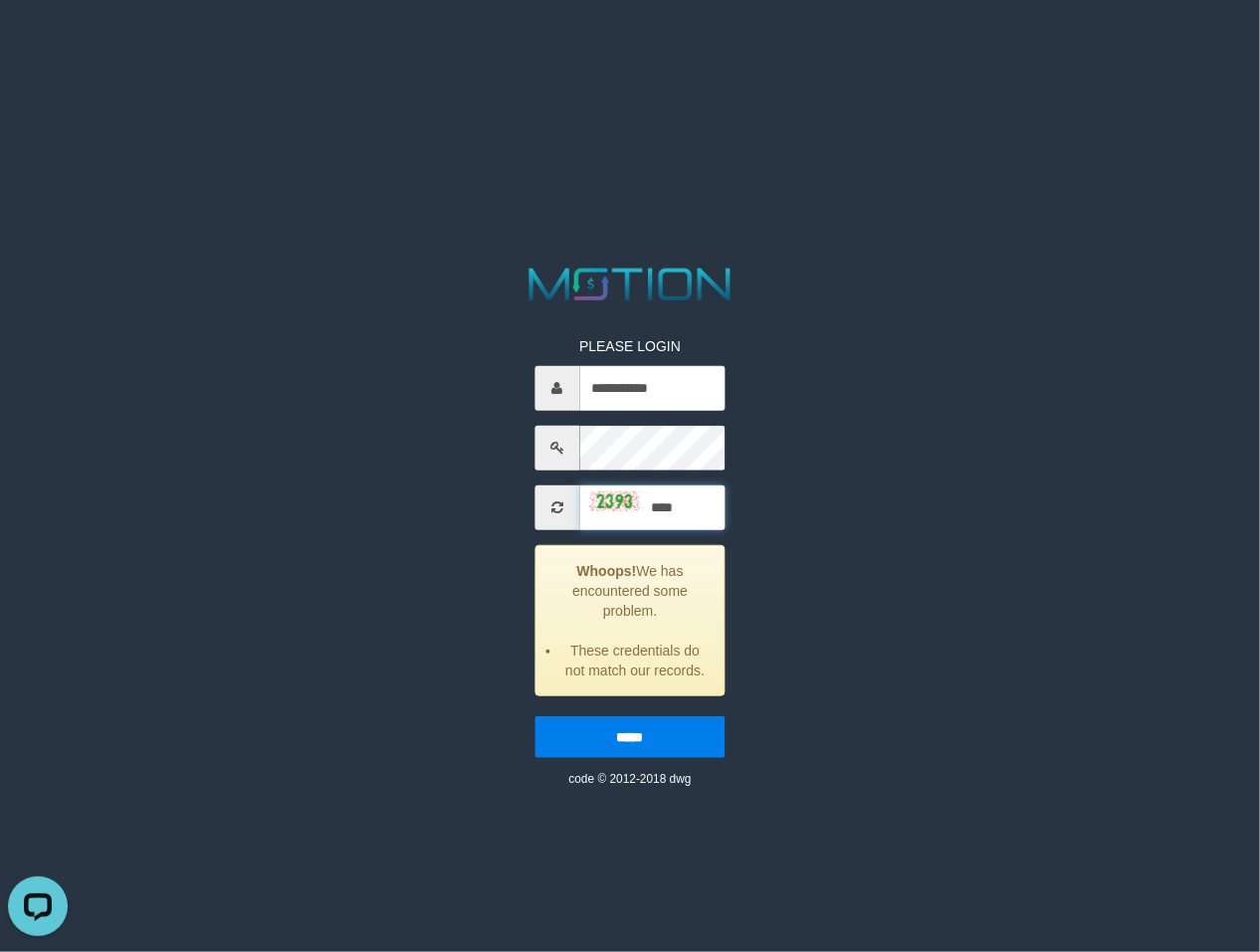 type on "****" 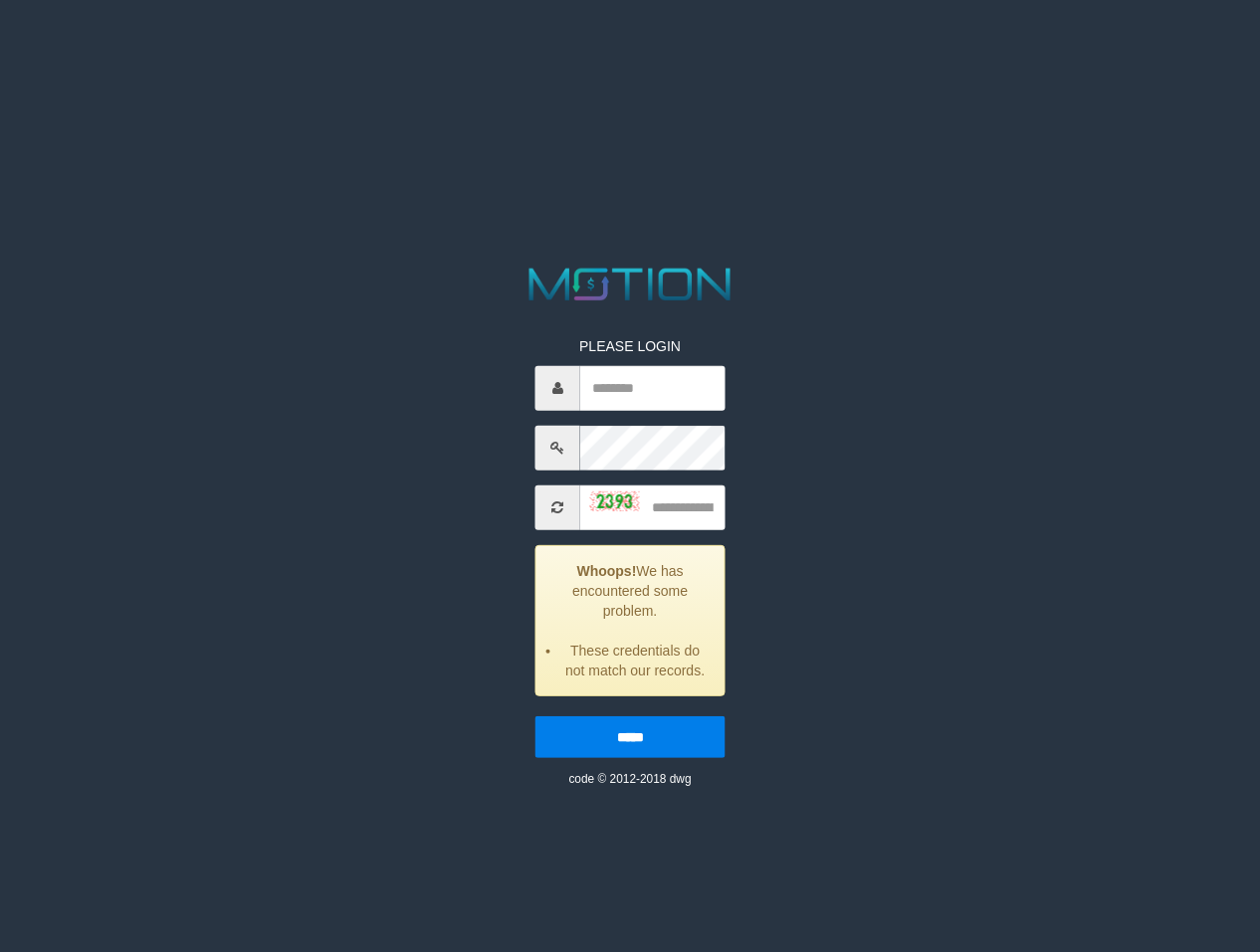 scroll, scrollTop: 0, scrollLeft: 0, axis: both 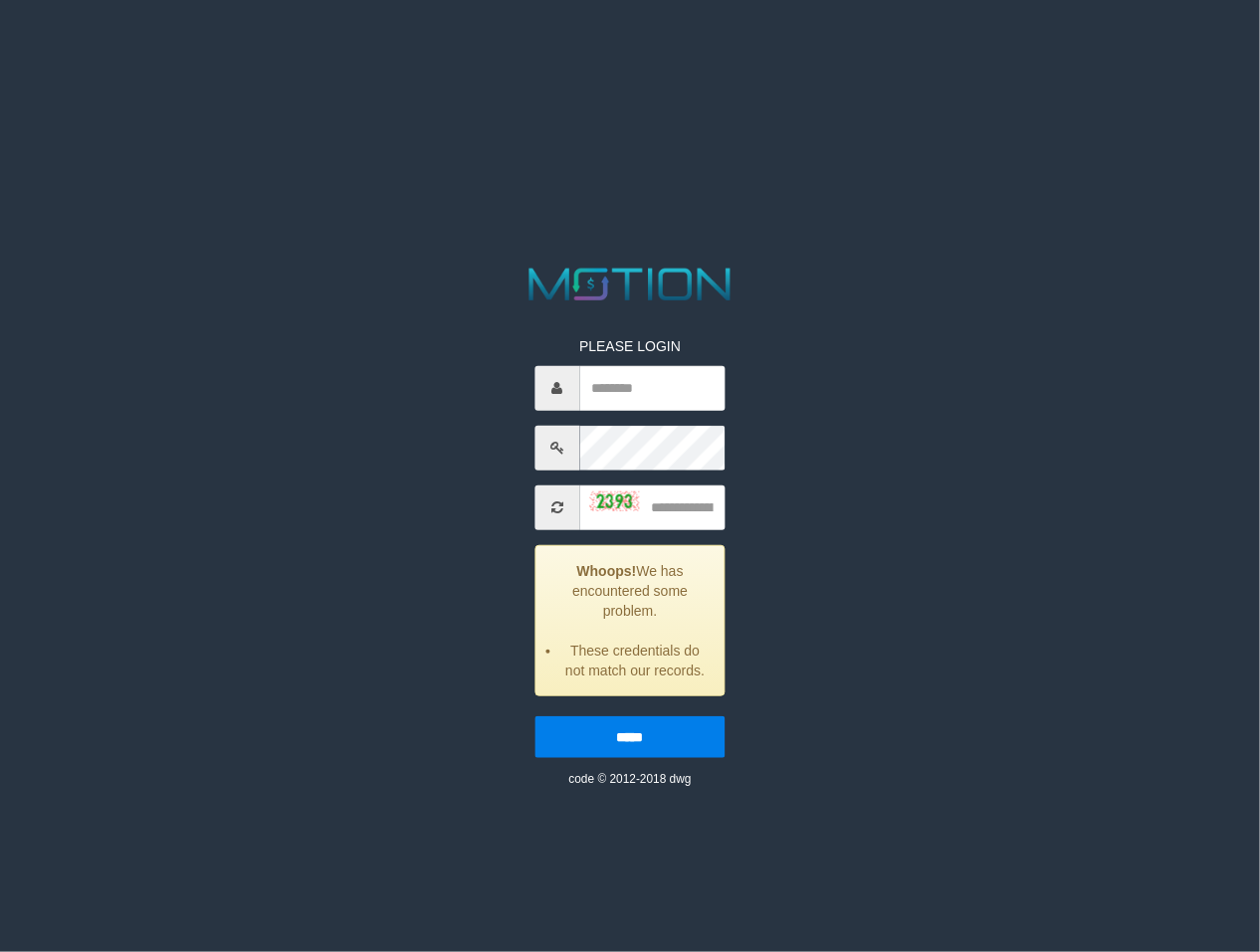 drag, startPoint x: 302, startPoint y: 376, endPoint x: 290, endPoint y: 390, distance: 18.439089 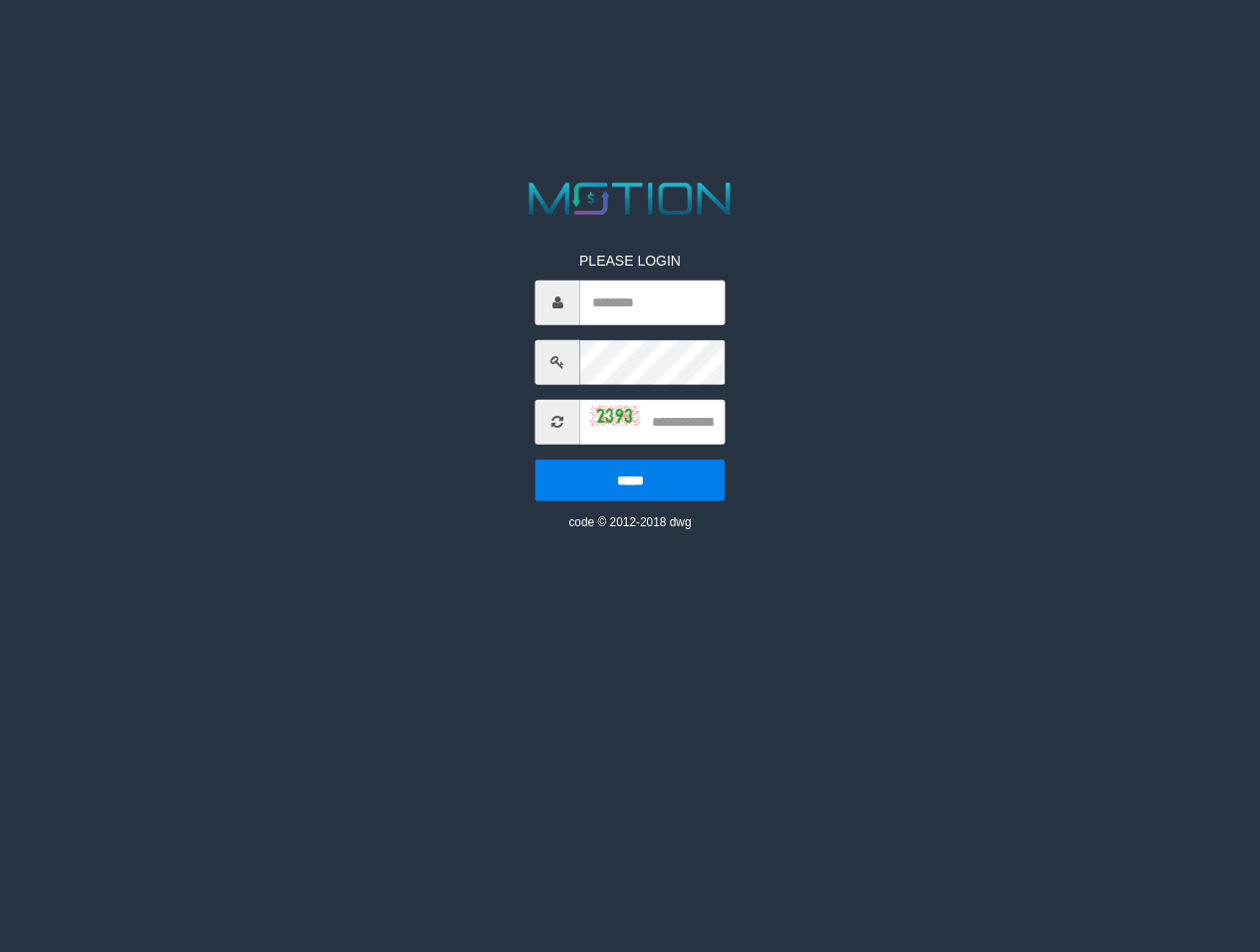 scroll, scrollTop: 0, scrollLeft: 0, axis: both 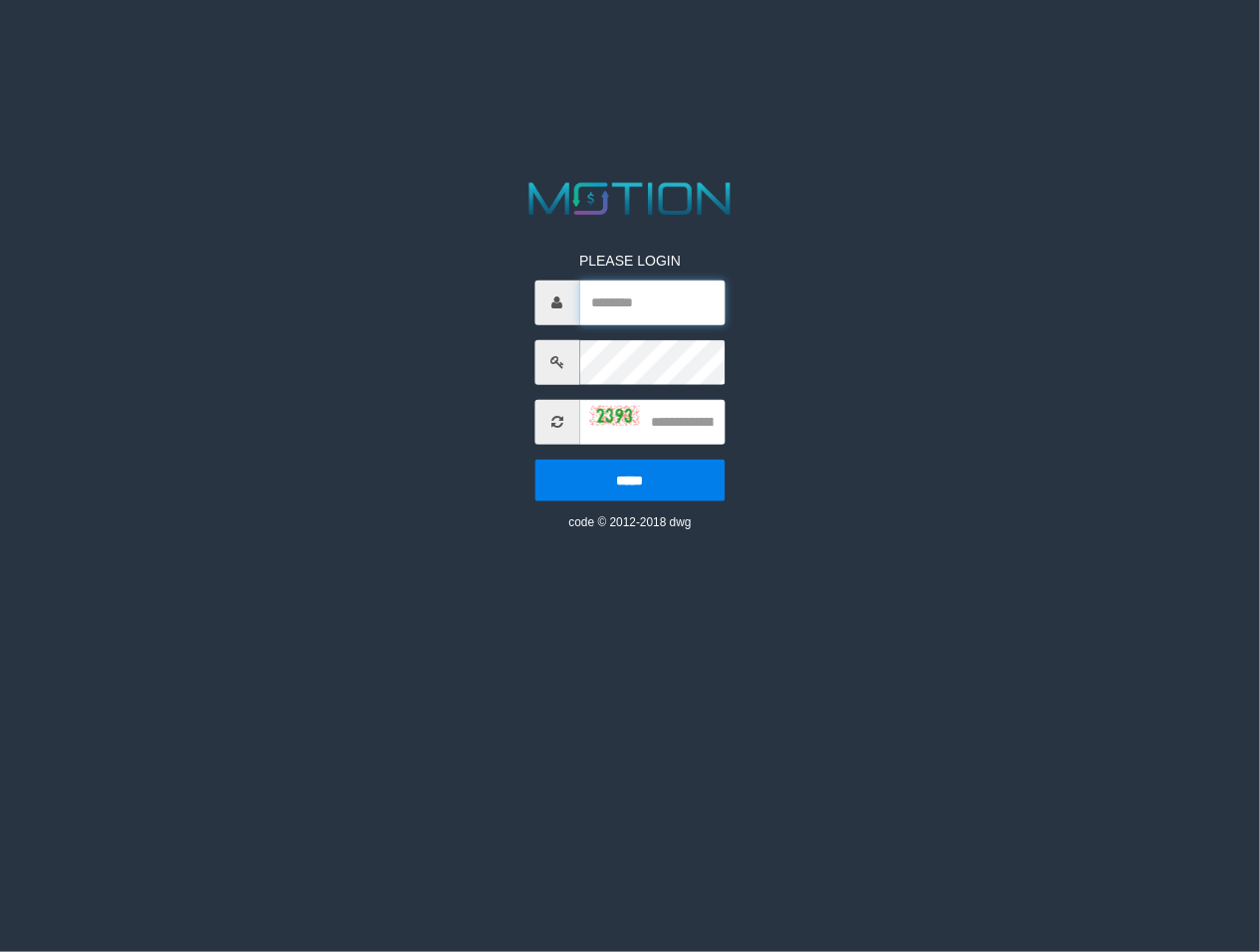 click at bounding box center [653, 301] 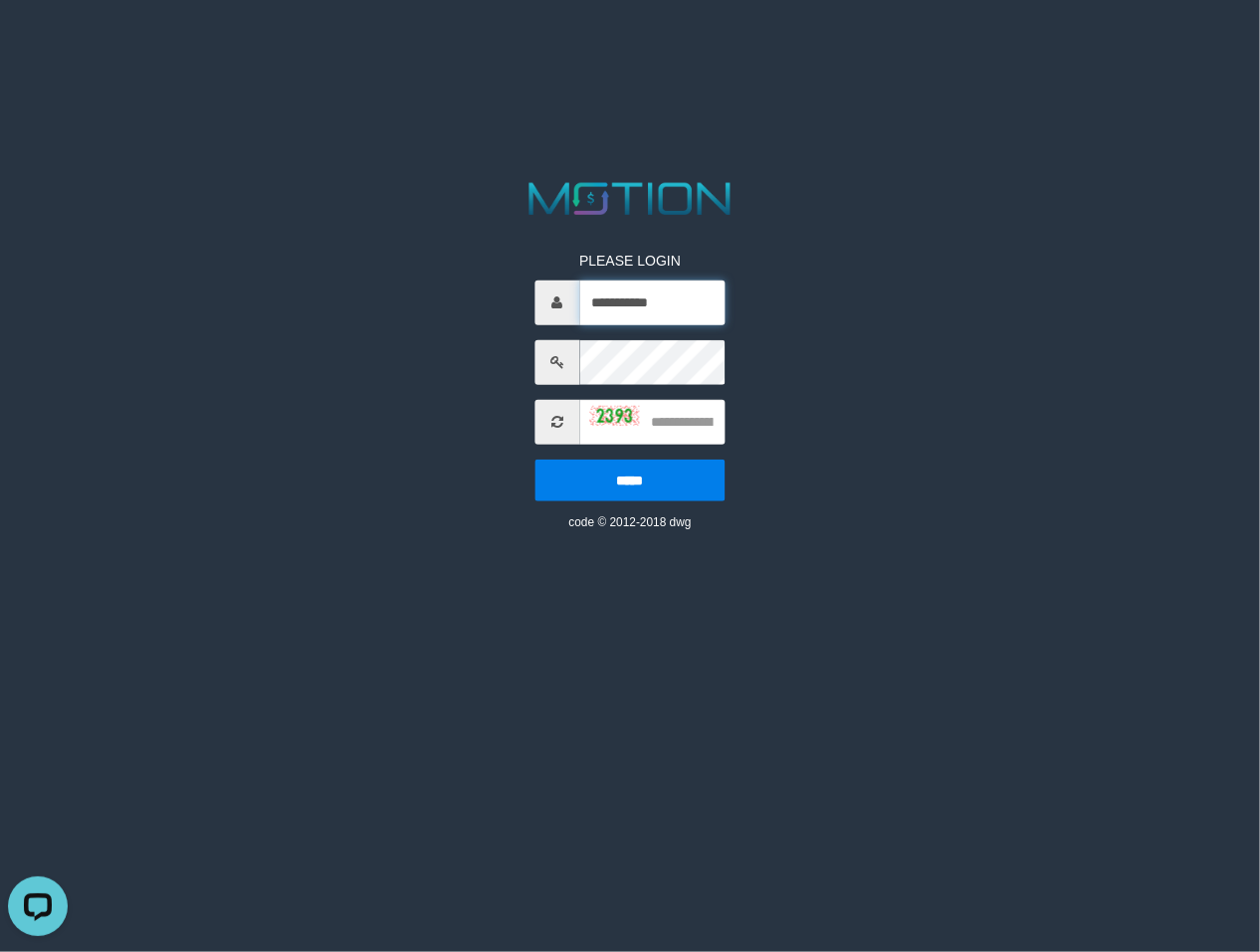 scroll, scrollTop: 0, scrollLeft: 0, axis: both 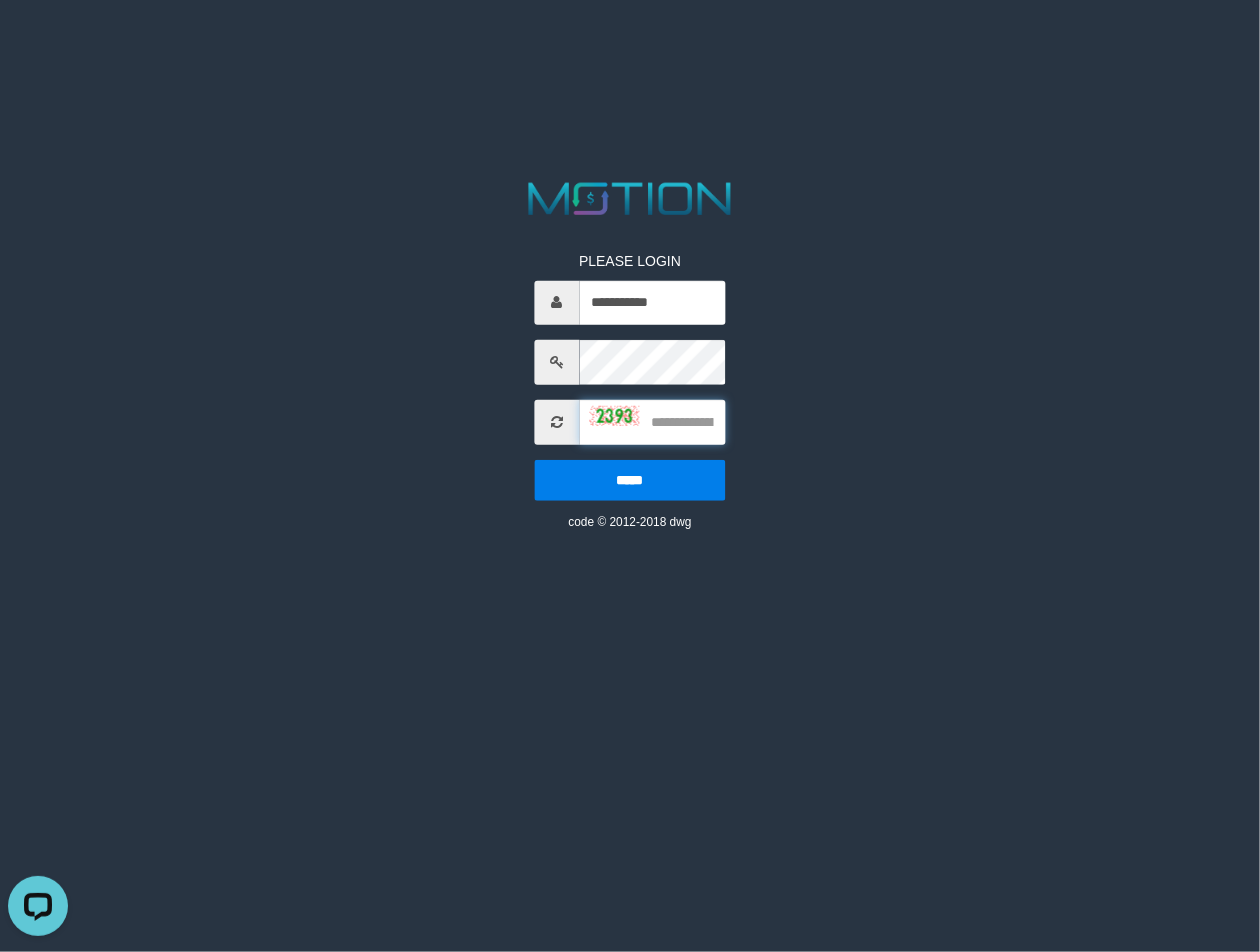 click at bounding box center (653, 421) 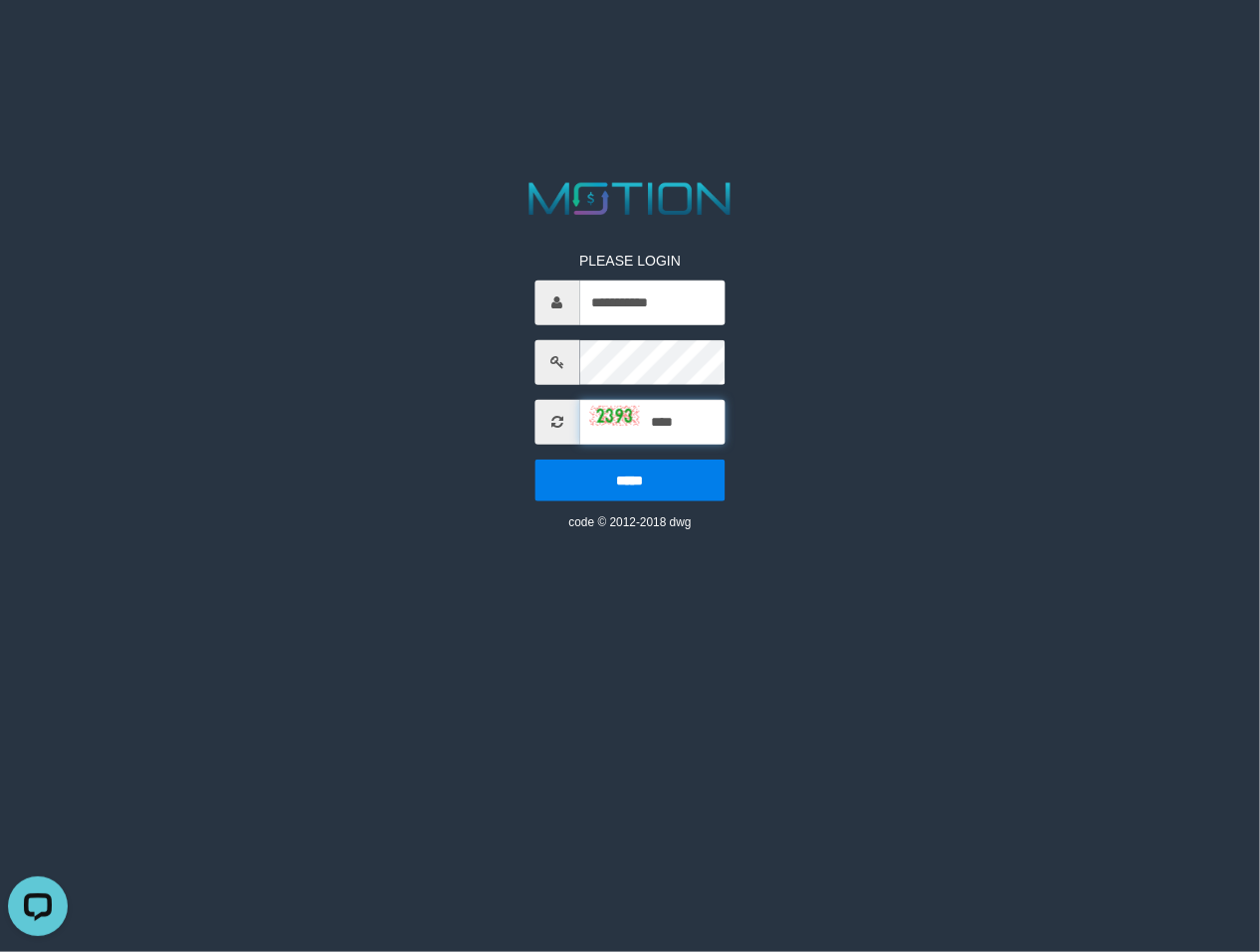 type on "****" 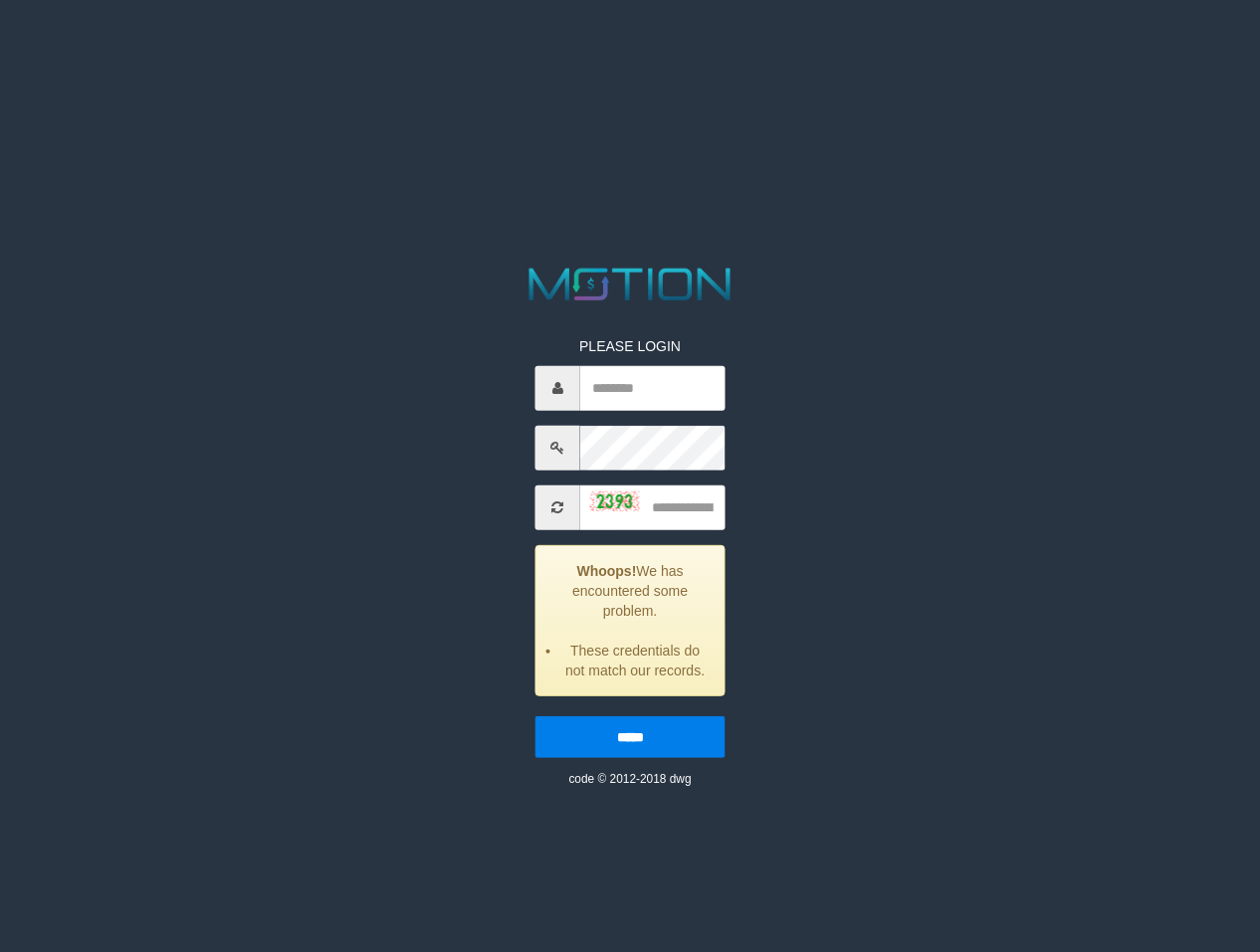 scroll, scrollTop: 0, scrollLeft: 0, axis: both 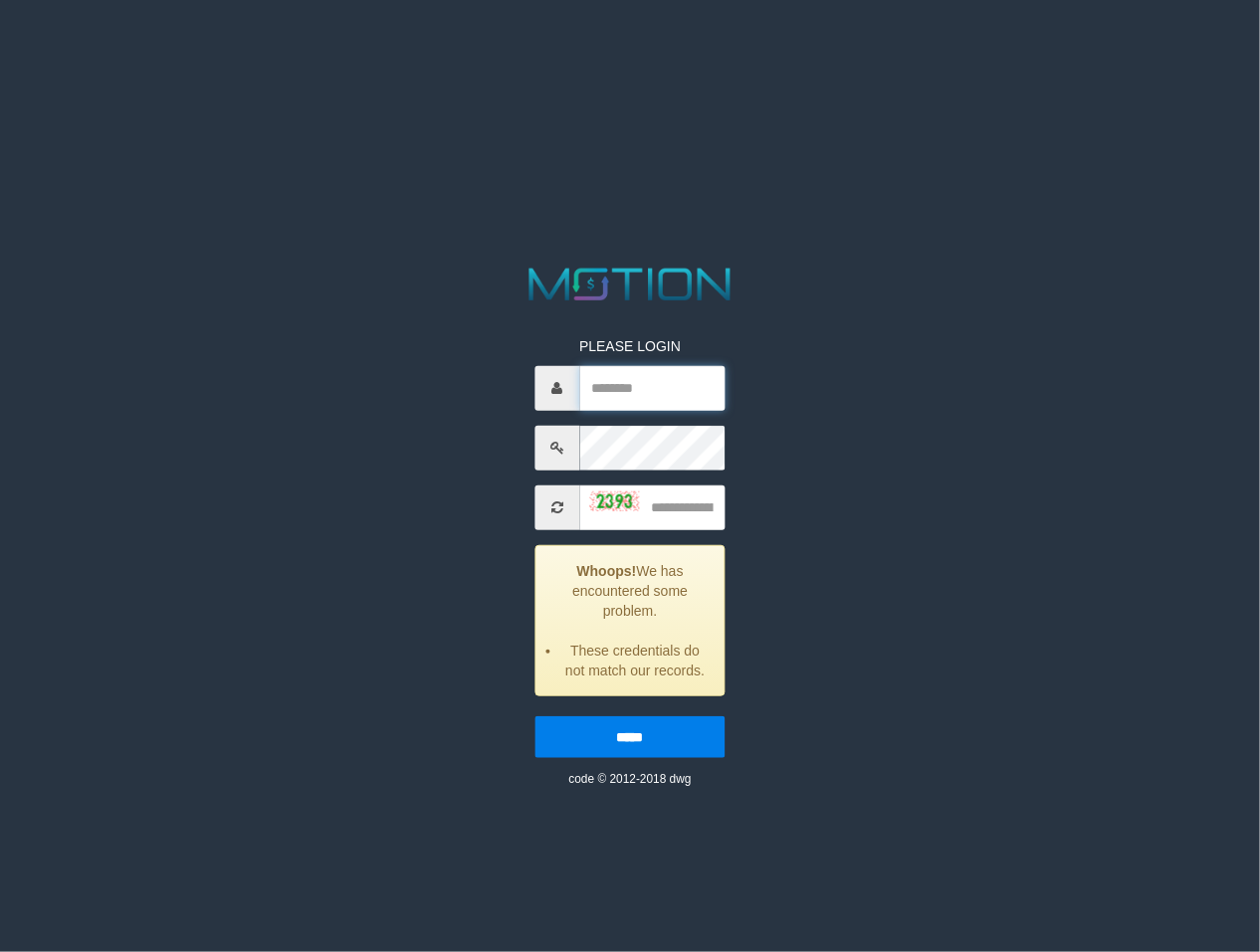 click at bounding box center [653, 387] 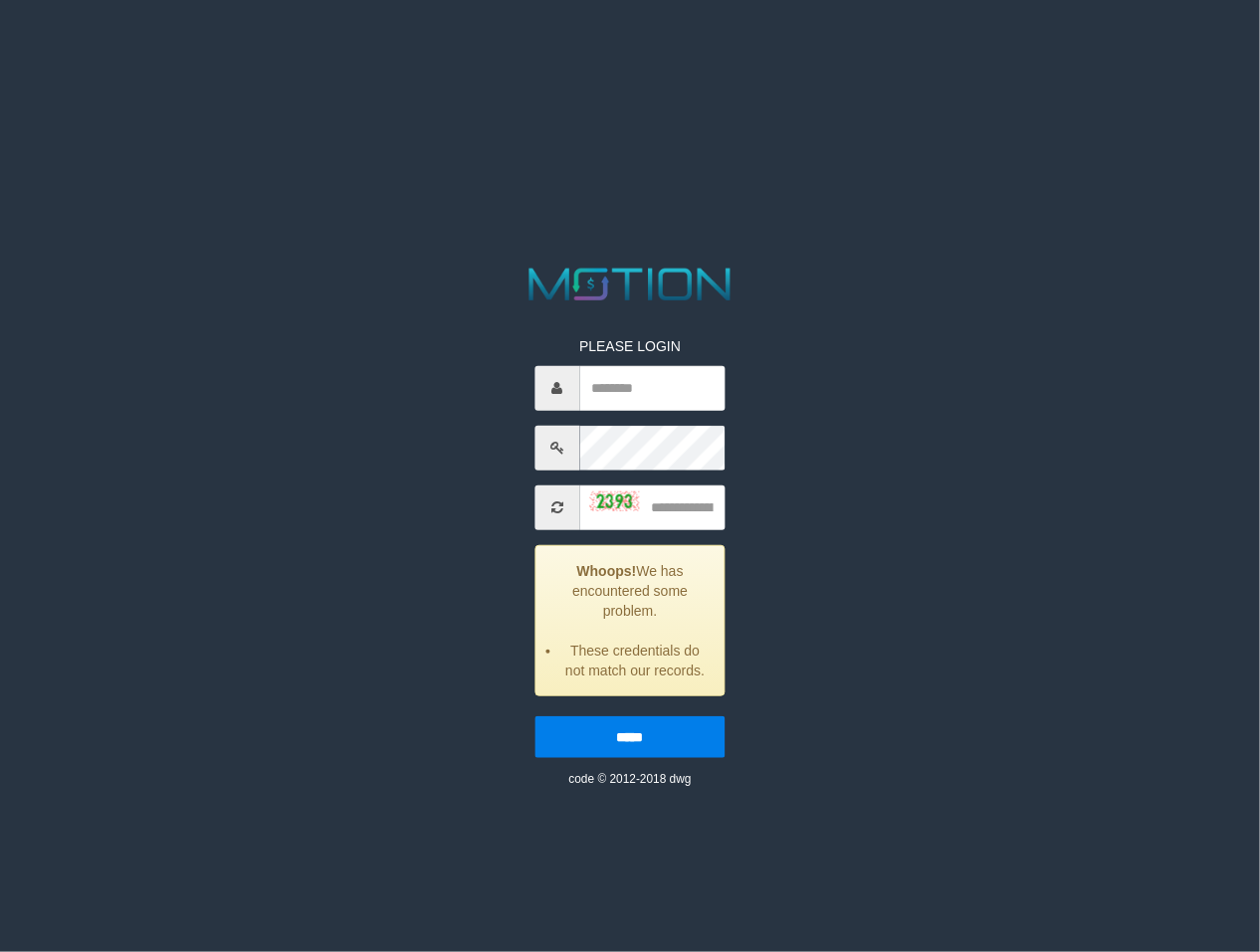 click on "PLEASE LOGIN
Whoops!  We has encountered some problem.
These credentials do not match our records.
*****
code © 2012-2018 dwg" at bounding box center (630, 25) 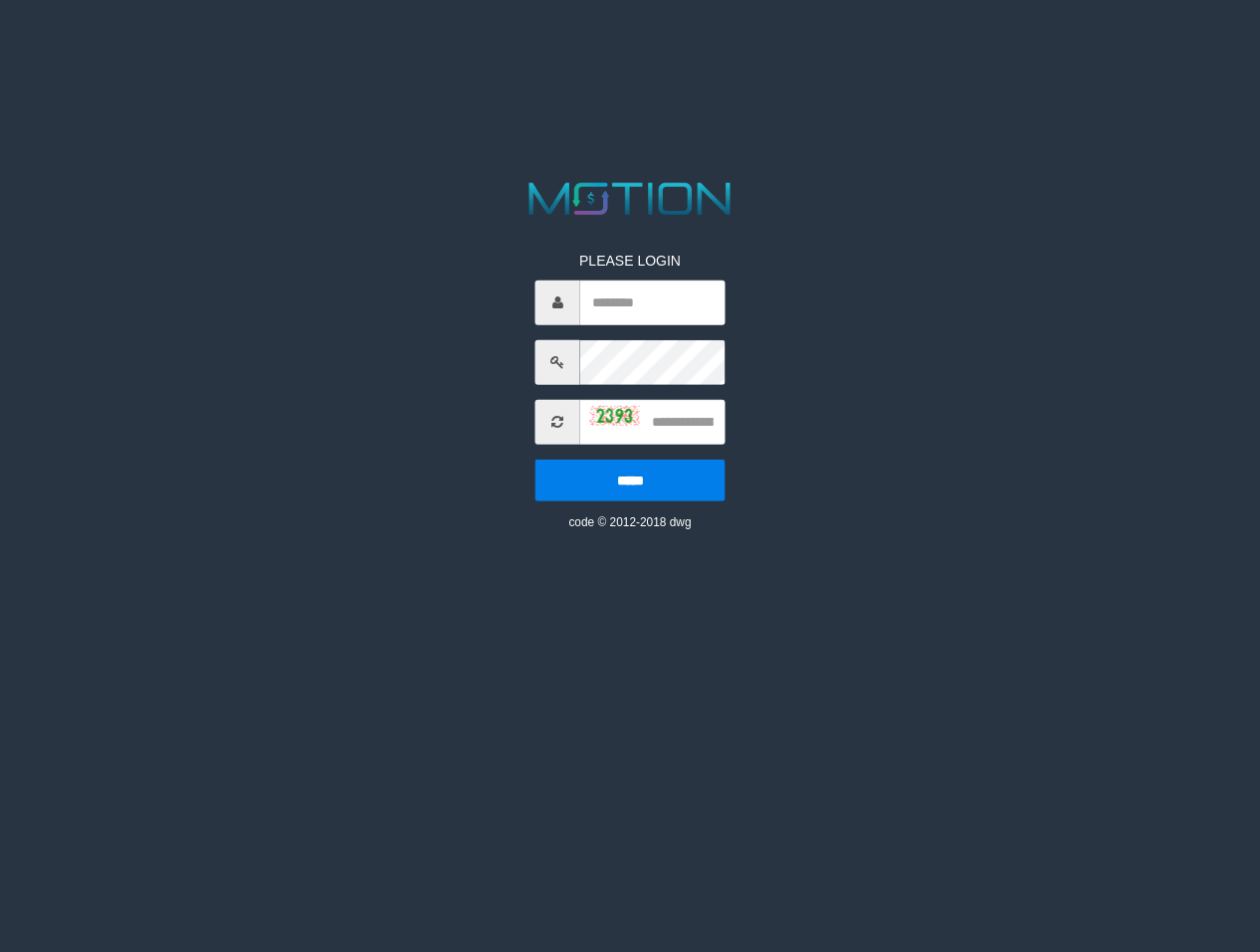scroll, scrollTop: 0, scrollLeft: 0, axis: both 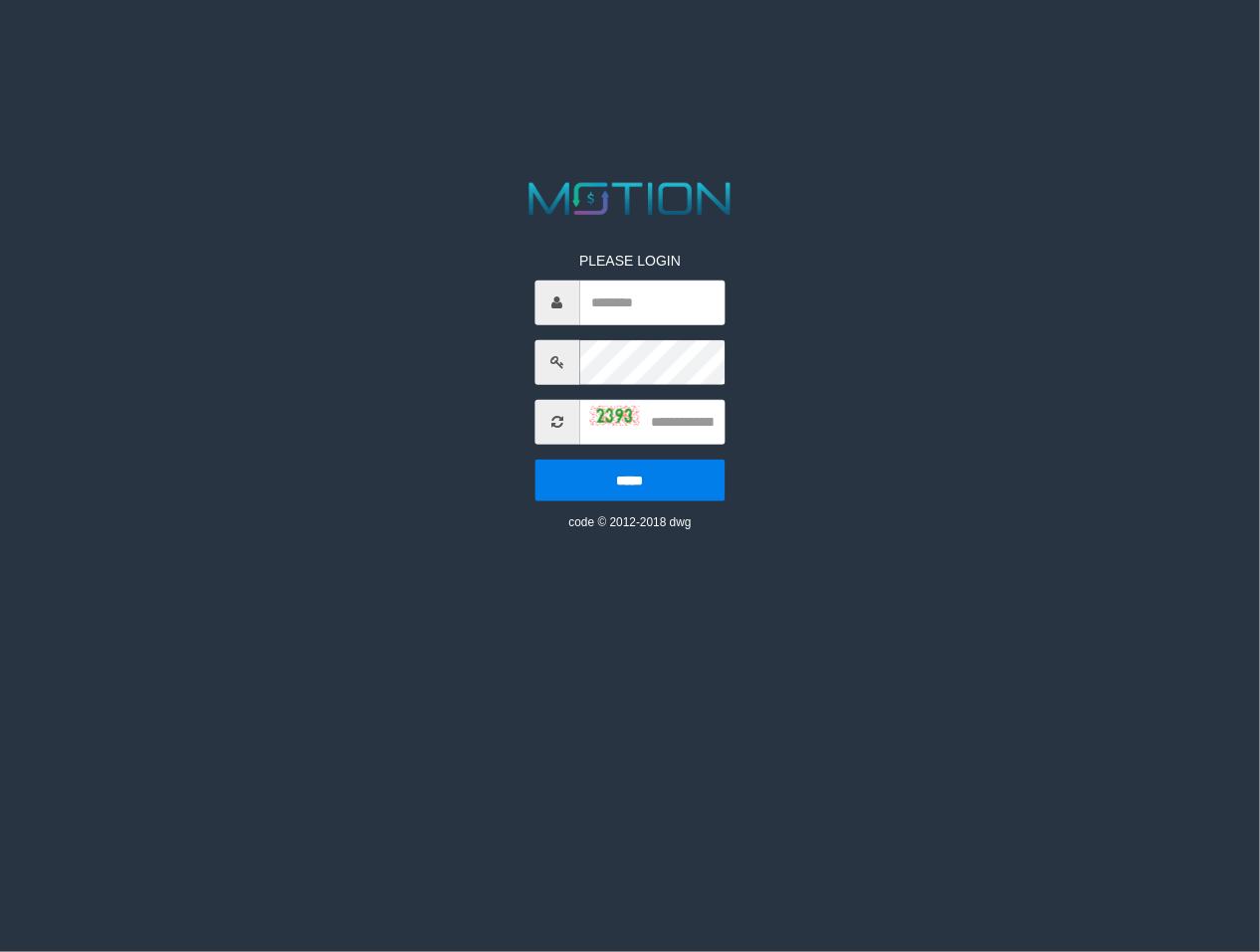 click on "PLEASE LOGIN
*****
code © 2012-2018 dwg" at bounding box center [630, 375] 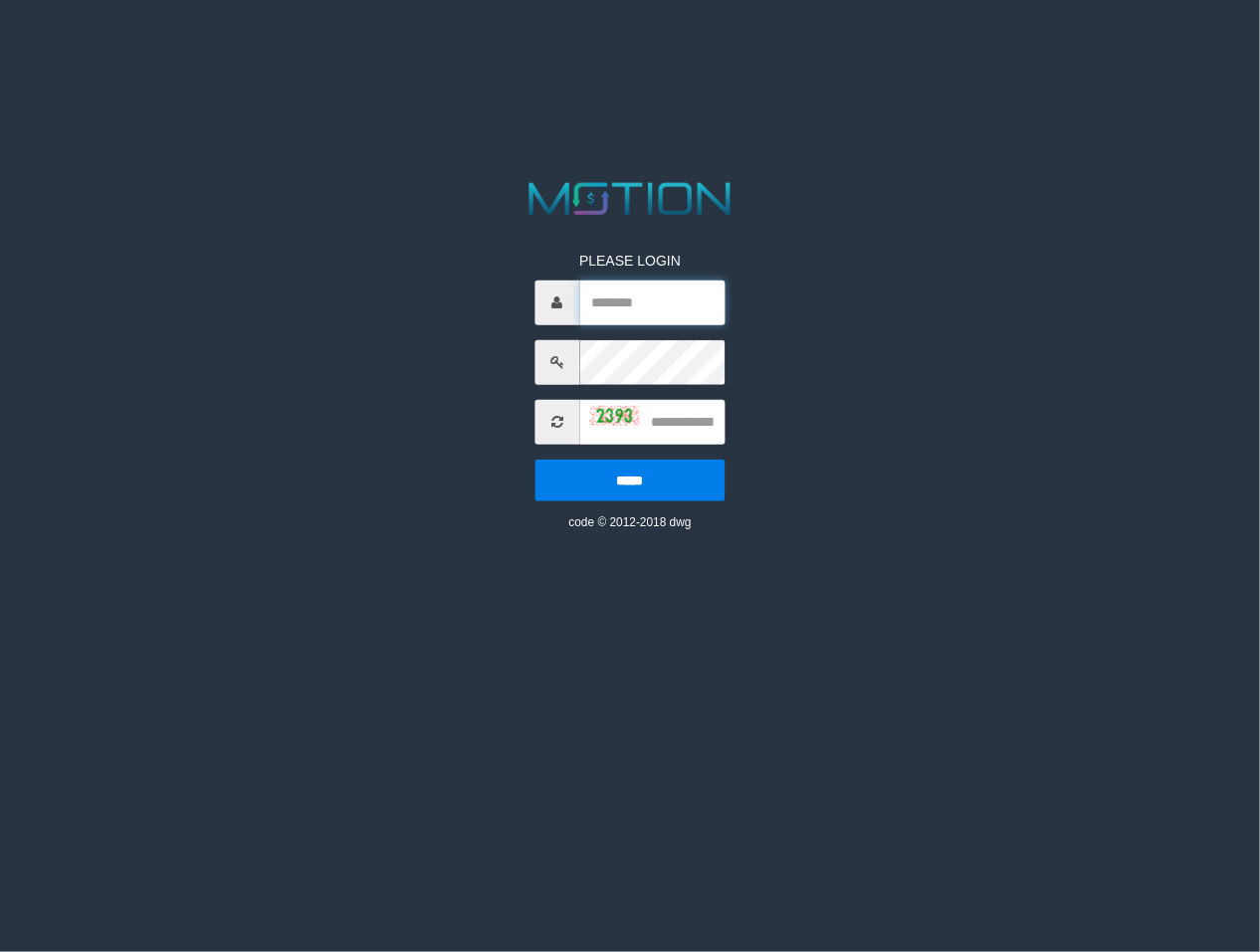 drag, startPoint x: 637, startPoint y: 298, endPoint x: 648, endPoint y: 321, distance: 25.495098 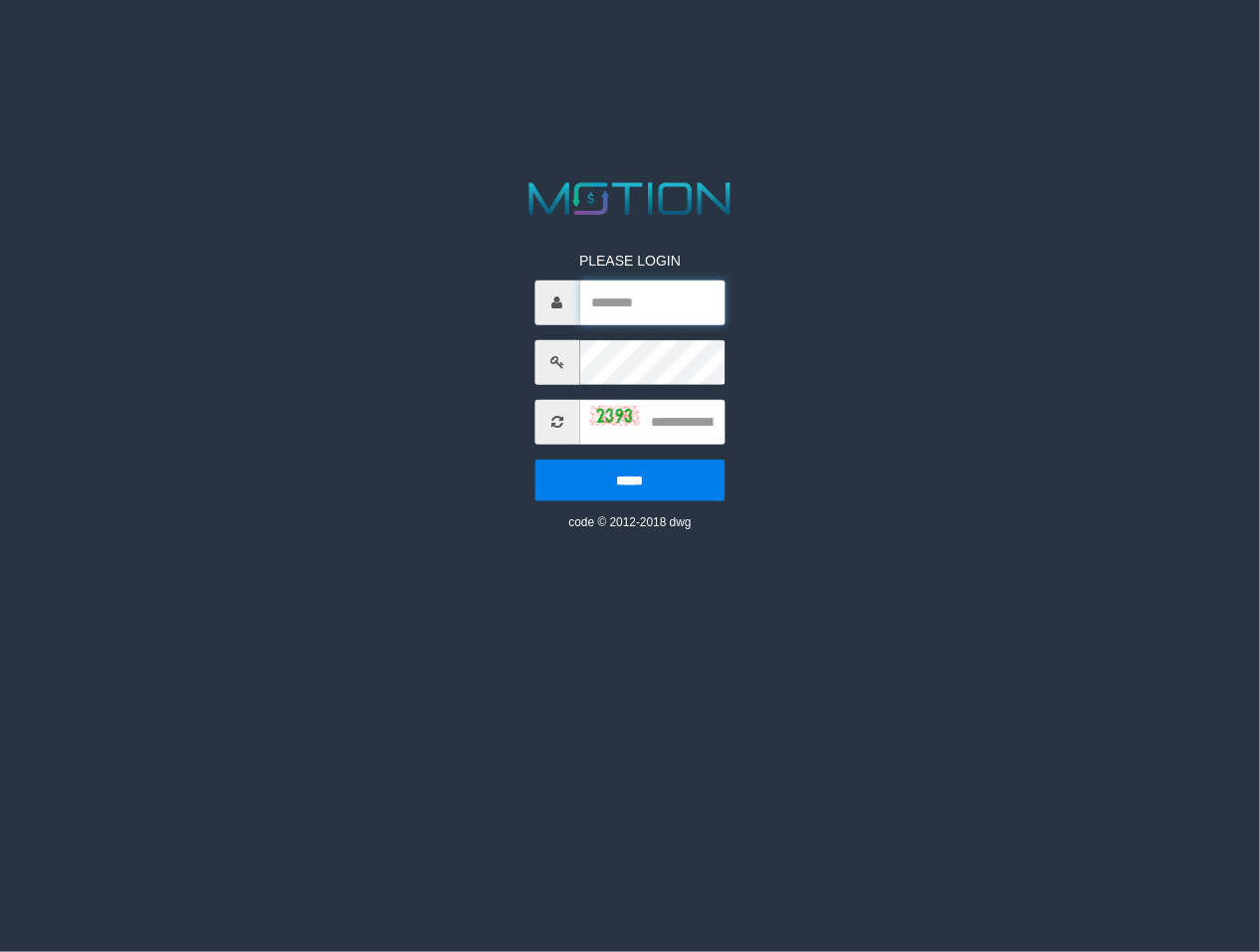 click at bounding box center [653, 301] 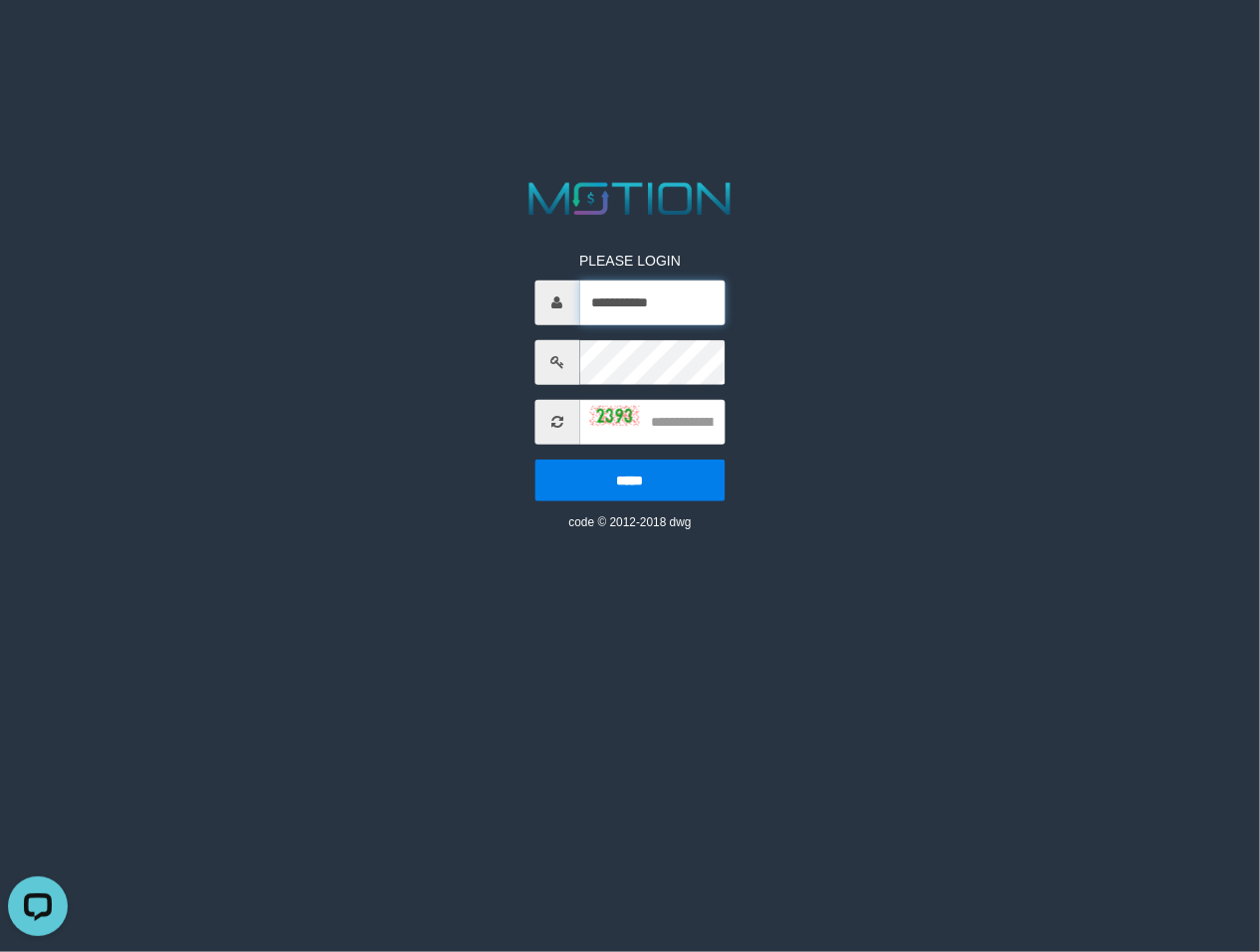 scroll, scrollTop: 0, scrollLeft: 0, axis: both 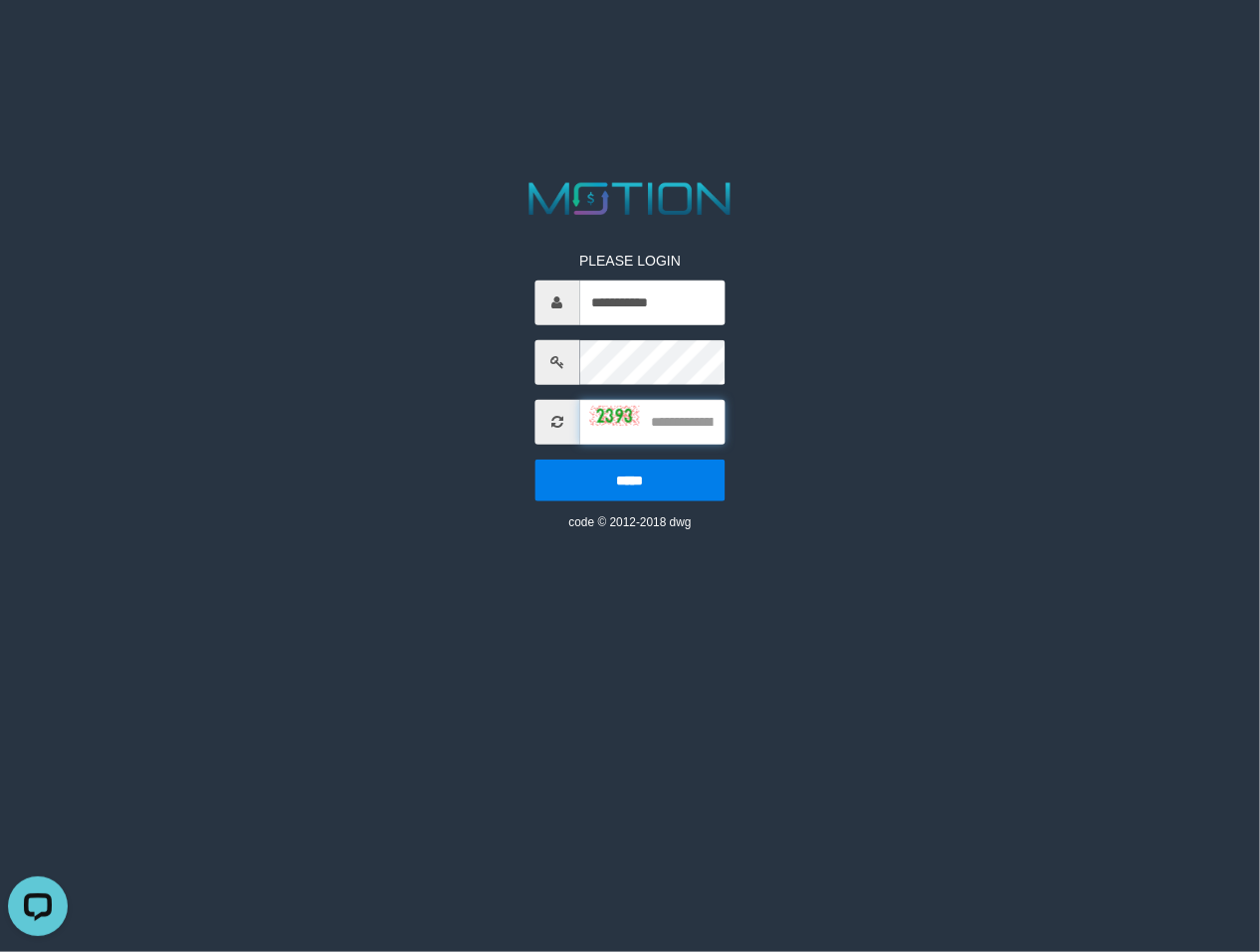 click at bounding box center (653, 421) 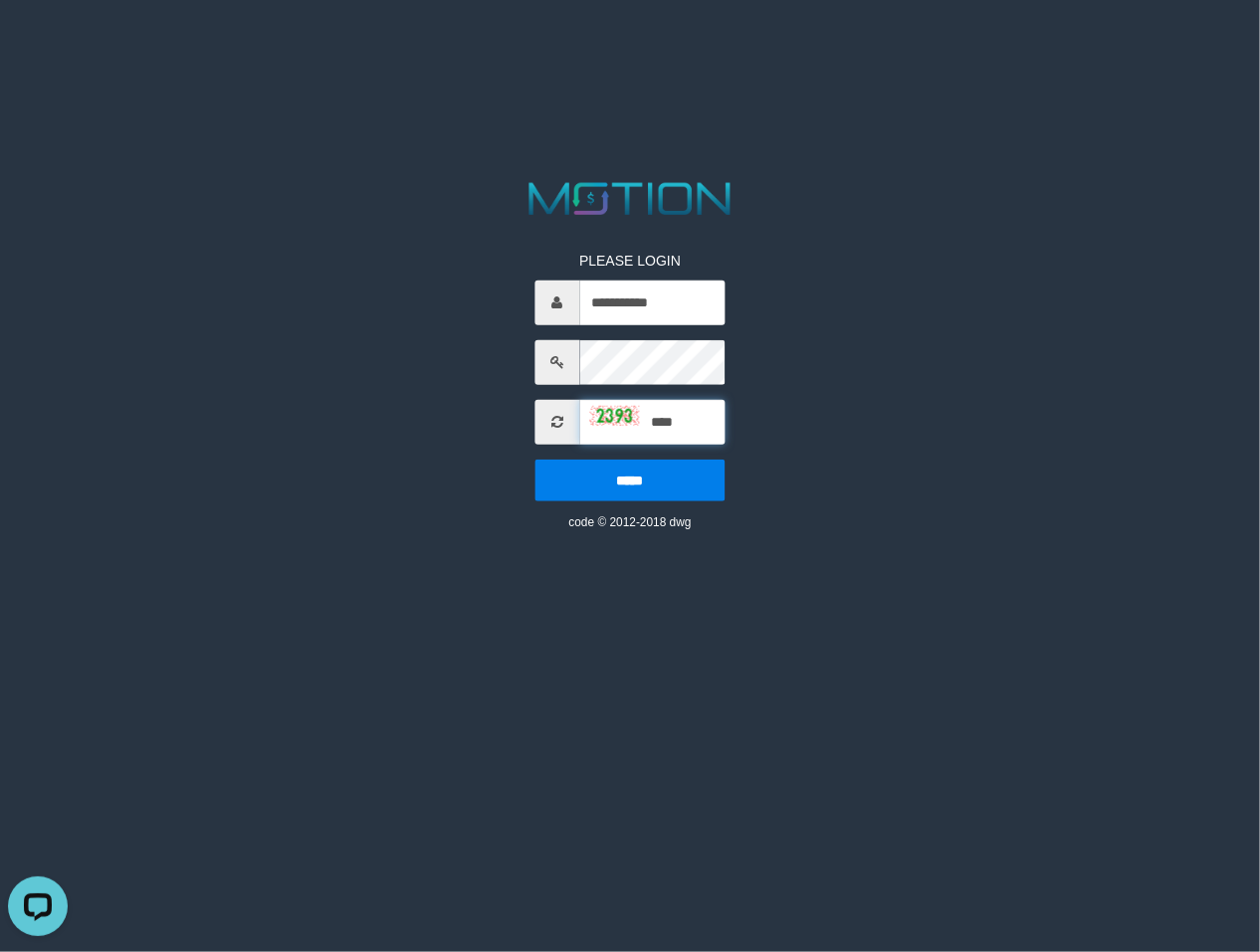 type on "****" 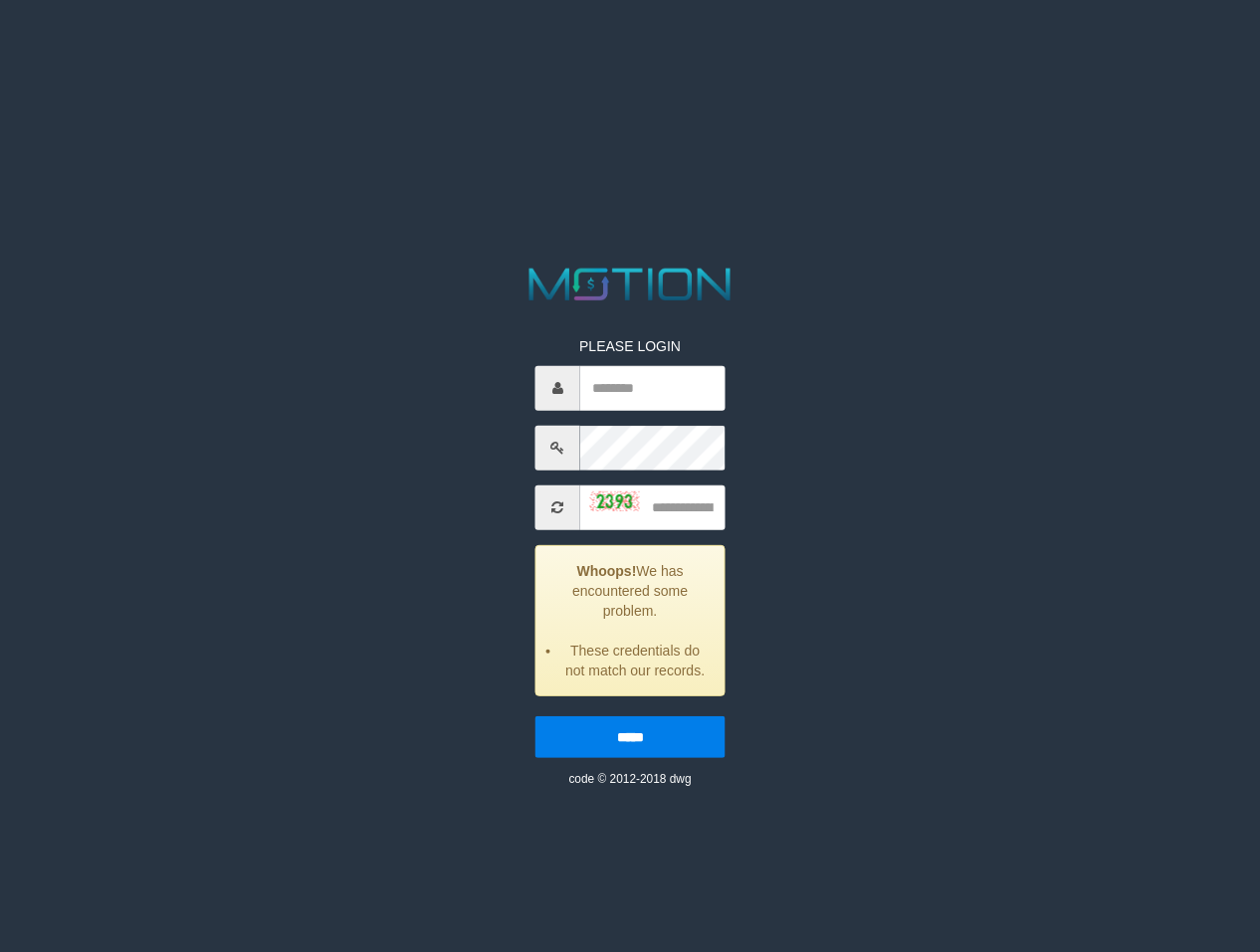 scroll, scrollTop: 0, scrollLeft: 0, axis: both 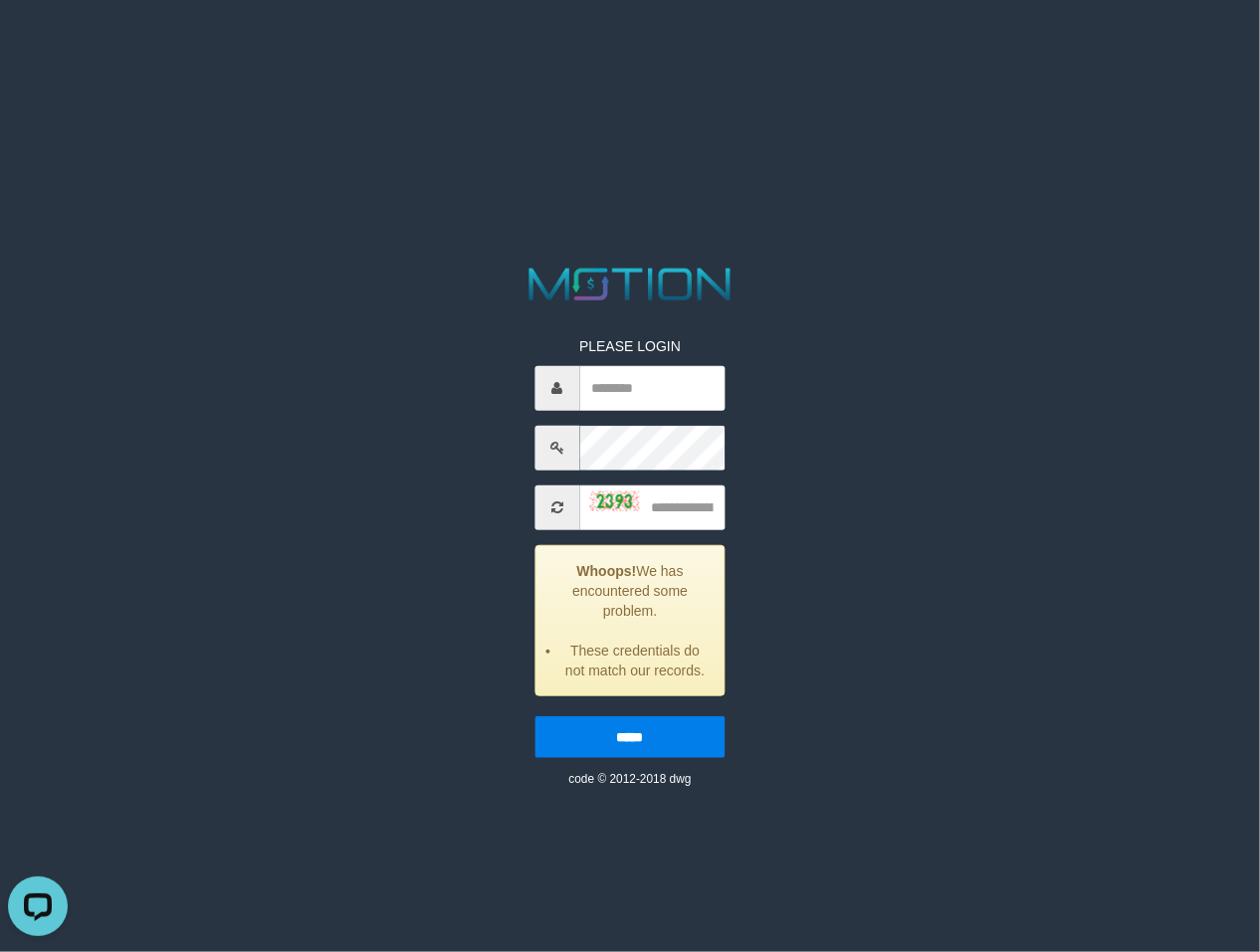 click on "PLEASE LOGIN
Whoops!  We has encountered some problem.
These credentials do not match our records.
*****
code © 2012-2018 dwg" at bounding box center (630, 25) 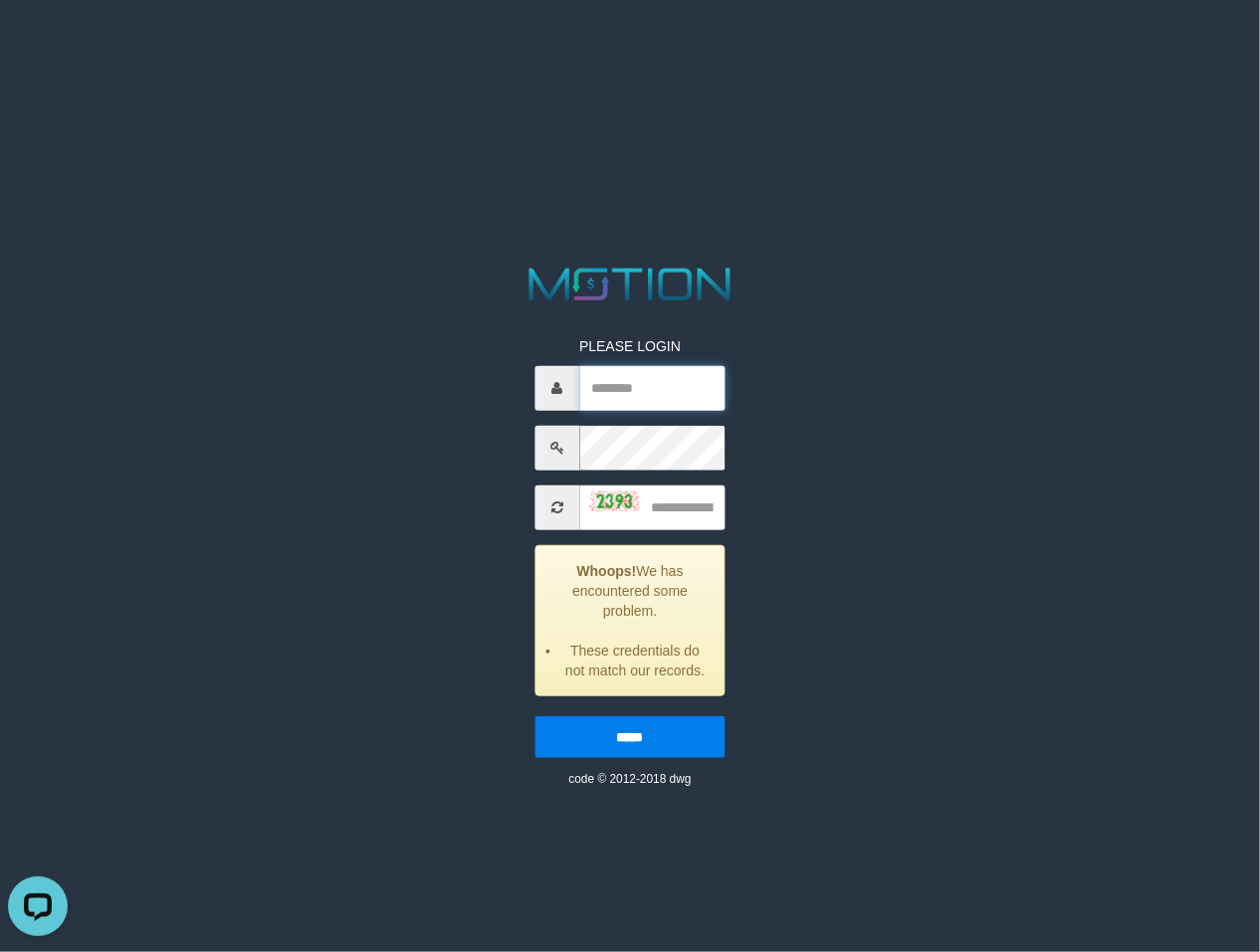 click at bounding box center (653, 387) 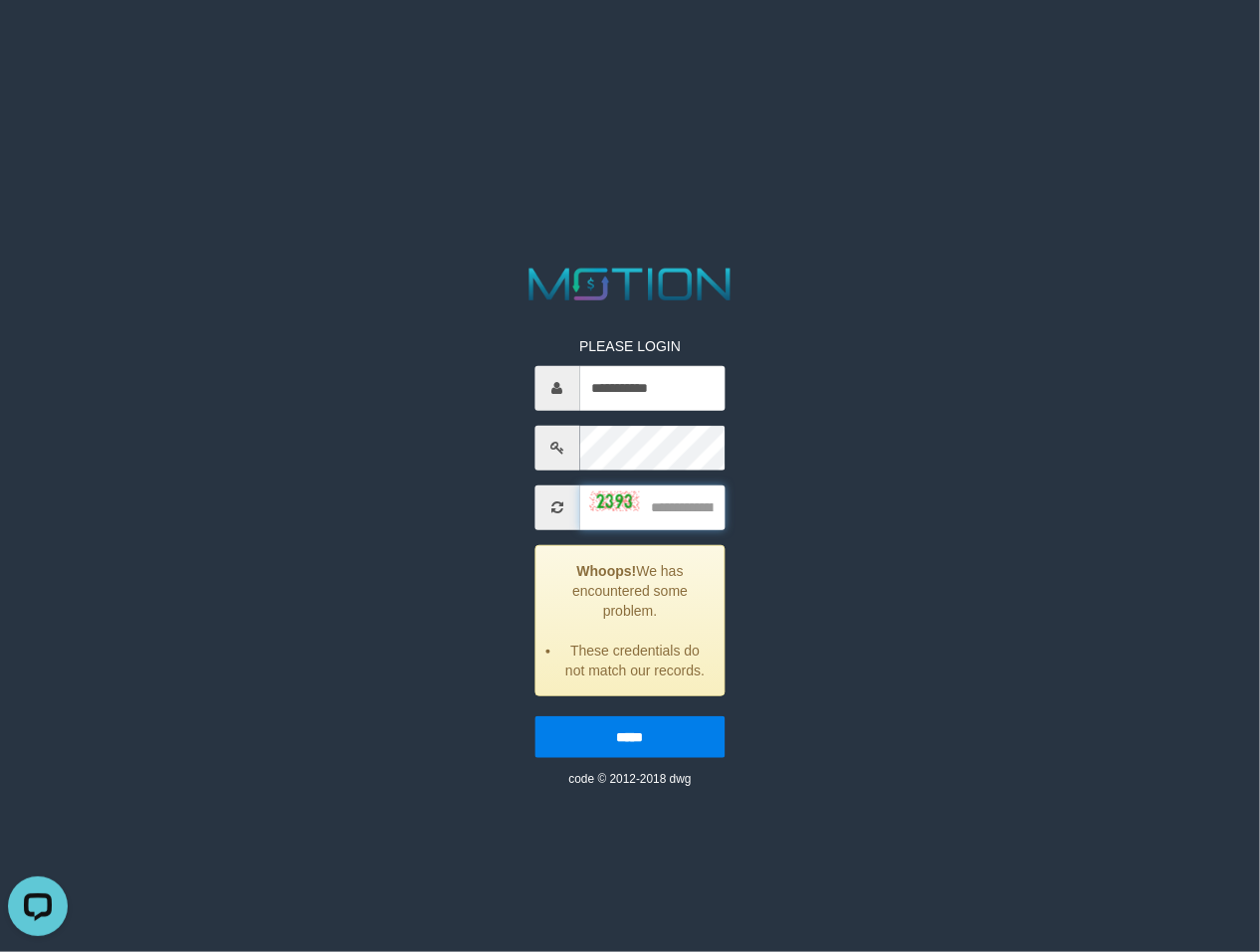 click at bounding box center (653, 506) 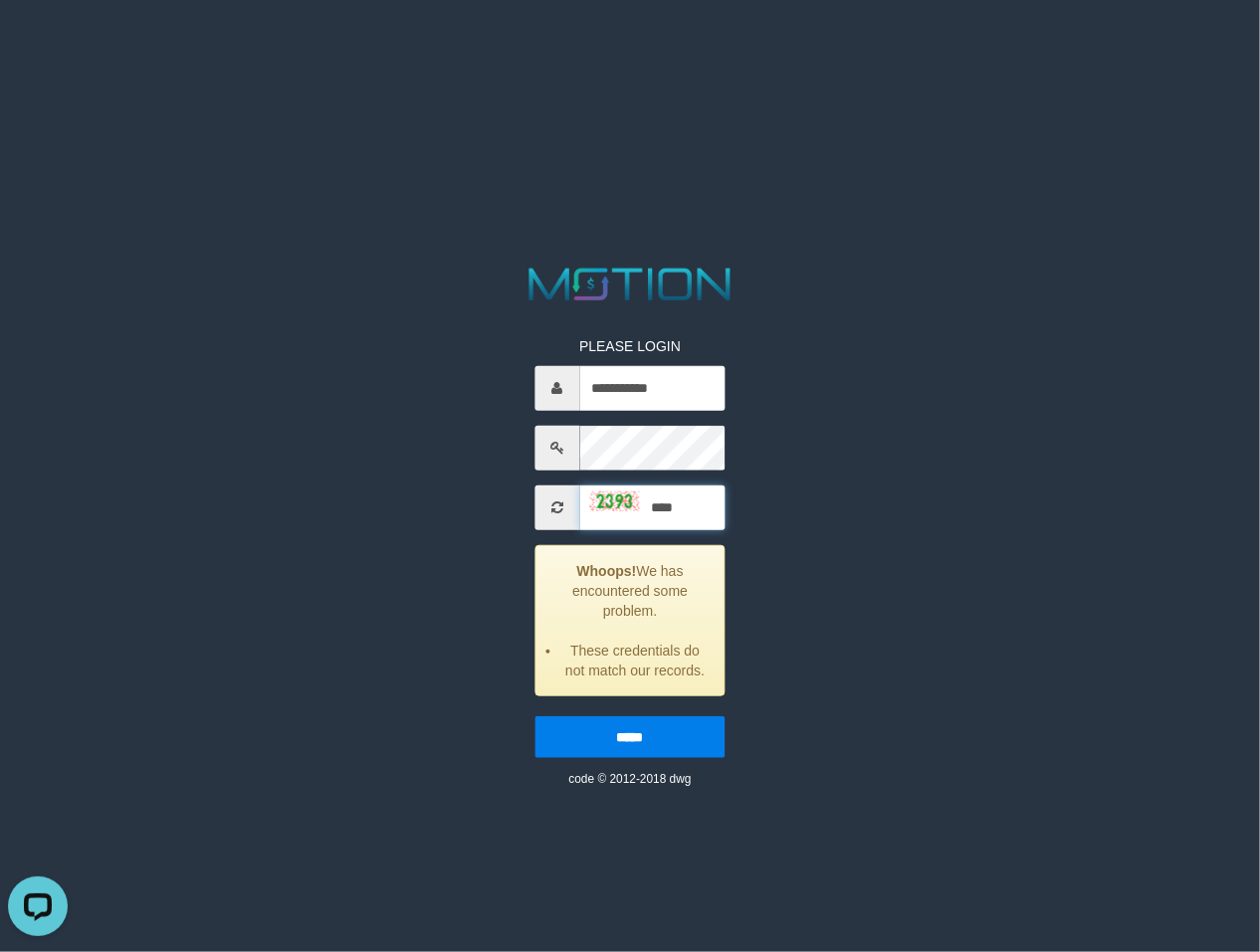 type on "****" 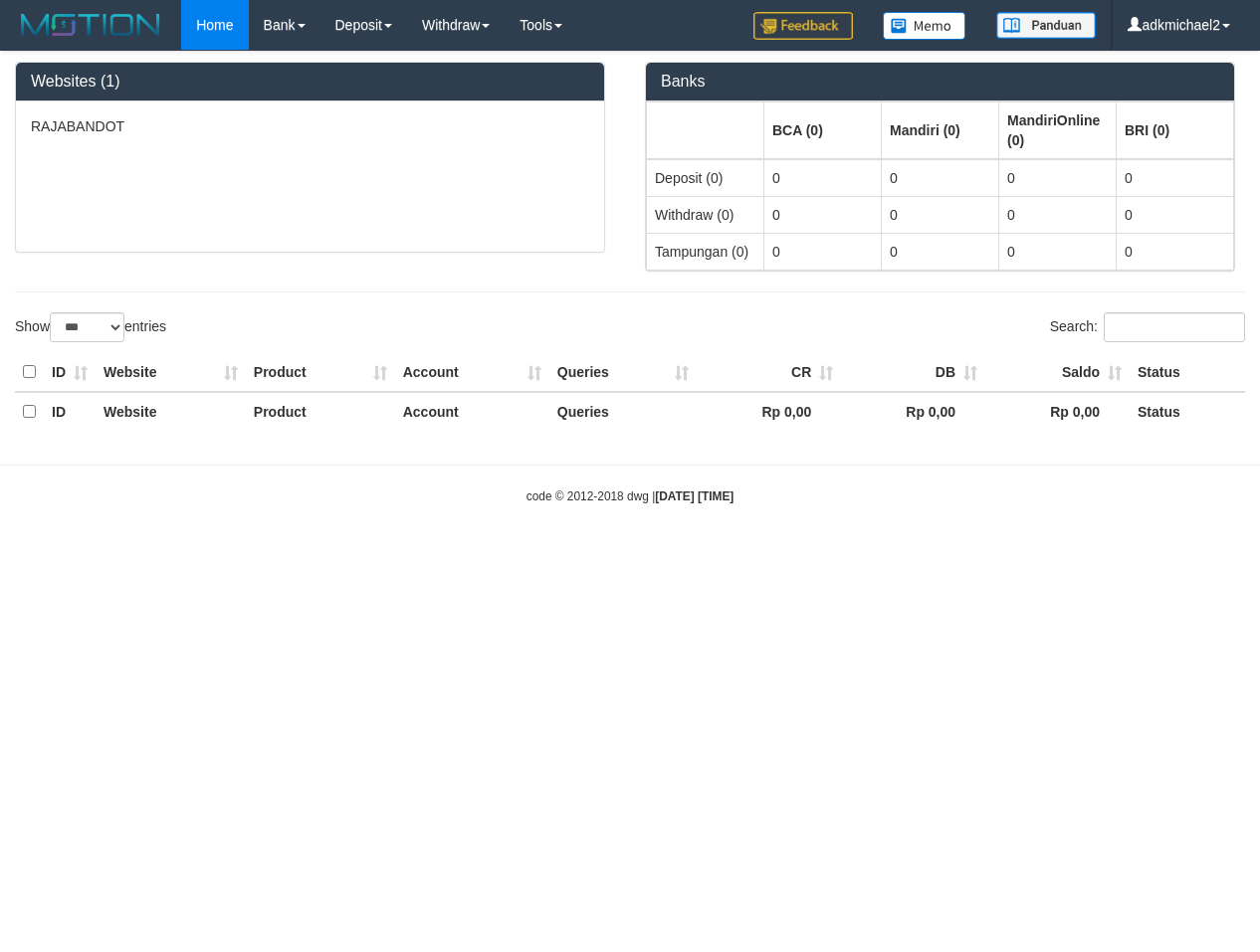 select on "***" 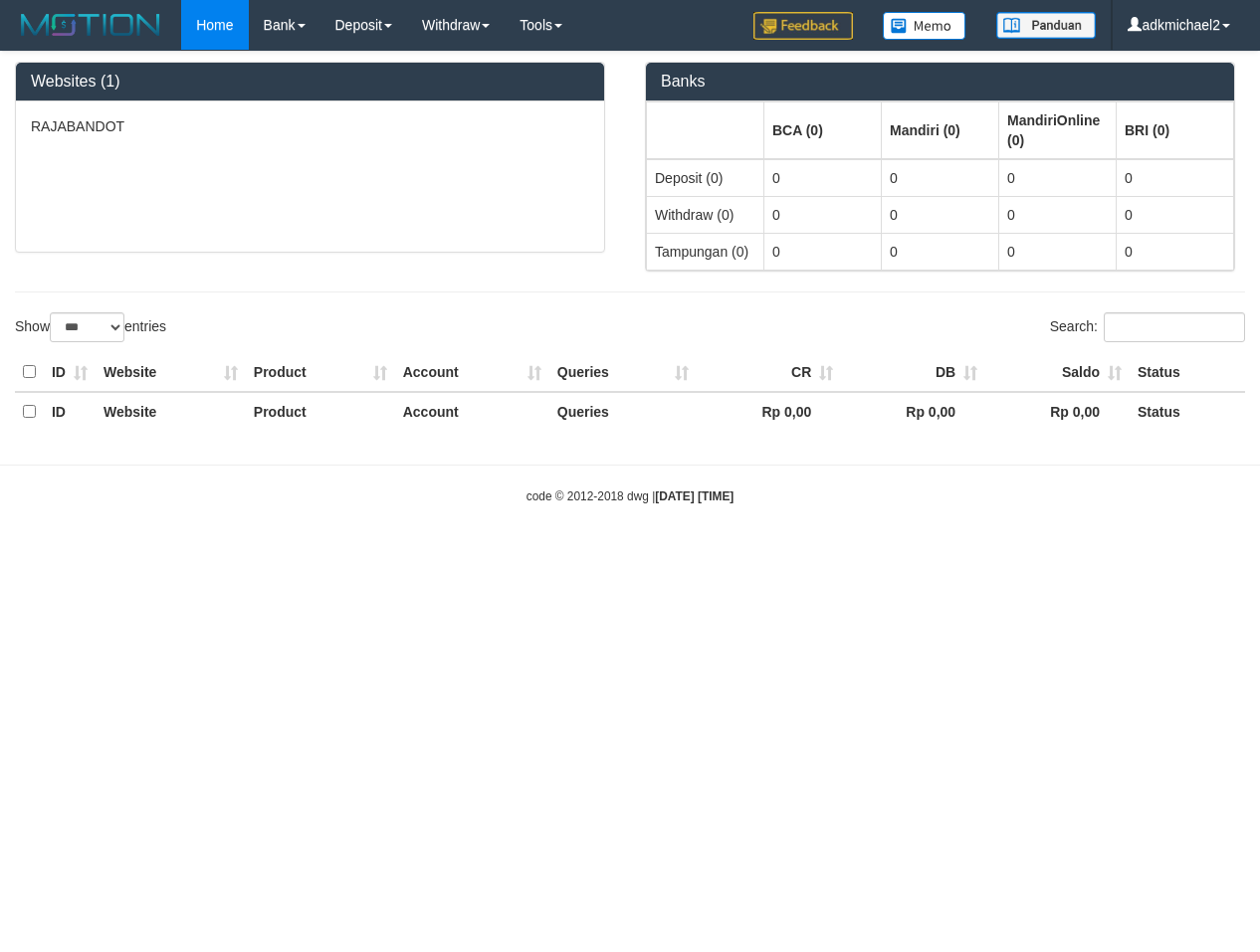 scroll, scrollTop: 0, scrollLeft: 0, axis: both 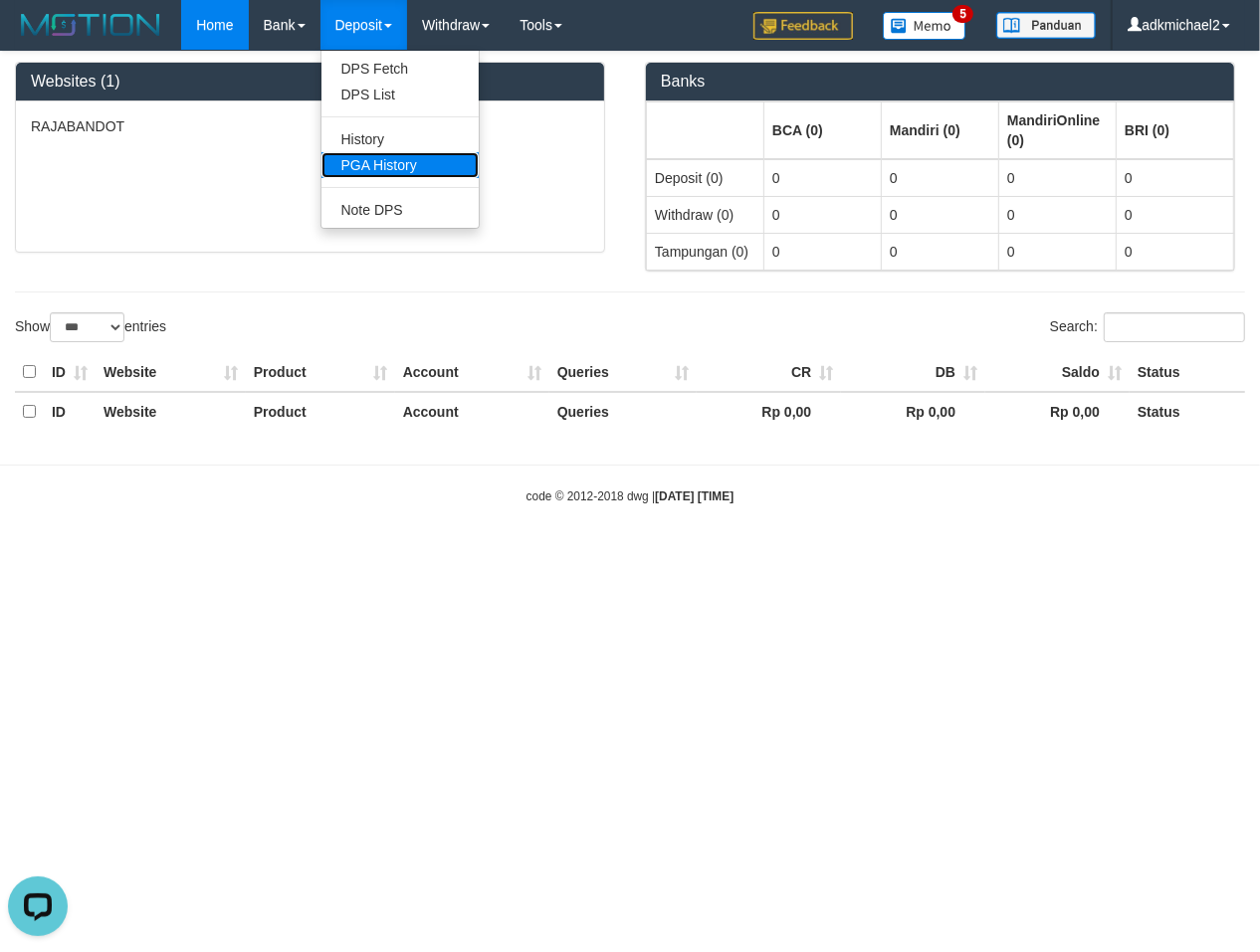 click on "PGA History" at bounding box center (400, 165) 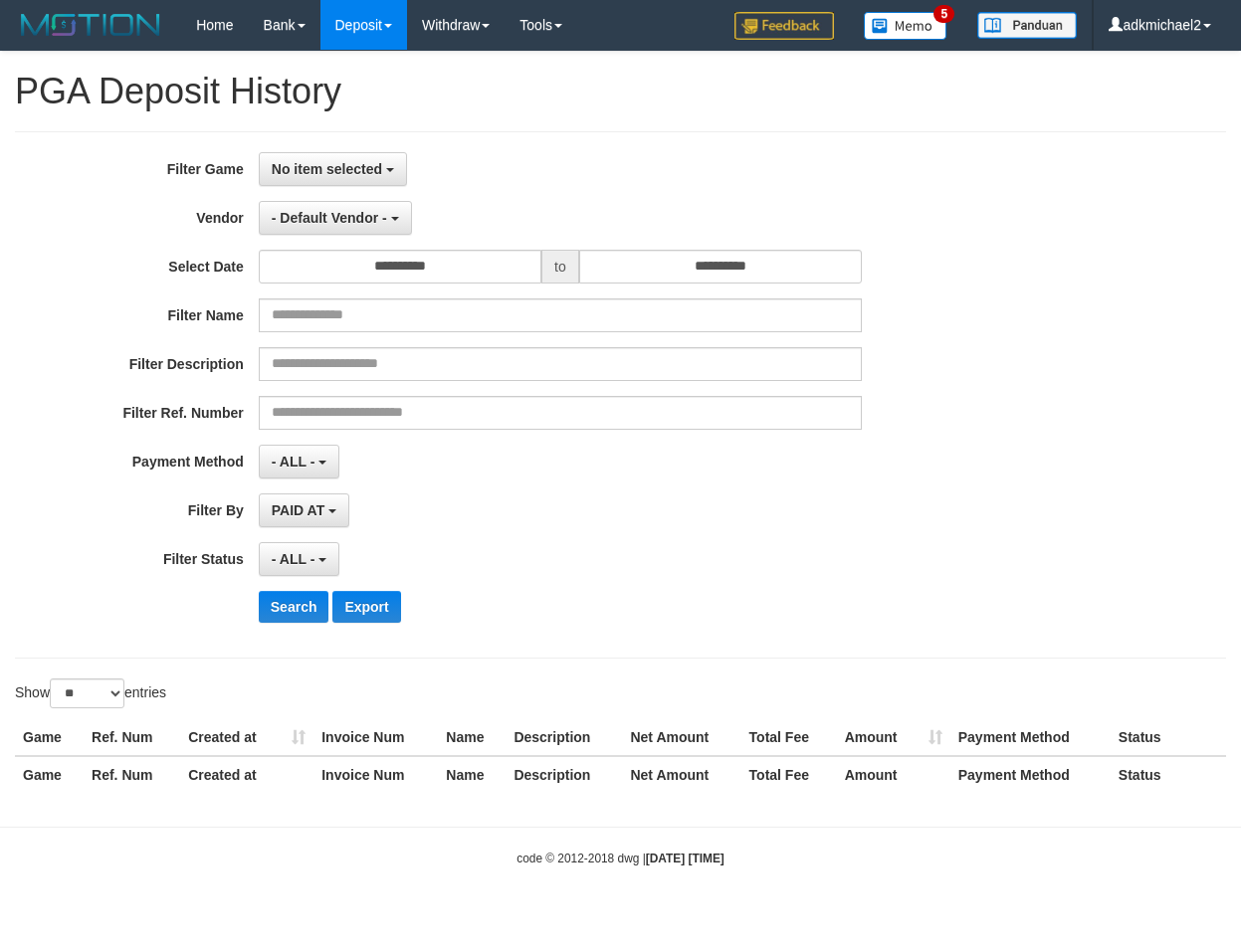 select 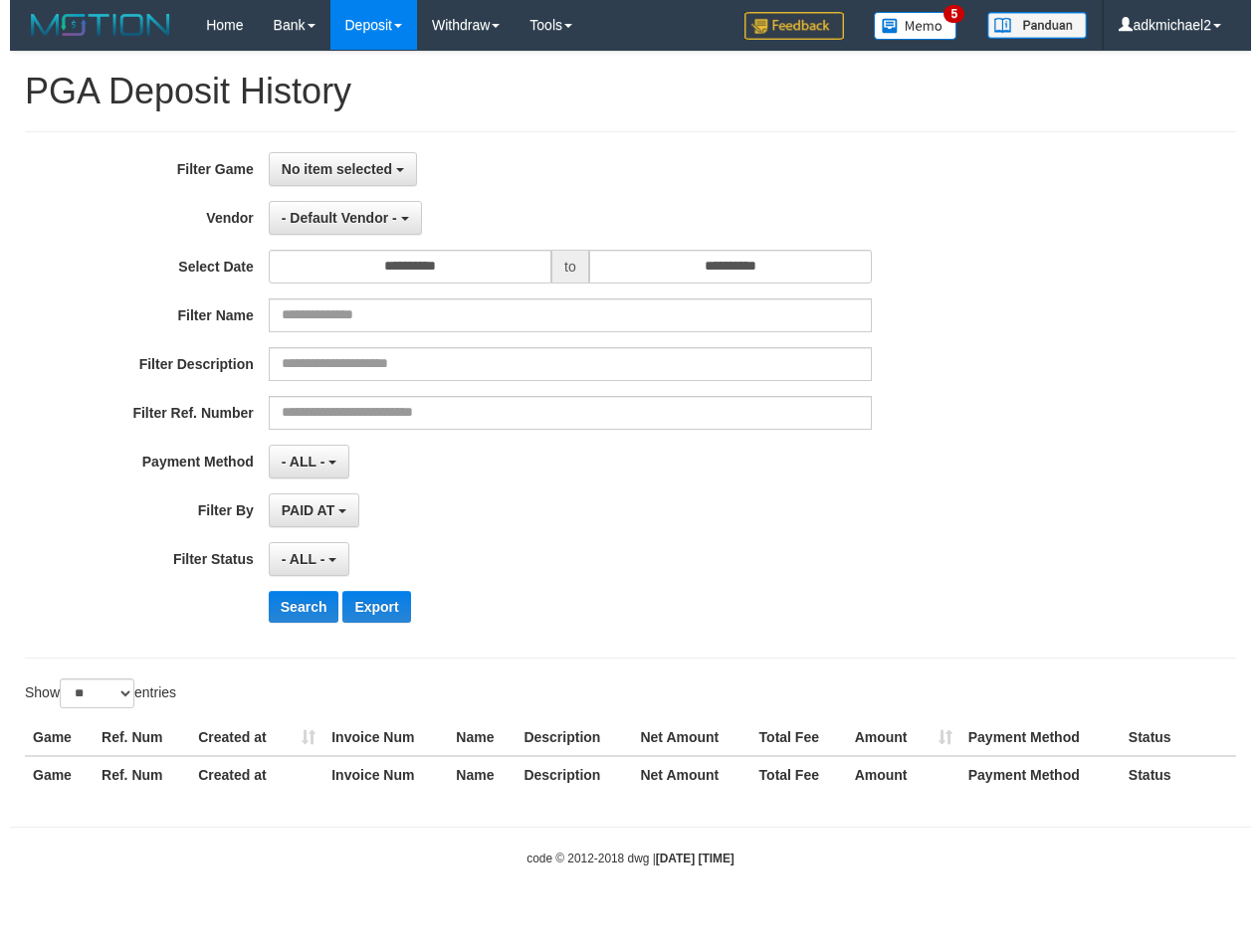 scroll, scrollTop: 0, scrollLeft: 0, axis: both 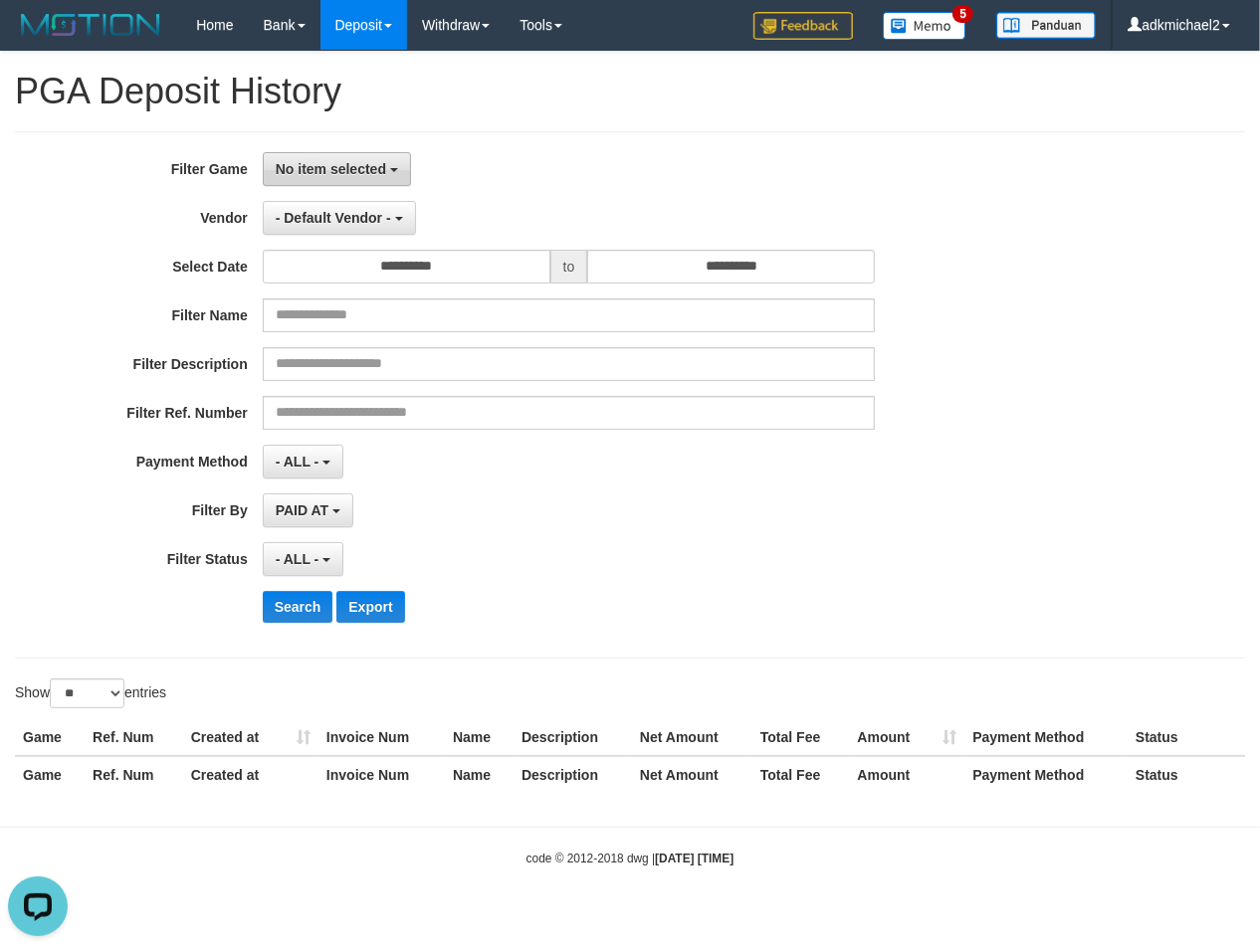 drag, startPoint x: 312, startPoint y: 162, endPoint x: 307, endPoint y: 184, distance: 22.561028 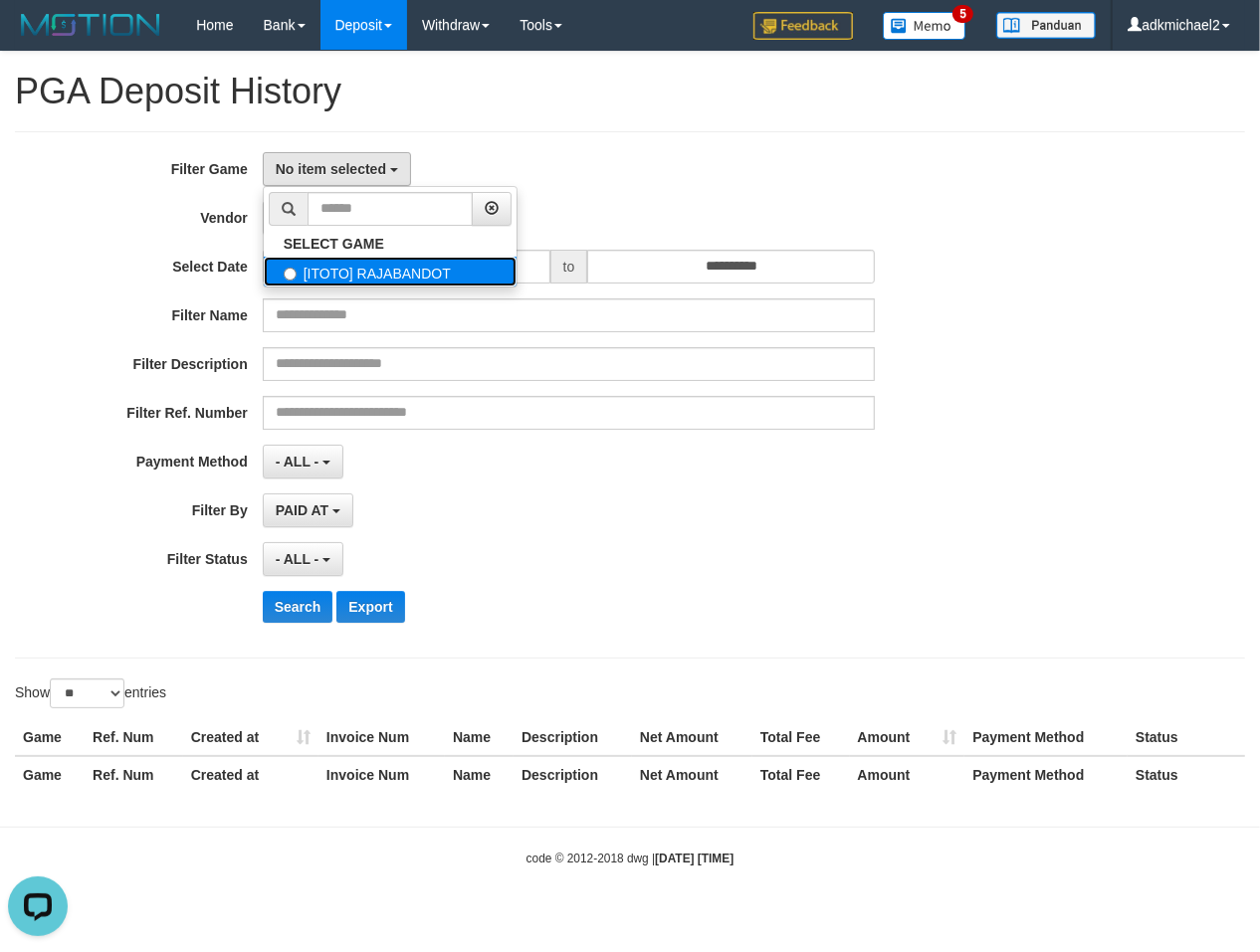 click on "[ITOTO] RAJABANDOT" at bounding box center [390, 272] 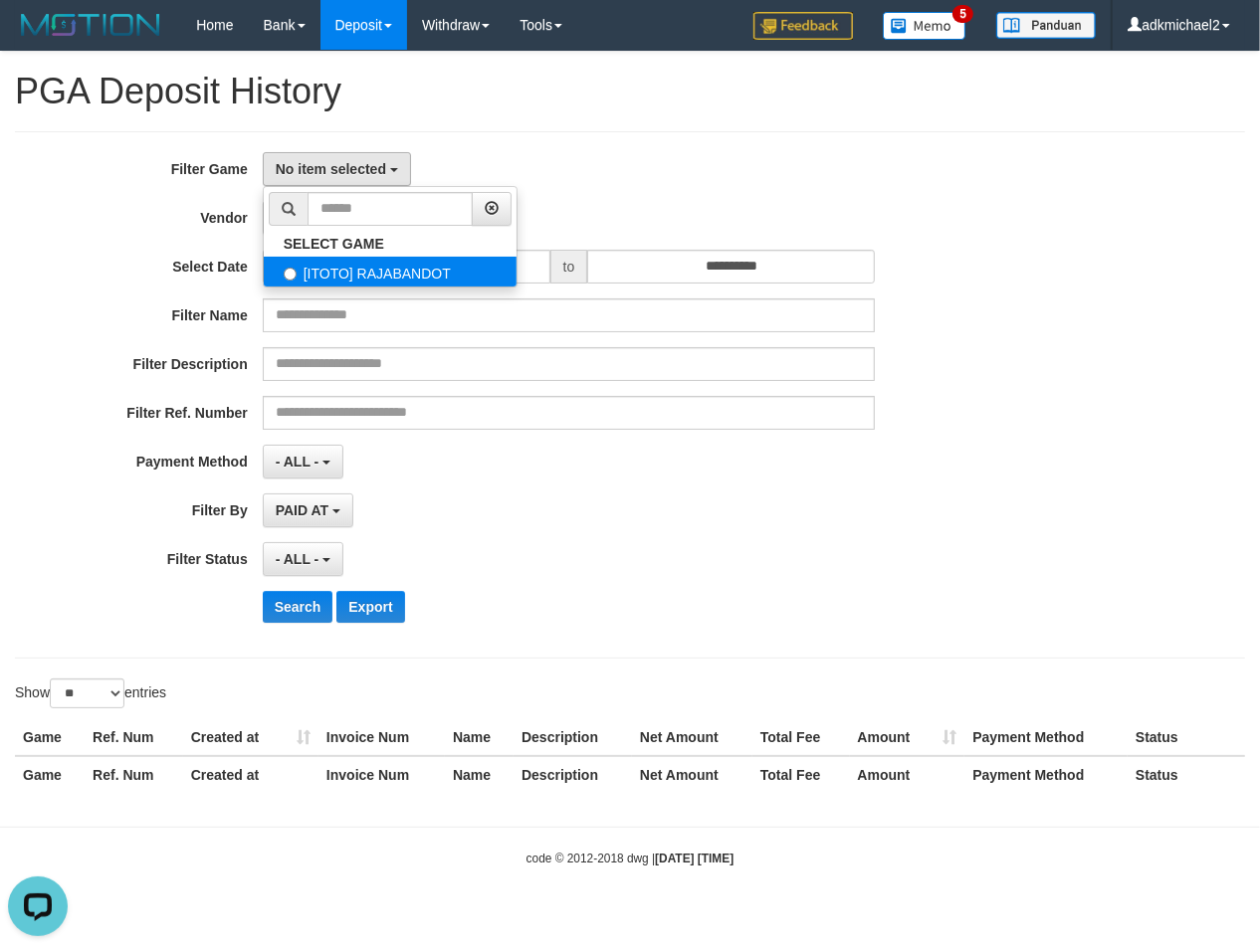 select on "***" 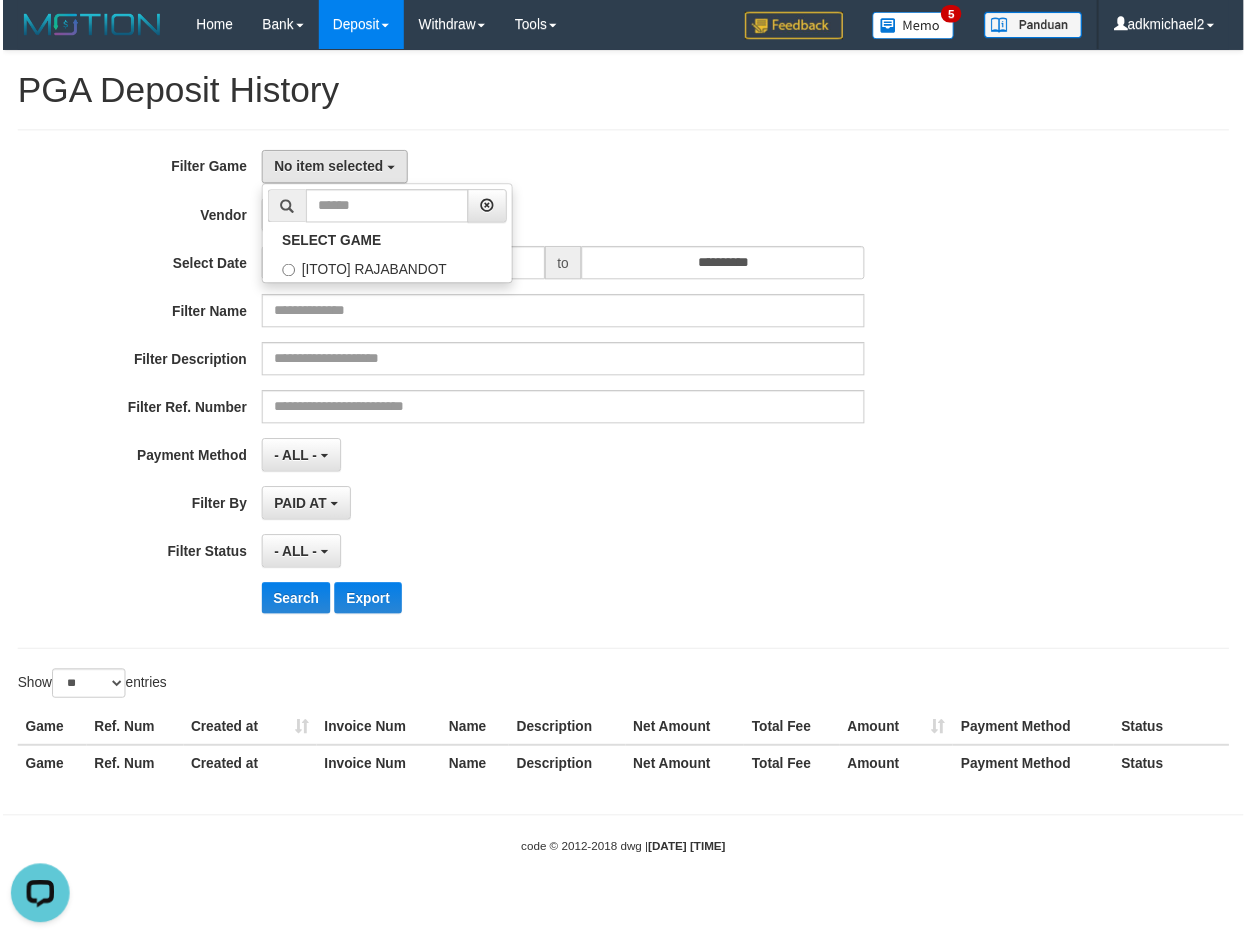 scroll, scrollTop: 17, scrollLeft: 0, axis: vertical 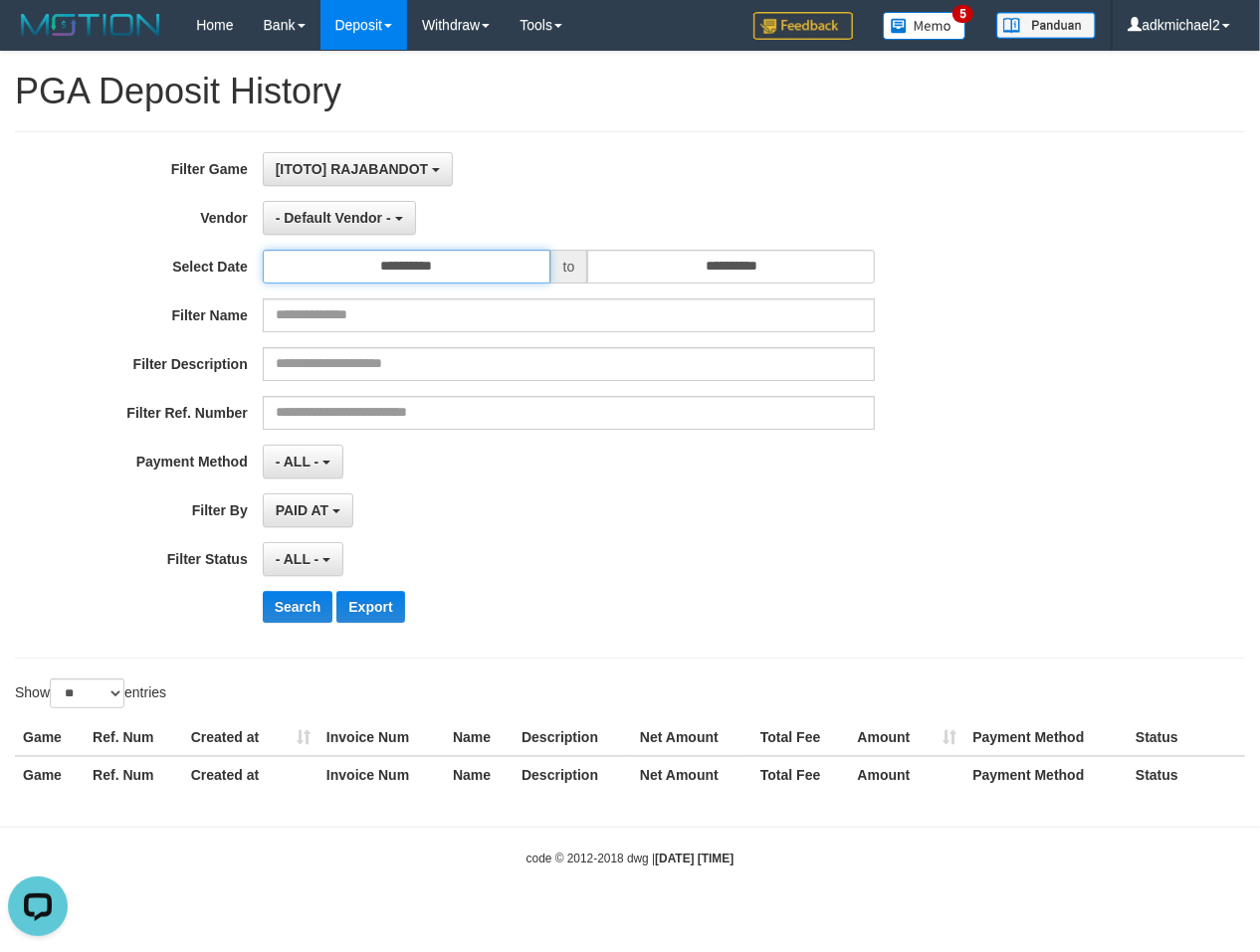 click on "**********" at bounding box center (406, 267) 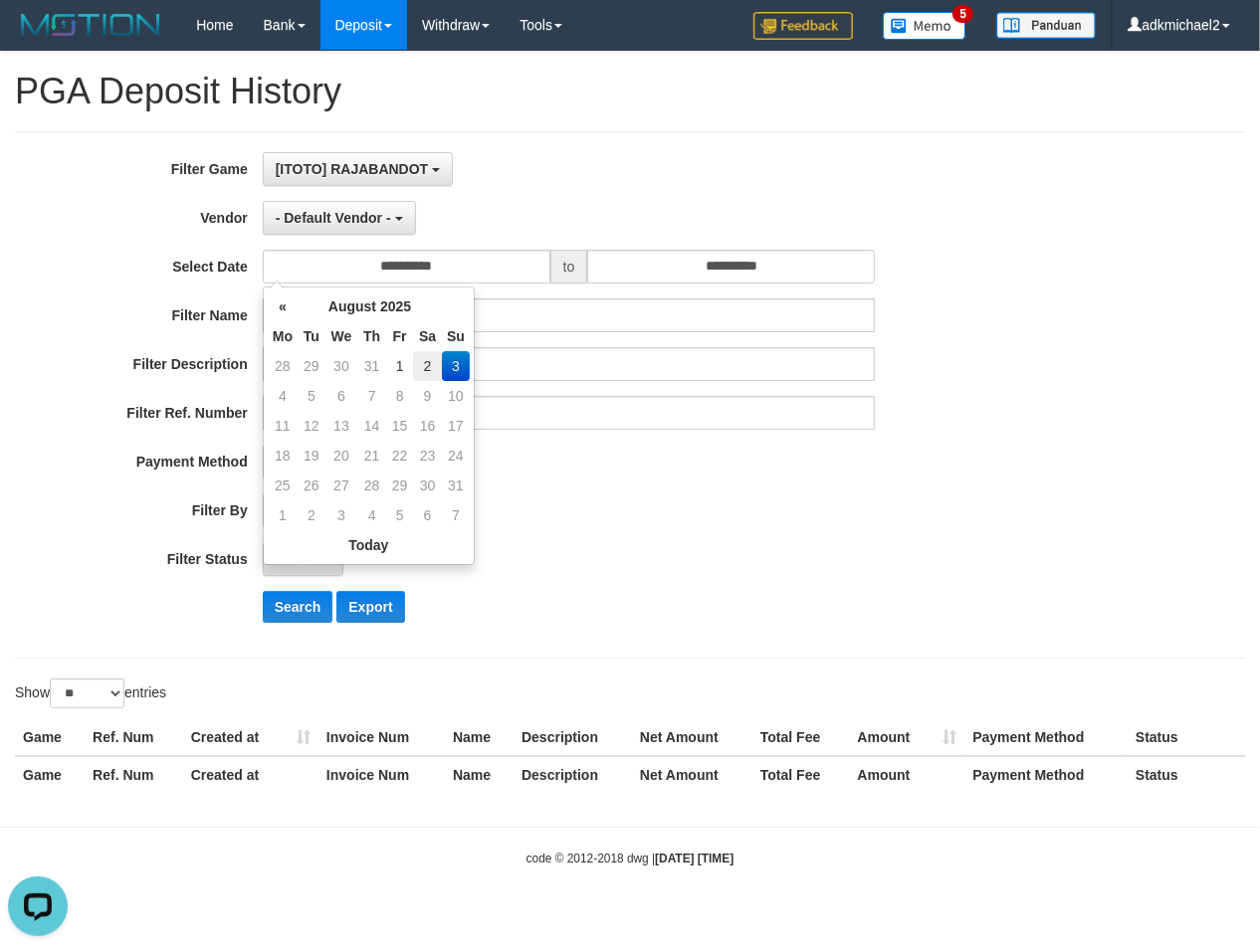 click on "2" at bounding box center [427, 366] 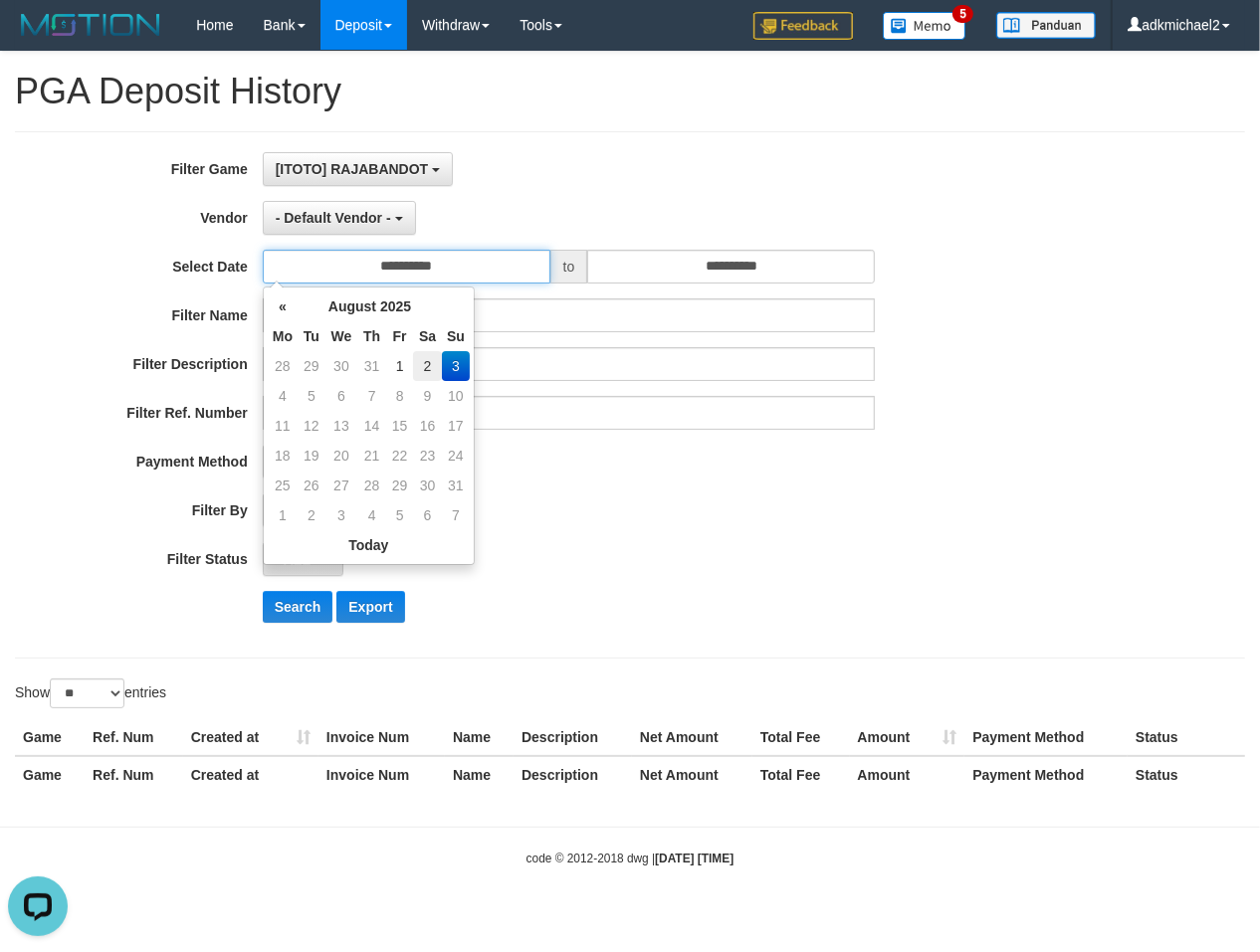 type on "**********" 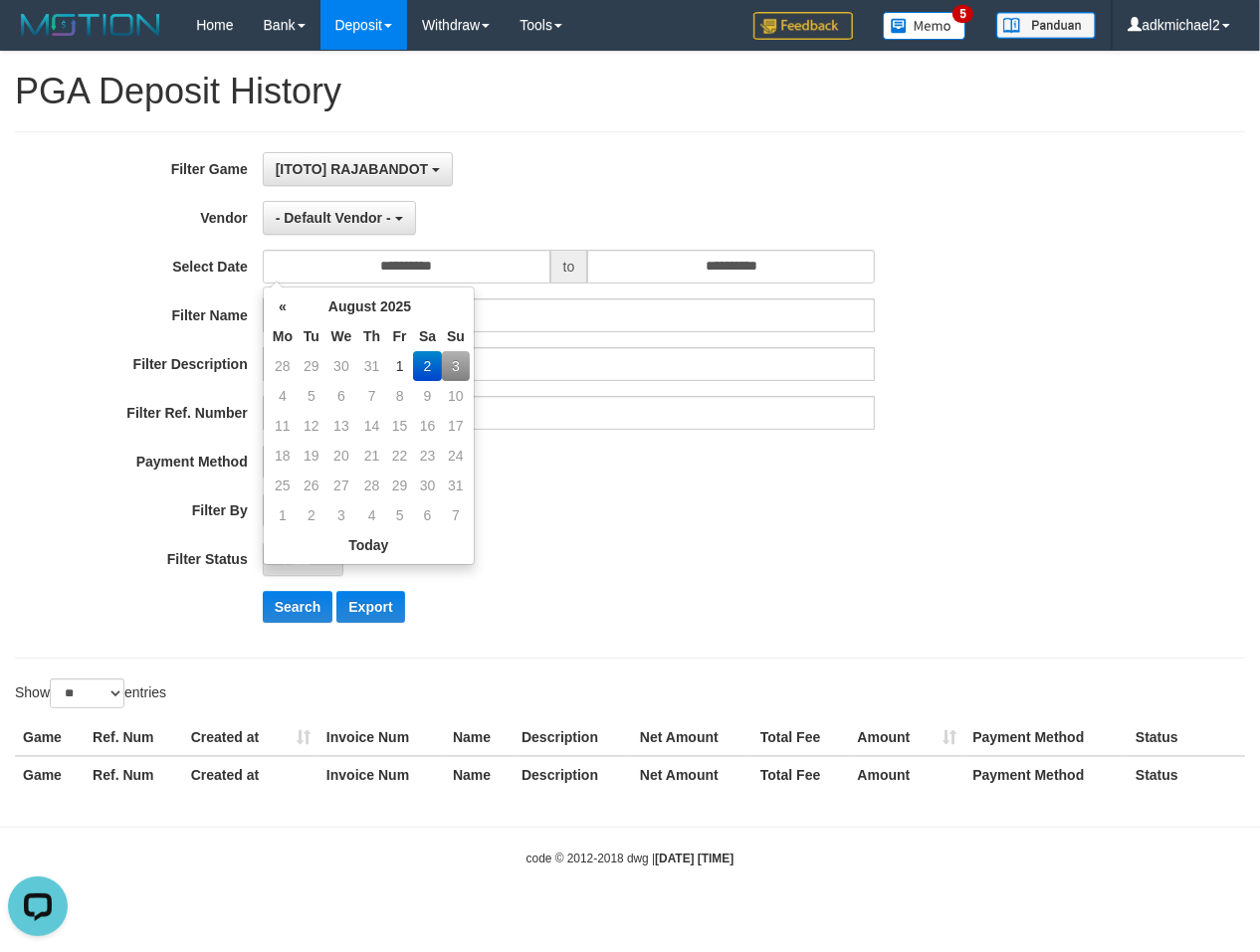 click on "**********" at bounding box center (525, 395) 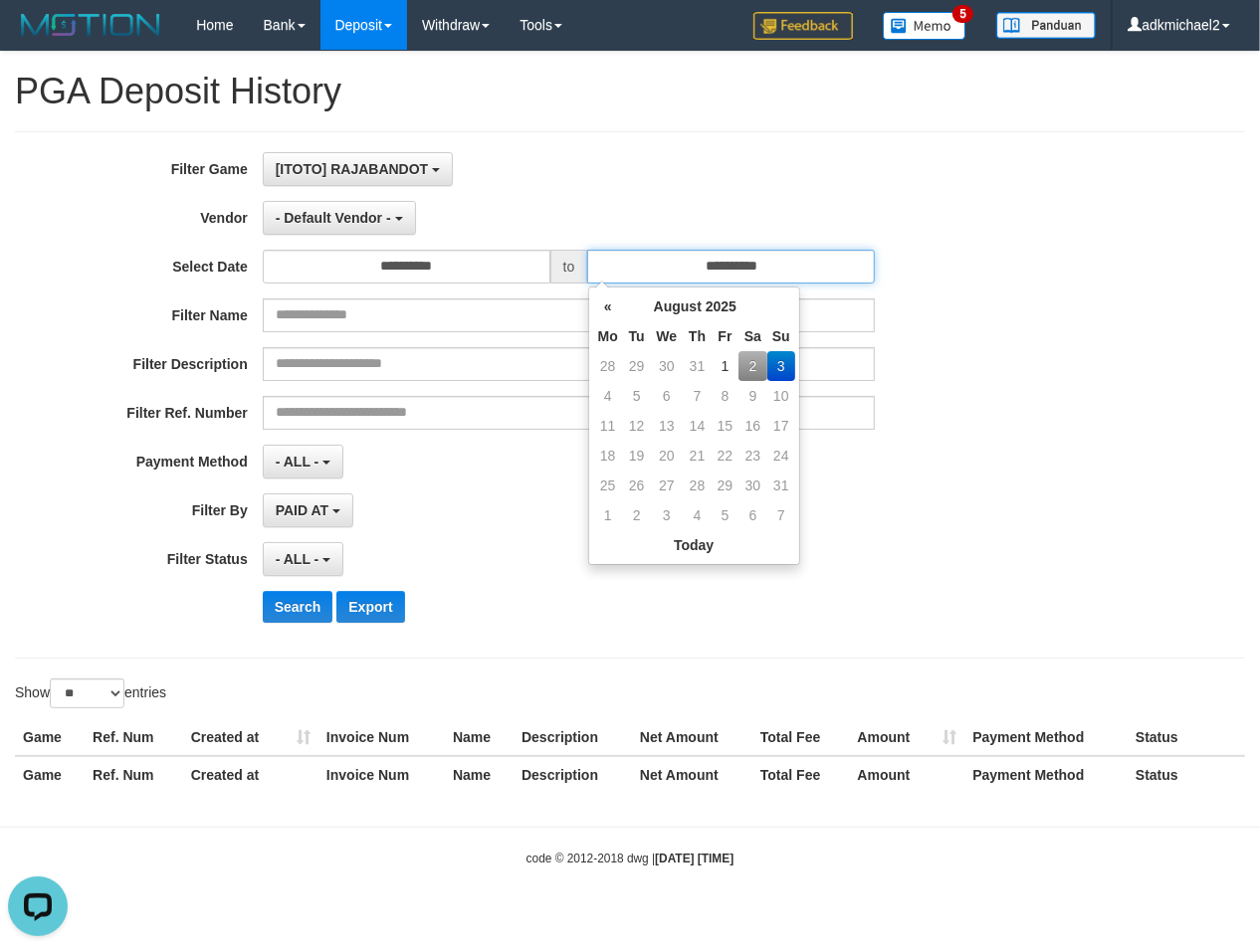 drag, startPoint x: 715, startPoint y: 276, endPoint x: 705, endPoint y: 336, distance: 60.82763 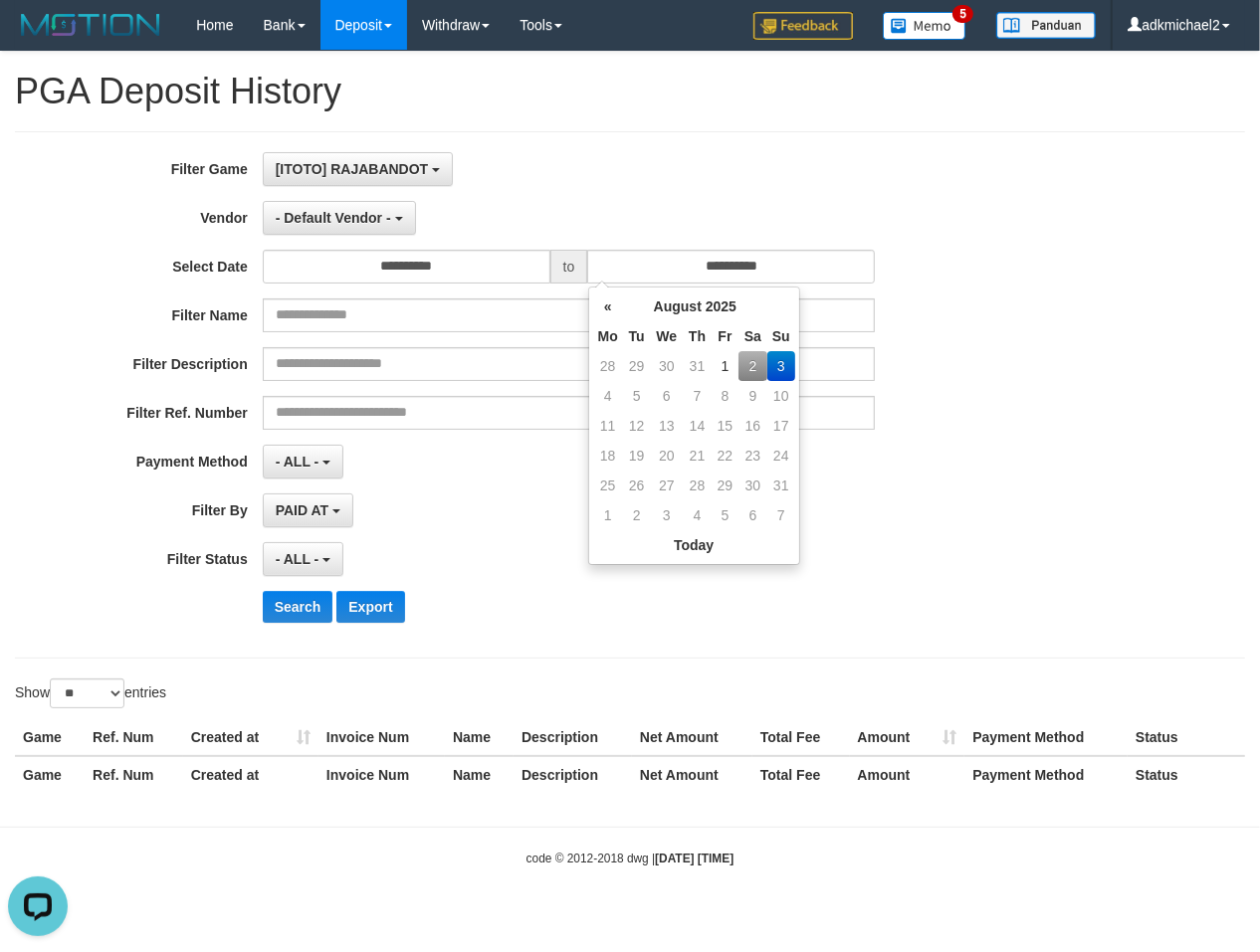 click on "2" at bounding box center (752, 366) 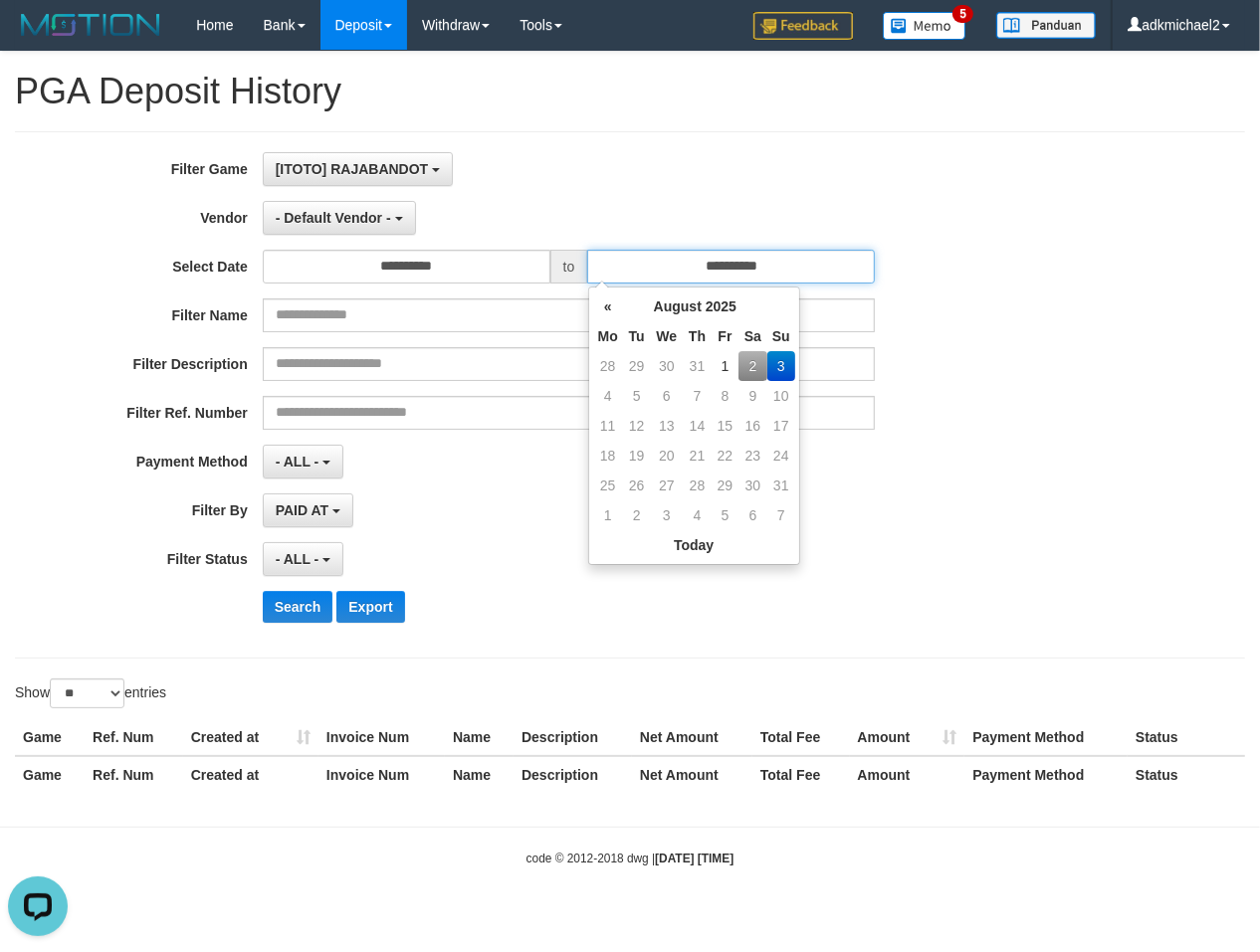 type on "**********" 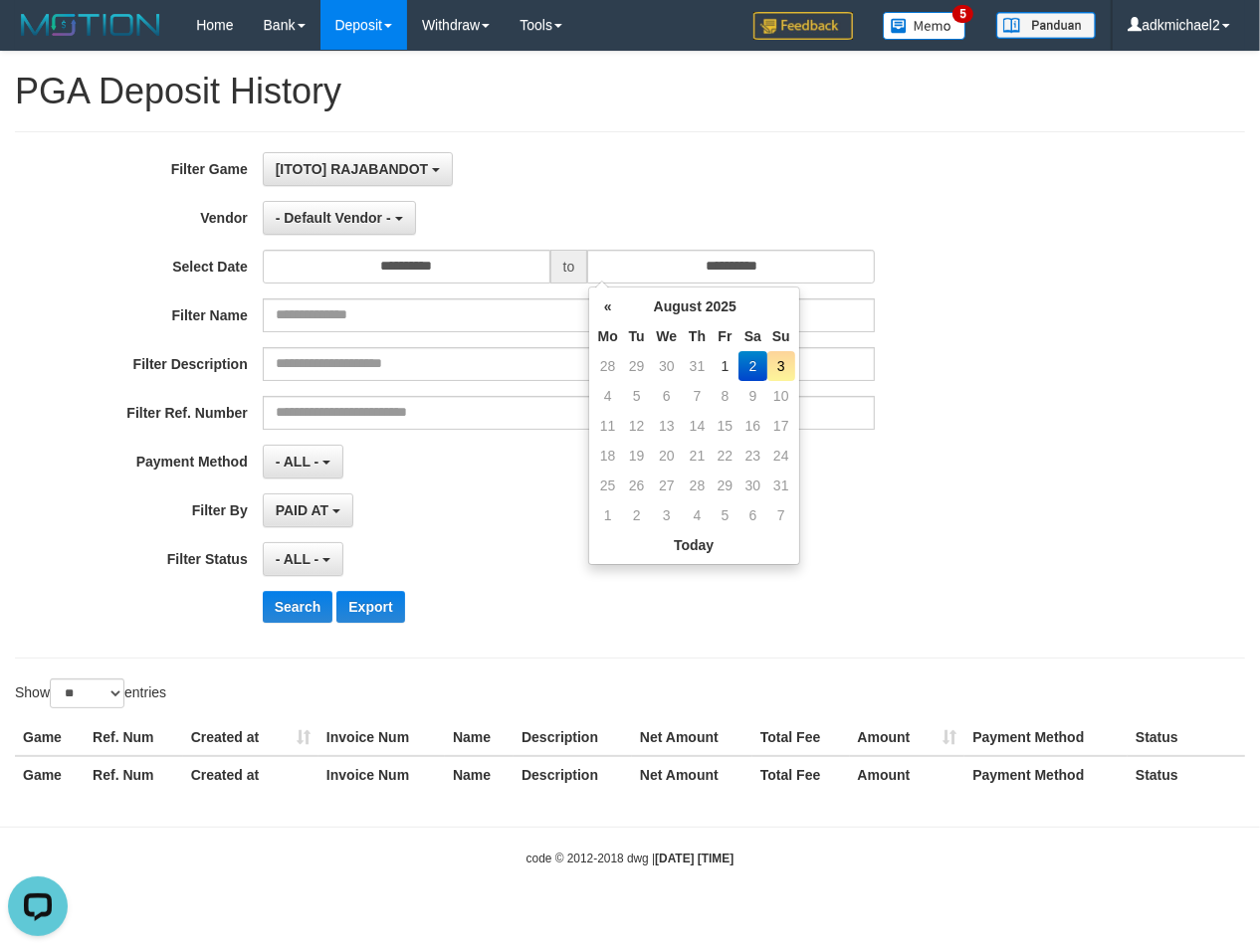click on "Filter Name" at bounding box center (525, 315) 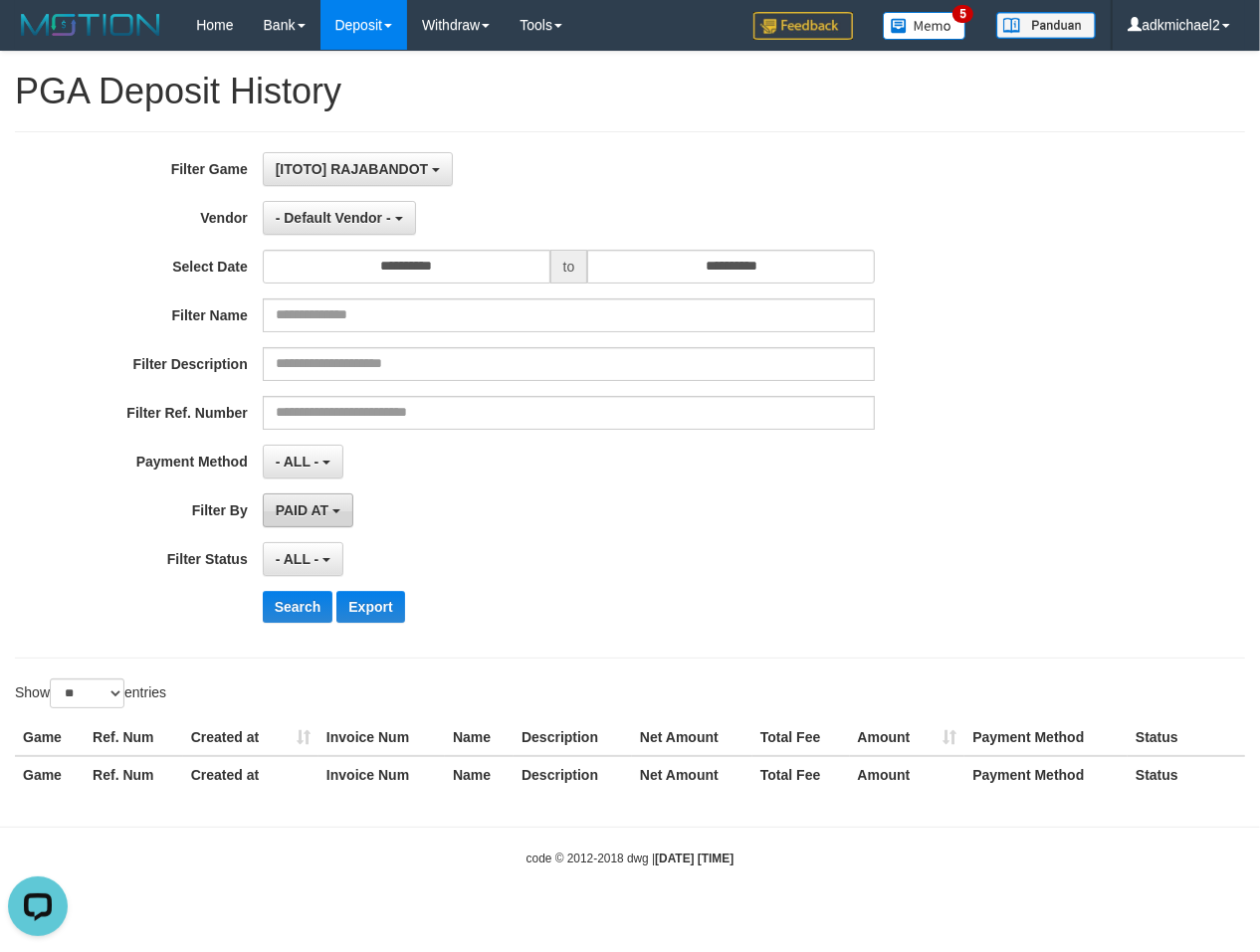 click on "PAID AT" at bounding box center [302, 510] 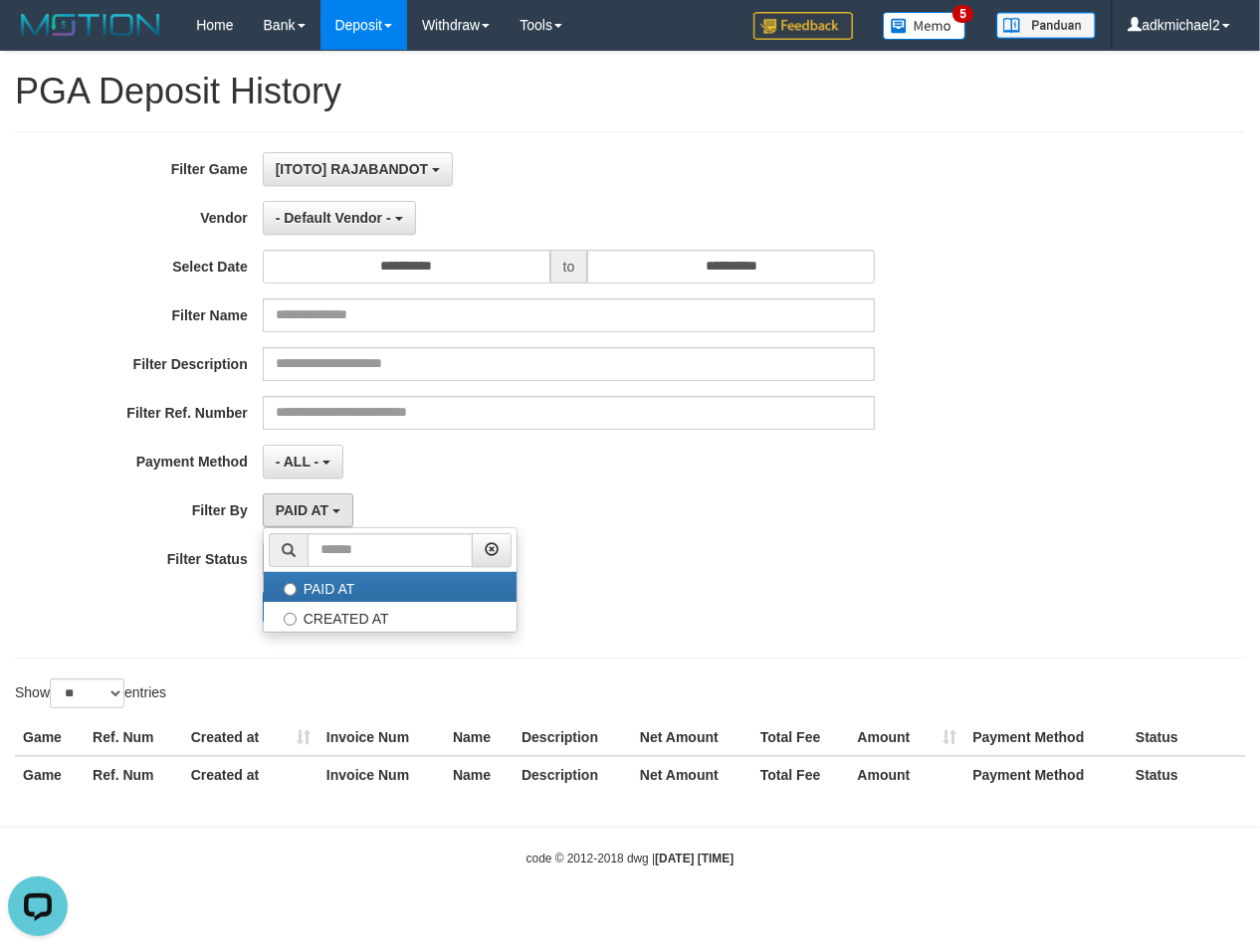 click on "PAID AT
PAID AT
CREATED AT" at bounding box center (568, 510) 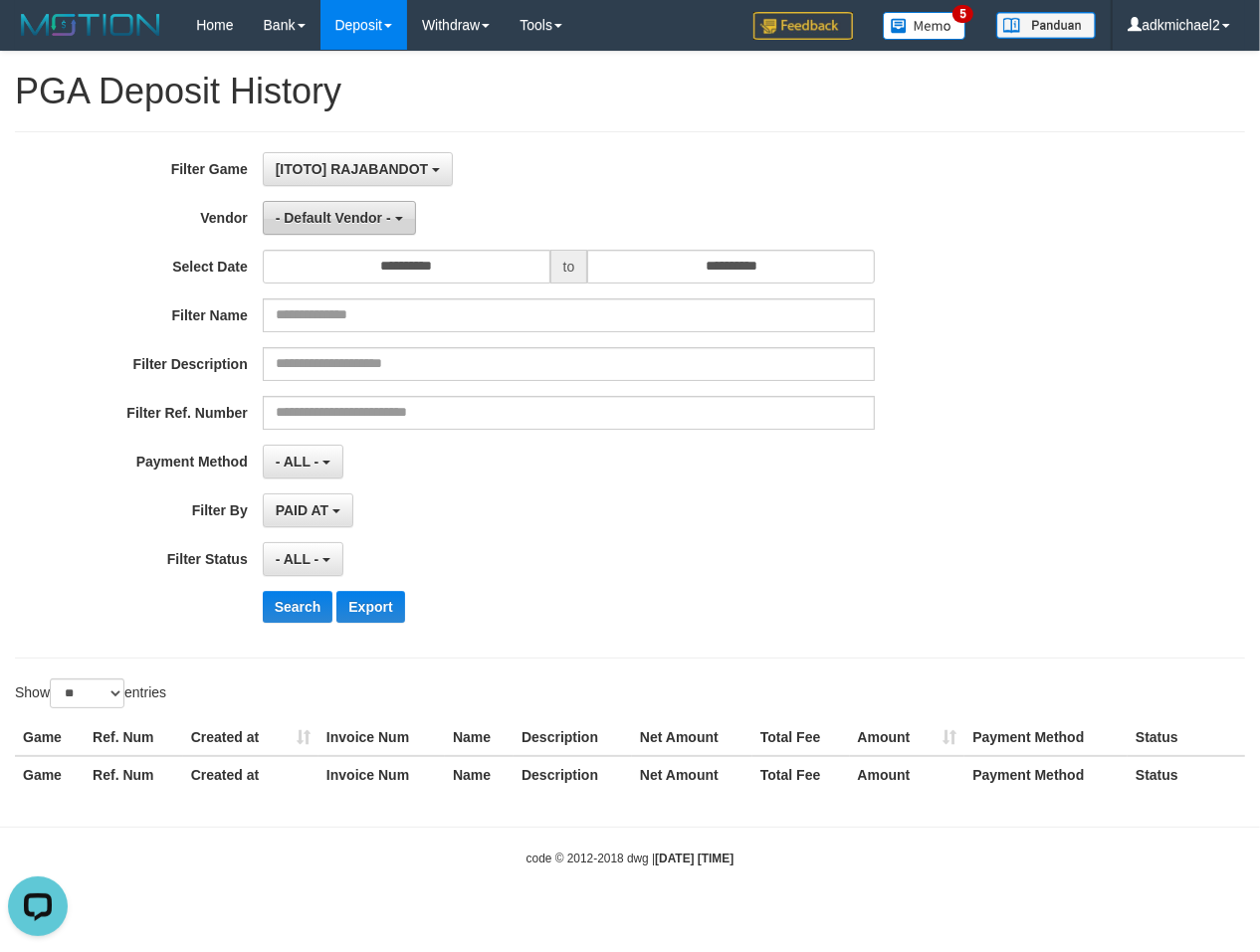 click on "- Default Vendor -" at bounding box center [339, 218] 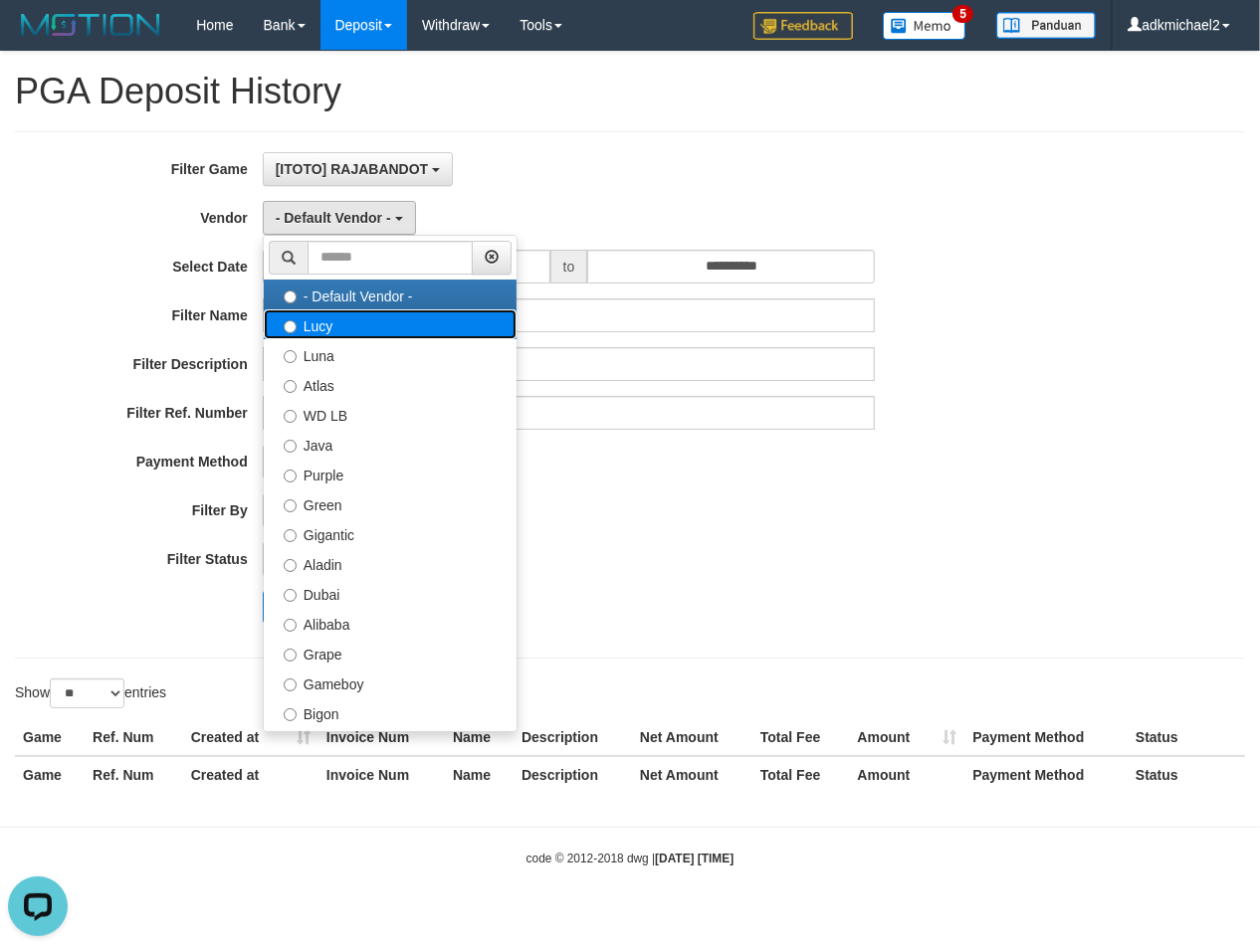 click on "Lucy" at bounding box center (390, 324) 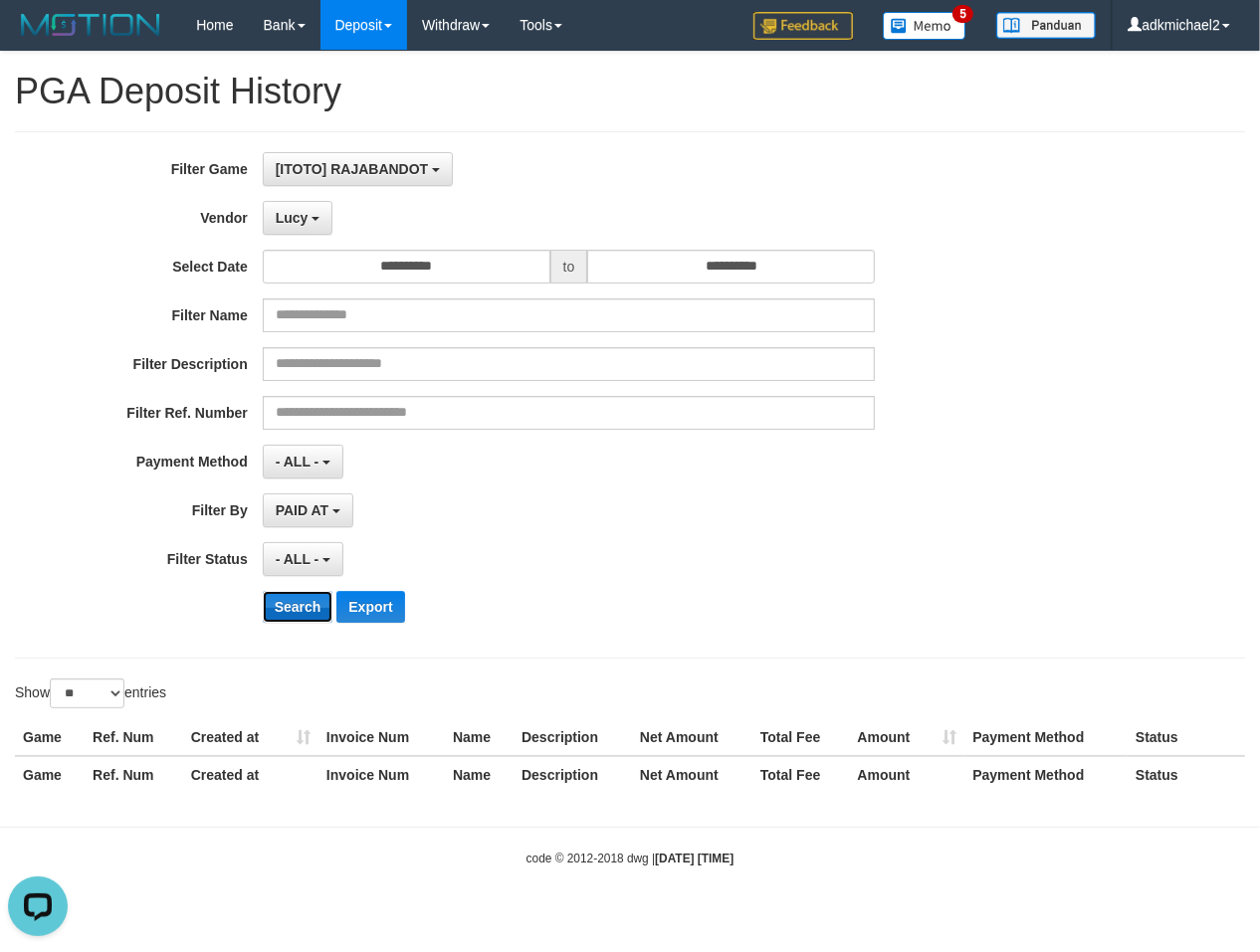 click on "Search" at bounding box center (298, 607) 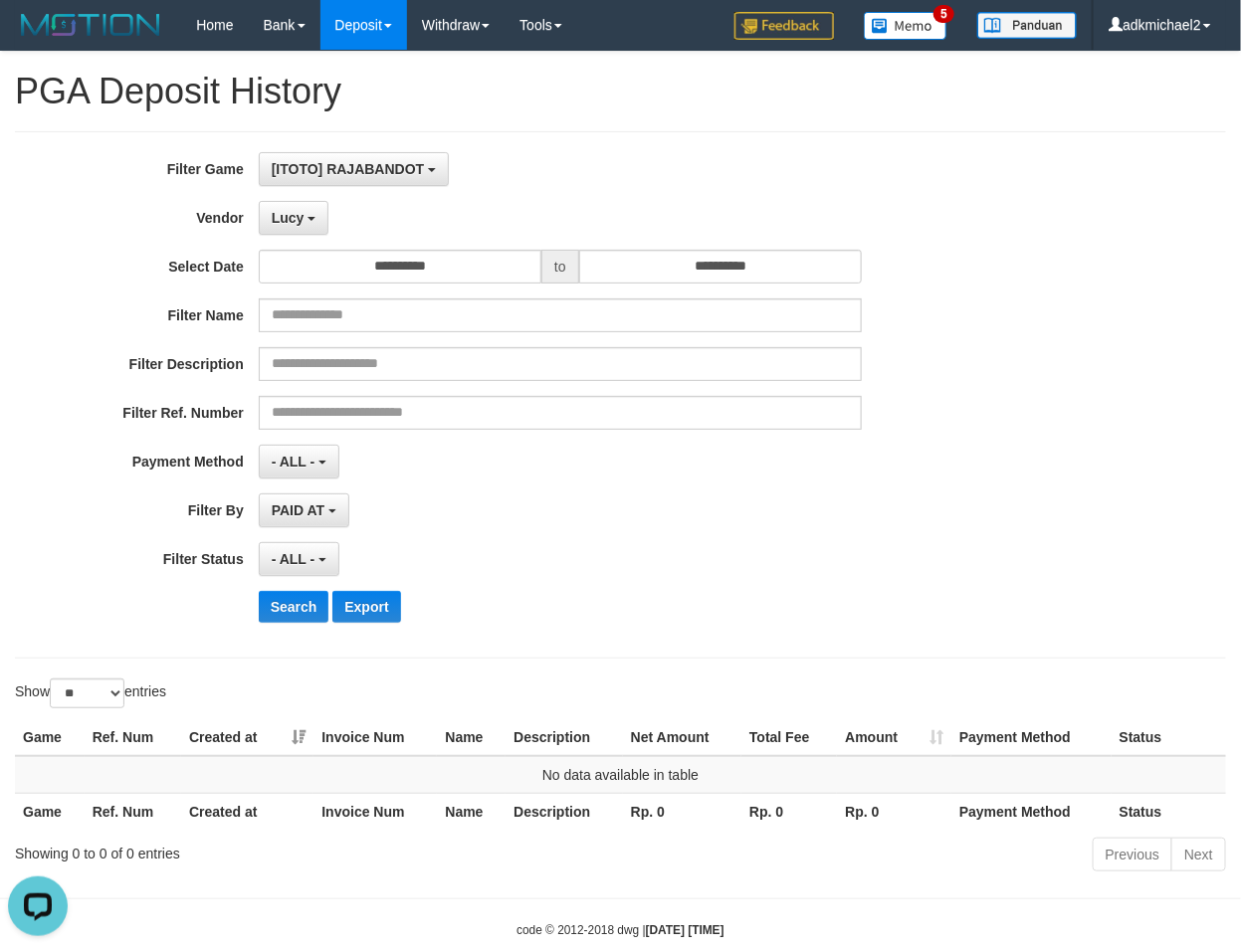 click on "**********" at bounding box center (517, 395) 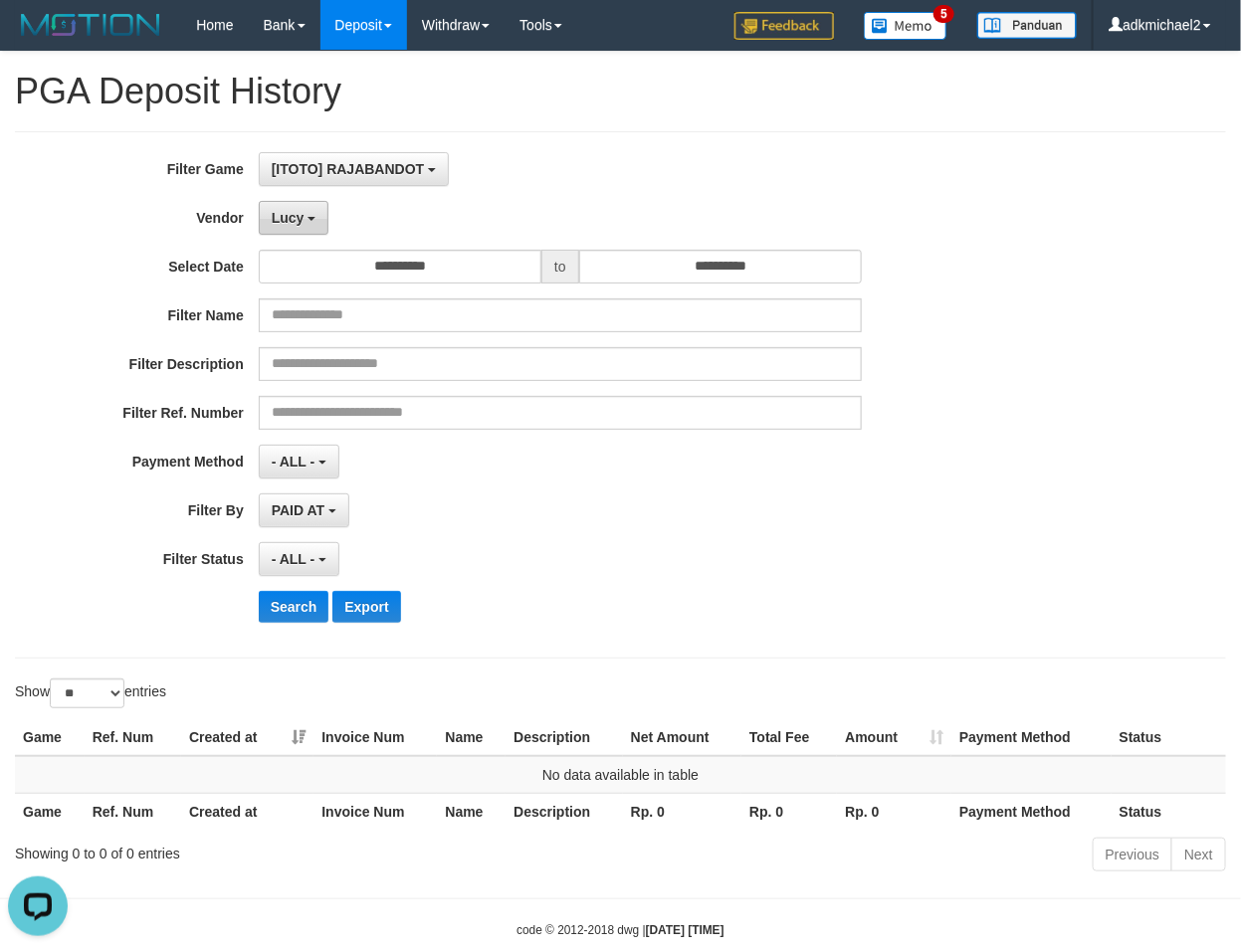 click on "Lucy" at bounding box center (288, 218) 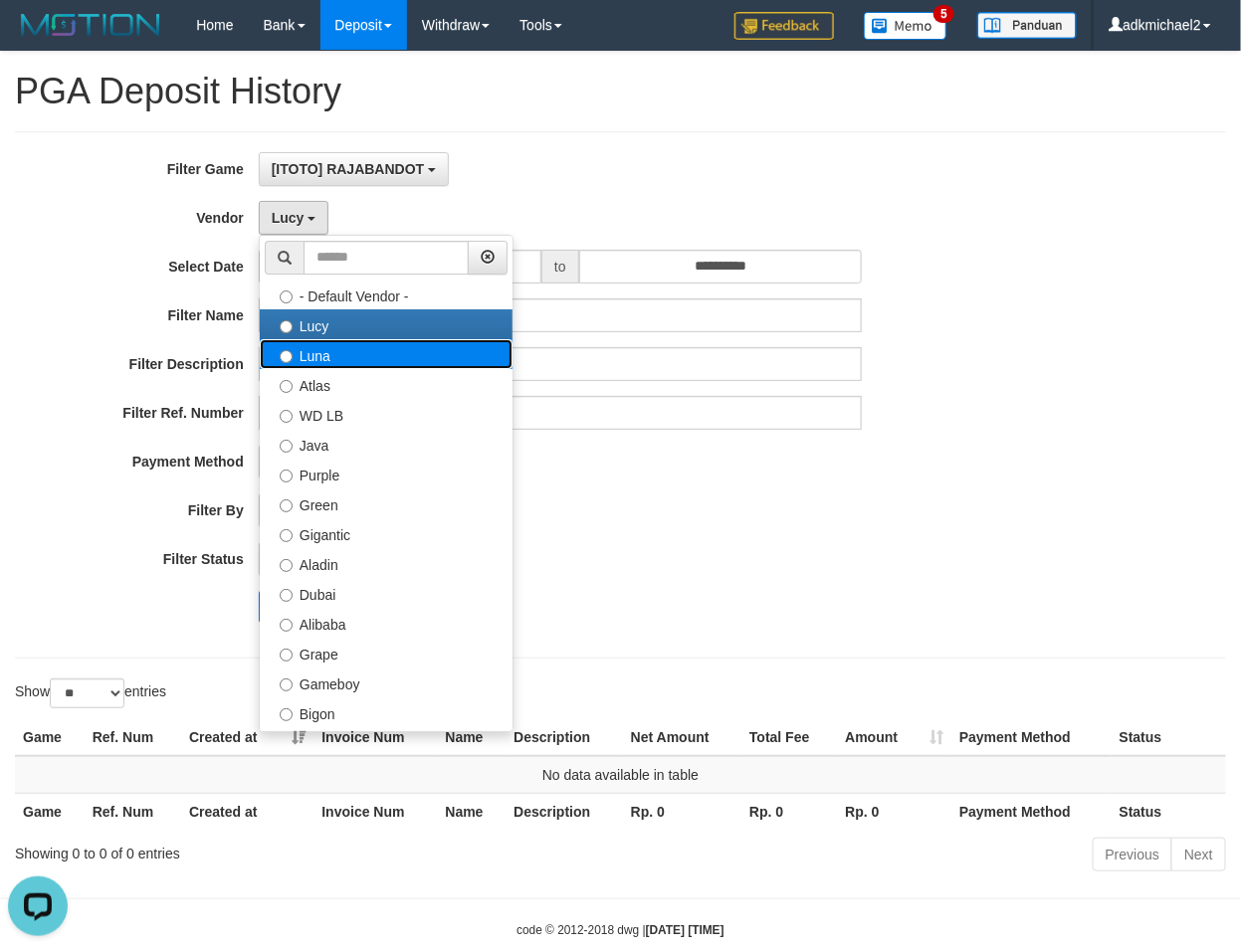click on "Luna" at bounding box center (386, 354) 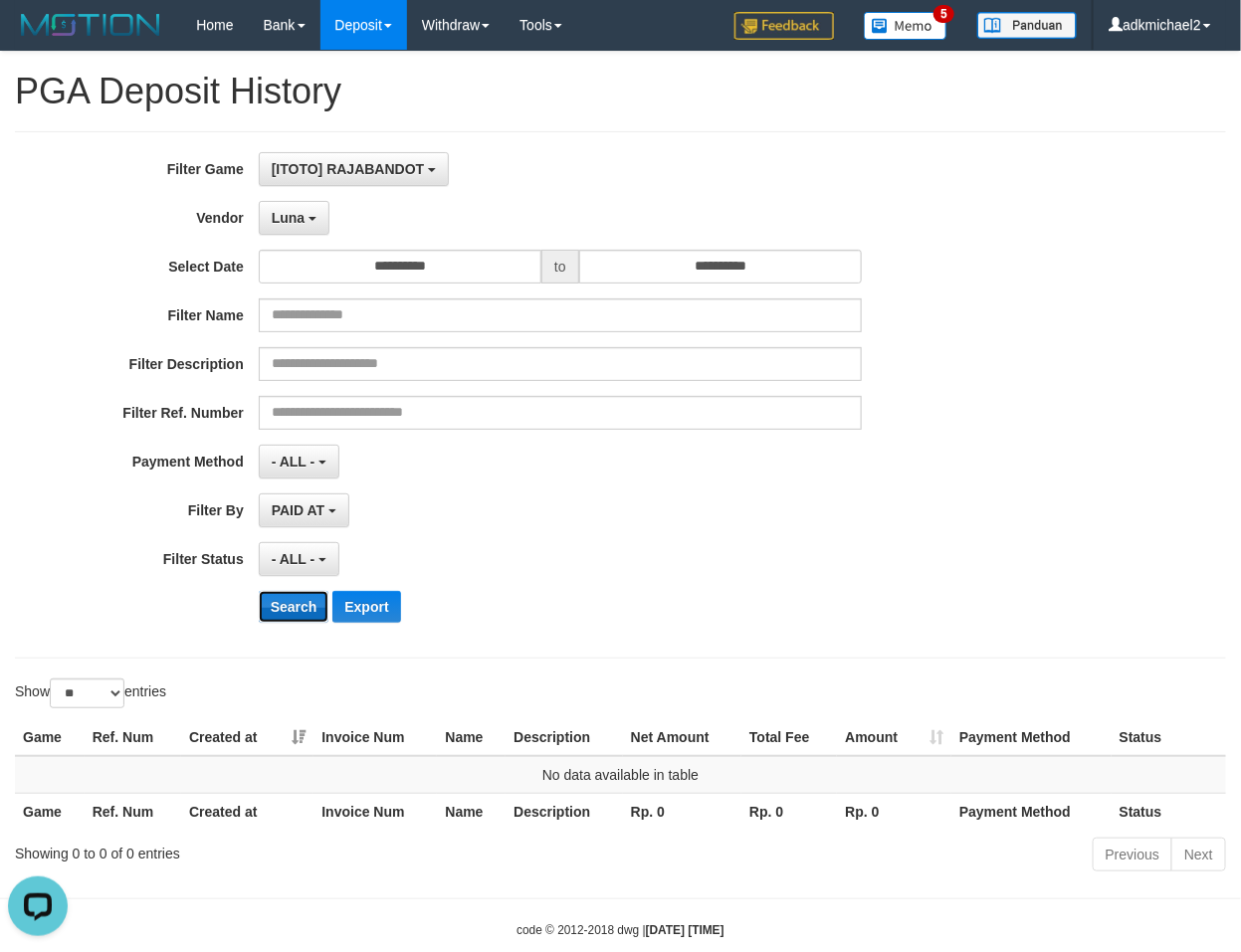 click on "Search" at bounding box center (294, 607) 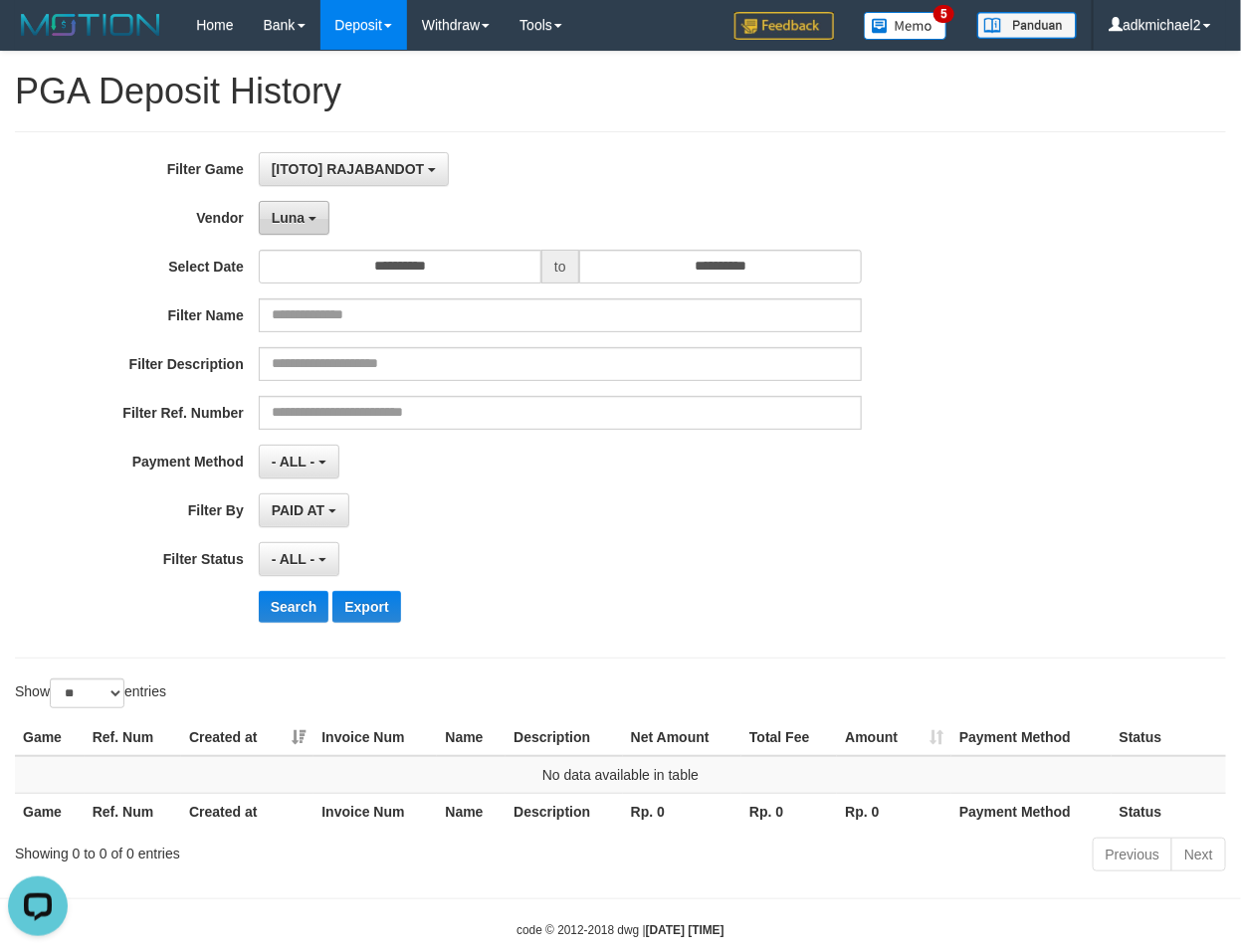 click on "Luna" at bounding box center (294, 218) 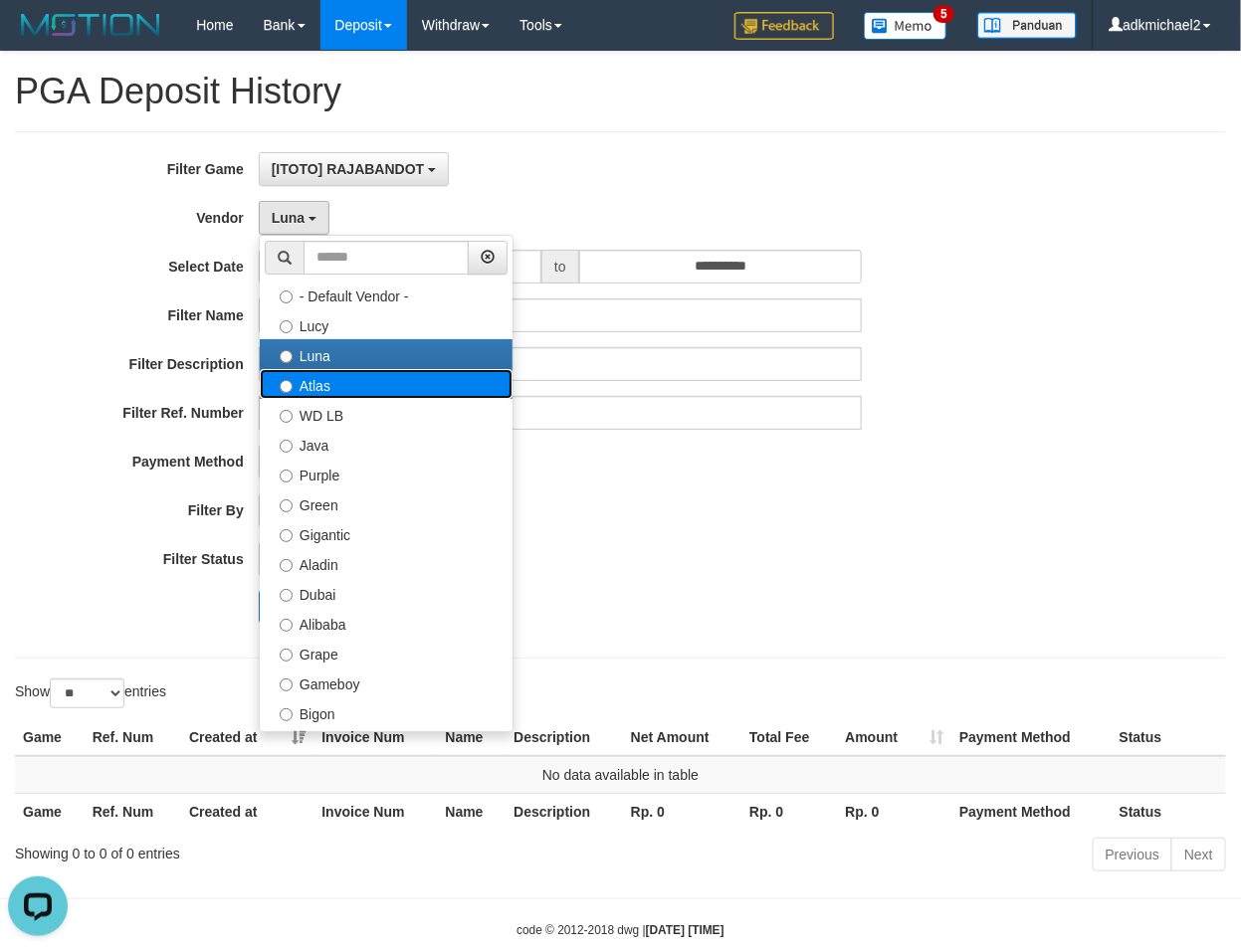 click on "Atlas" at bounding box center [386, 384] 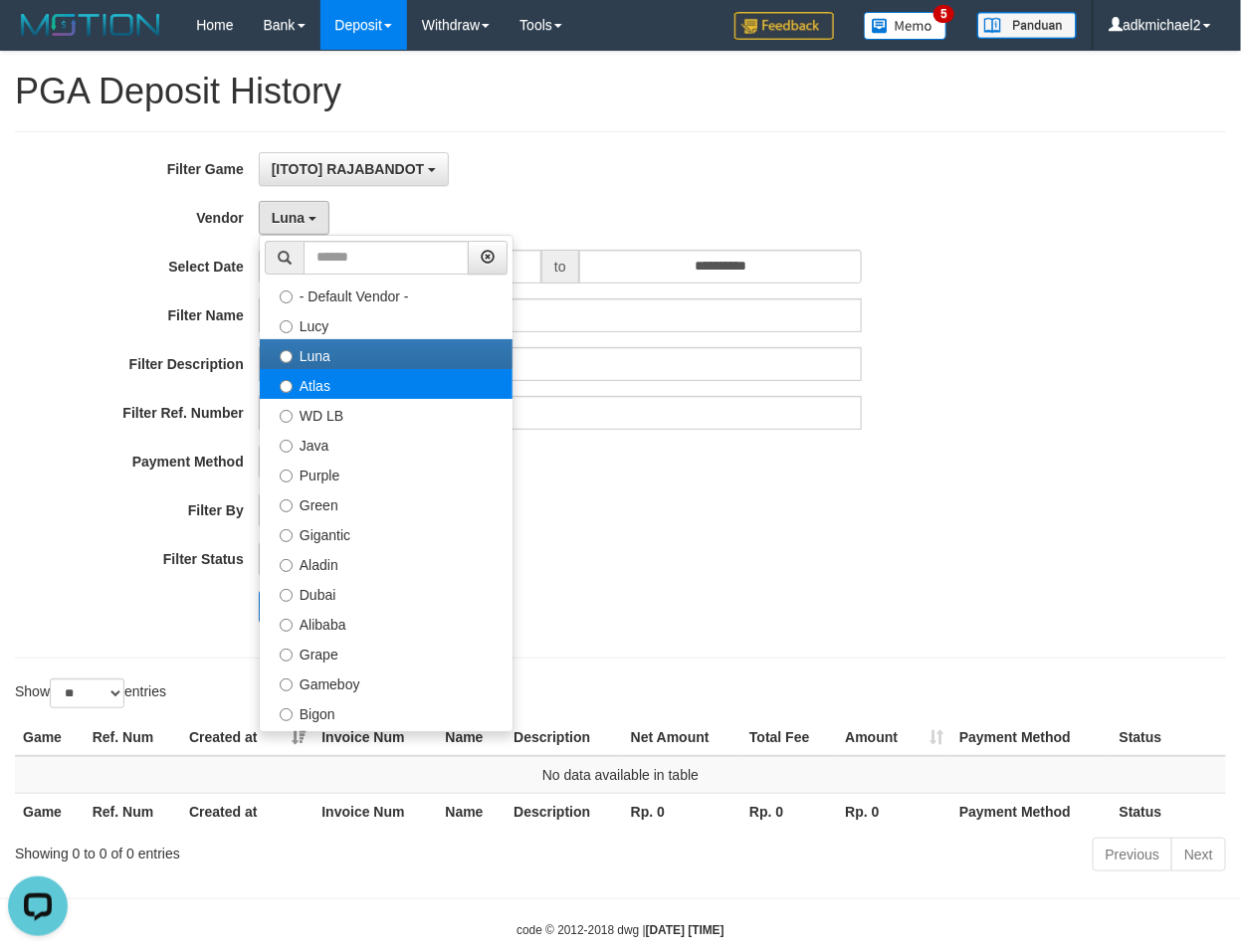 select on "**********" 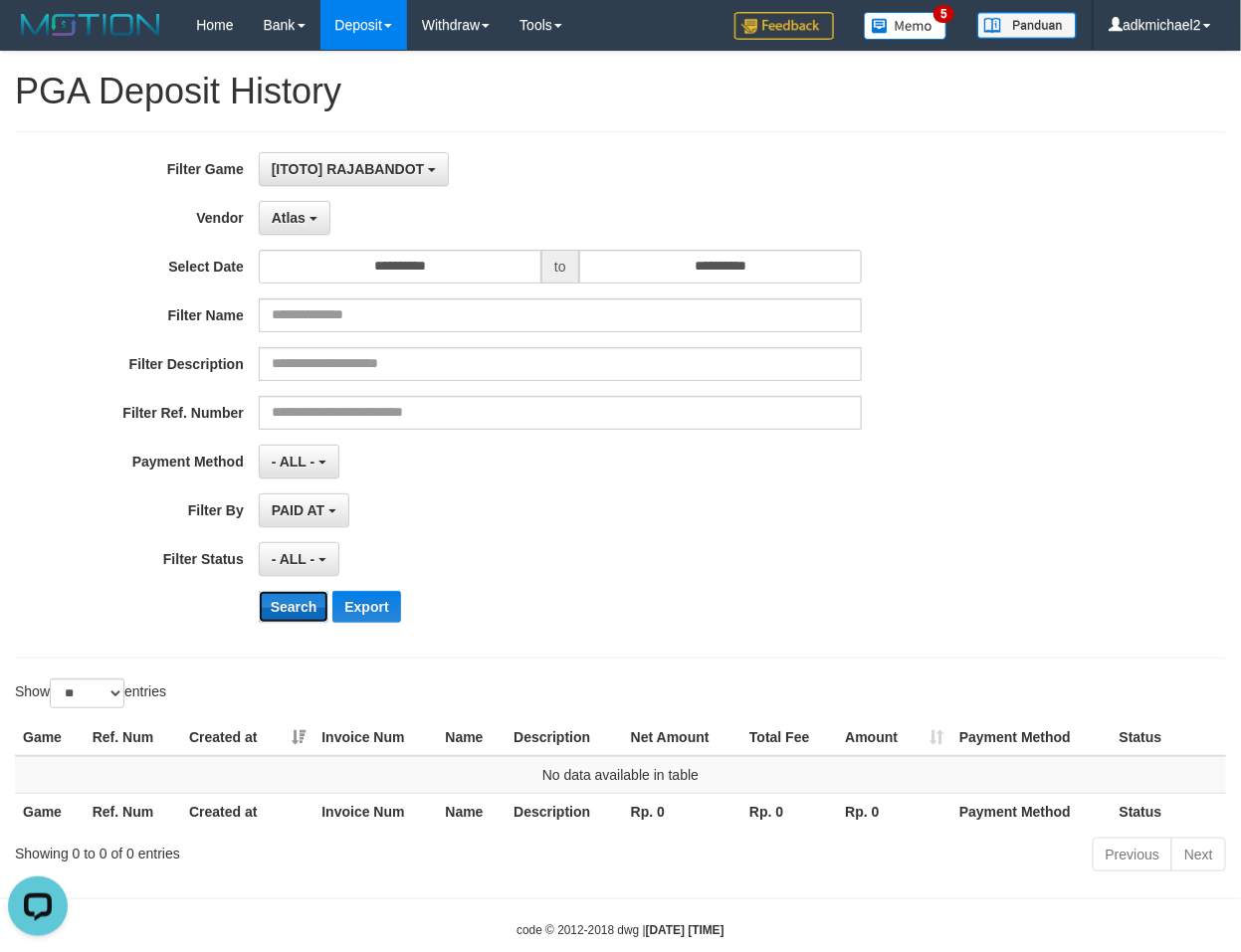 click on "Search" at bounding box center [294, 607] 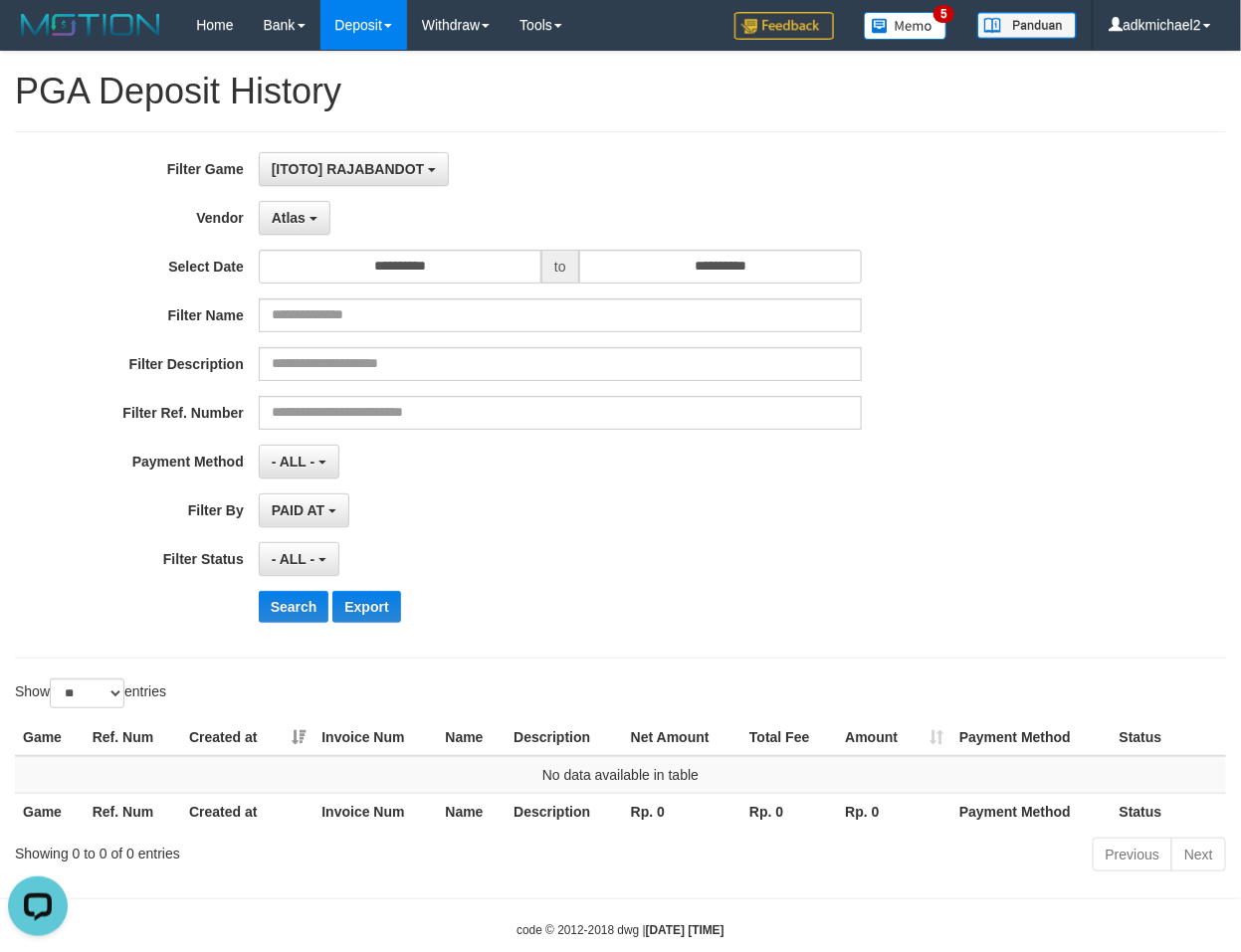 click on "**********" at bounding box center (517, 395) 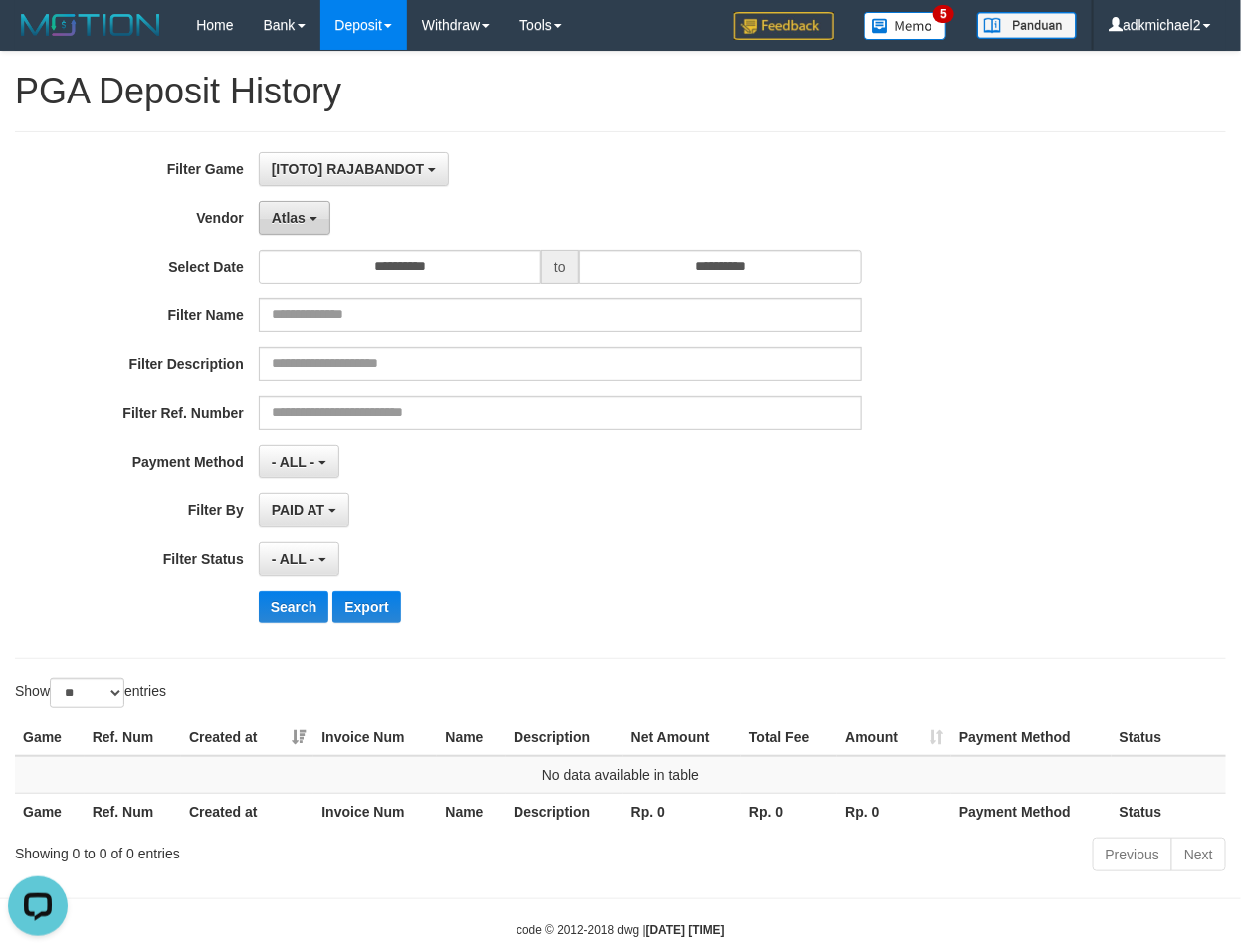 click on "Atlas" at bounding box center (295, 218) 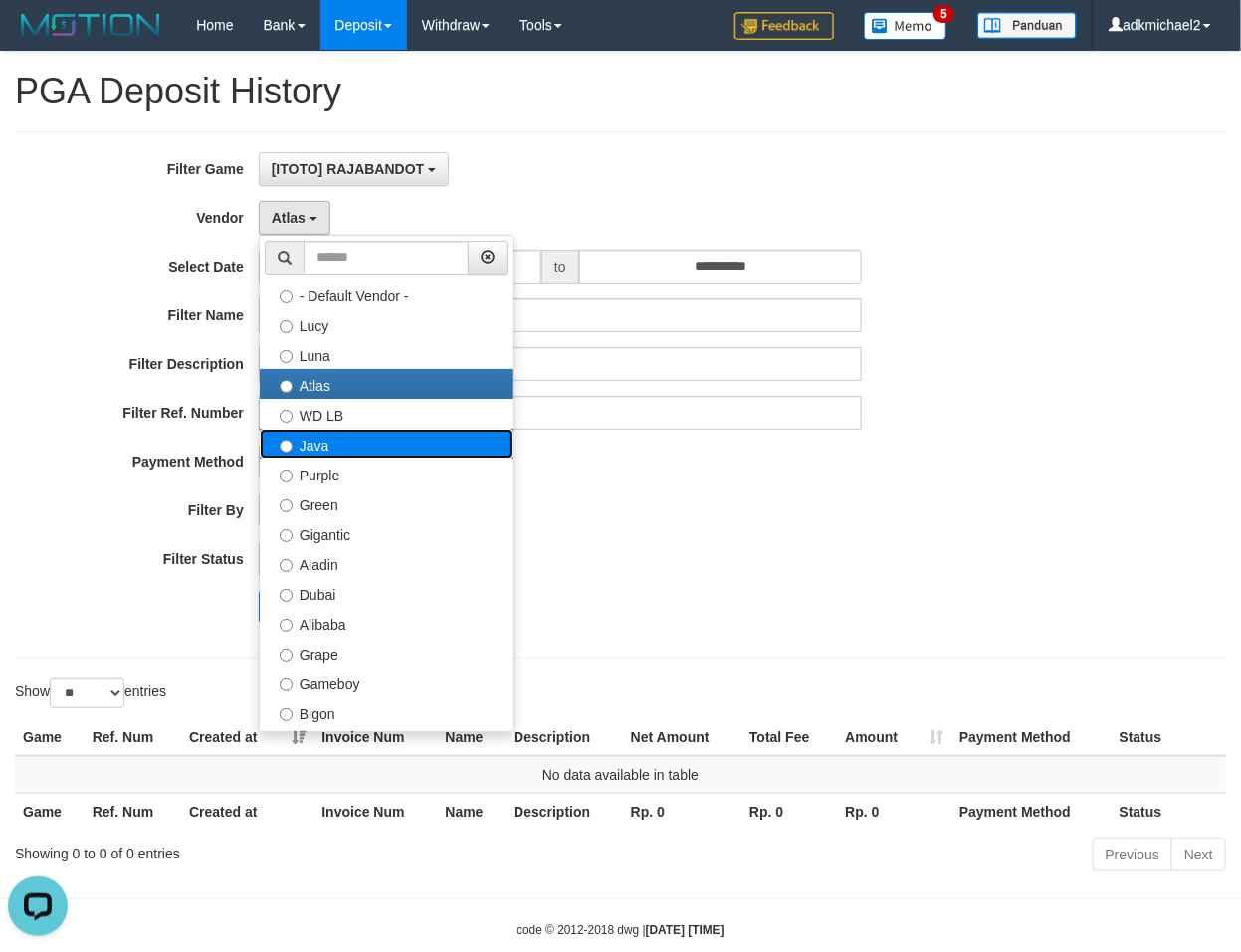 click on "Java" at bounding box center (386, 444) 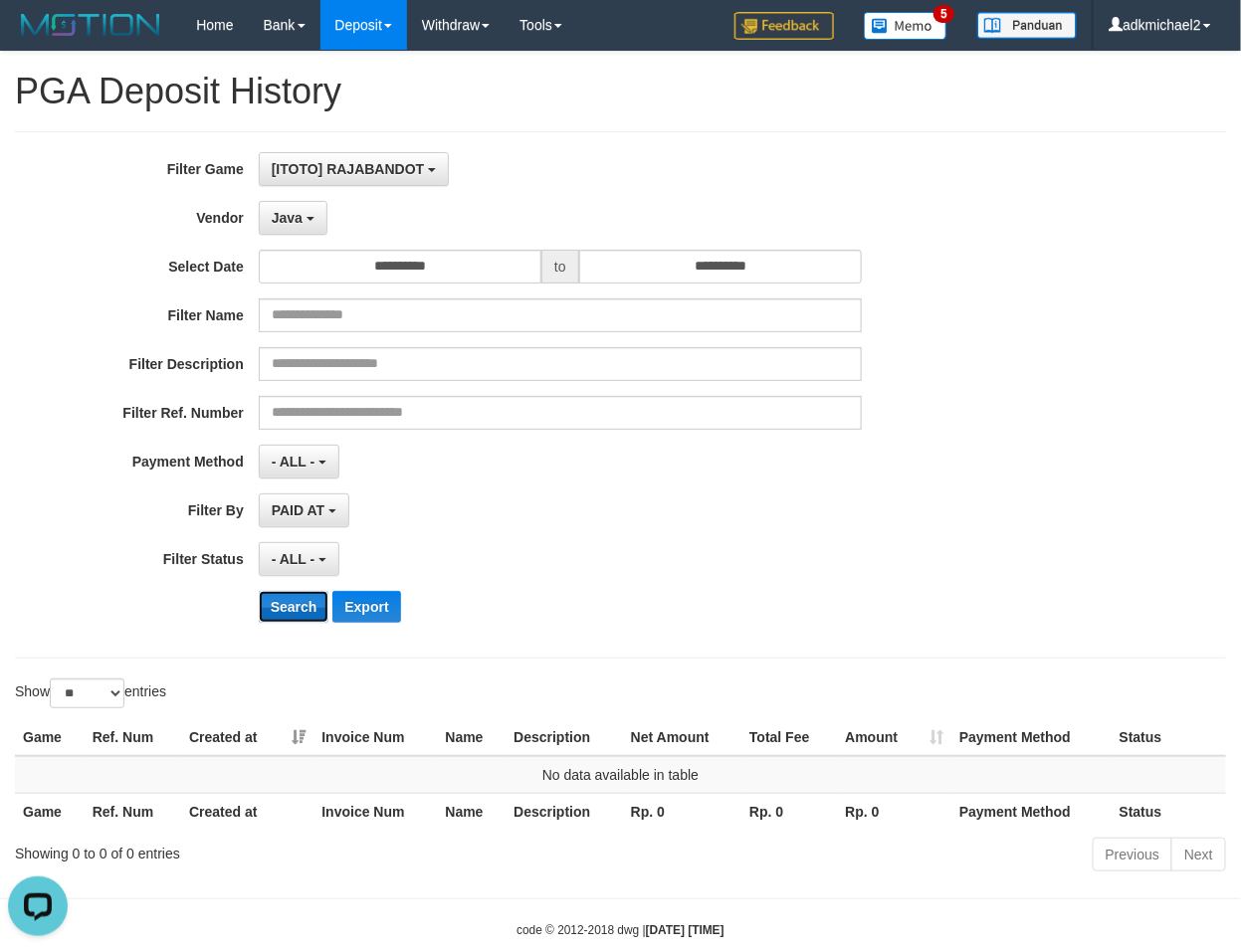 click on "Search" at bounding box center [294, 607] 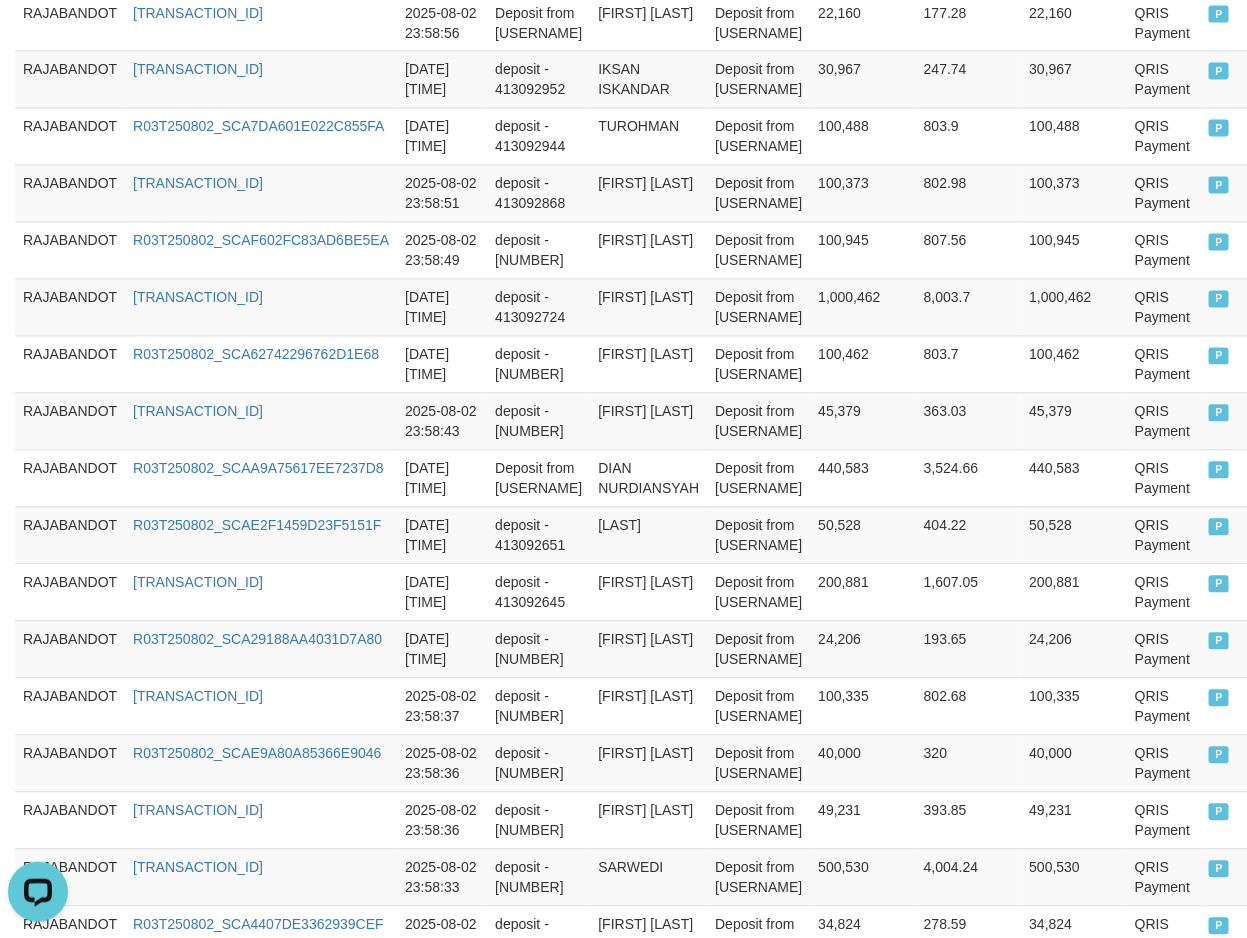 scroll, scrollTop: 1492, scrollLeft: 0, axis: vertical 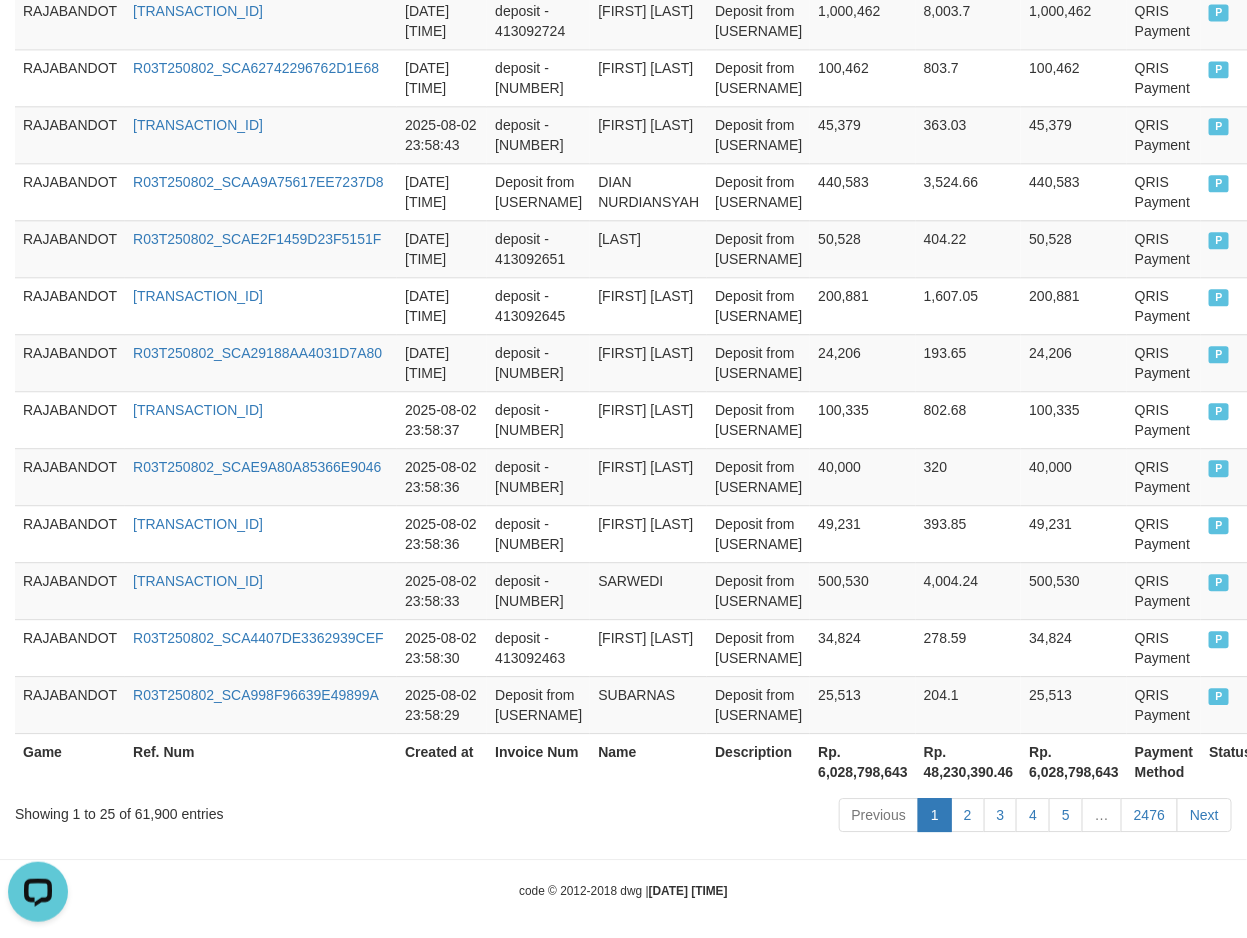 click on "Rp. 6,028,798,643" at bounding box center [863, 761] 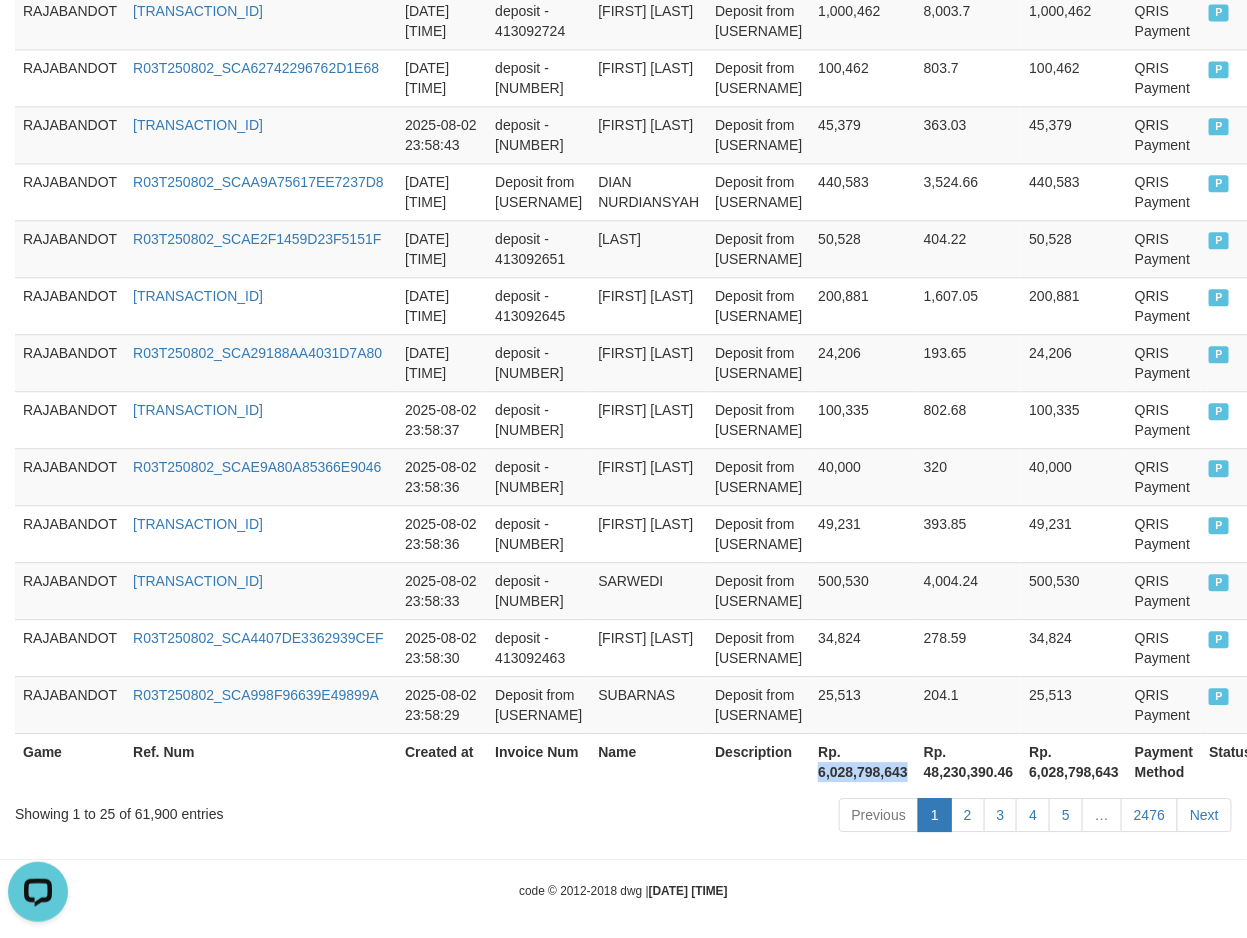 click on "Rp. 6,028,798,643" at bounding box center (863, 761) 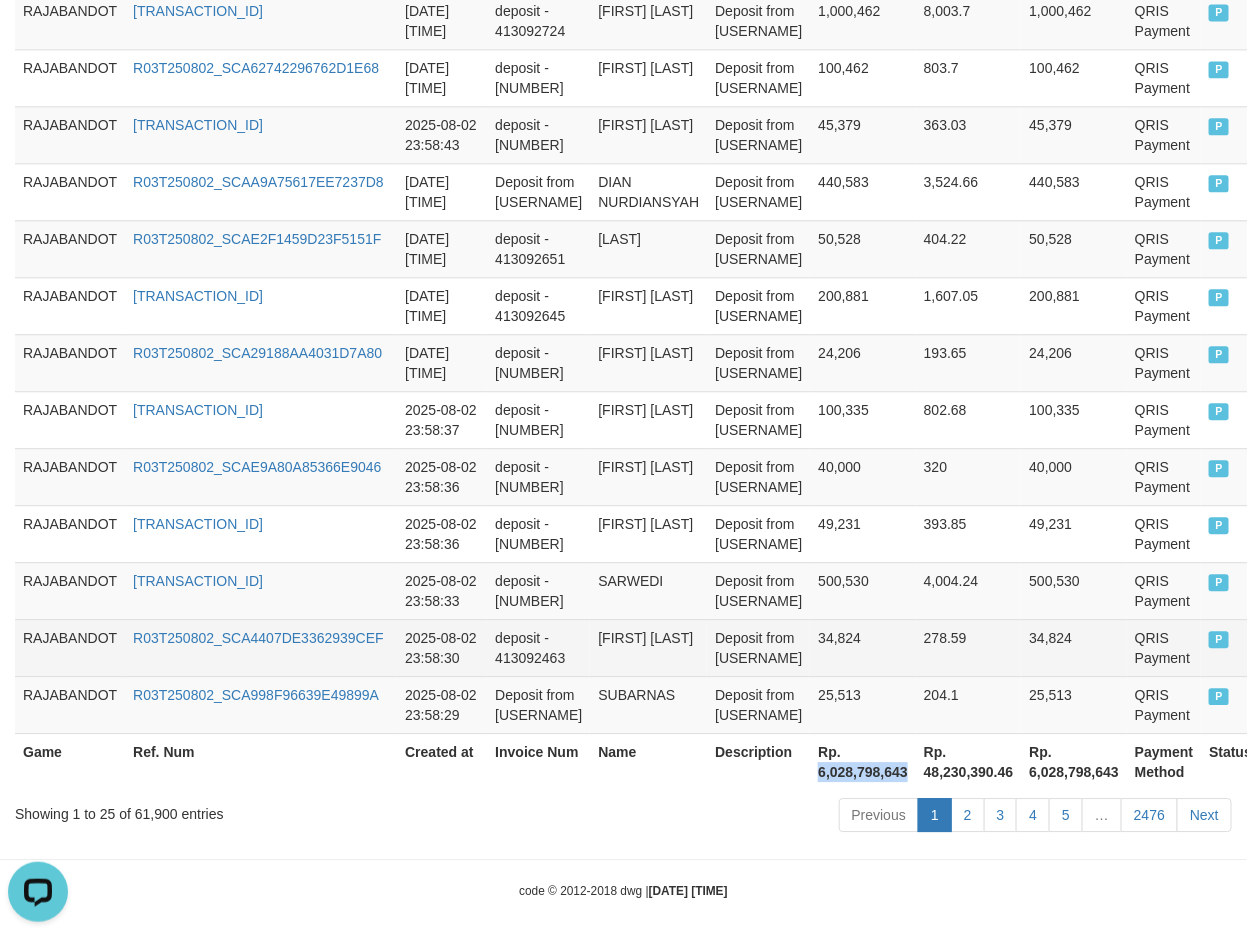 copy on "6,028,798,643" 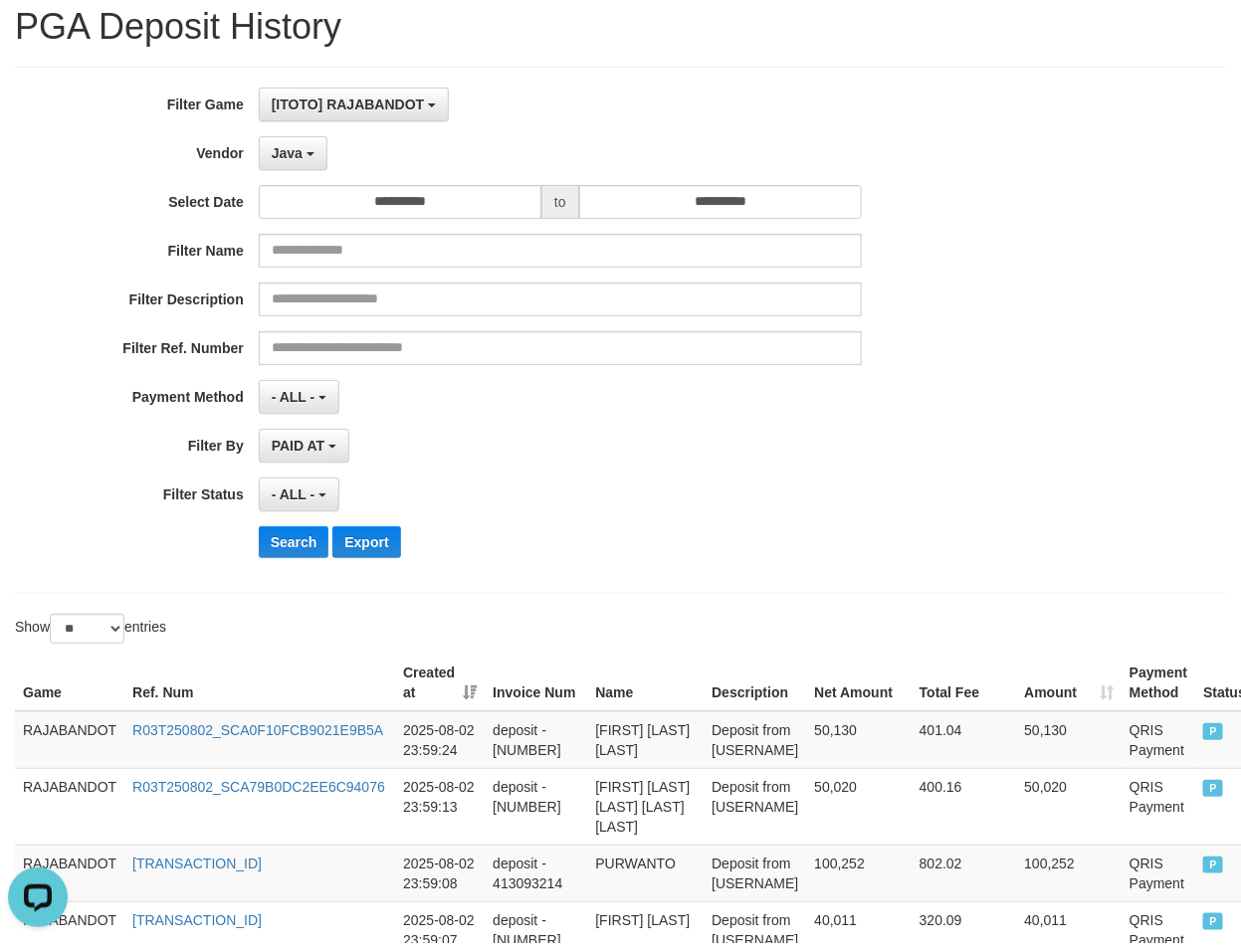 scroll, scrollTop: 0, scrollLeft: 0, axis: both 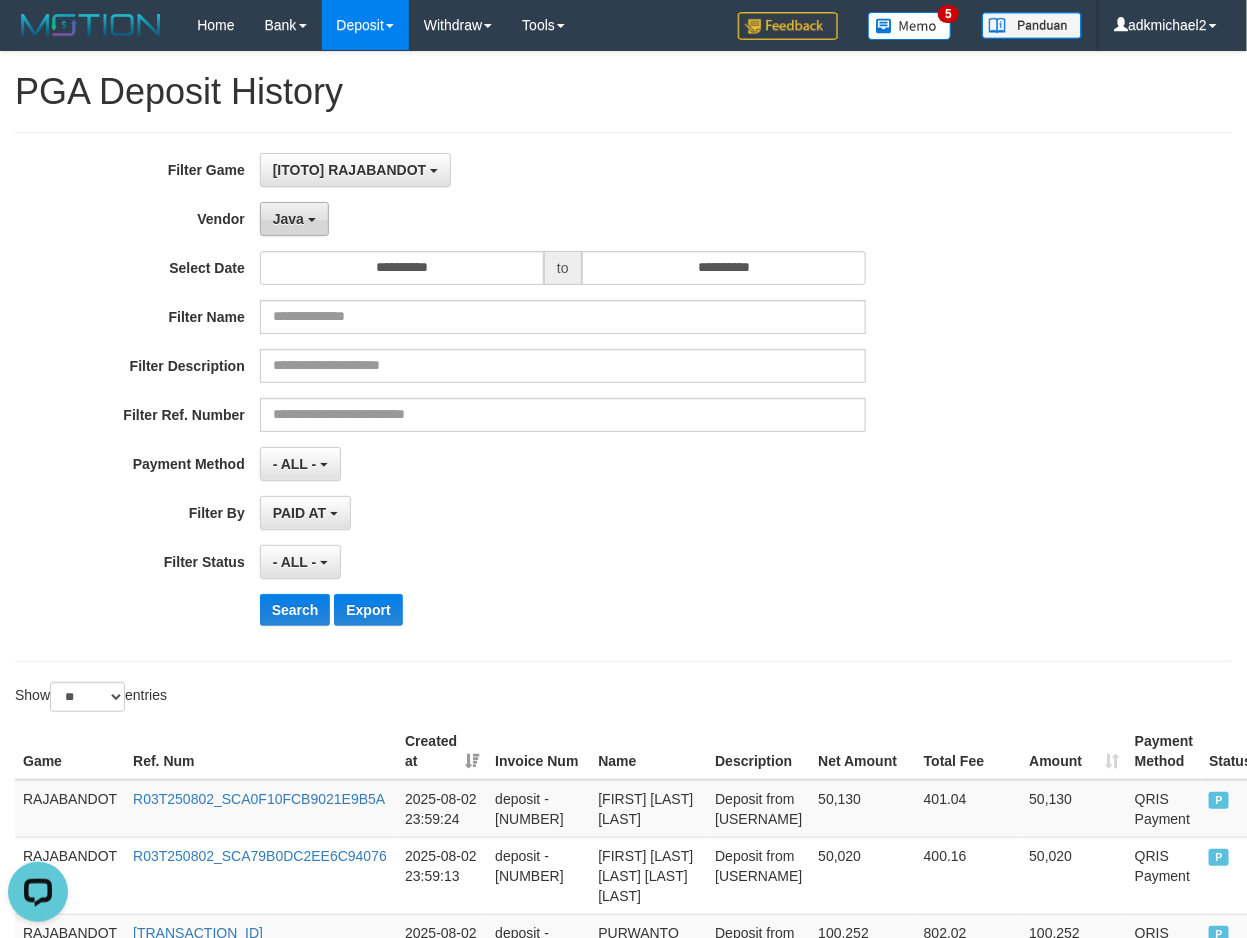 click on "Java" at bounding box center [288, 219] 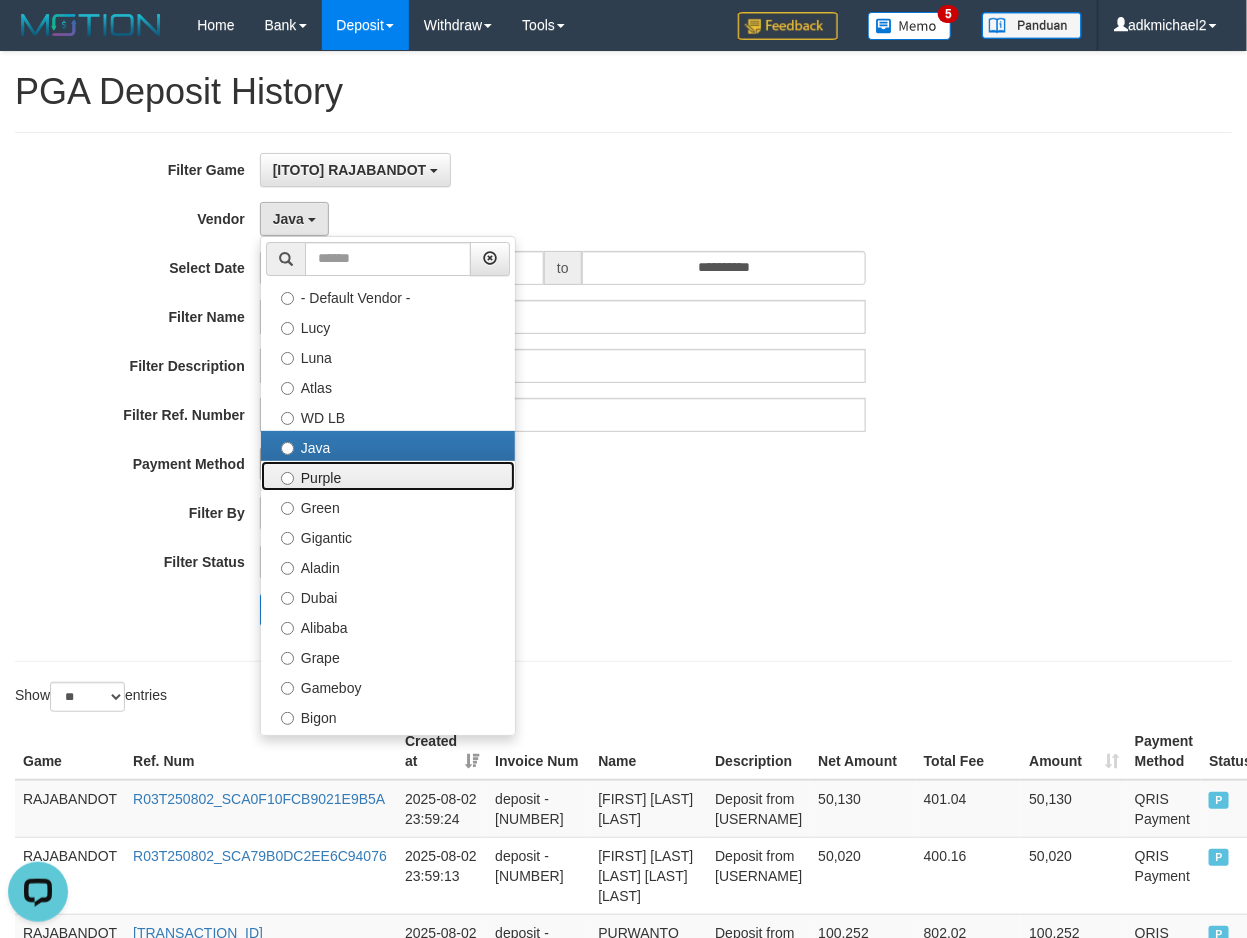 click on "Purple" at bounding box center [388, 476] 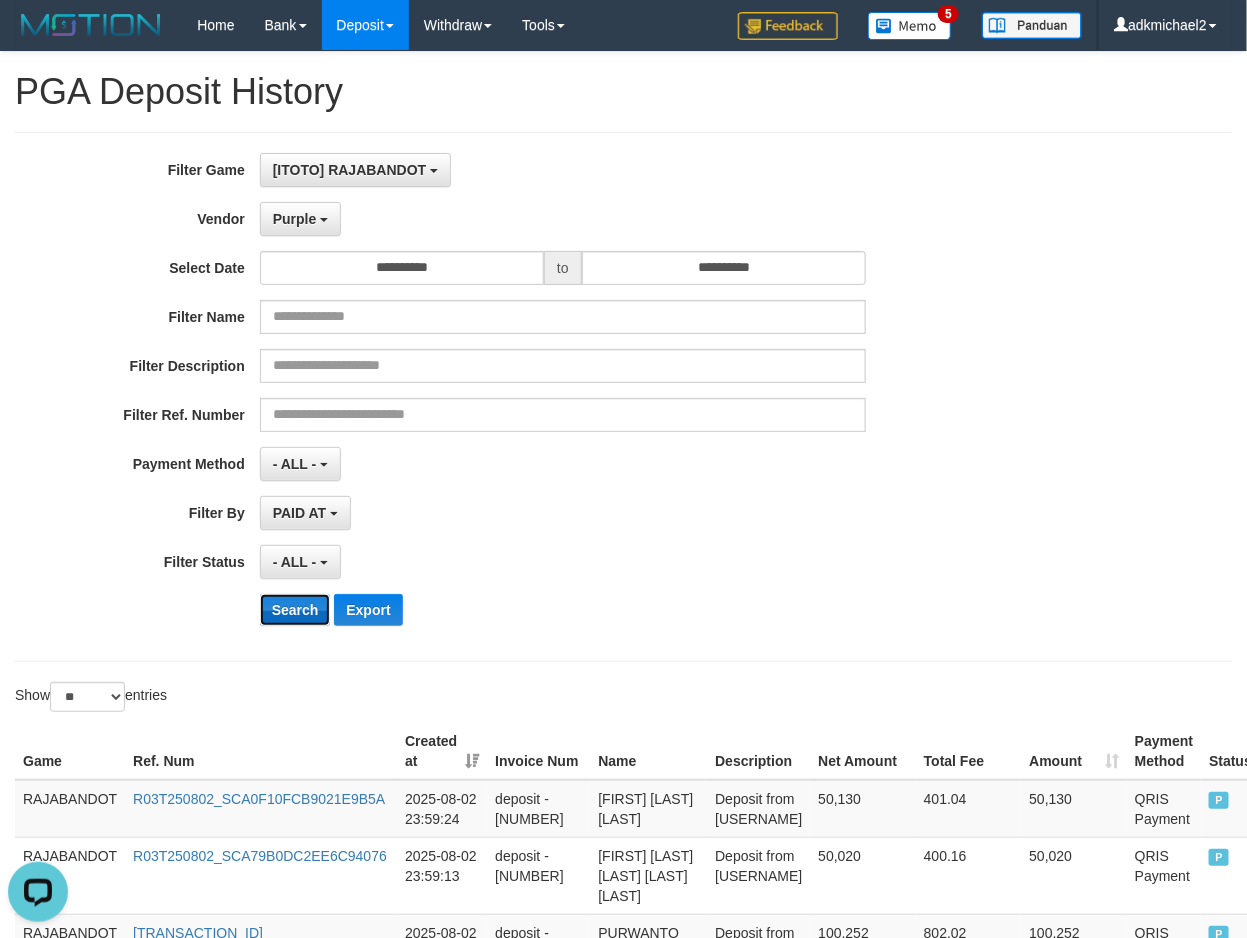 click on "Search" at bounding box center [295, 610] 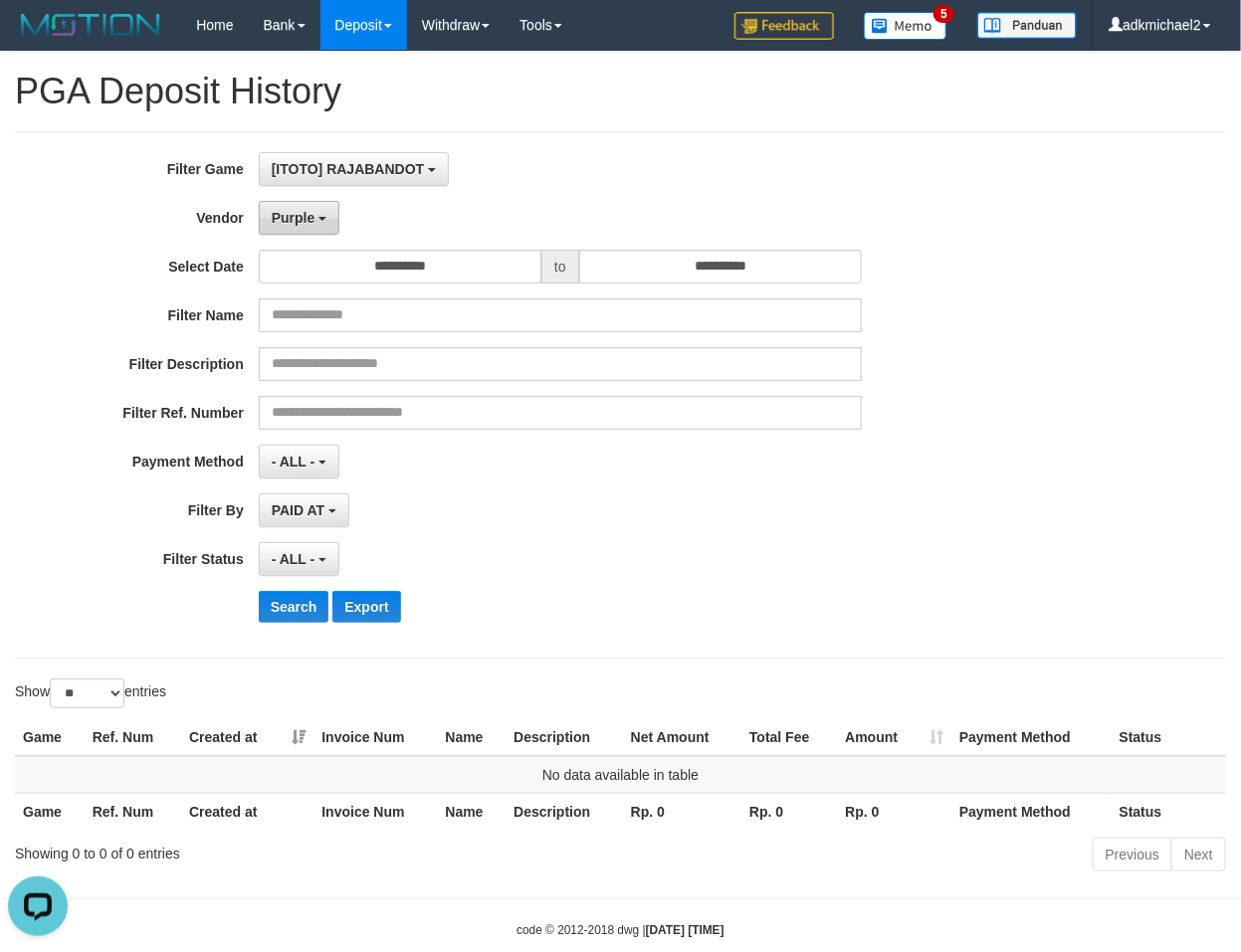click on "Purple" at bounding box center (294, 218) 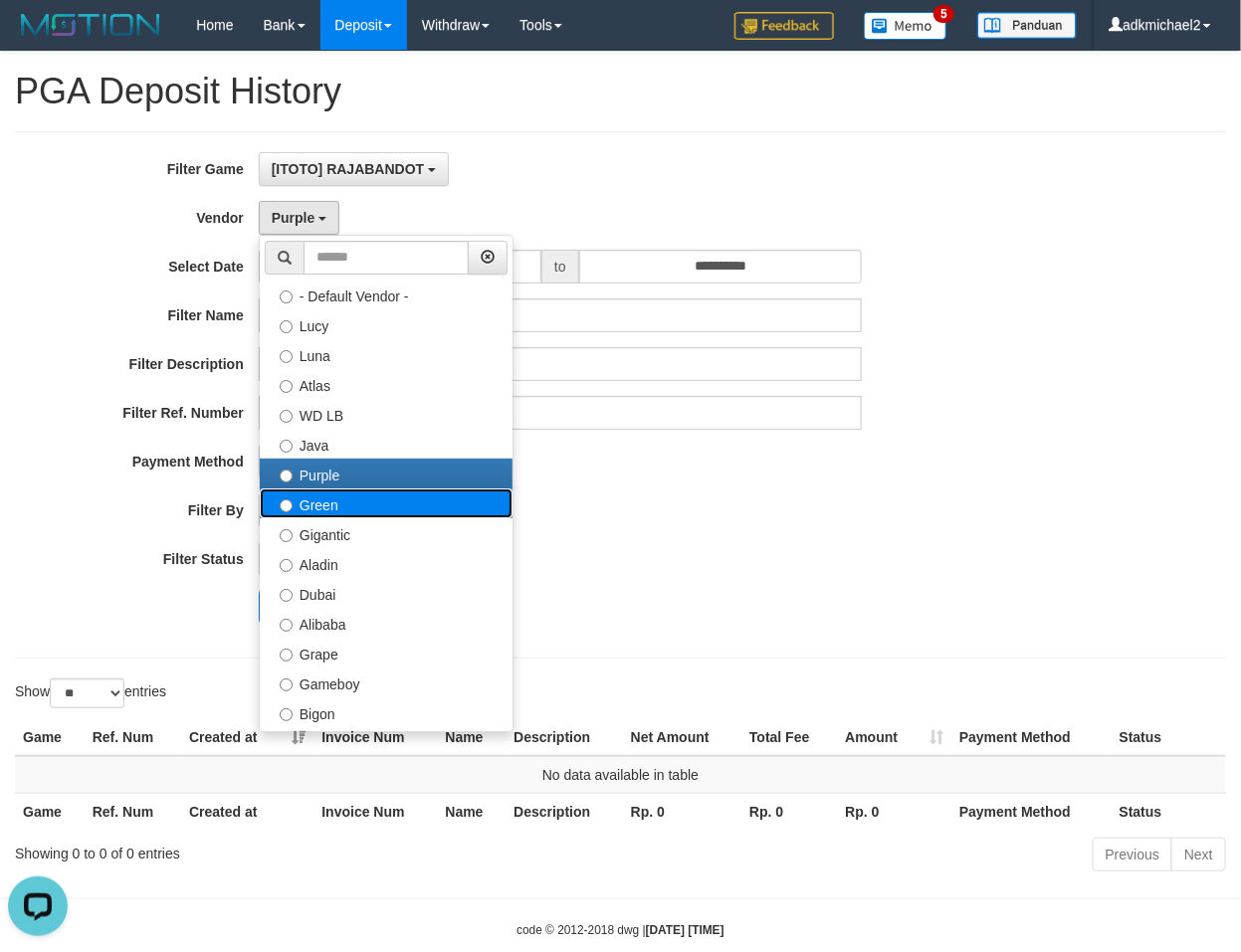 click on "Green" at bounding box center [386, 503] 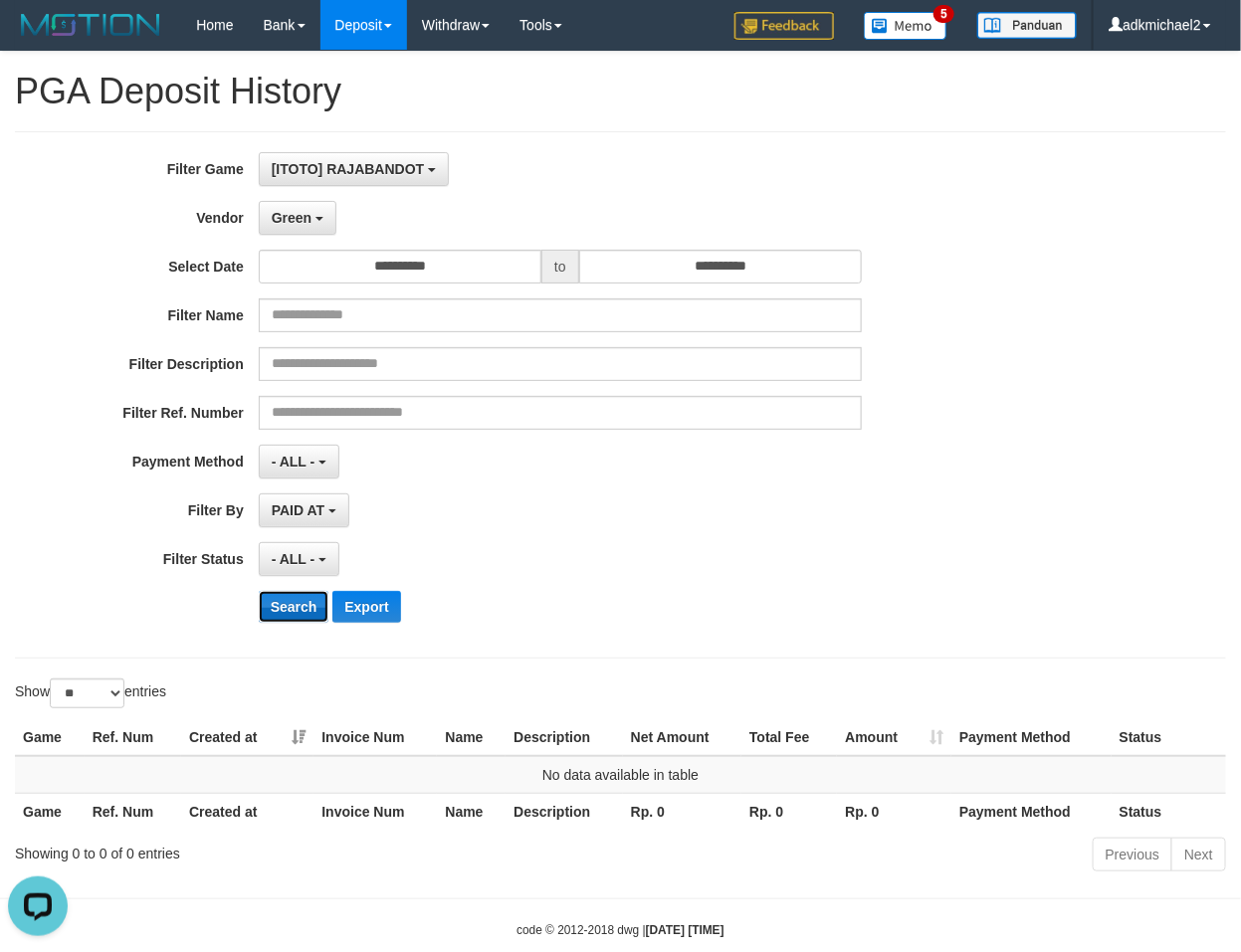 click on "Search" at bounding box center (294, 607) 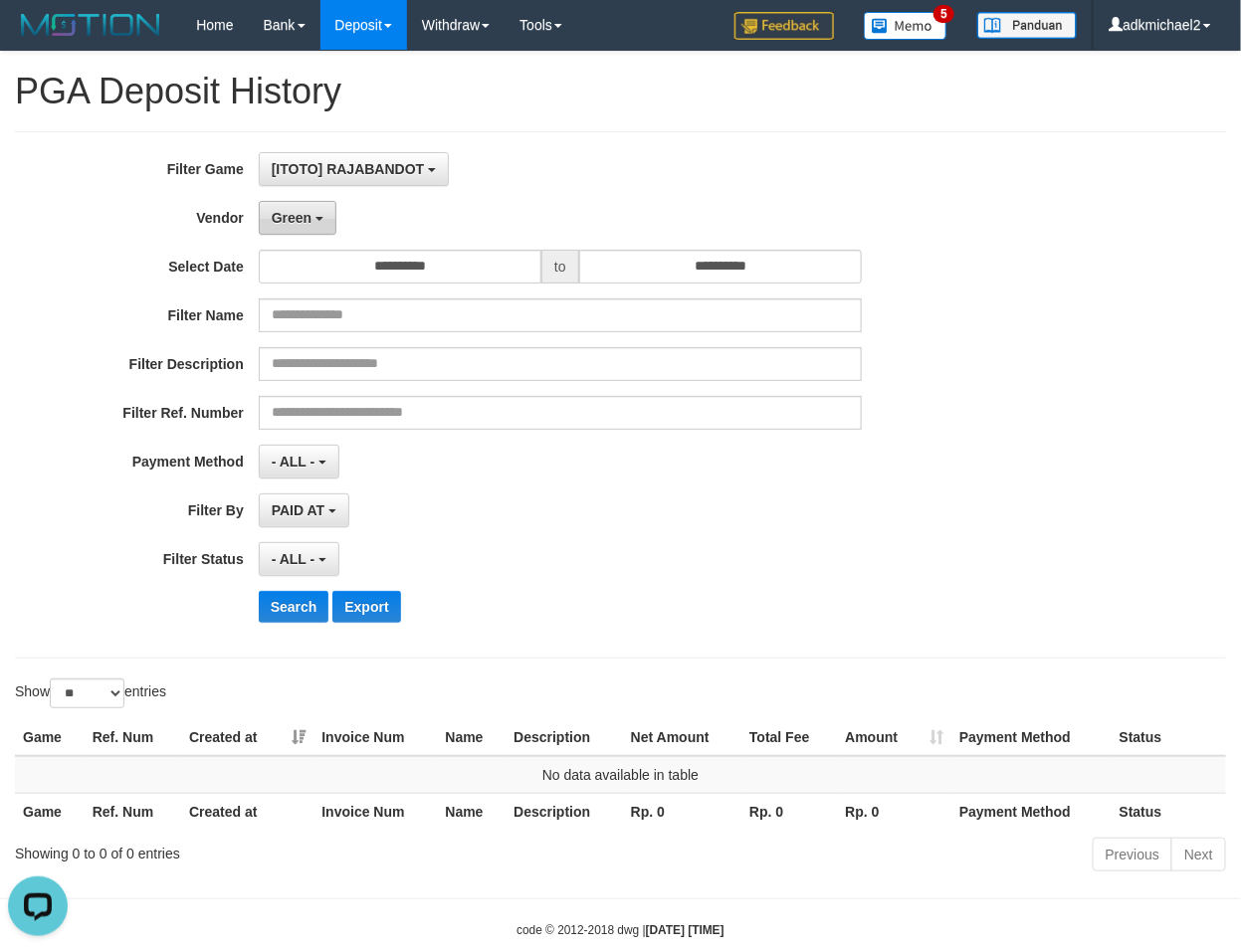 click on "Green" at bounding box center [292, 218] 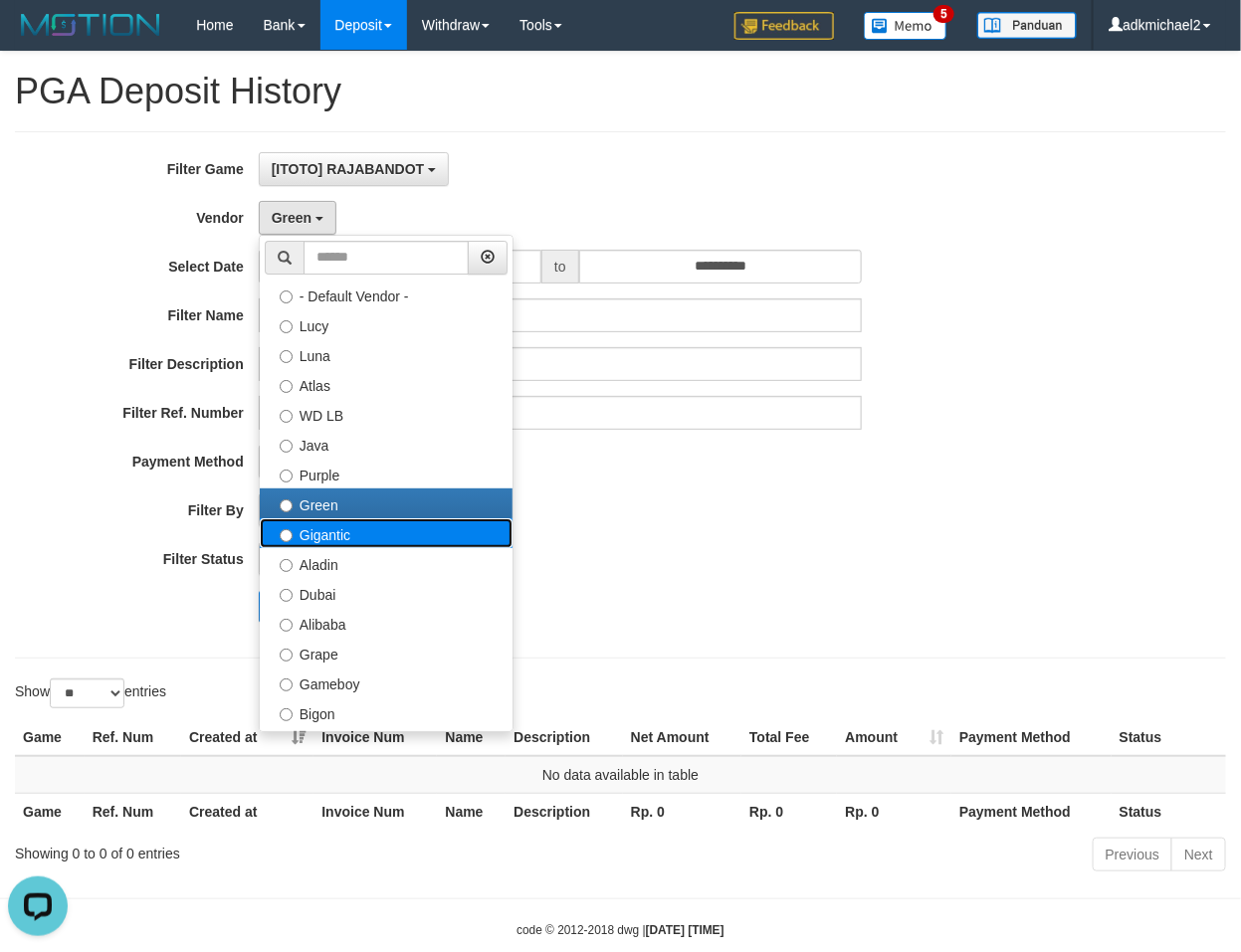 click on "Gigantic" at bounding box center (386, 533) 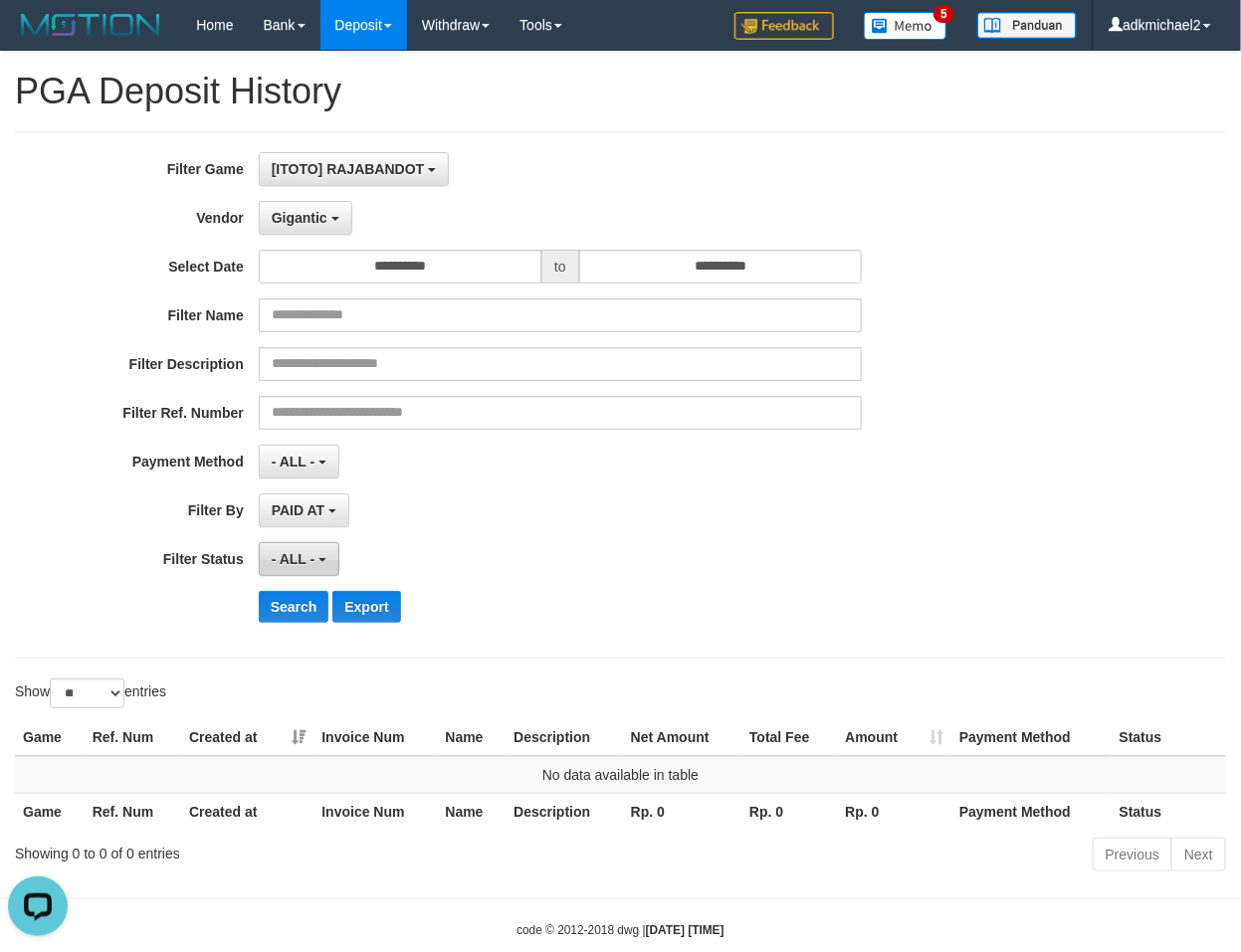 click on "- ALL -" at bounding box center [299, 559] 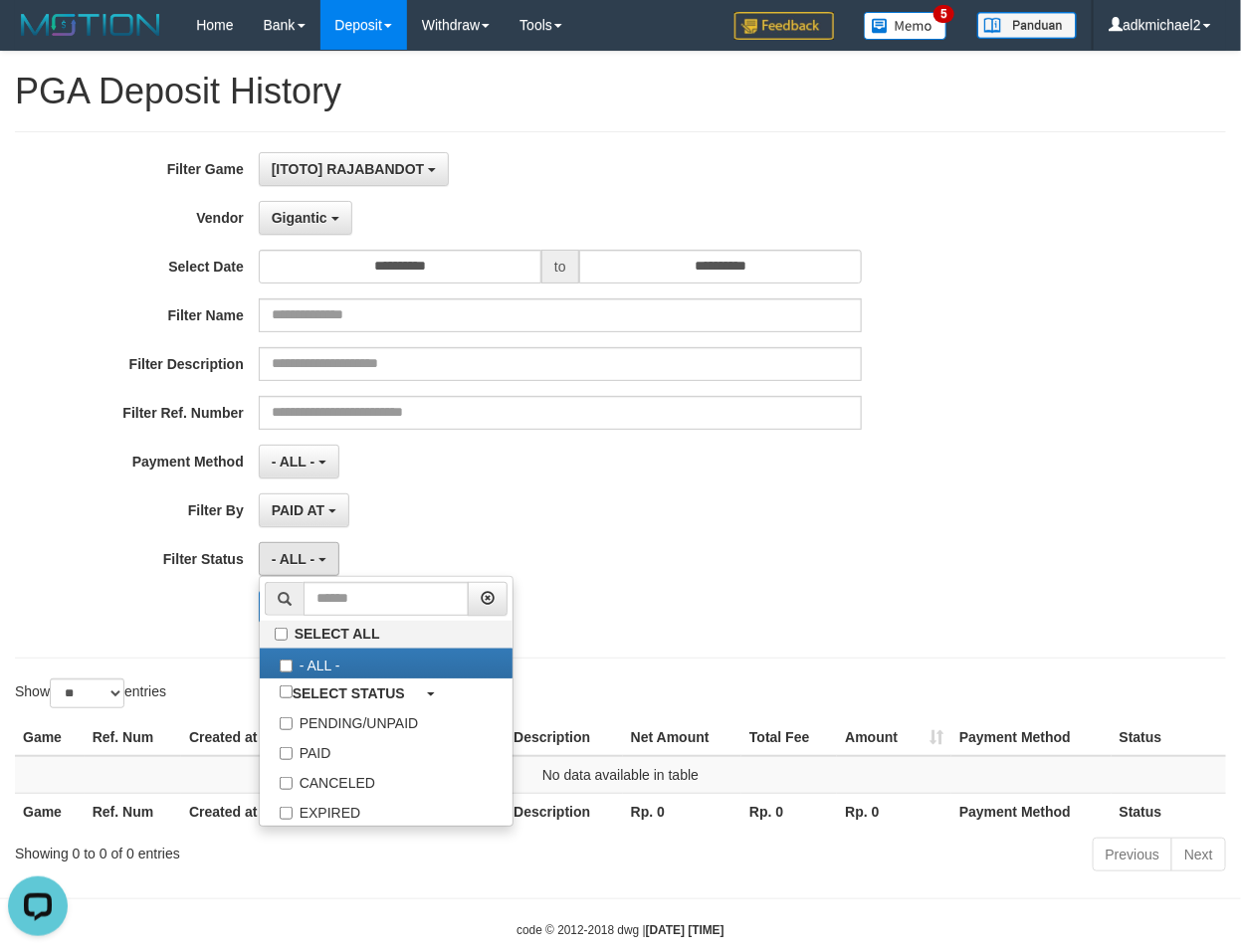 click on "PAID AT
PAID AT
CREATED AT" at bounding box center [560, 510] 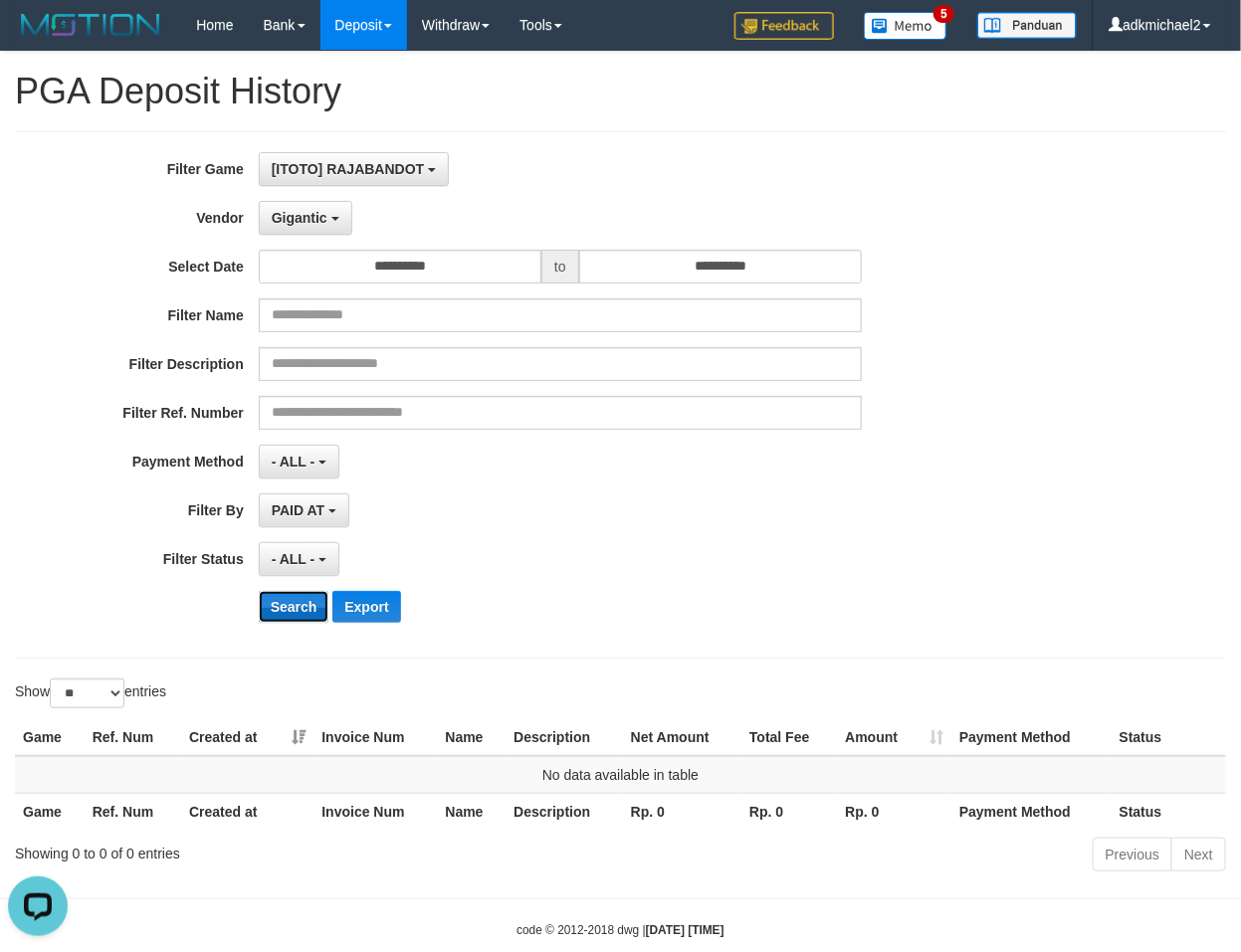 click on "Search" at bounding box center [294, 607] 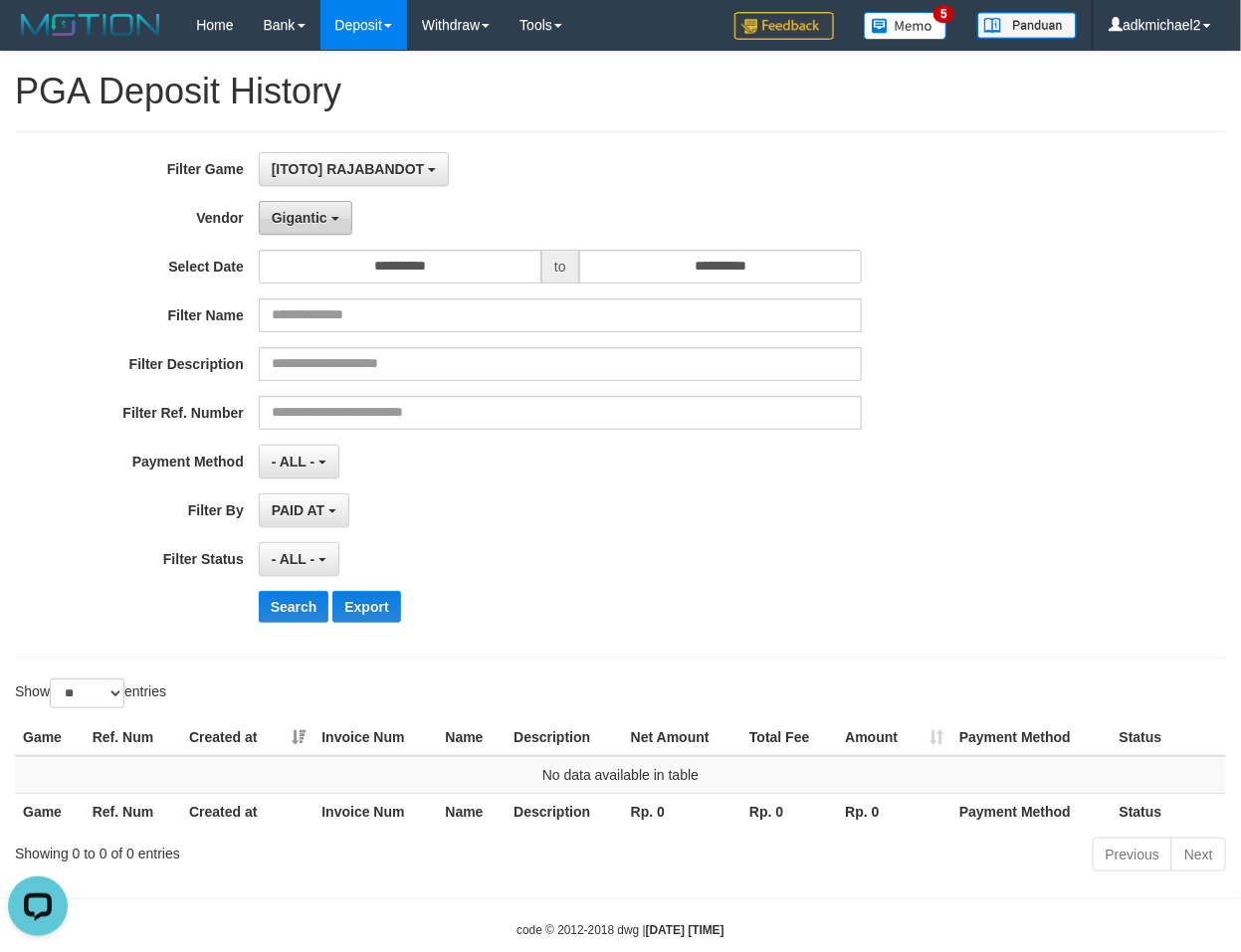 click on "Gigantic" at bounding box center (306, 218) 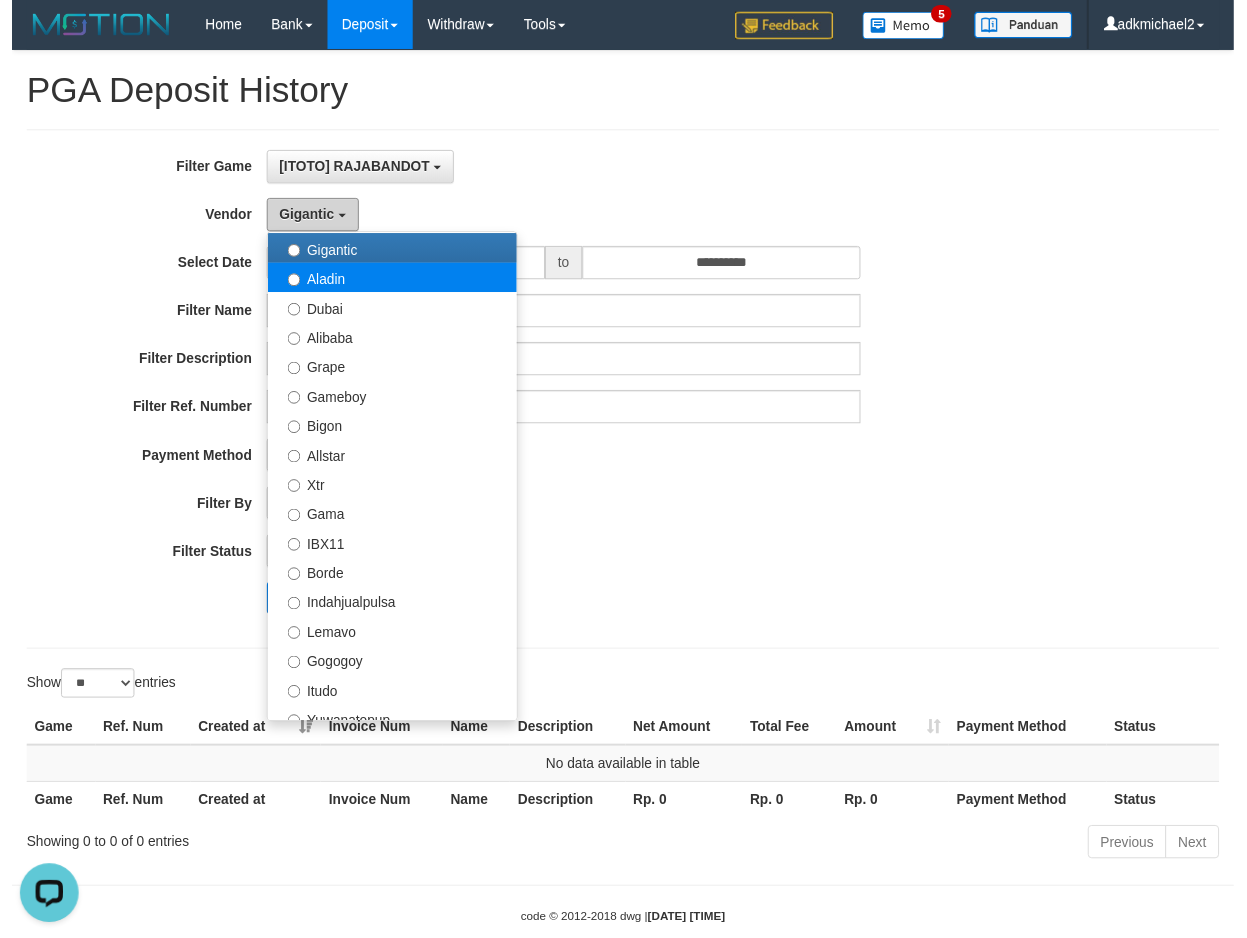 scroll, scrollTop: 250, scrollLeft: 0, axis: vertical 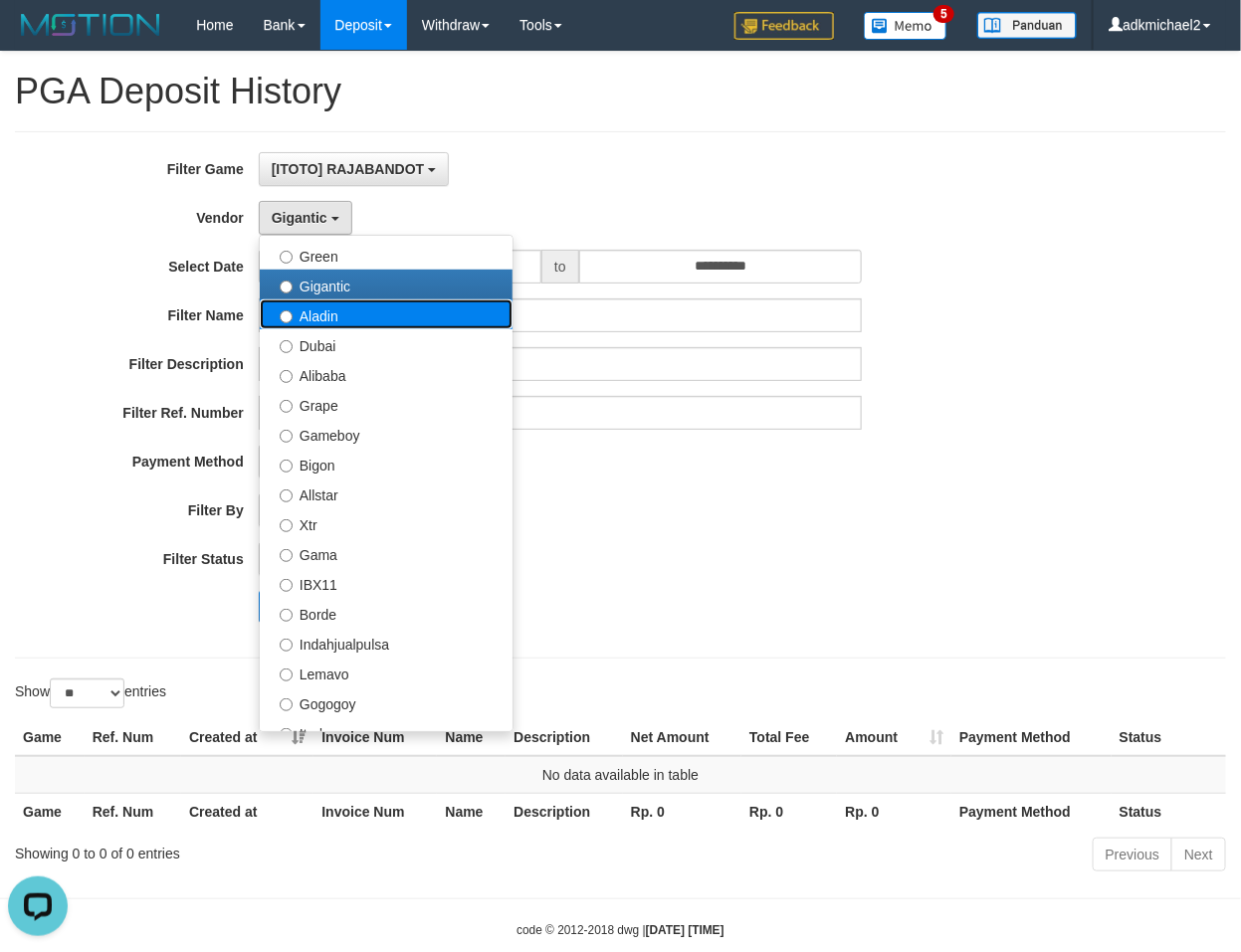 click on "Aladin" at bounding box center (386, 314) 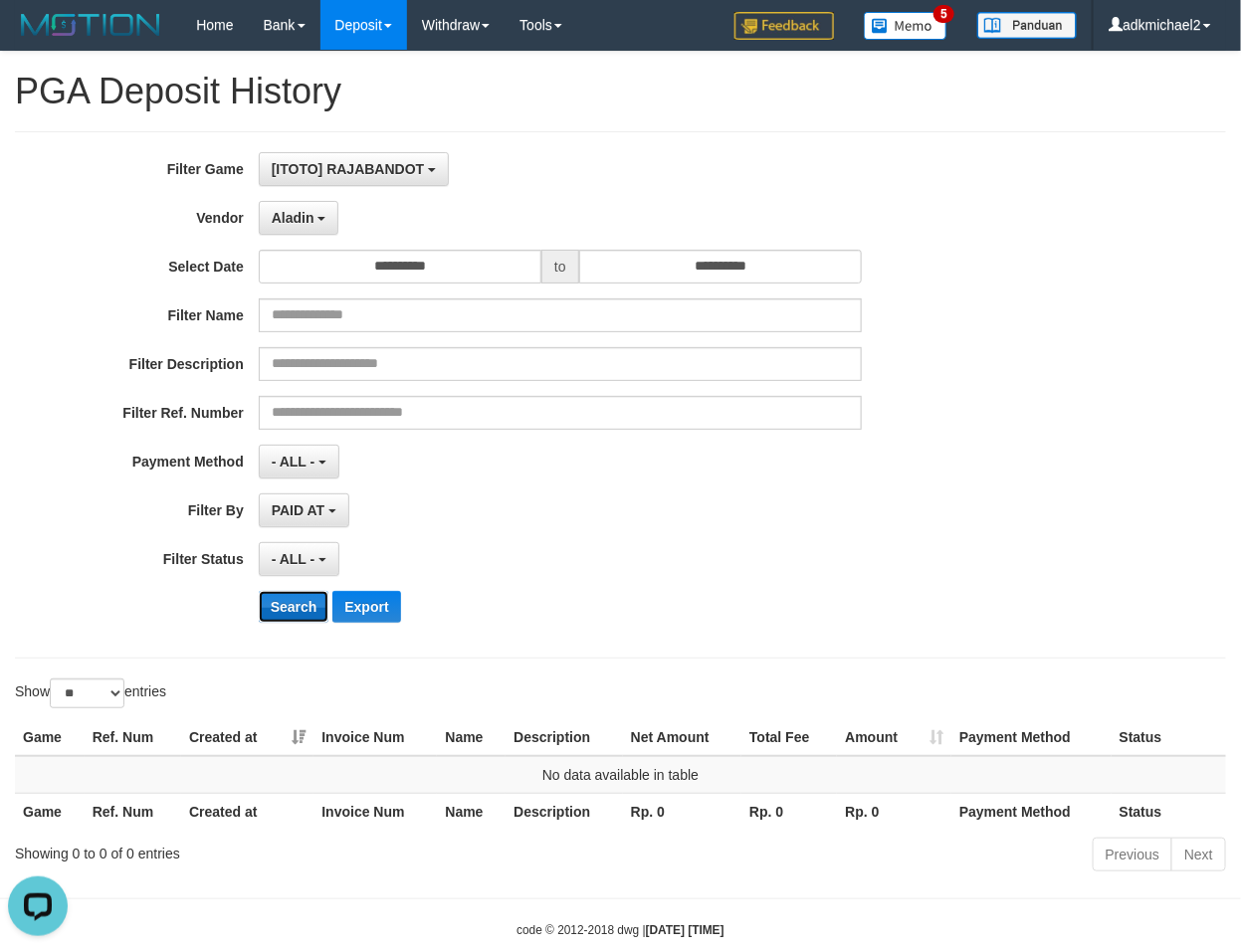 click on "Search" at bounding box center [294, 607] 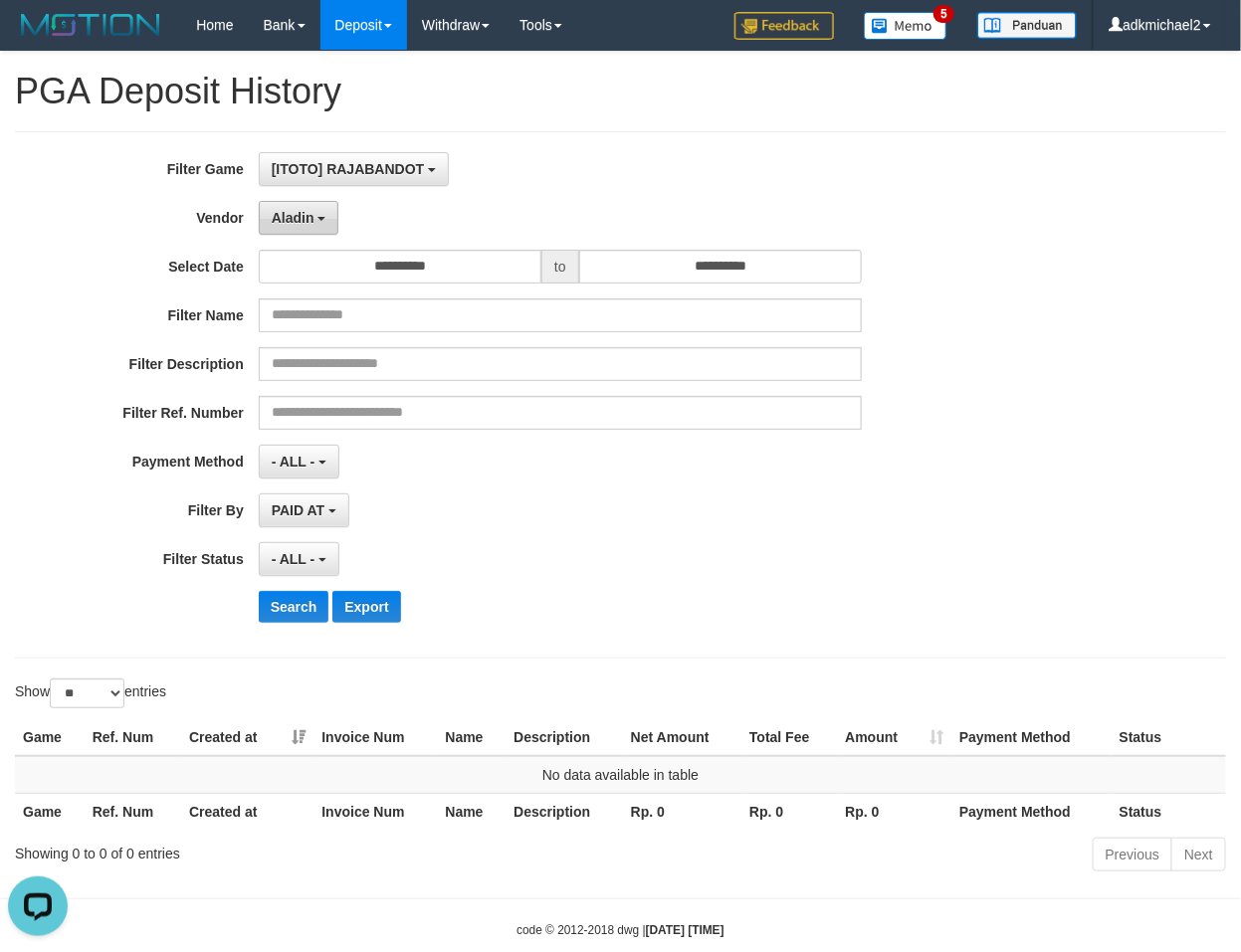 click on "Aladin" at bounding box center (293, 218) 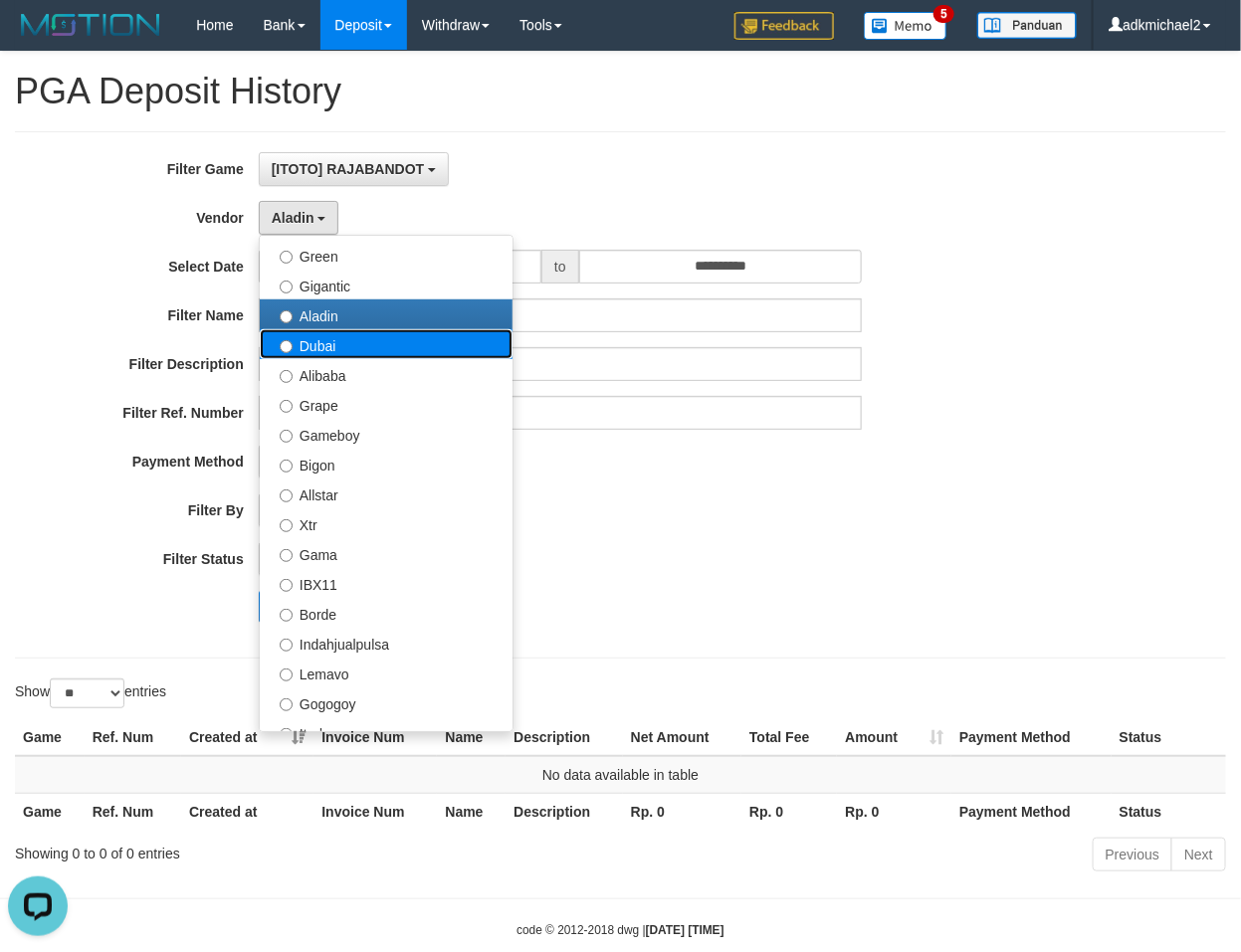 click on "Dubai" at bounding box center (386, 344) 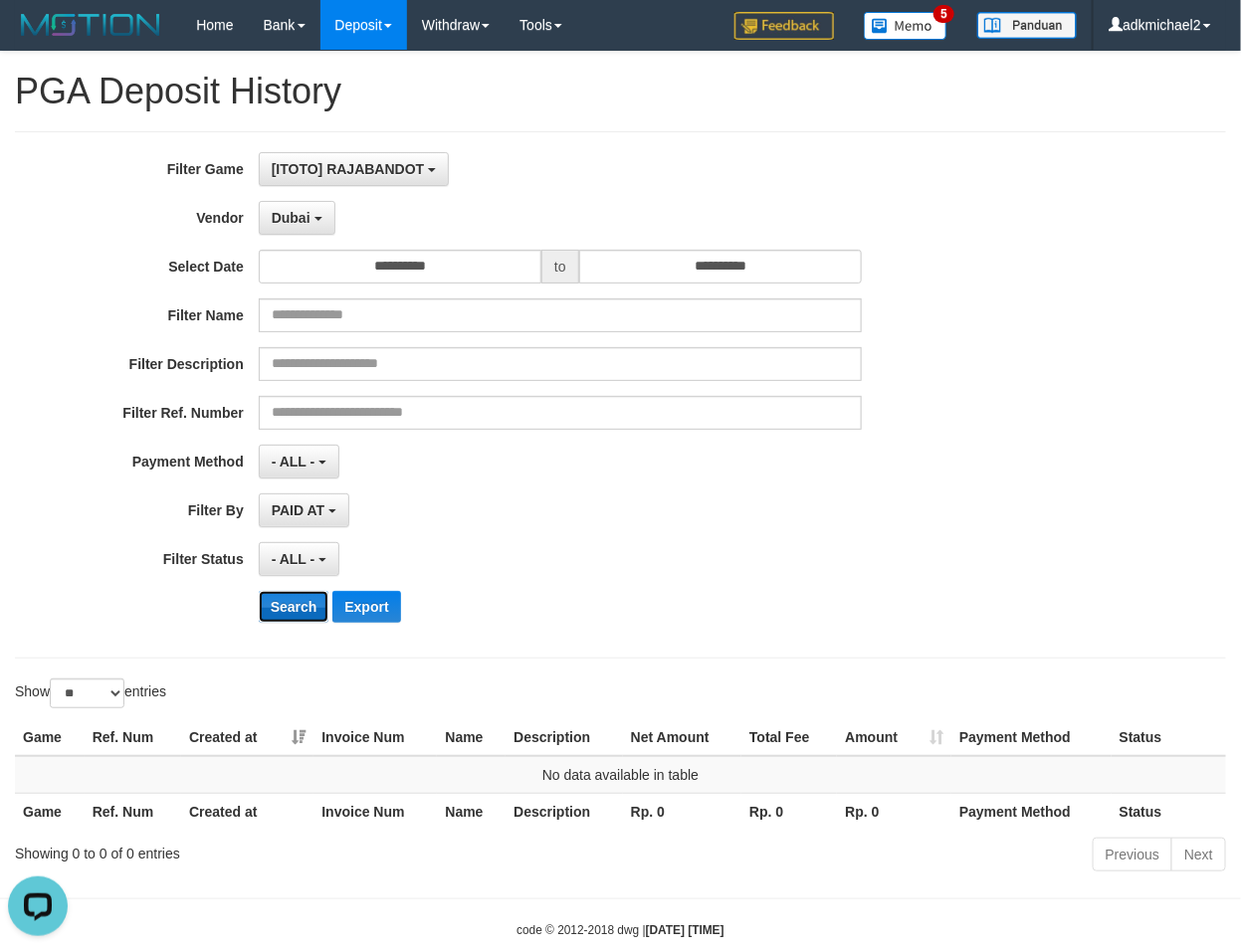 click on "Search" at bounding box center (294, 607) 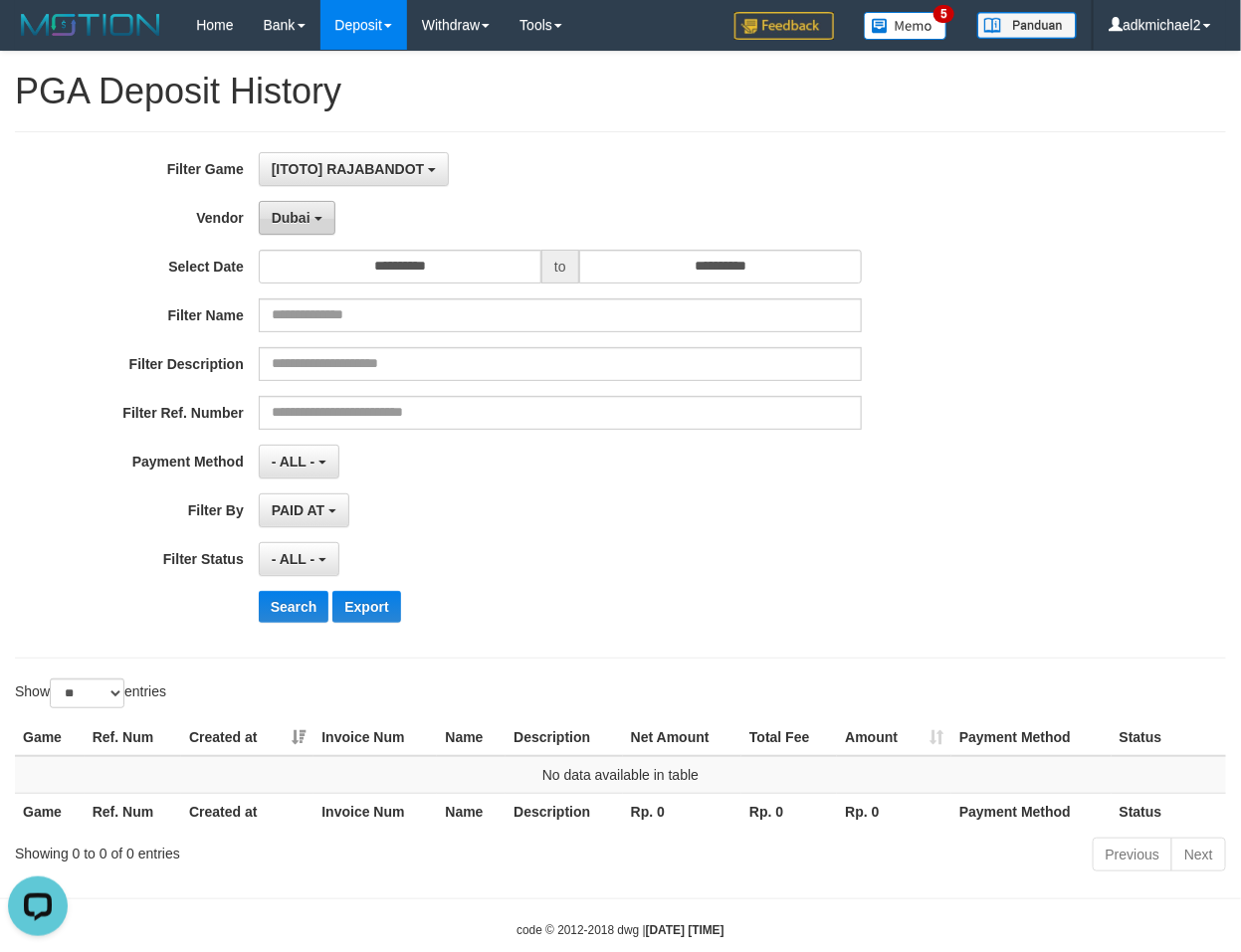 click on "Dubai" at bounding box center [291, 218] 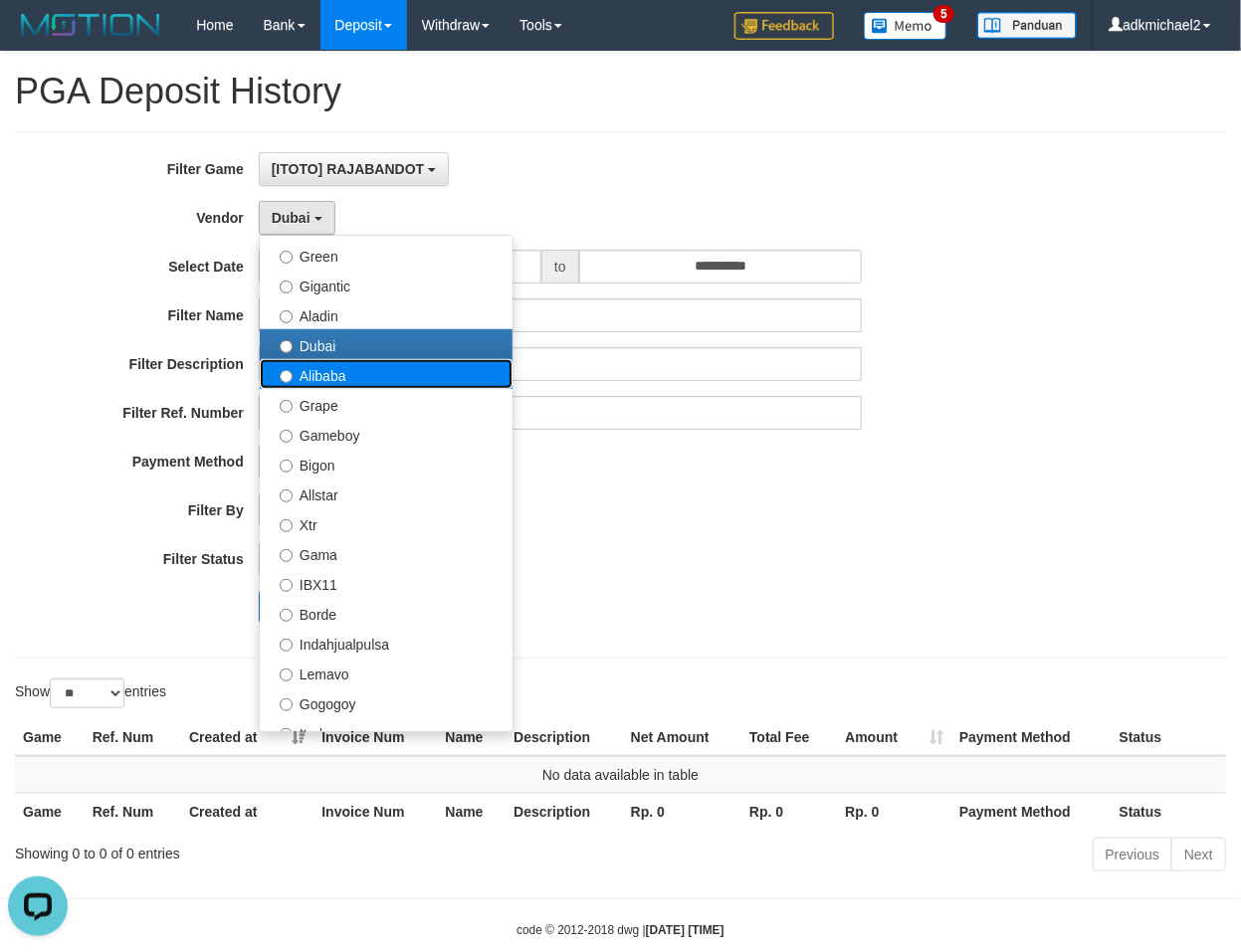 click on "Alibaba" at bounding box center (386, 374) 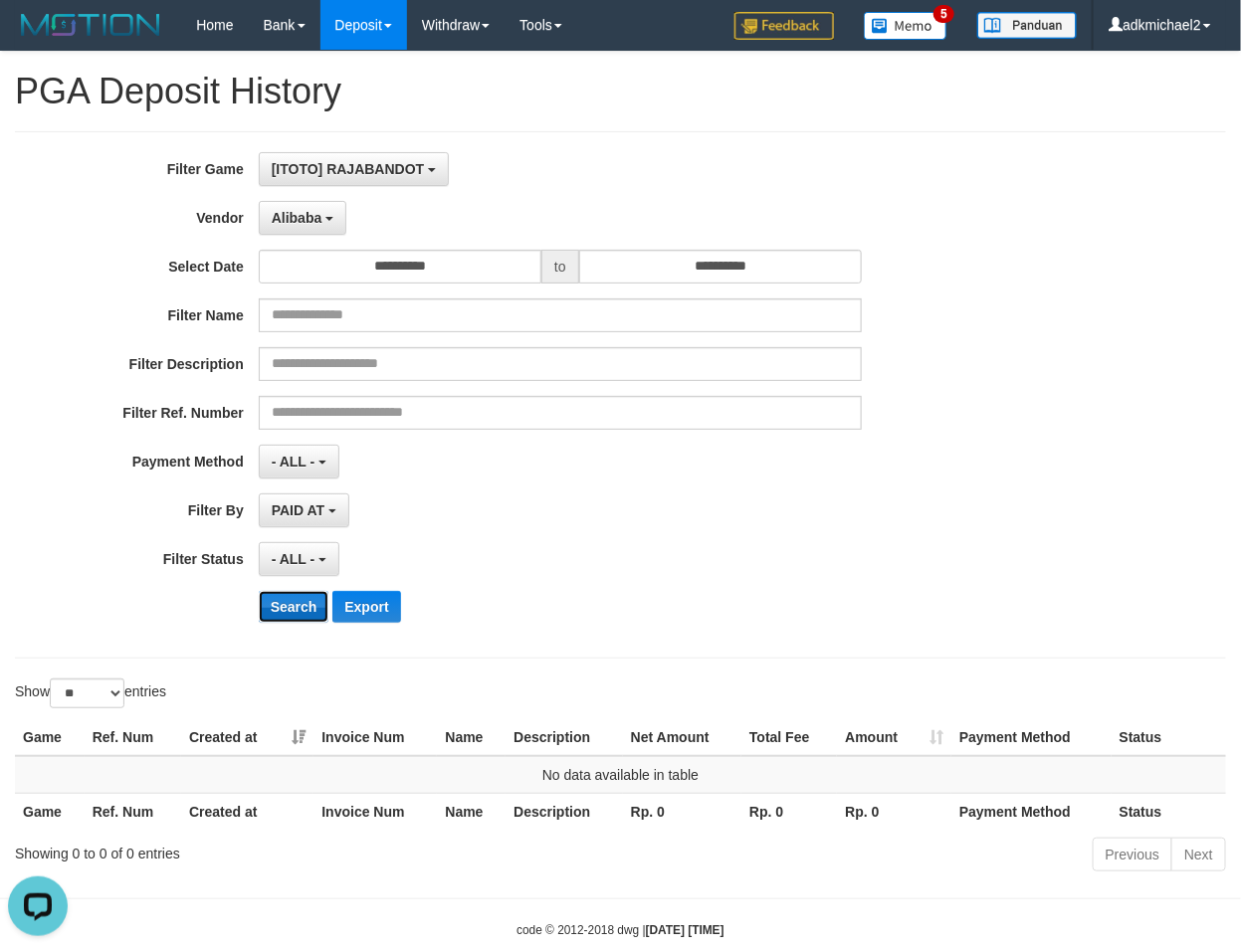 click on "Search" at bounding box center [294, 607] 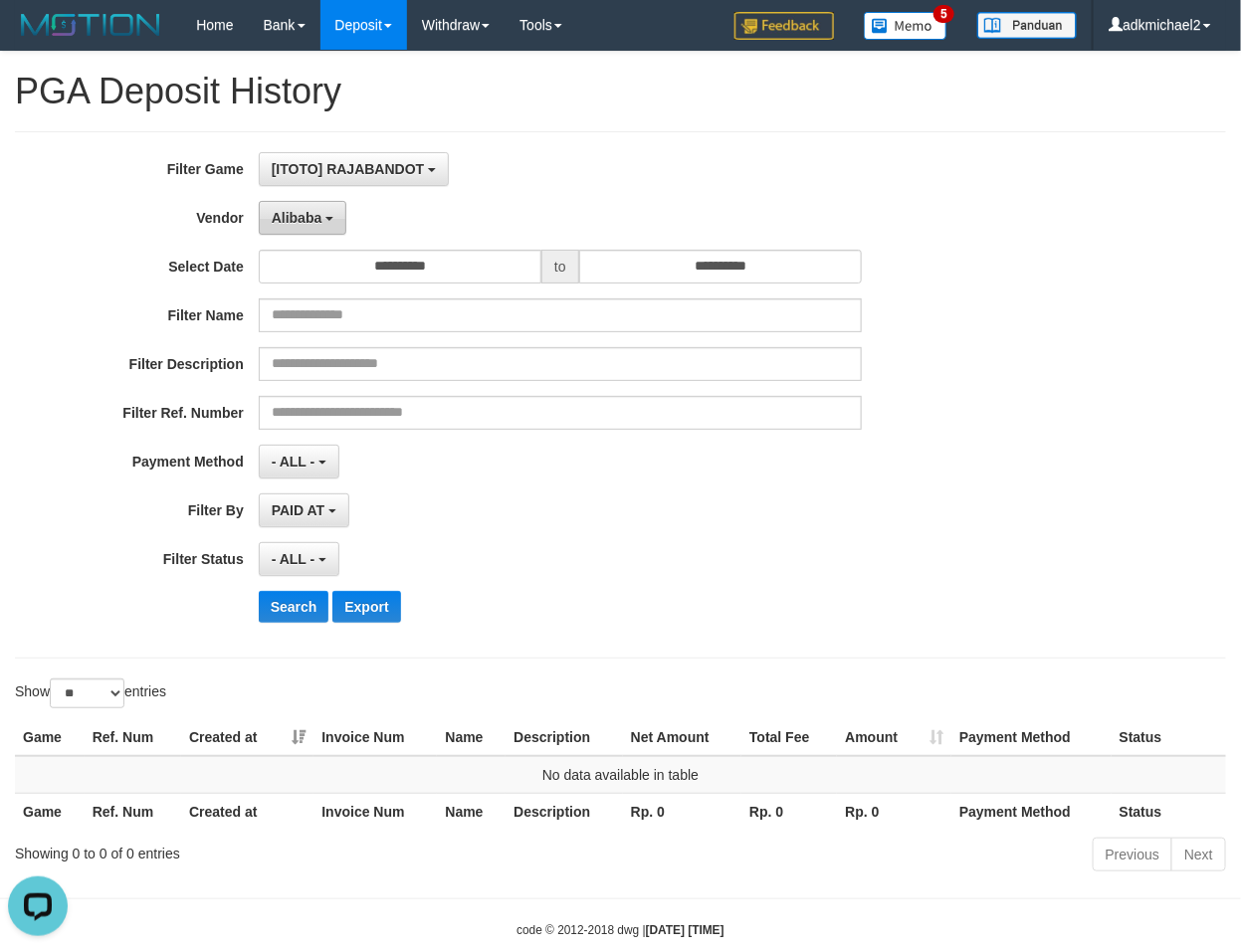 drag, startPoint x: 331, startPoint y: 216, endPoint x: 369, endPoint y: 222, distance: 38.470768 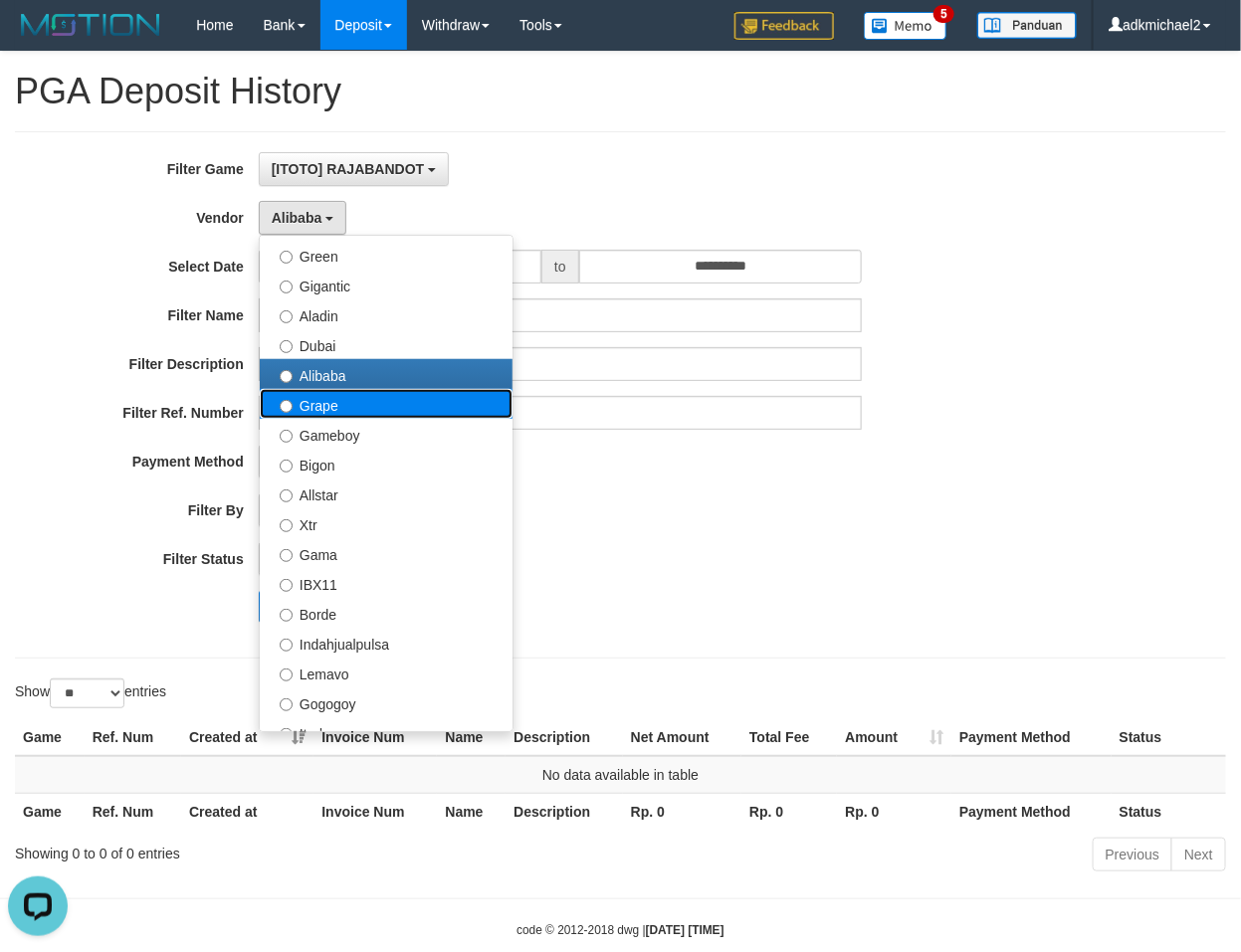 click on "Grape" at bounding box center (386, 404) 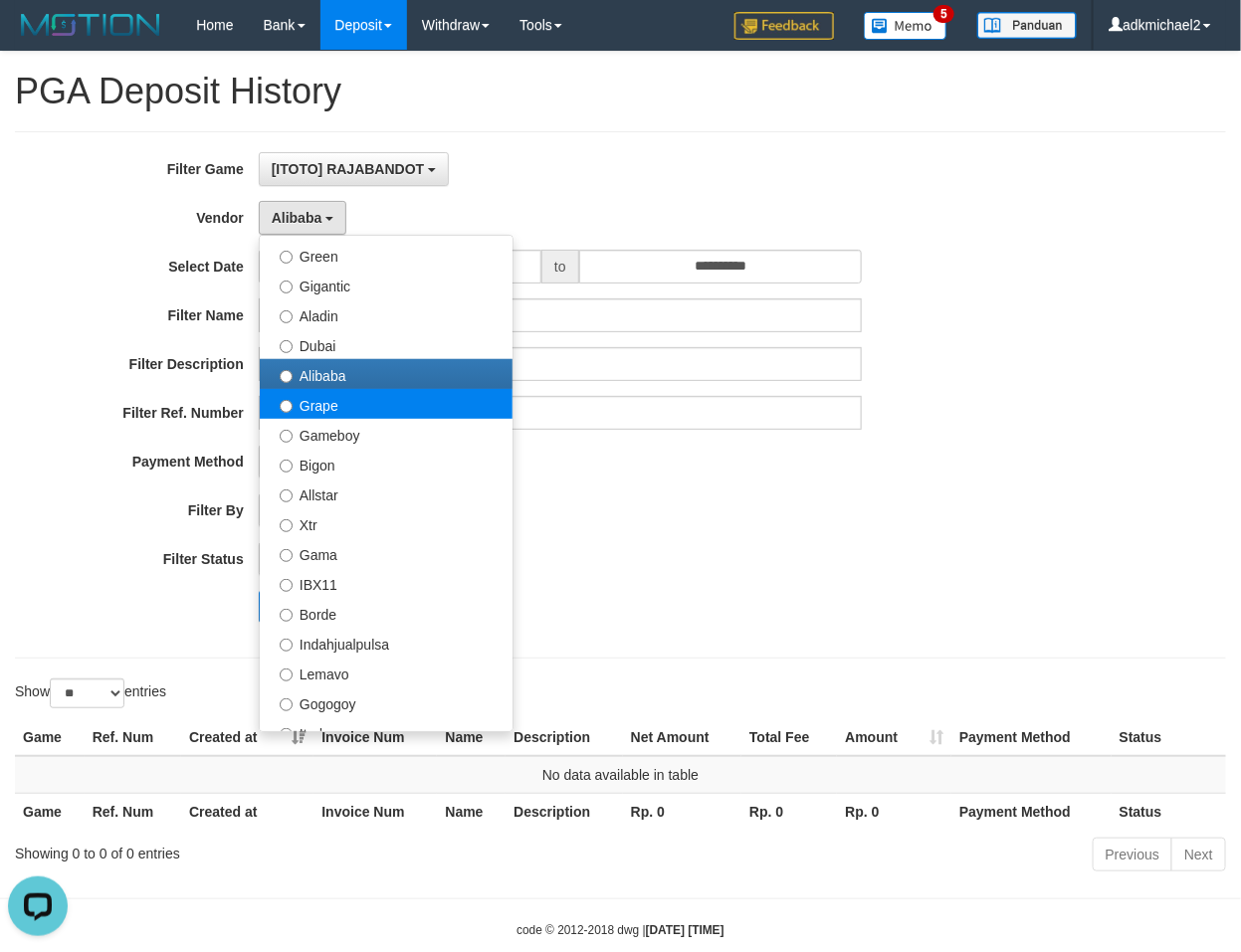 select on "**********" 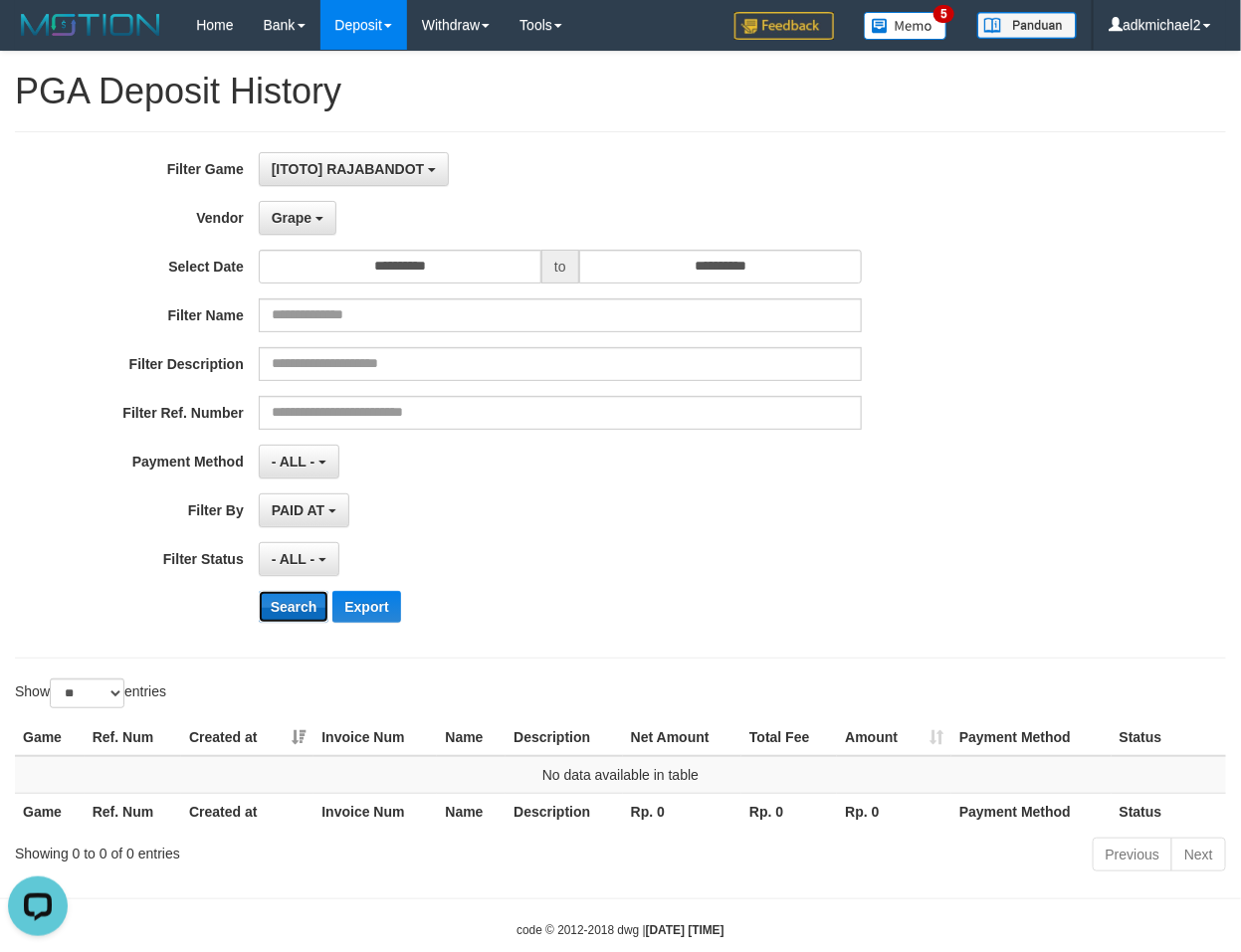 click on "Search" at bounding box center [294, 607] 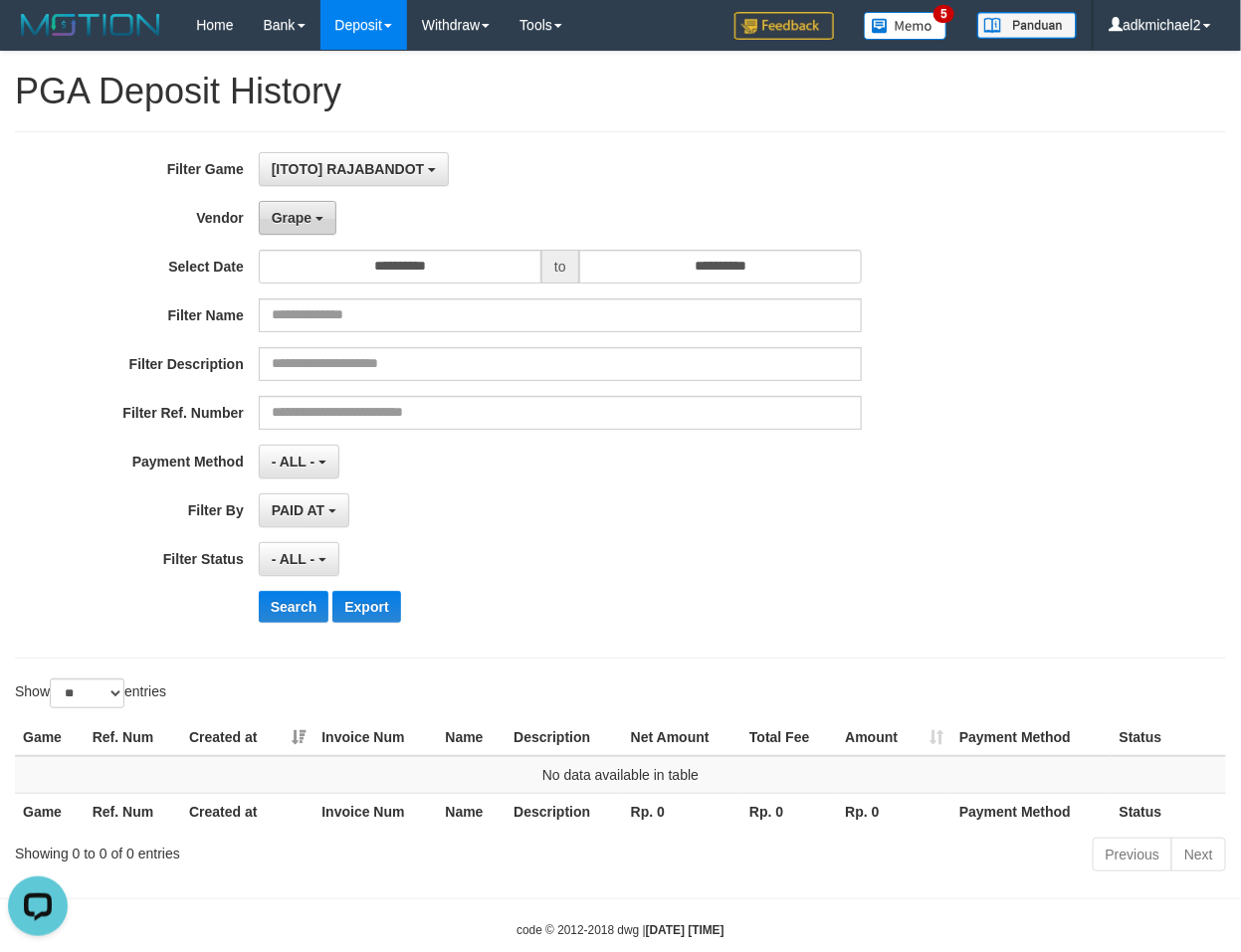 click on "Grape" at bounding box center [292, 218] 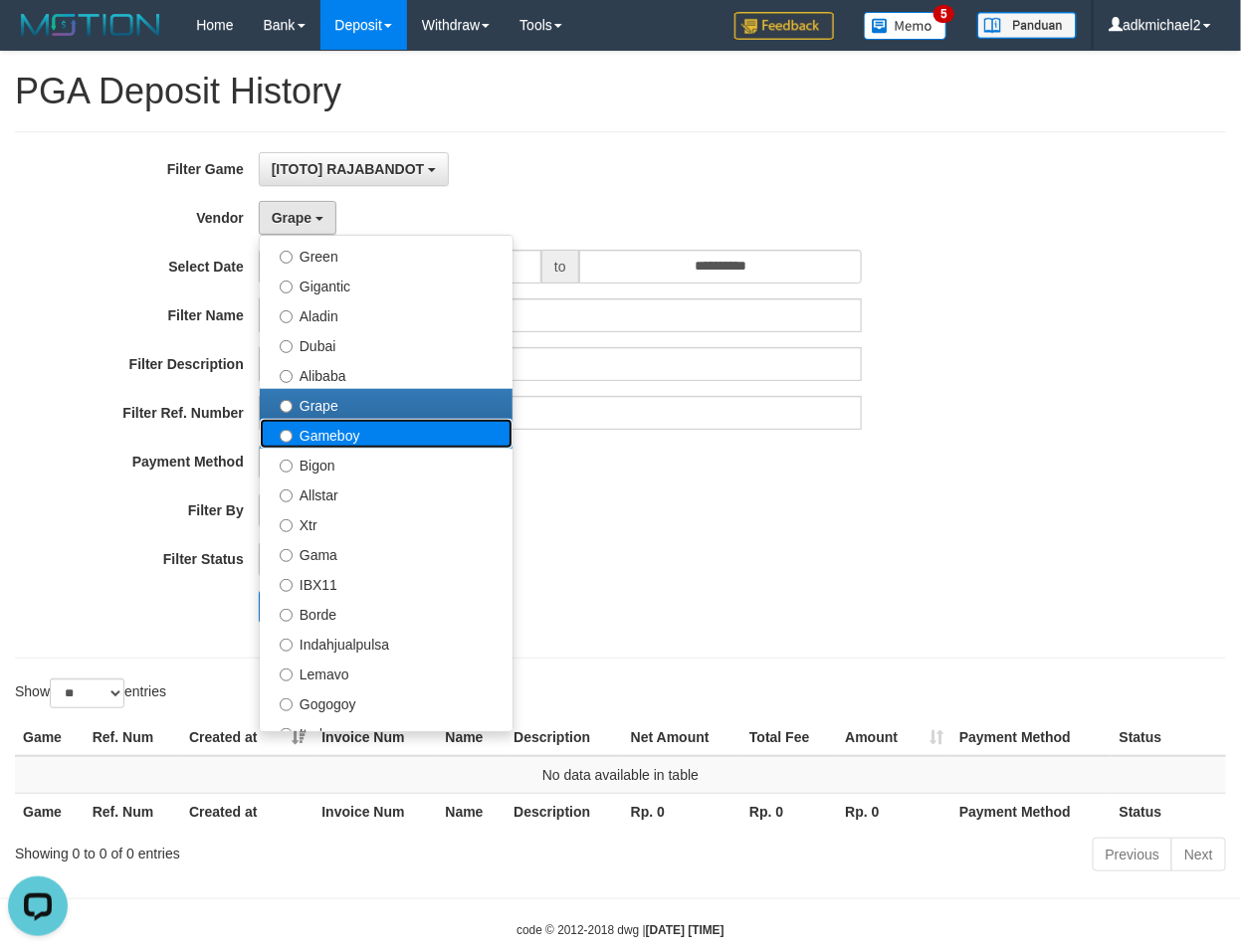 click on "Gameboy" at bounding box center (386, 434) 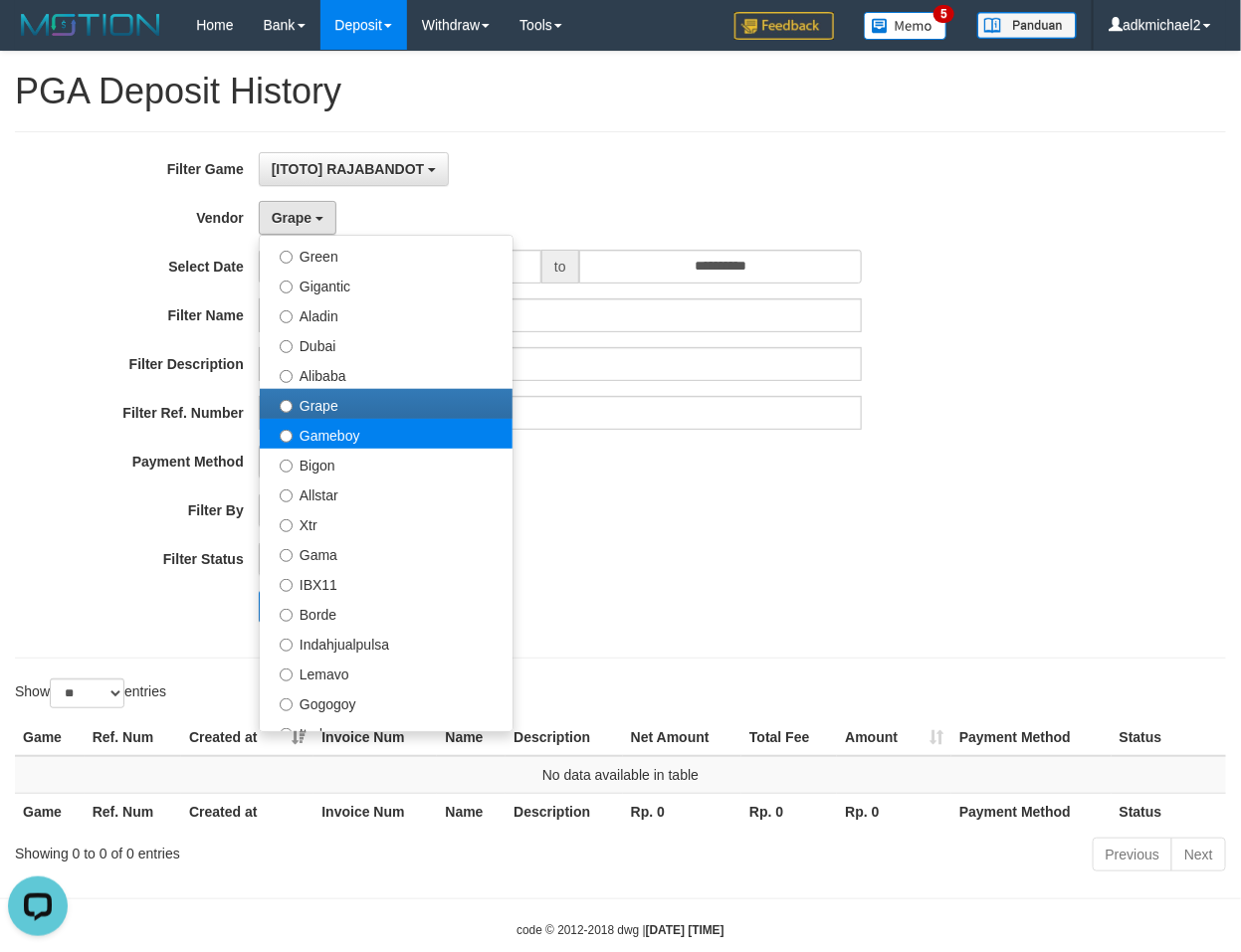 select on "**********" 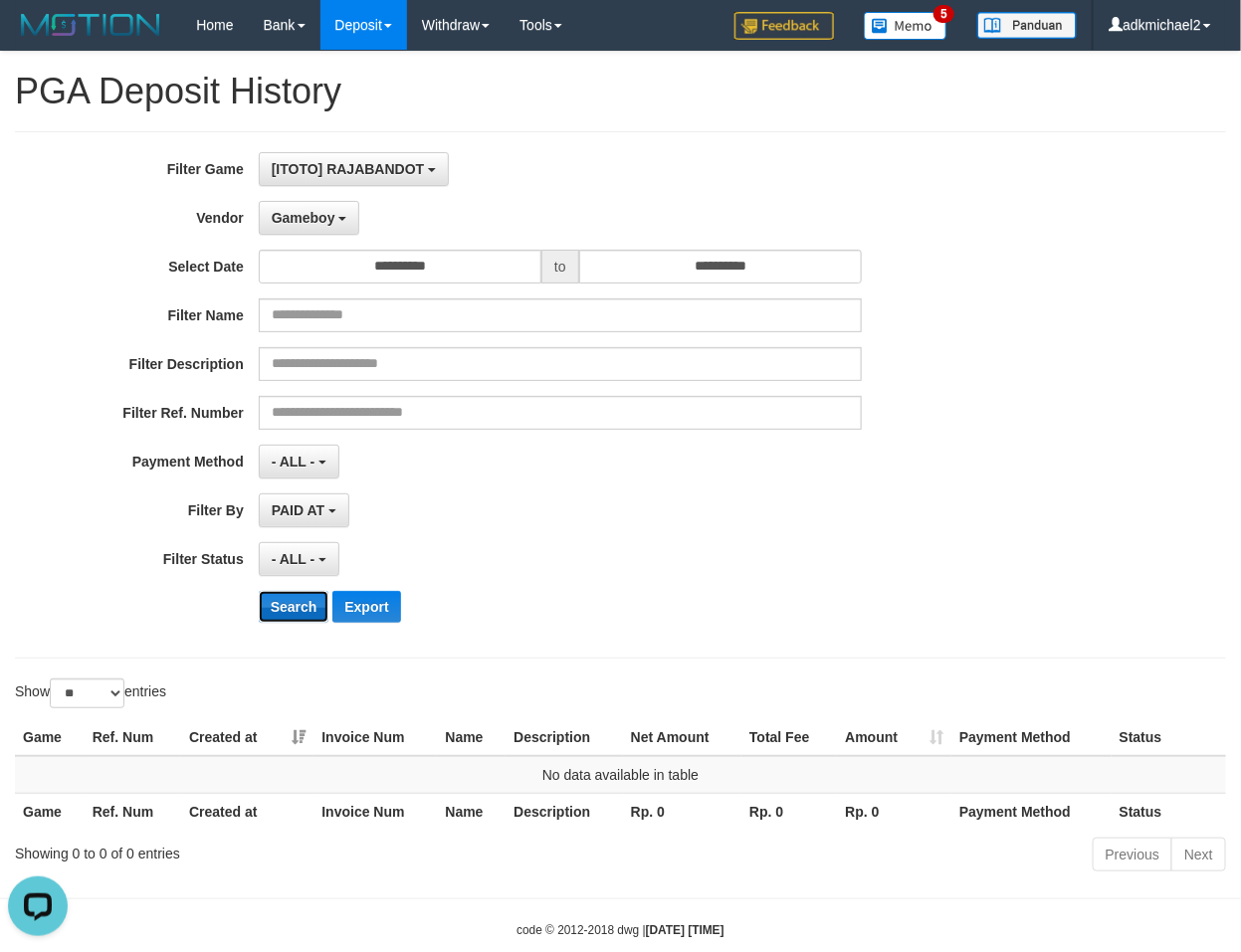 click on "Search" at bounding box center (294, 607) 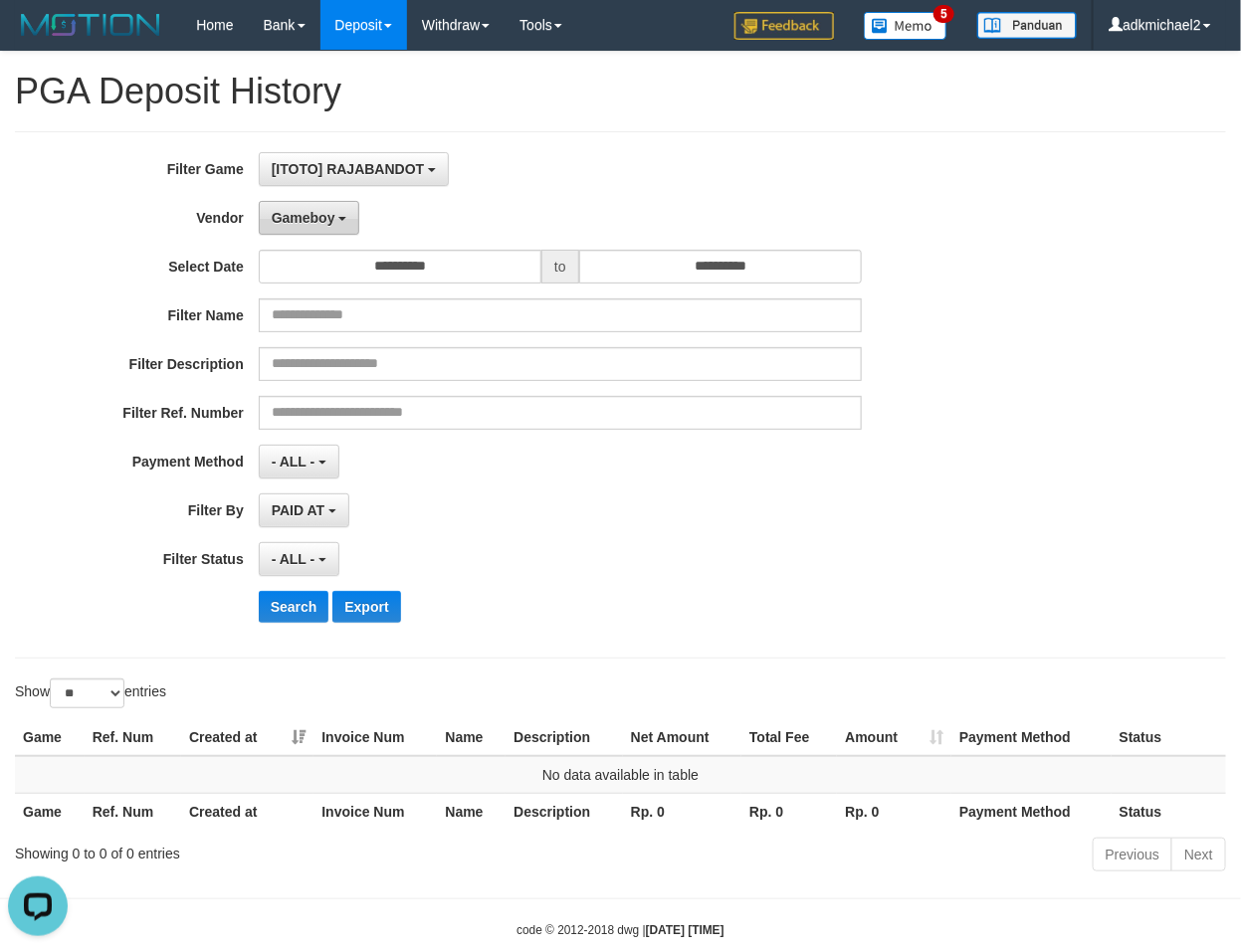 click on "Gameboy" at bounding box center (304, 218) 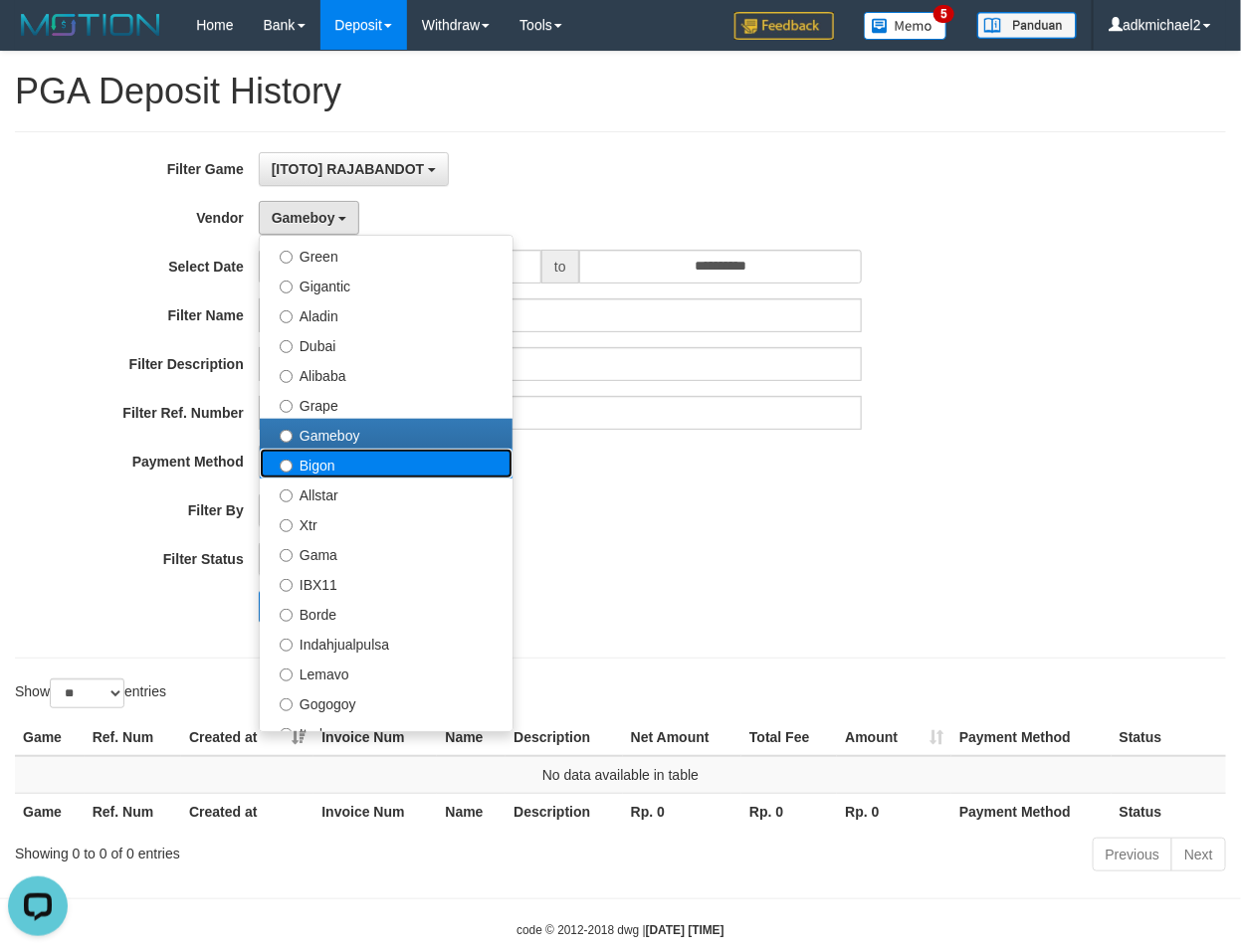 click on "Bigon" at bounding box center [386, 464] 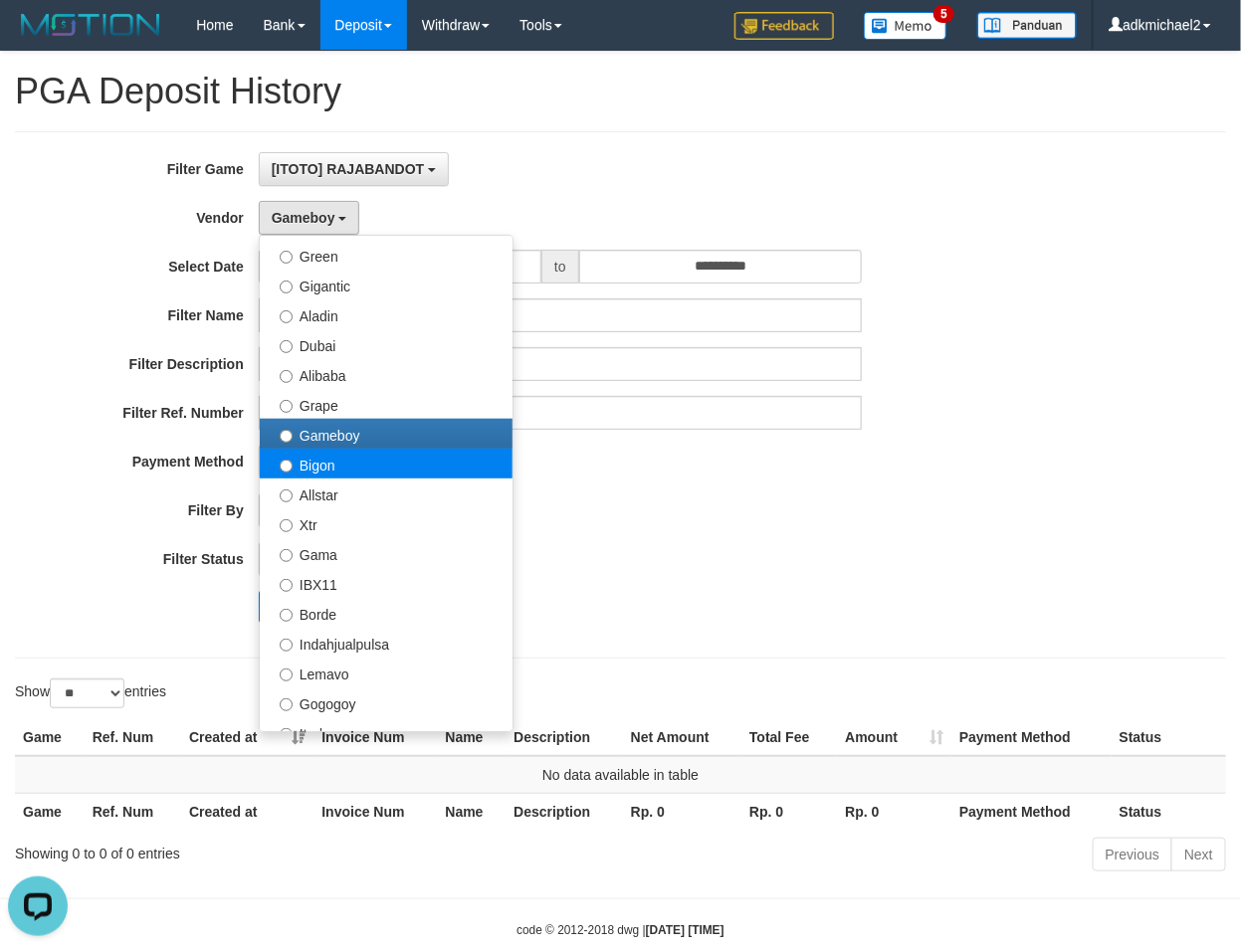 select on "**********" 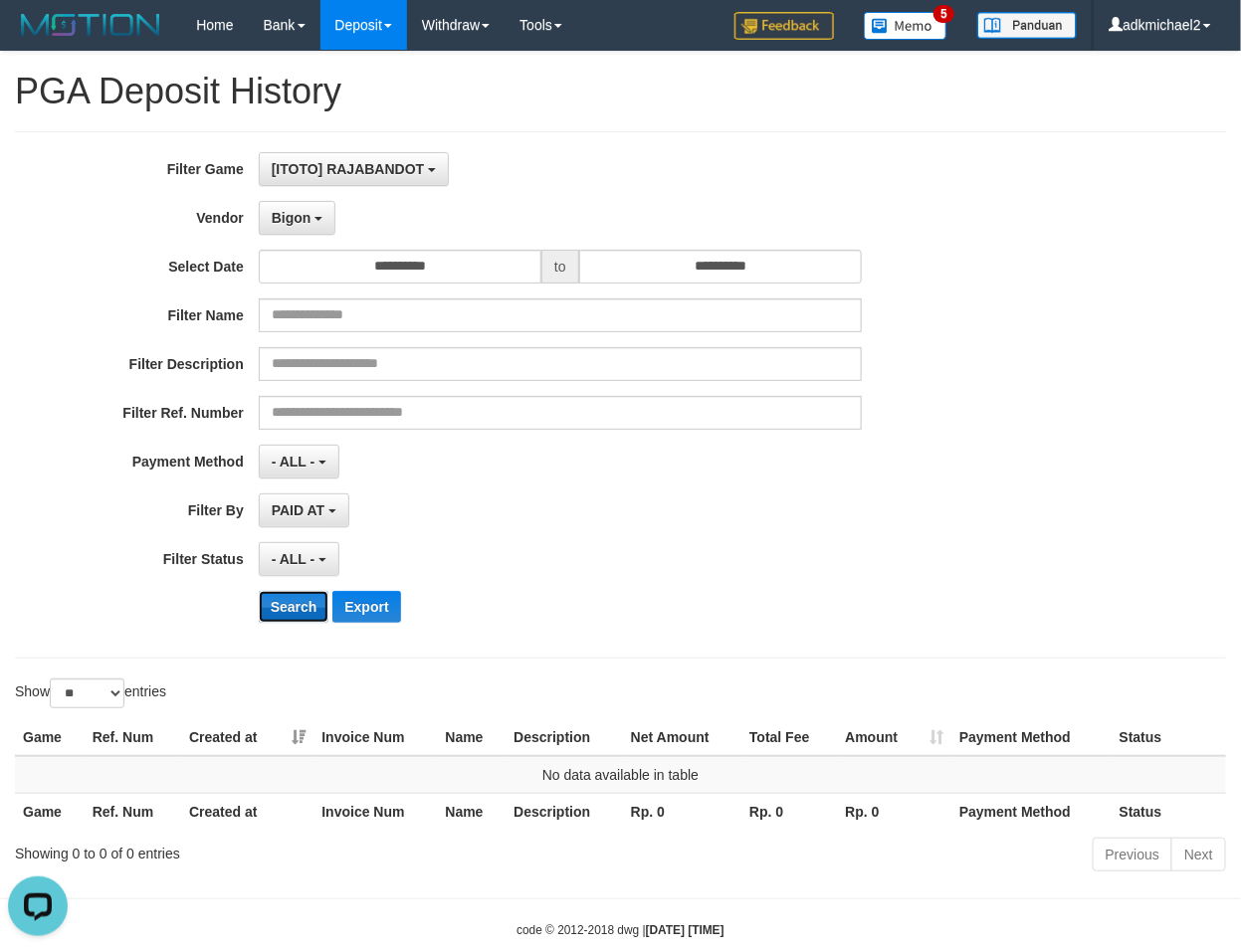 click on "Search" at bounding box center [294, 607] 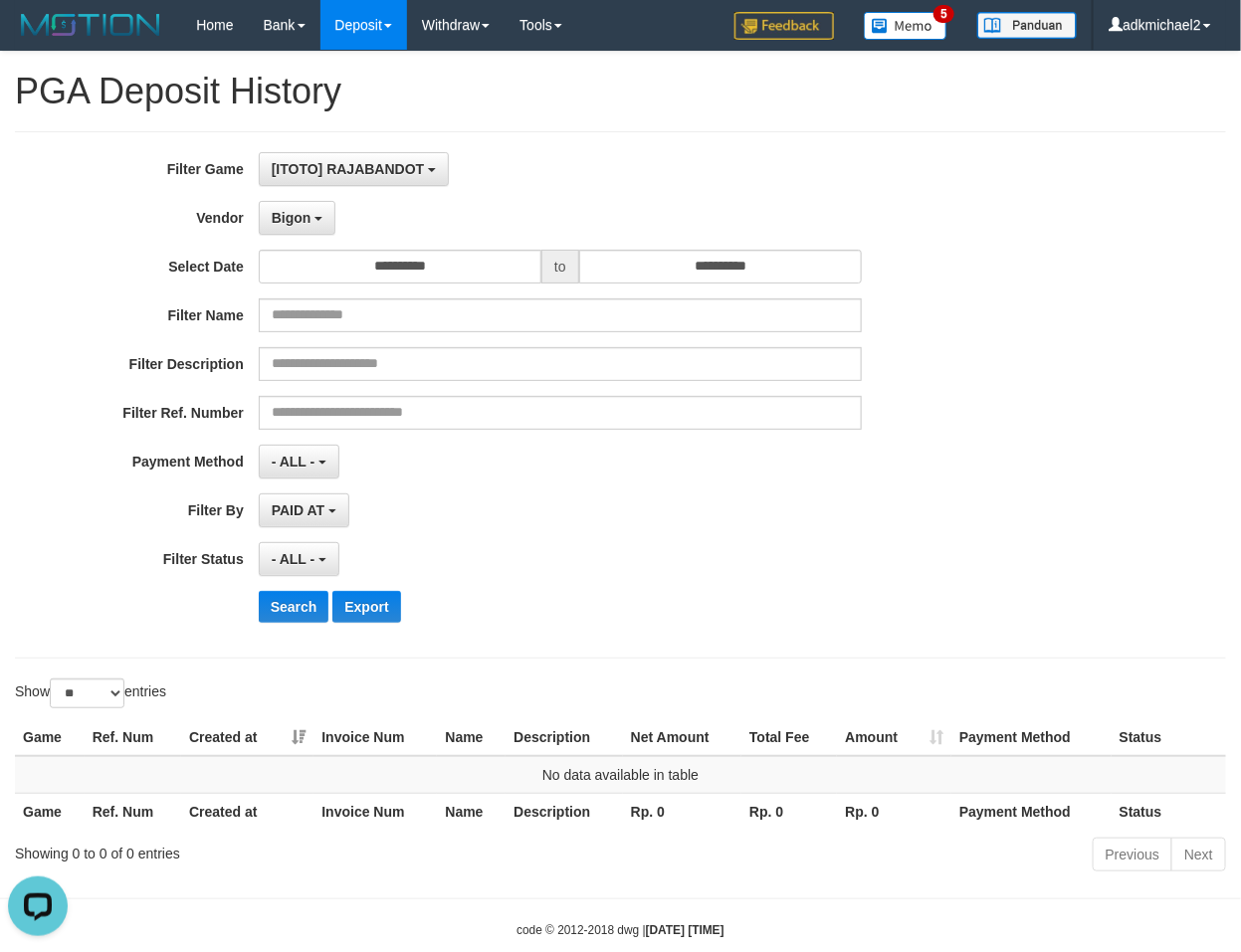 click on "Bigon    - Default Vendor -  [FIRST]  [LAST]  Atlas  WD LB  Java  Purple  Green  Gigantic  Aladin  [CITY]  Alibaba  Grape  Gameboy  Bigon  Allstar  Xtr  Gama  IBX11  Borde  Indahjualpulsa  Lemavo  Gogogoy  Itudo  Yuwanatopup  Sidikgame  Voucher100  Awalpulsa  Lambda  Combo  IBX3 NUANSATOPUP  IBX3 Pusatjualpulsa  IBX3 Itemgame  IBX3 SILAKSA  IBX3 Makmurvoucher  IBX3 MAKMURTOPUP  IBX3 Pilihvoucher" at bounding box center [560, 218] 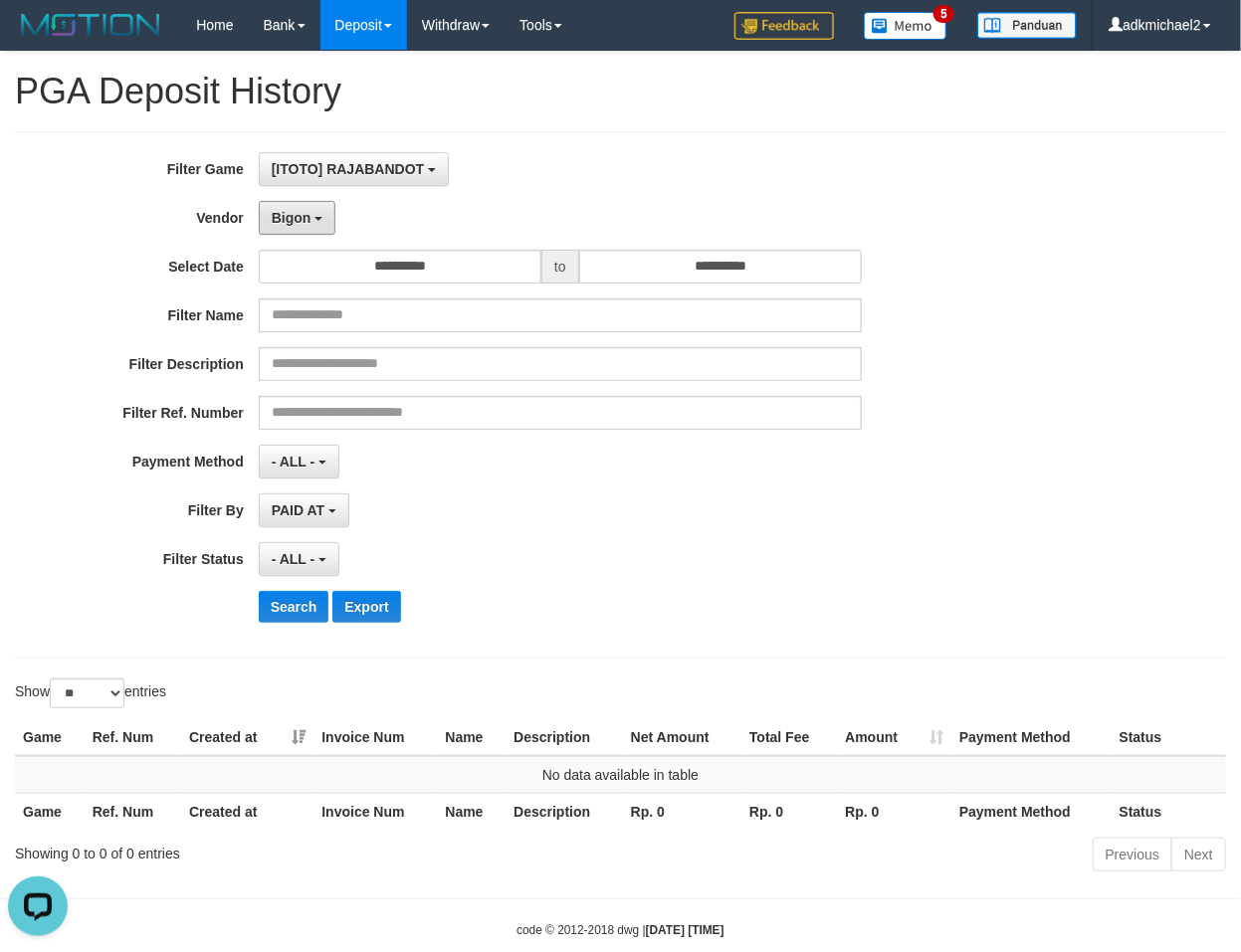drag, startPoint x: 301, startPoint y: 207, endPoint x: 363, endPoint y: 235, distance: 68.029 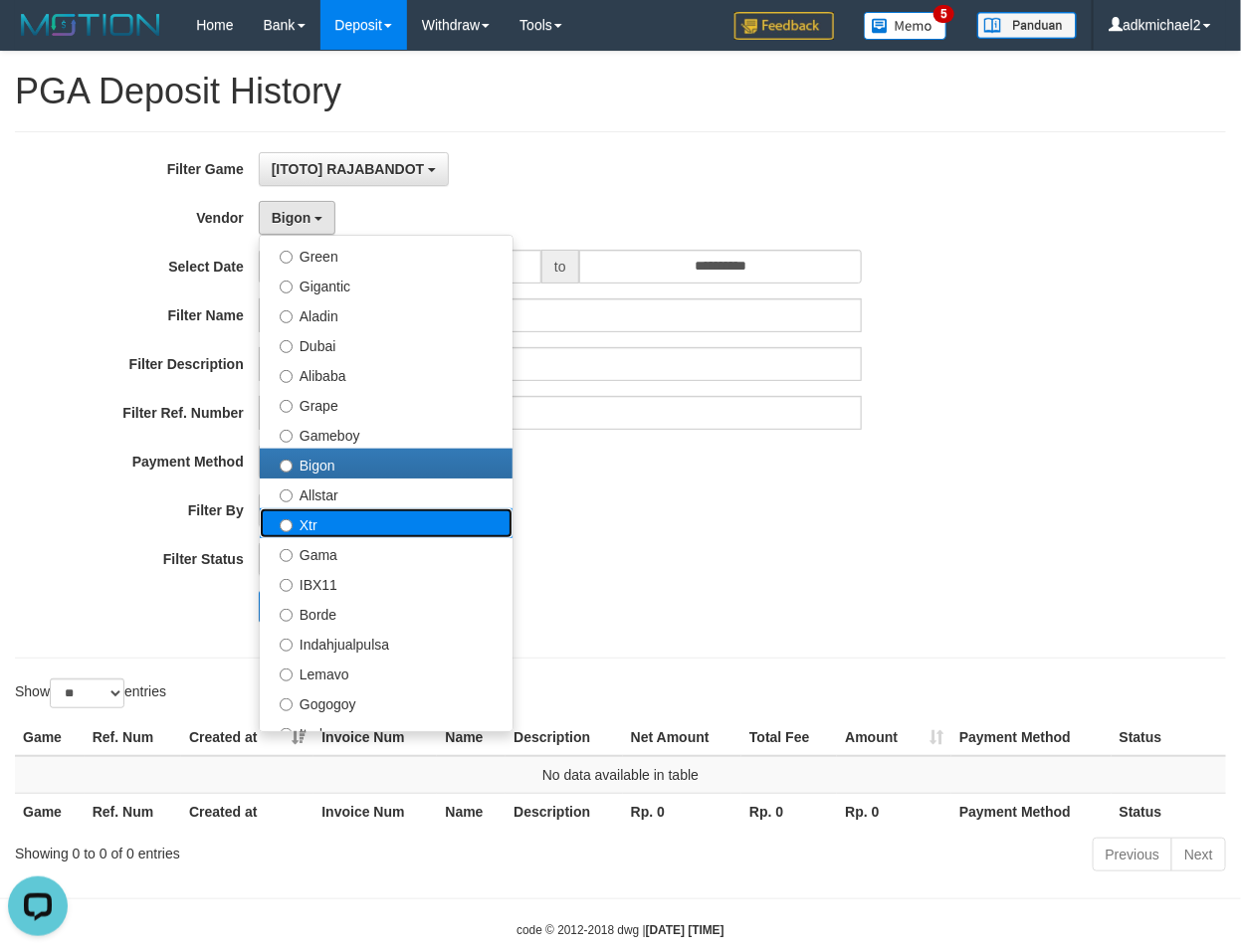 click on "Xtr" at bounding box center [386, 523] 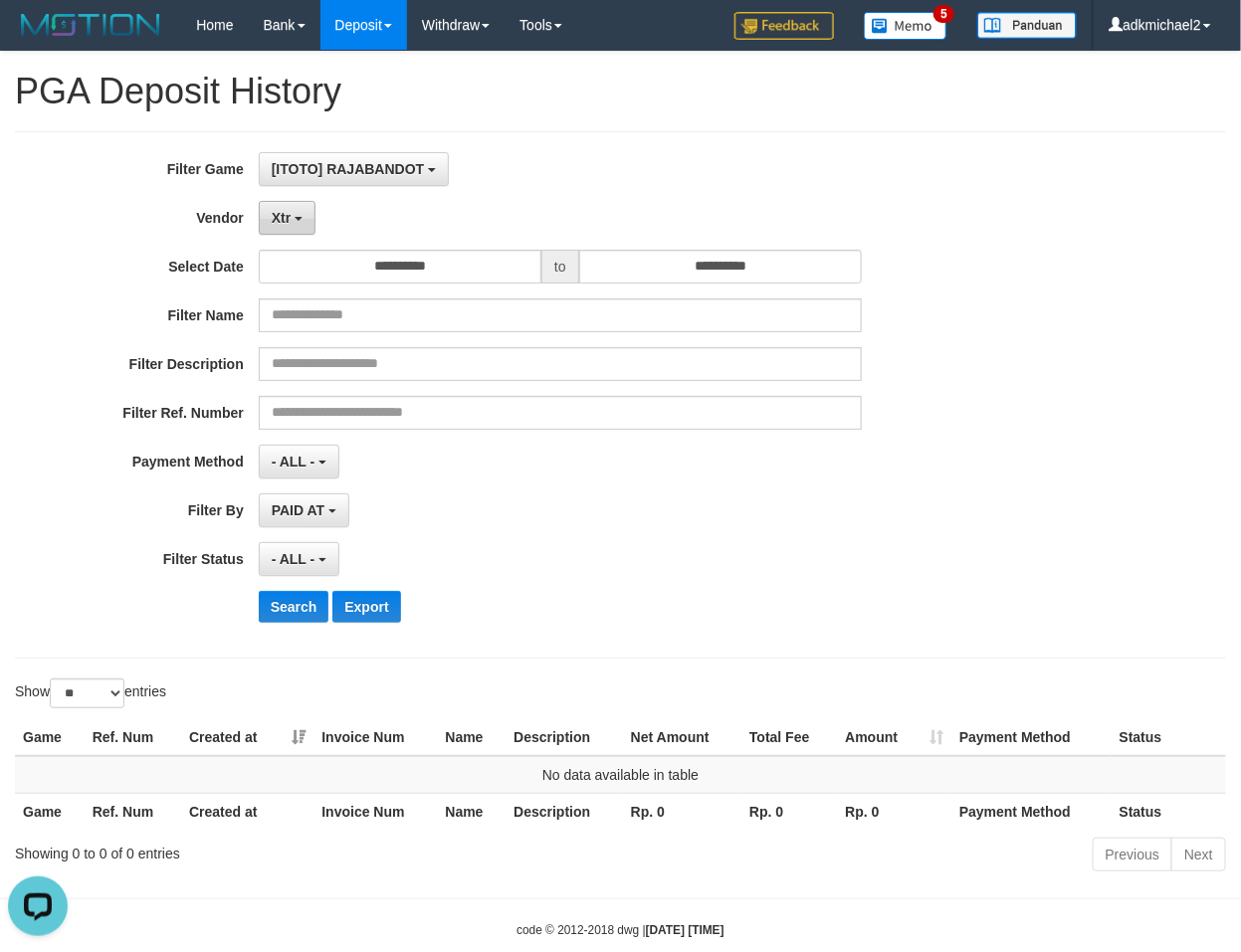 click on "Xtr" at bounding box center [287, 218] 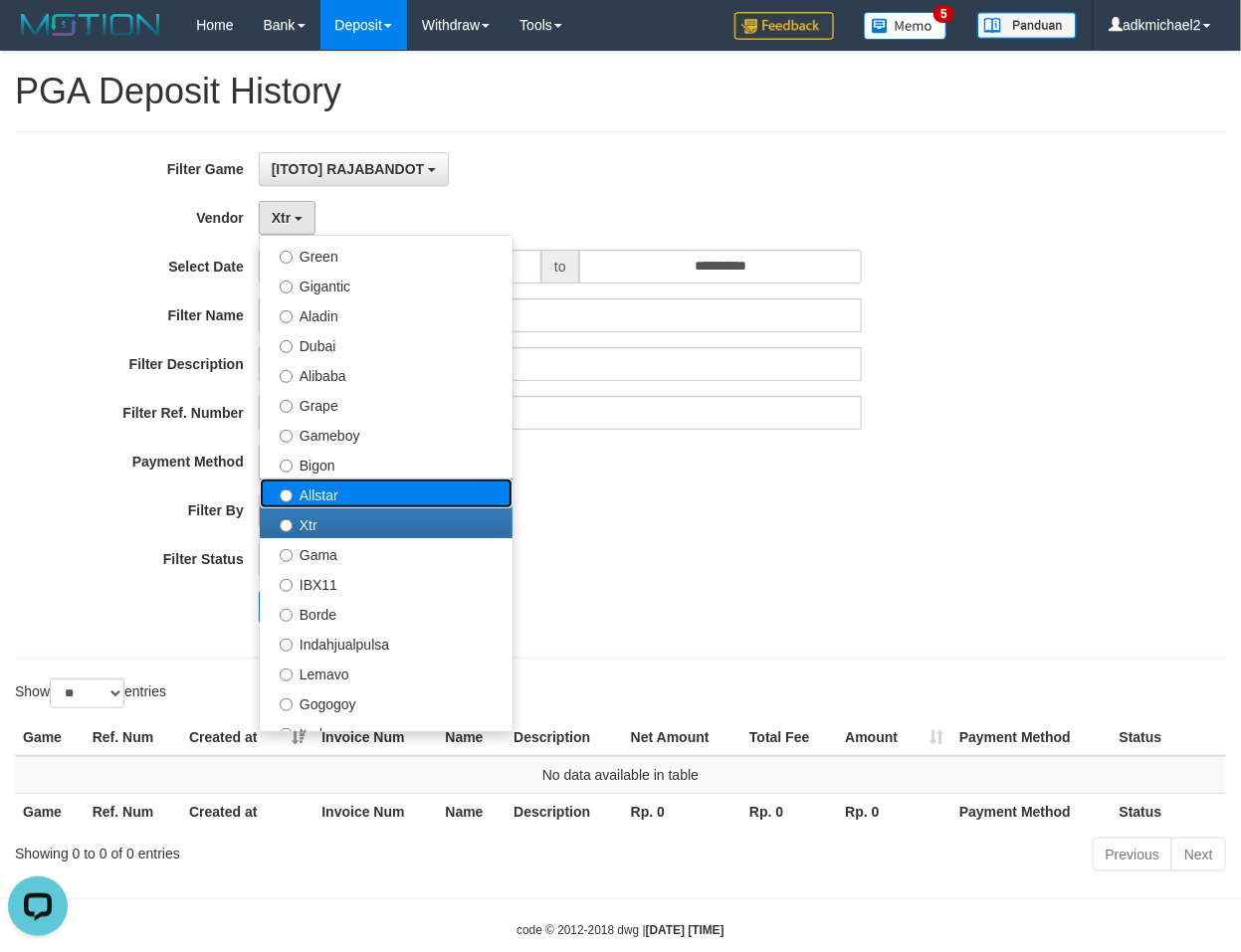 click on "Allstar" at bounding box center (386, 493) 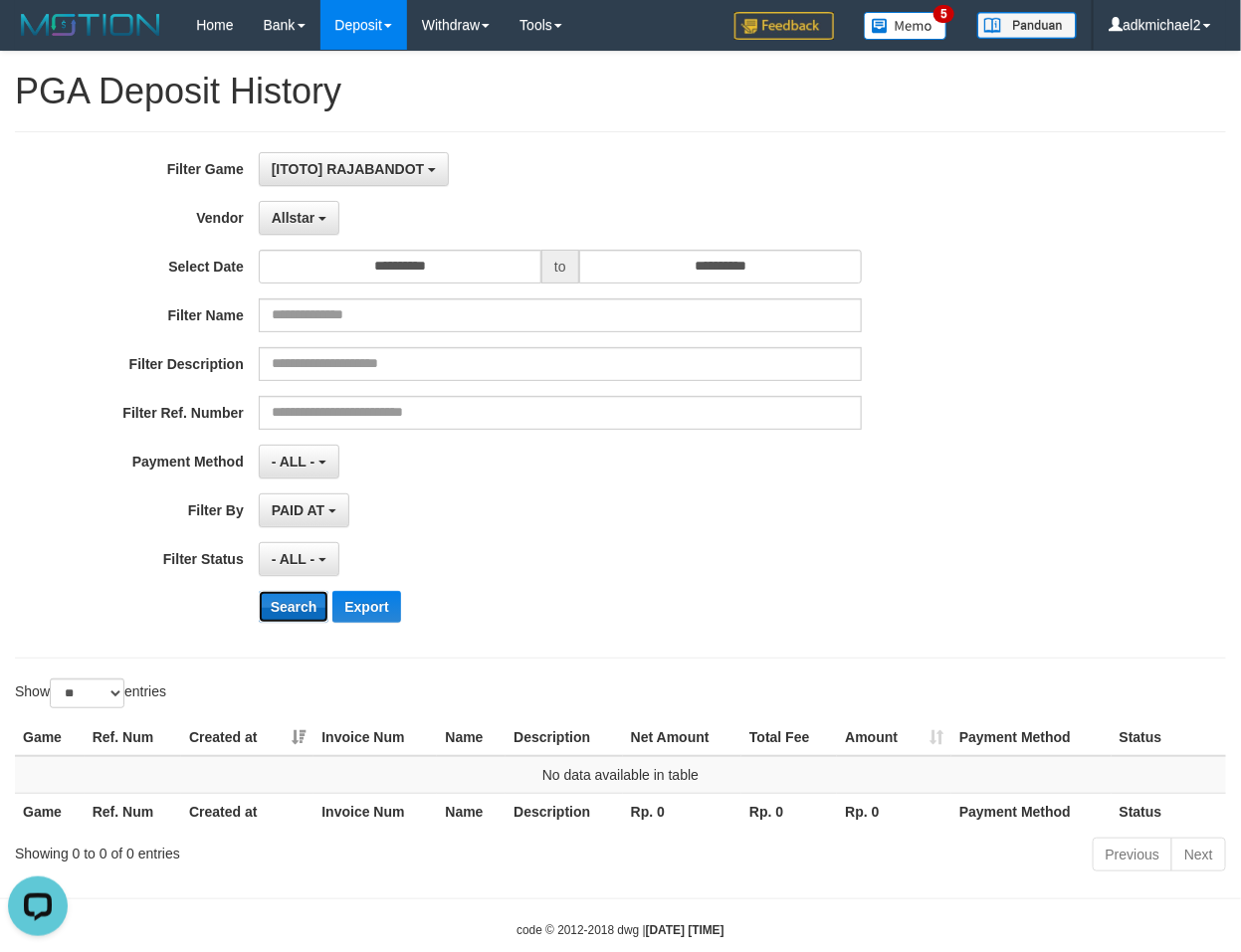 click on "Search" at bounding box center [294, 607] 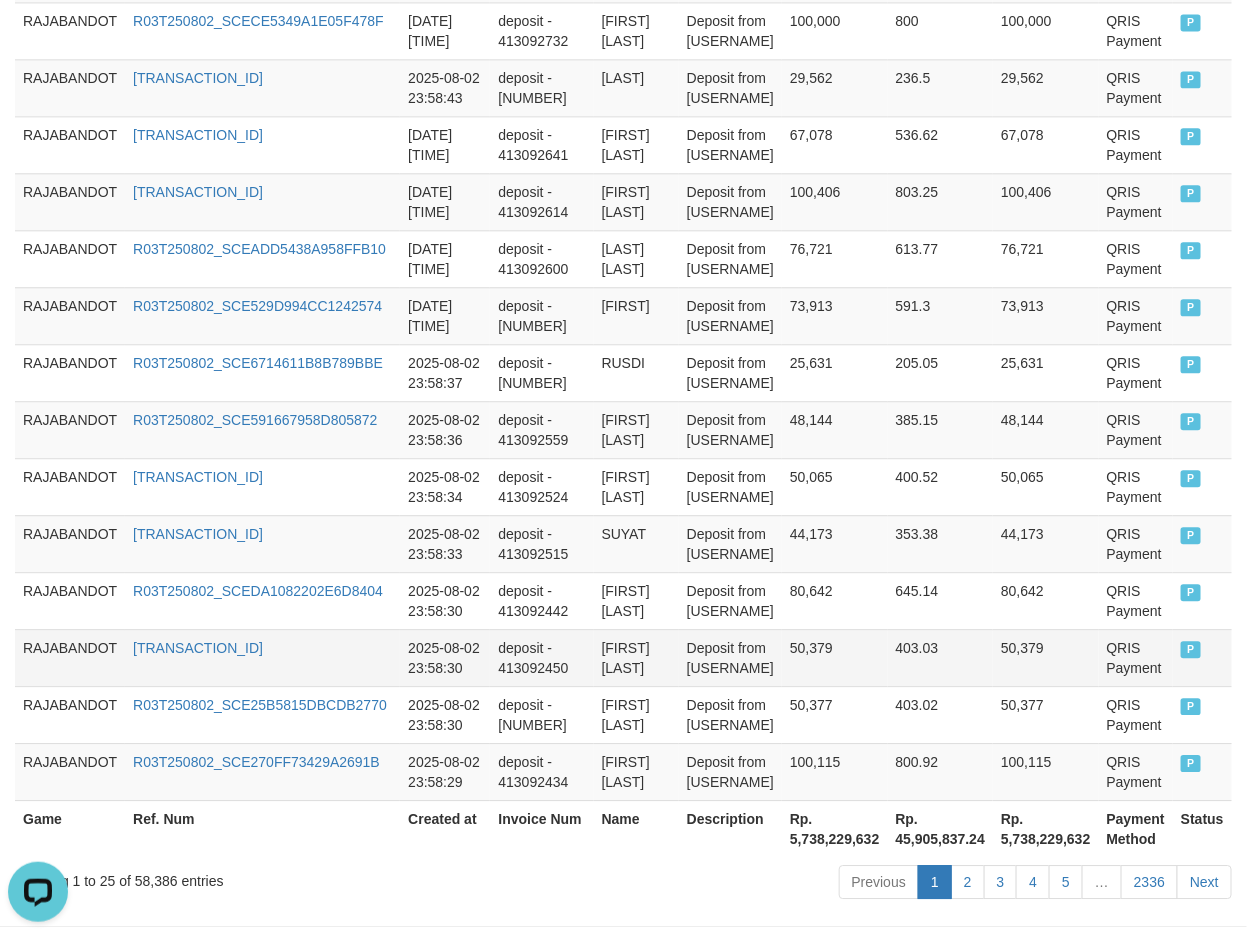 scroll, scrollTop: 1512, scrollLeft: 0, axis: vertical 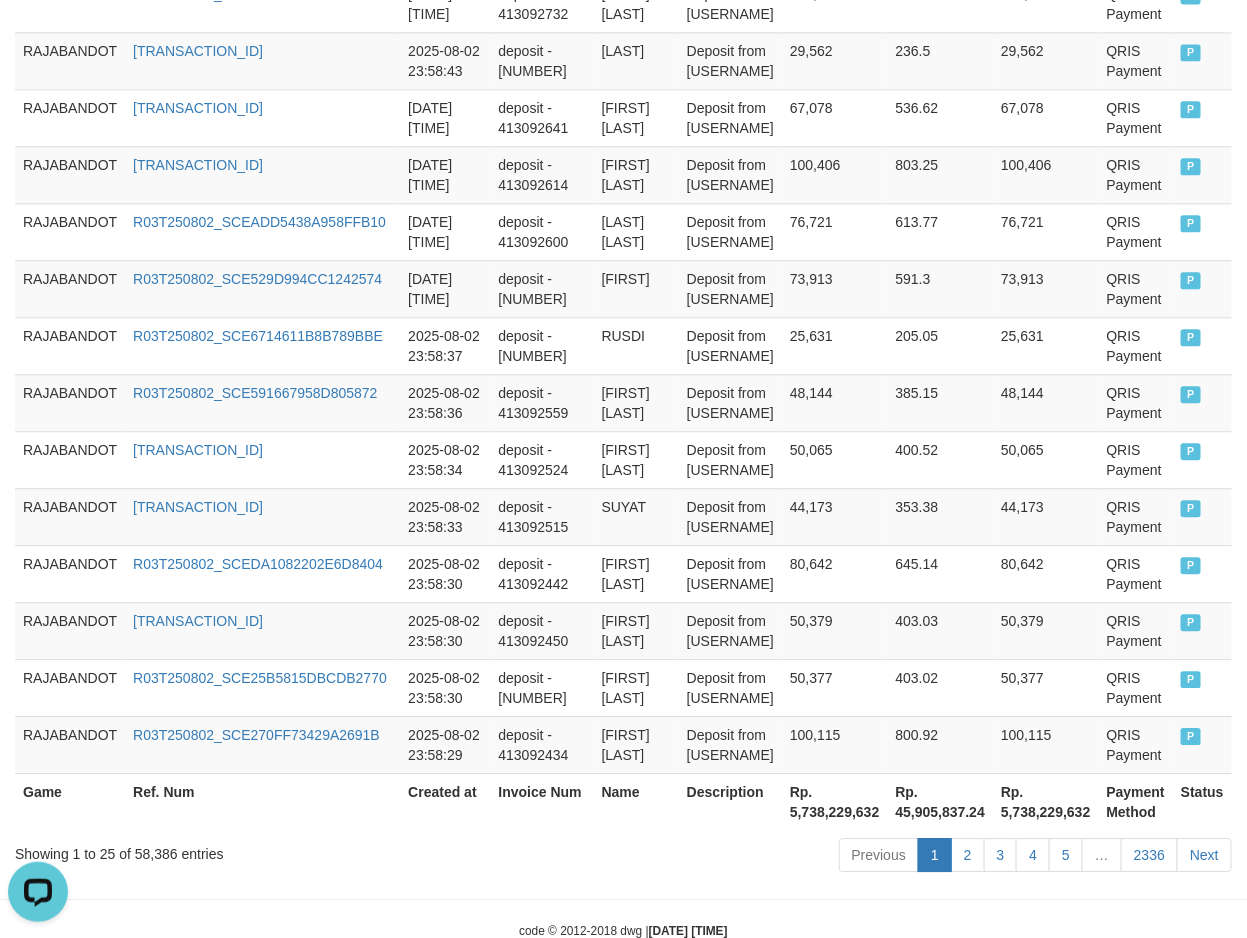 click on "Rp. 5,738,229,632" at bounding box center [835, 801] 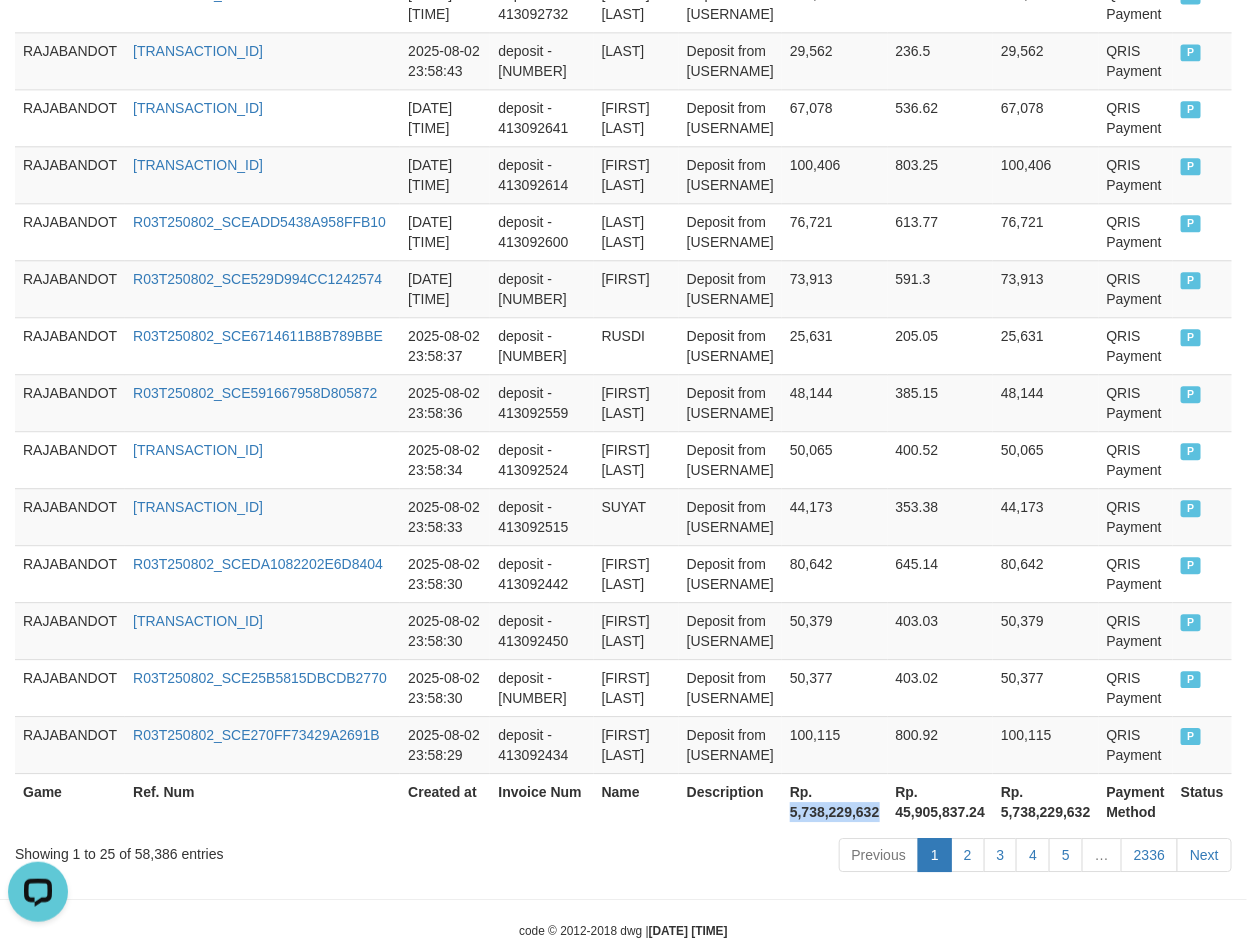 click on "Rp. 5,738,229,632" at bounding box center (835, 801) 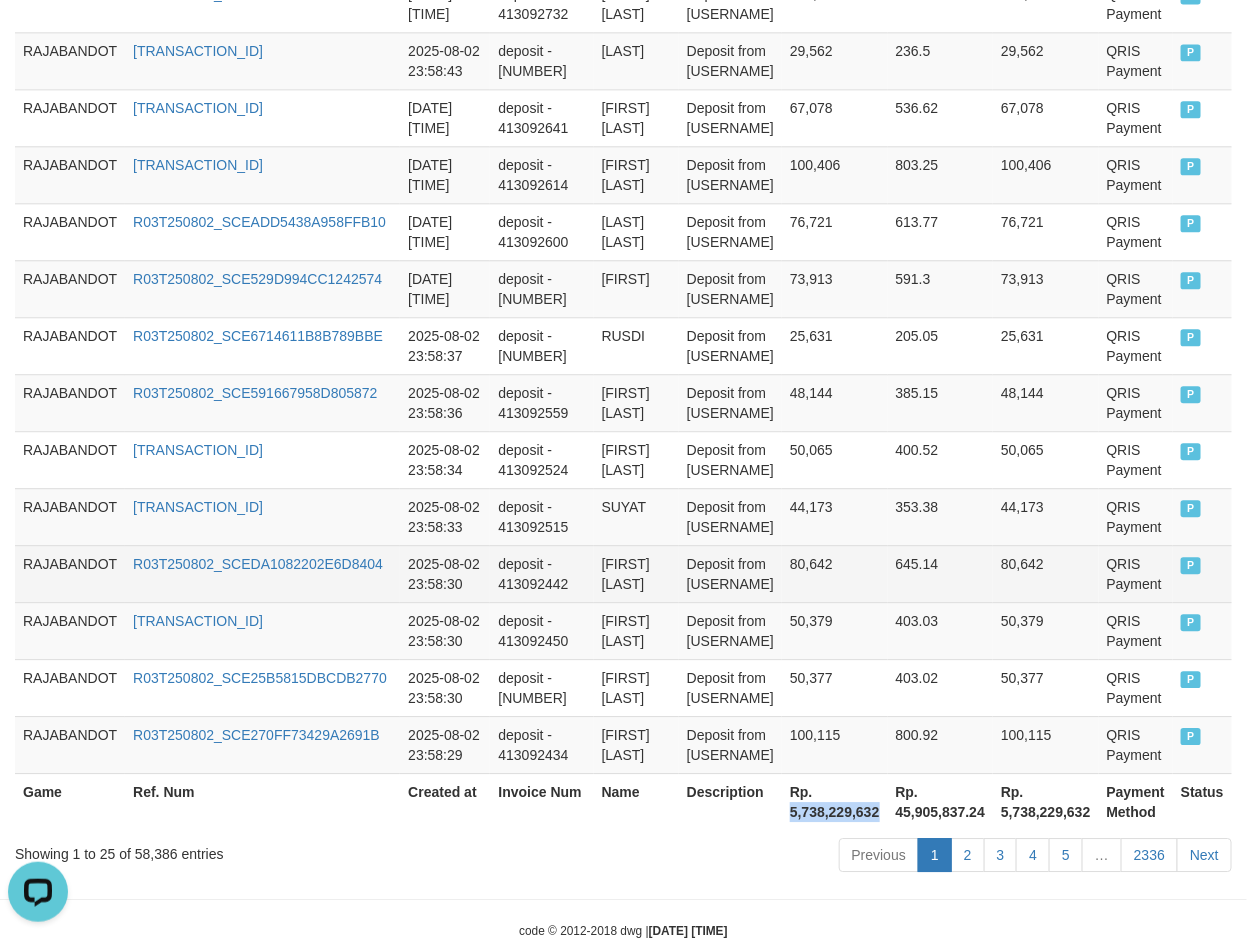 copy on "5,738,229,632" 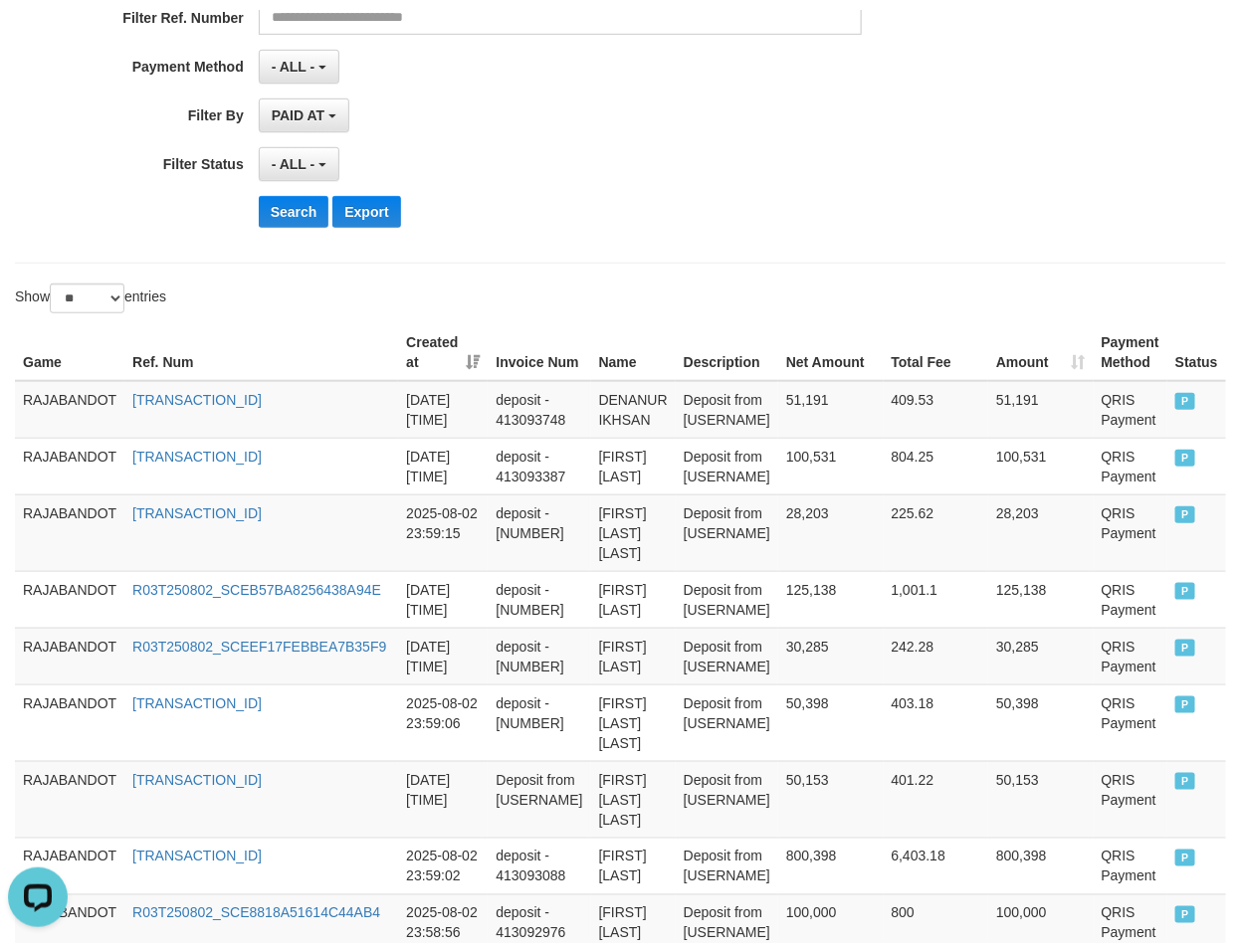 scroll, scrollTop: 0, scrollLeft: 0, axis: both 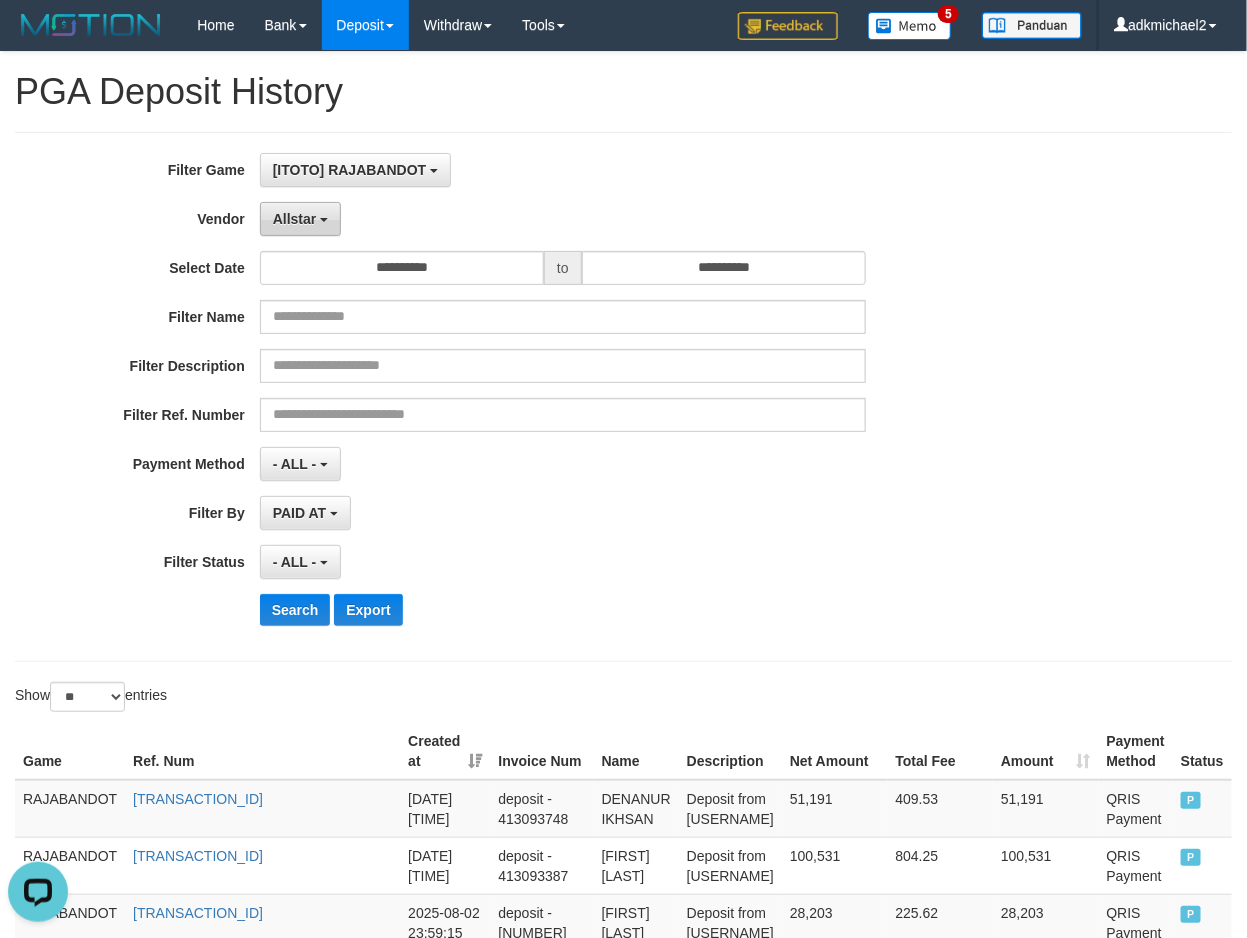 click on "Allstar" at bounding box center [300, 219] 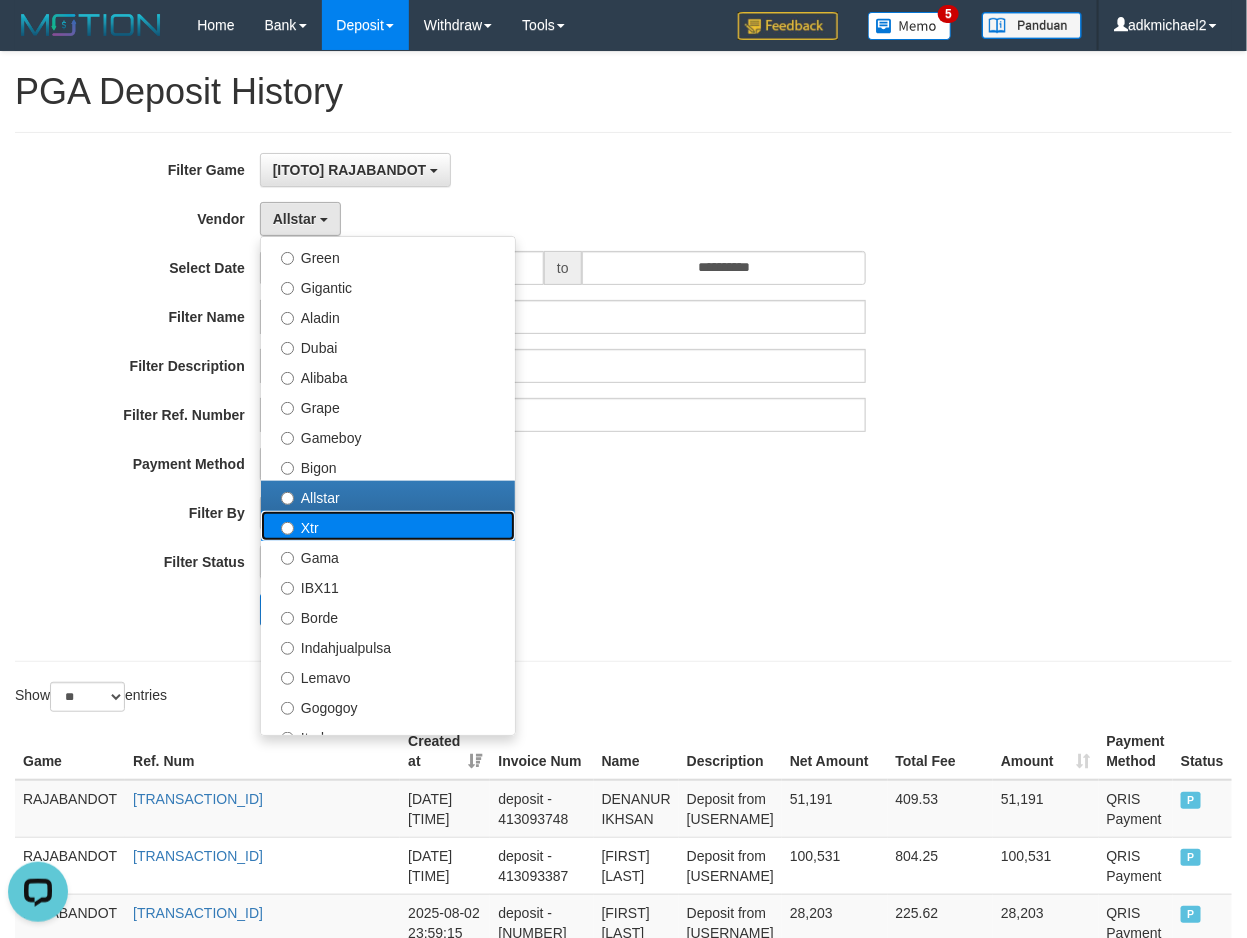 click on "Xtr" at bounding box center (388, 526) 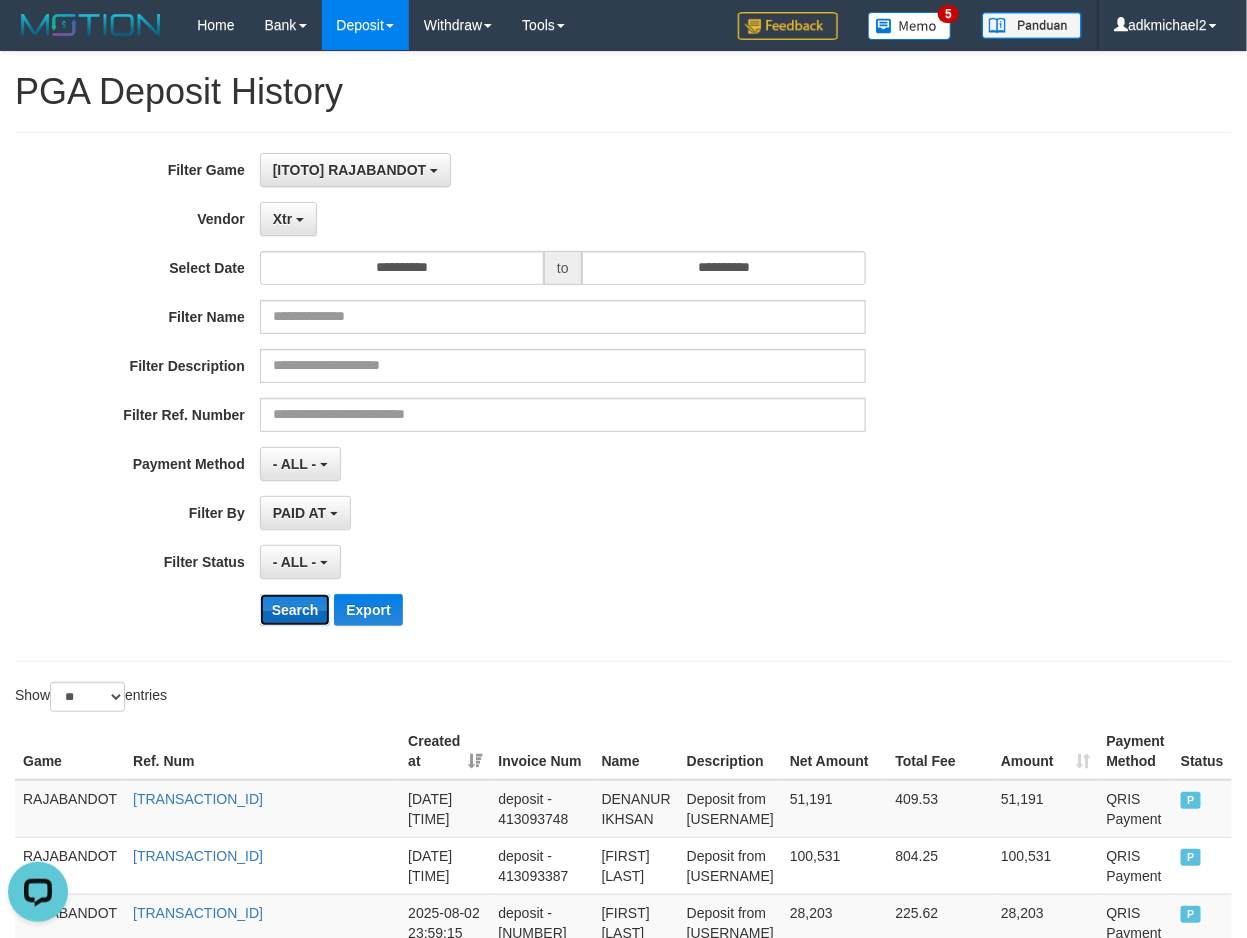 click on "Search" at bounding box center [295, 610] 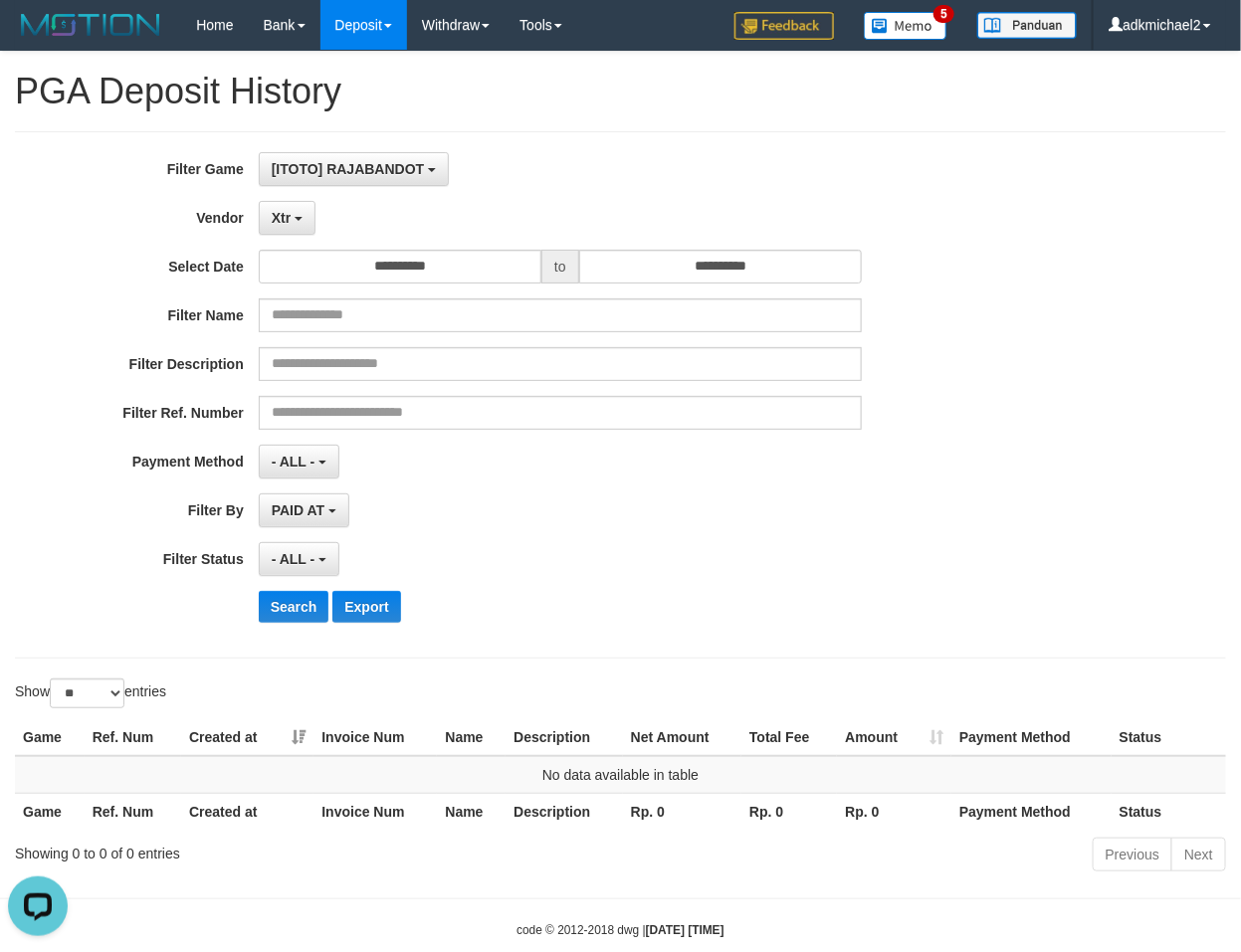 click on "**********" at bounding box center [517, 395] 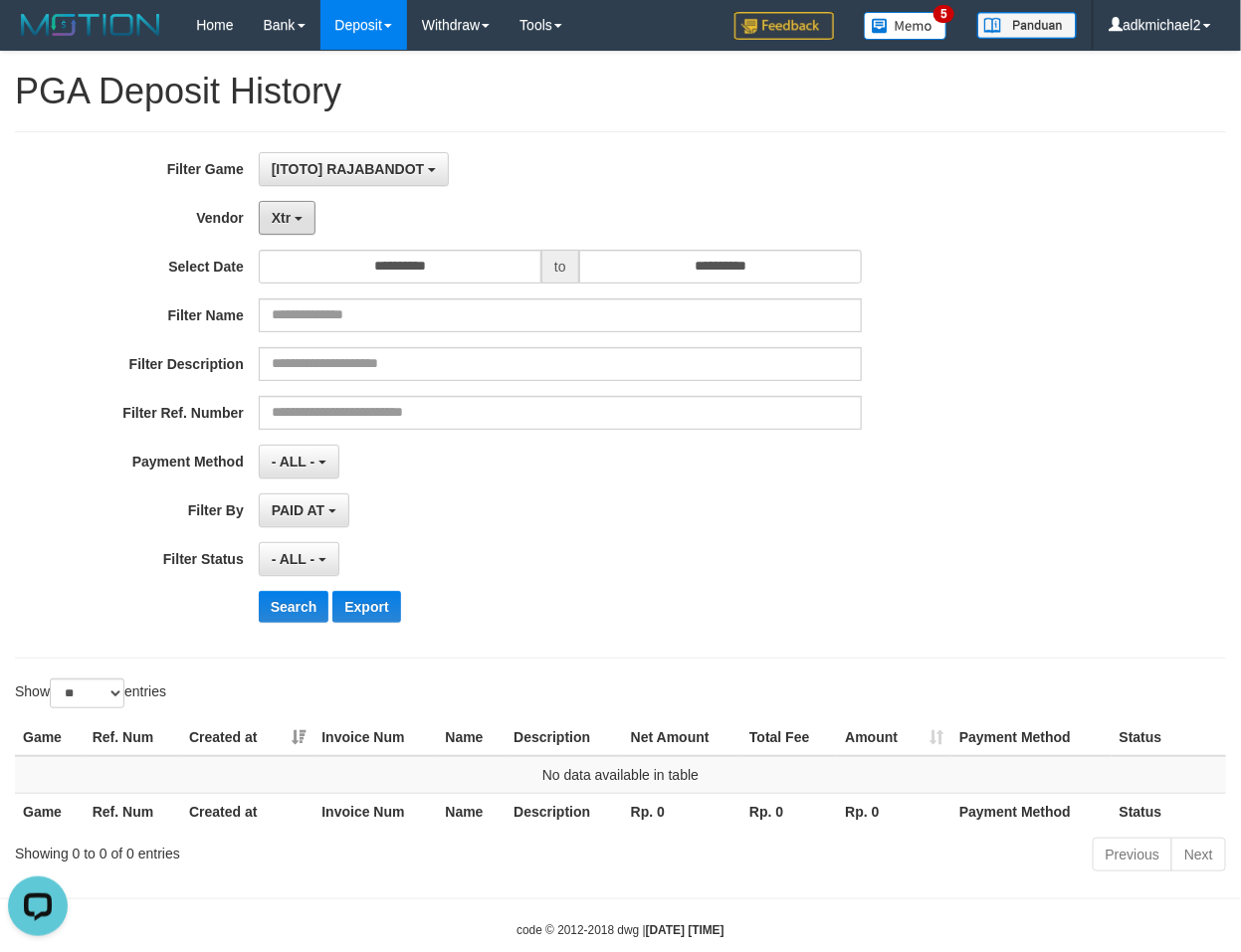 drag, startPoint x: 291, startPoint y: 219, endPoint x: 318, endPoint y: 229, distance: 28.79236 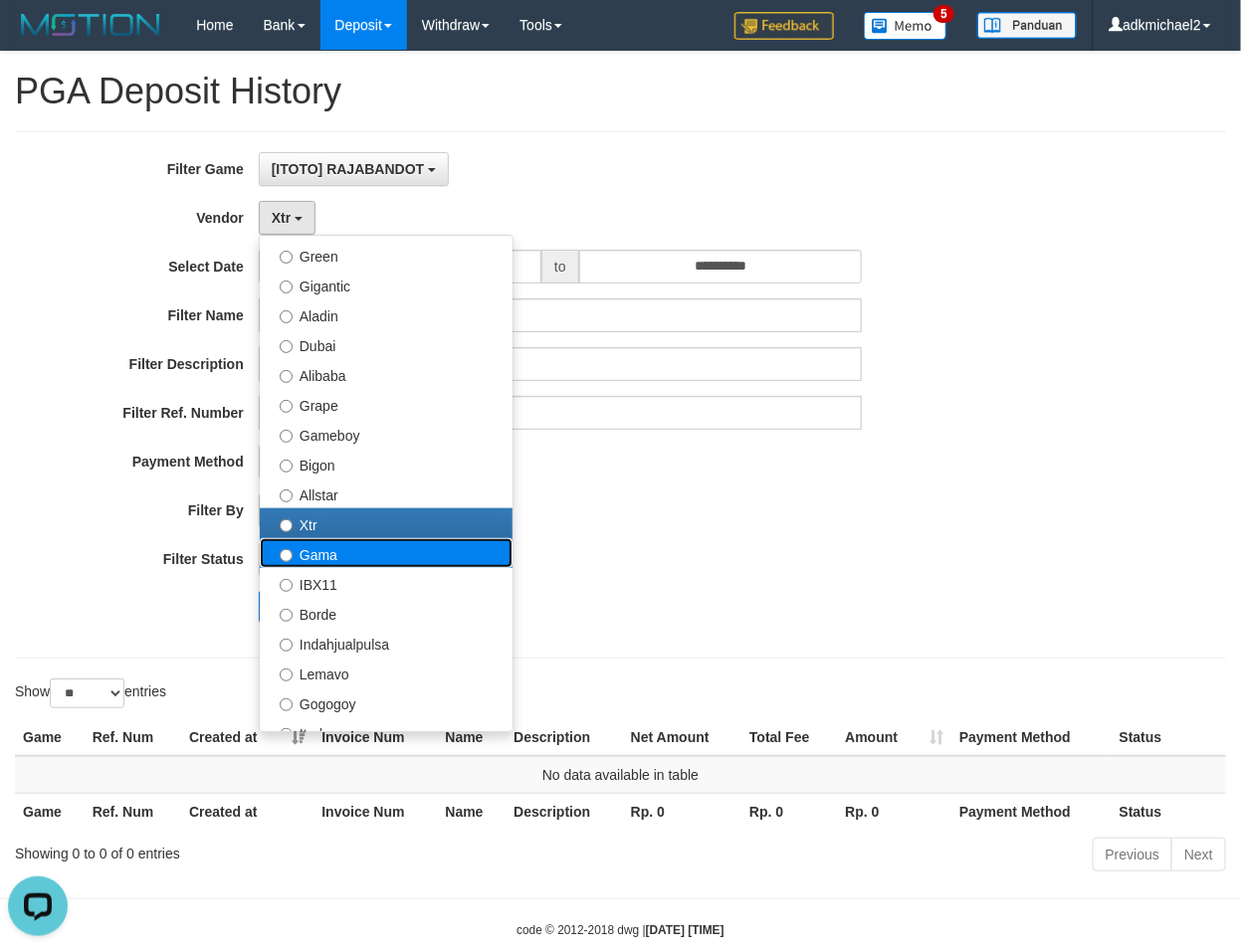 click on "Gama" at bounding box center (386, 553) 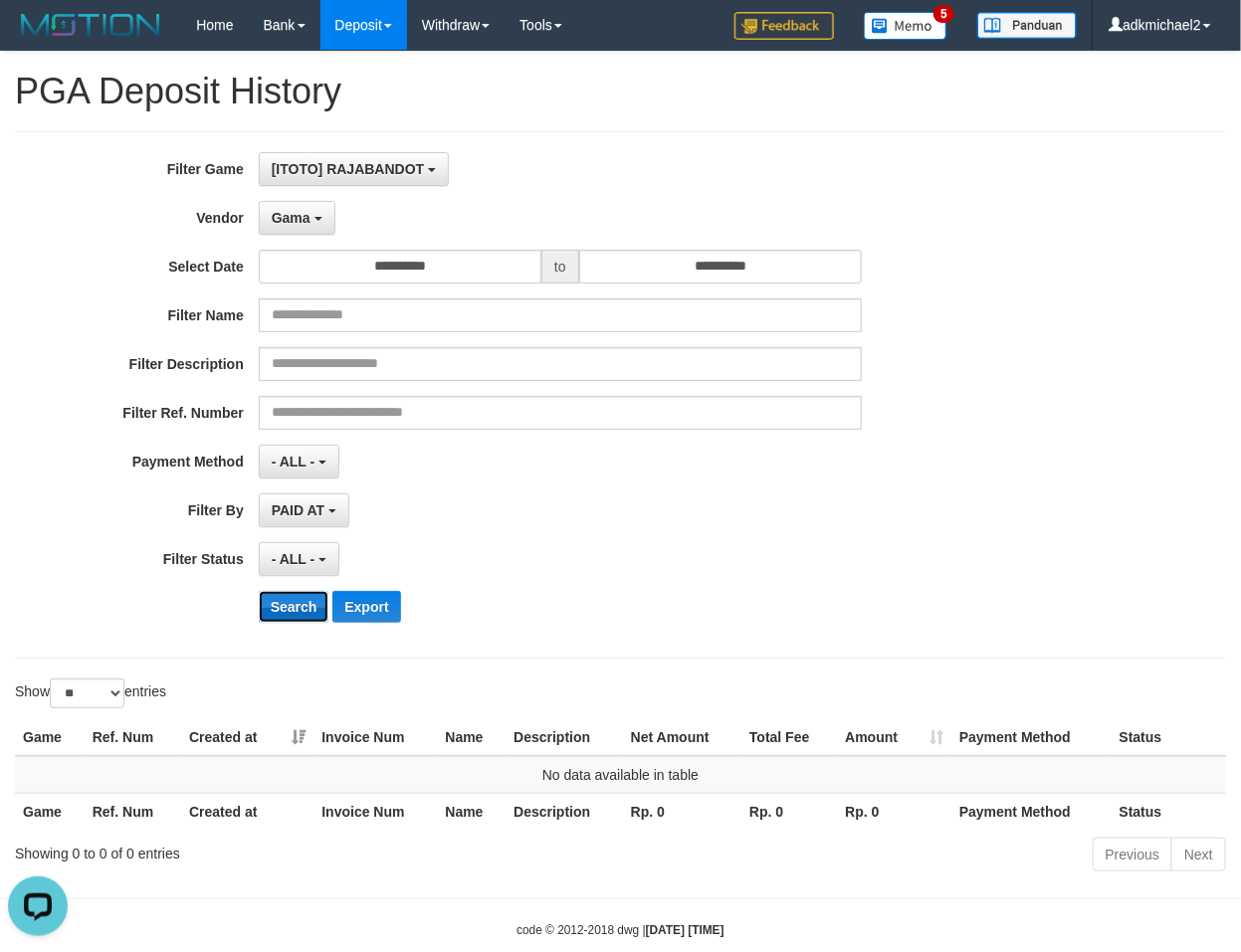 click on "Search" at bounding box center [294, 607] 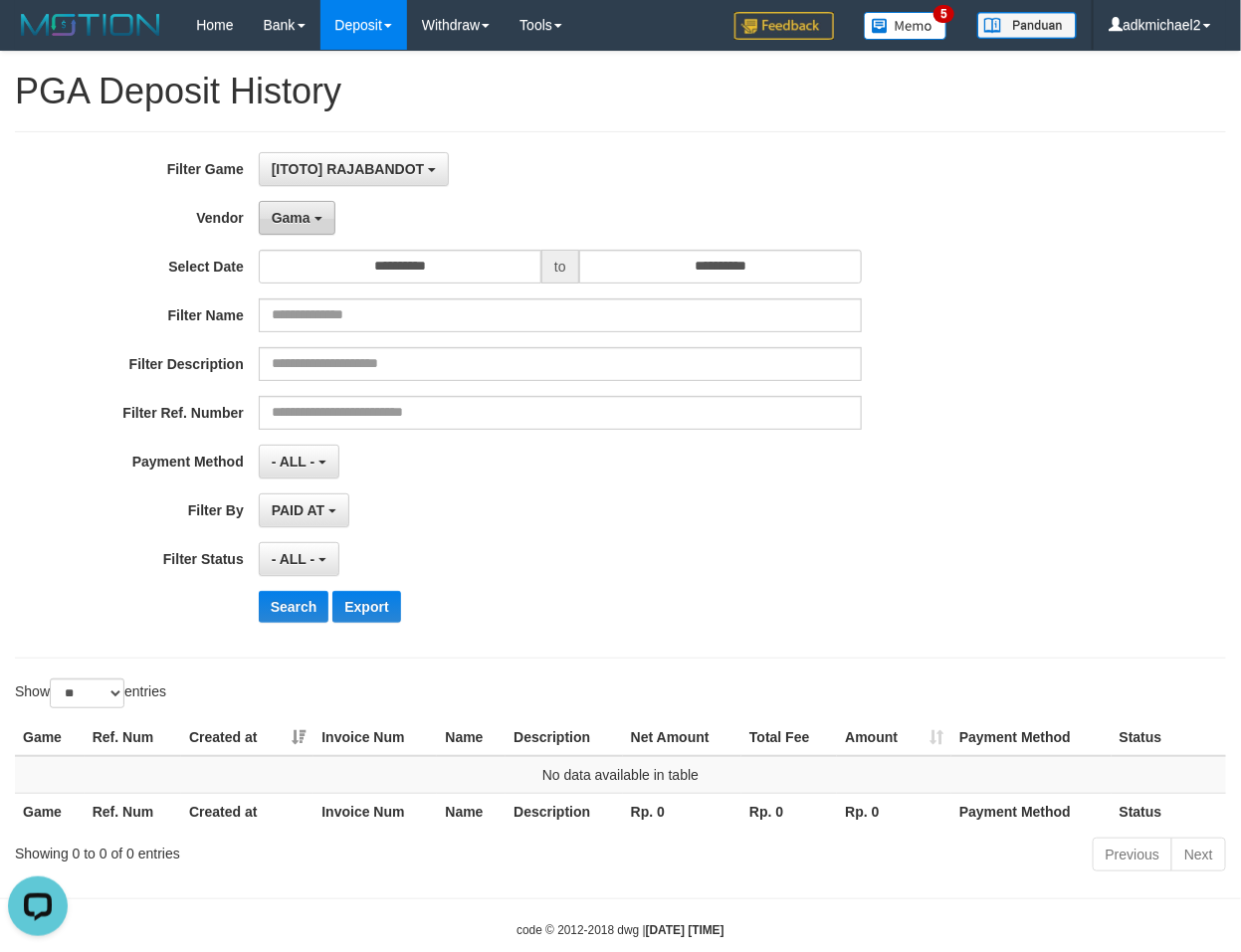 click on "Gama" at bounding box center [297, 218] 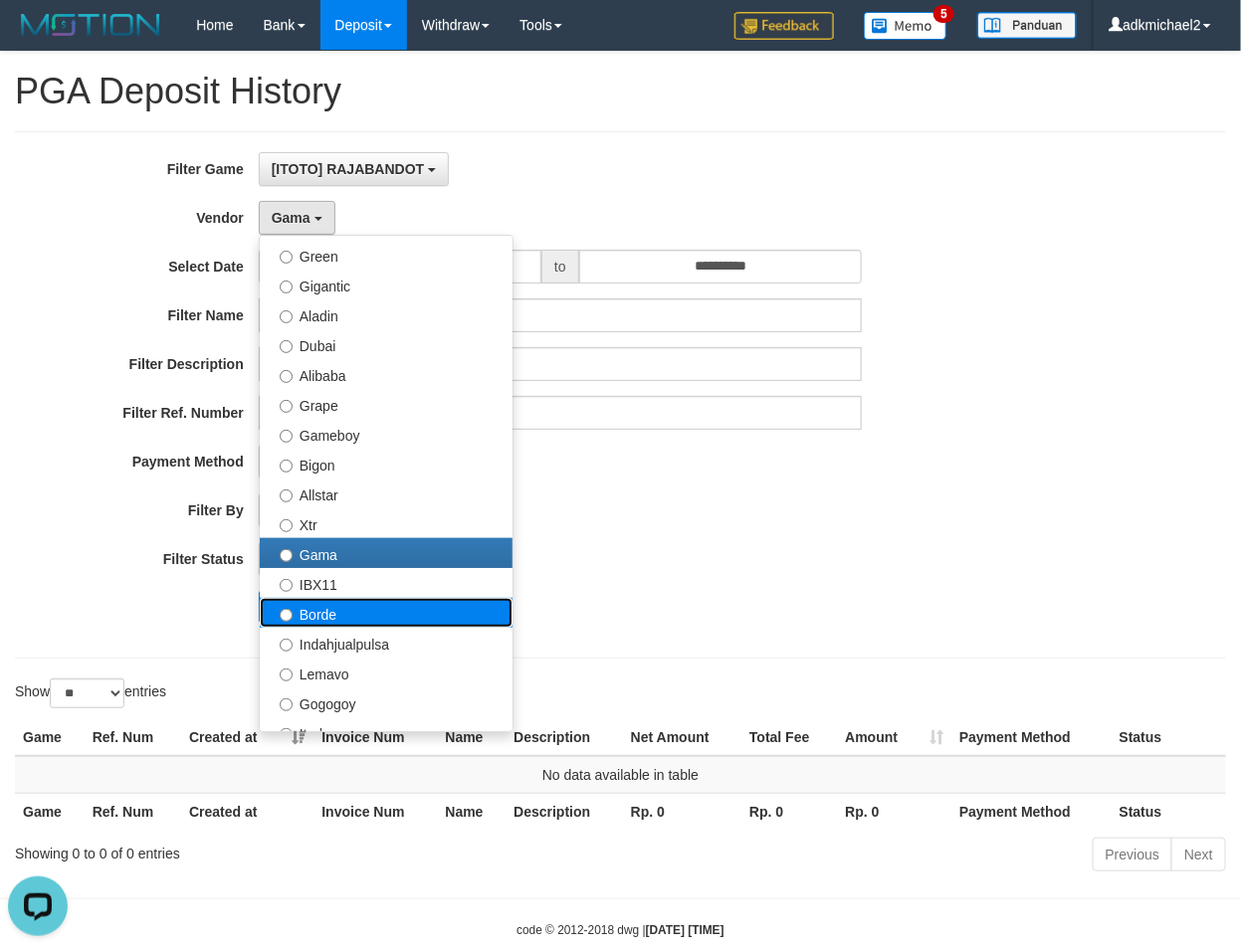 click on "Borde" at bounding box center (386, 613) 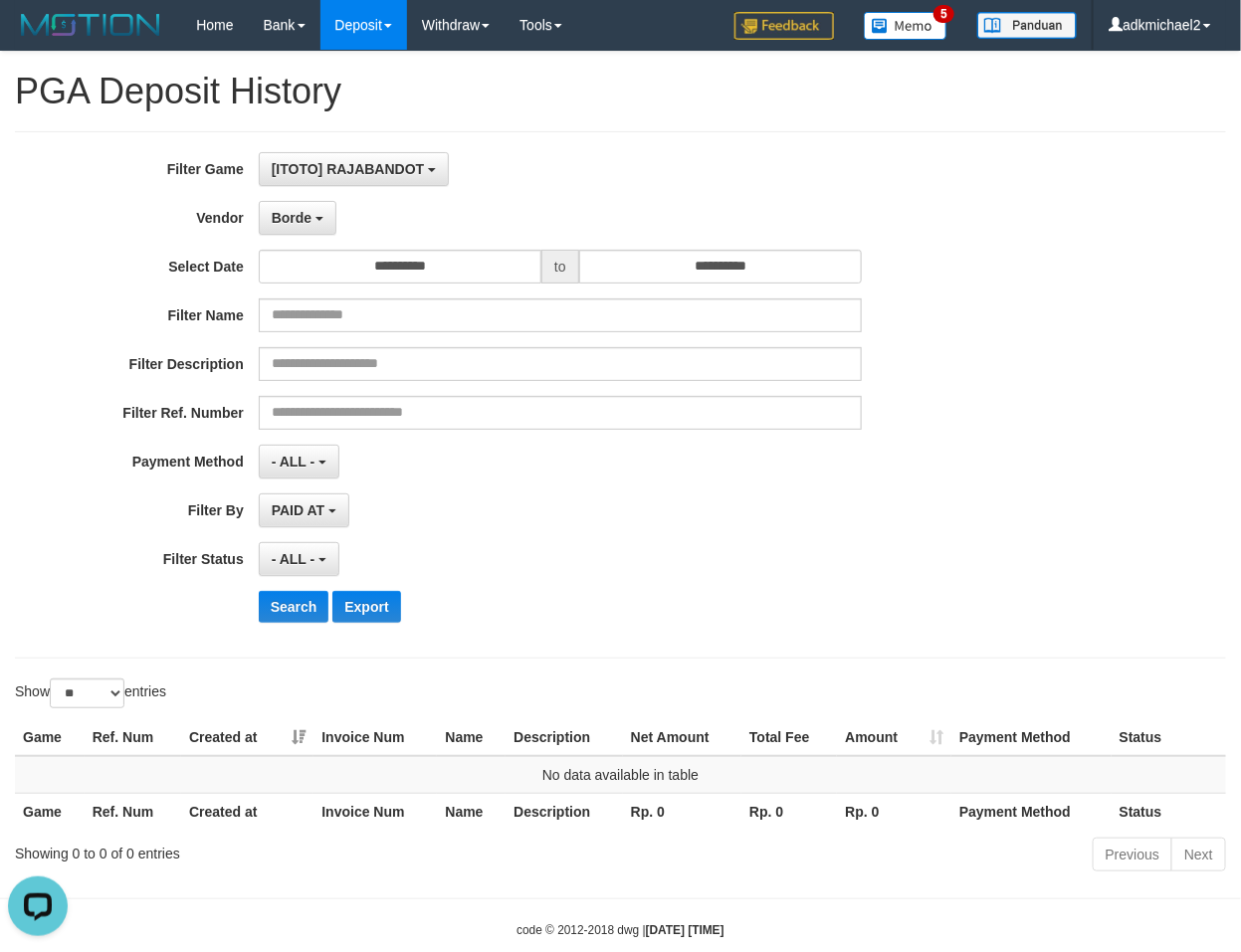 click on "**********" at bounding box center (517, 395) 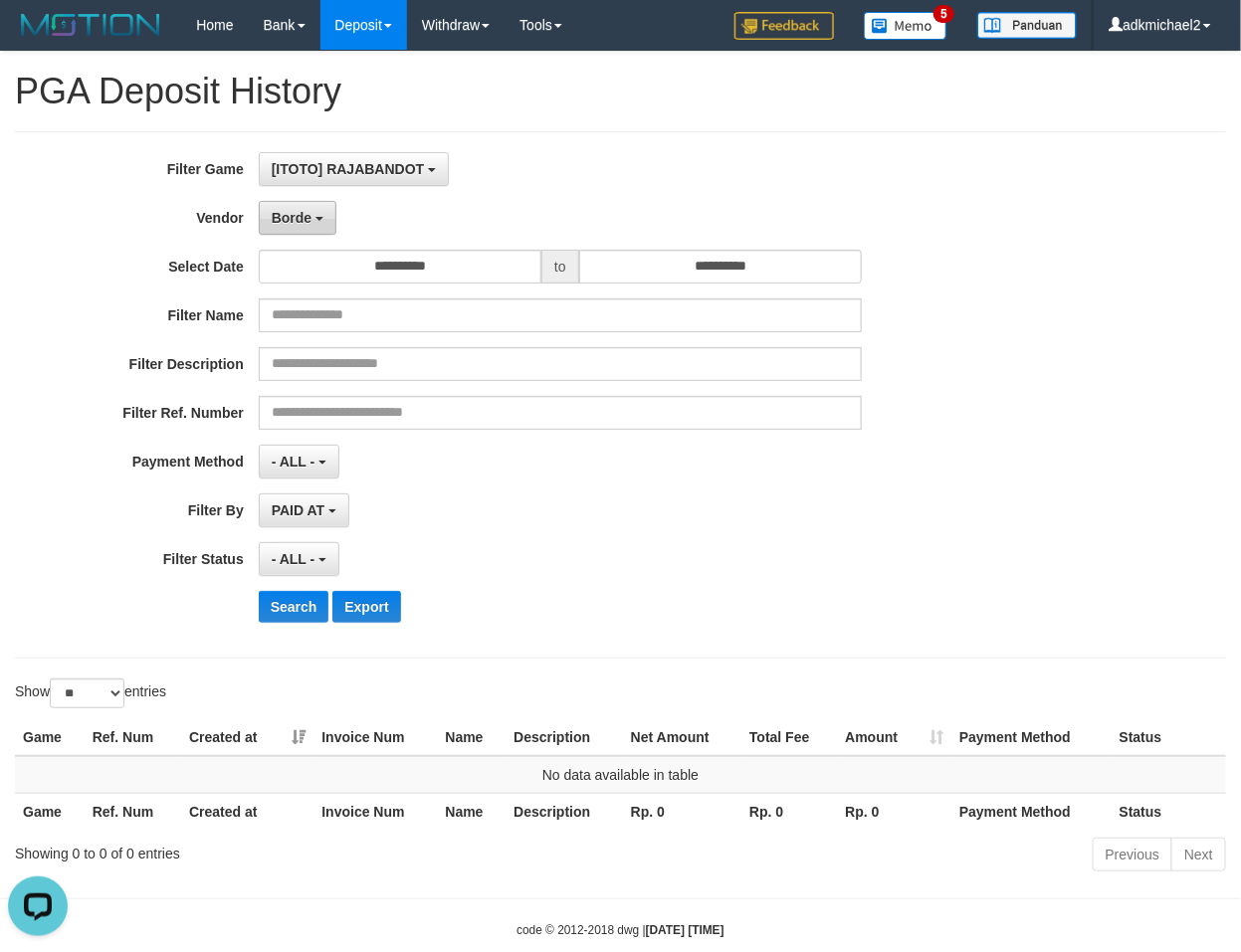 click on "Borde" at bounding box center (292, 218) 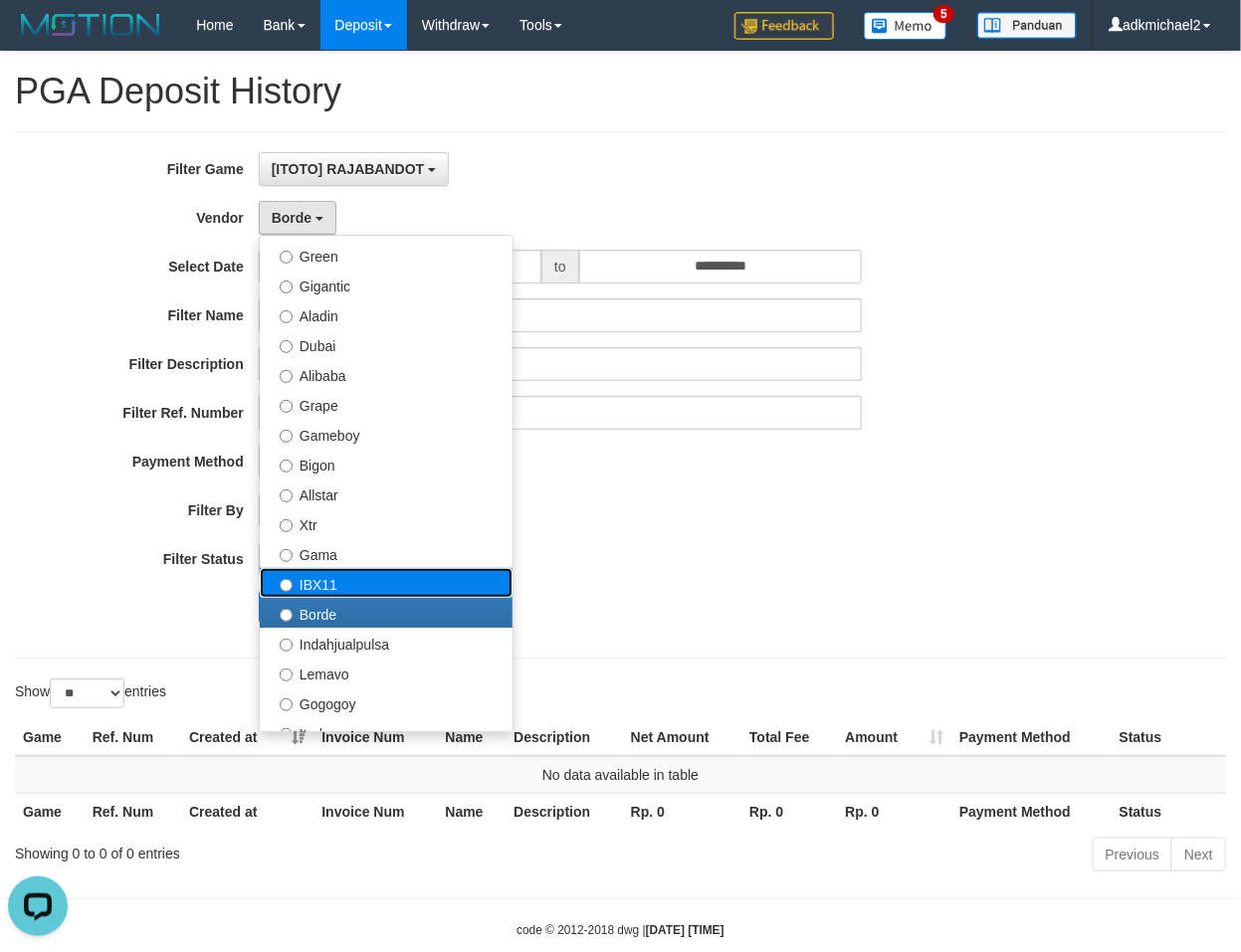drag, startPoint x: 333, startPoint y: 574, endPoint x: 329, endPoint y: 594, distance: 20.396078 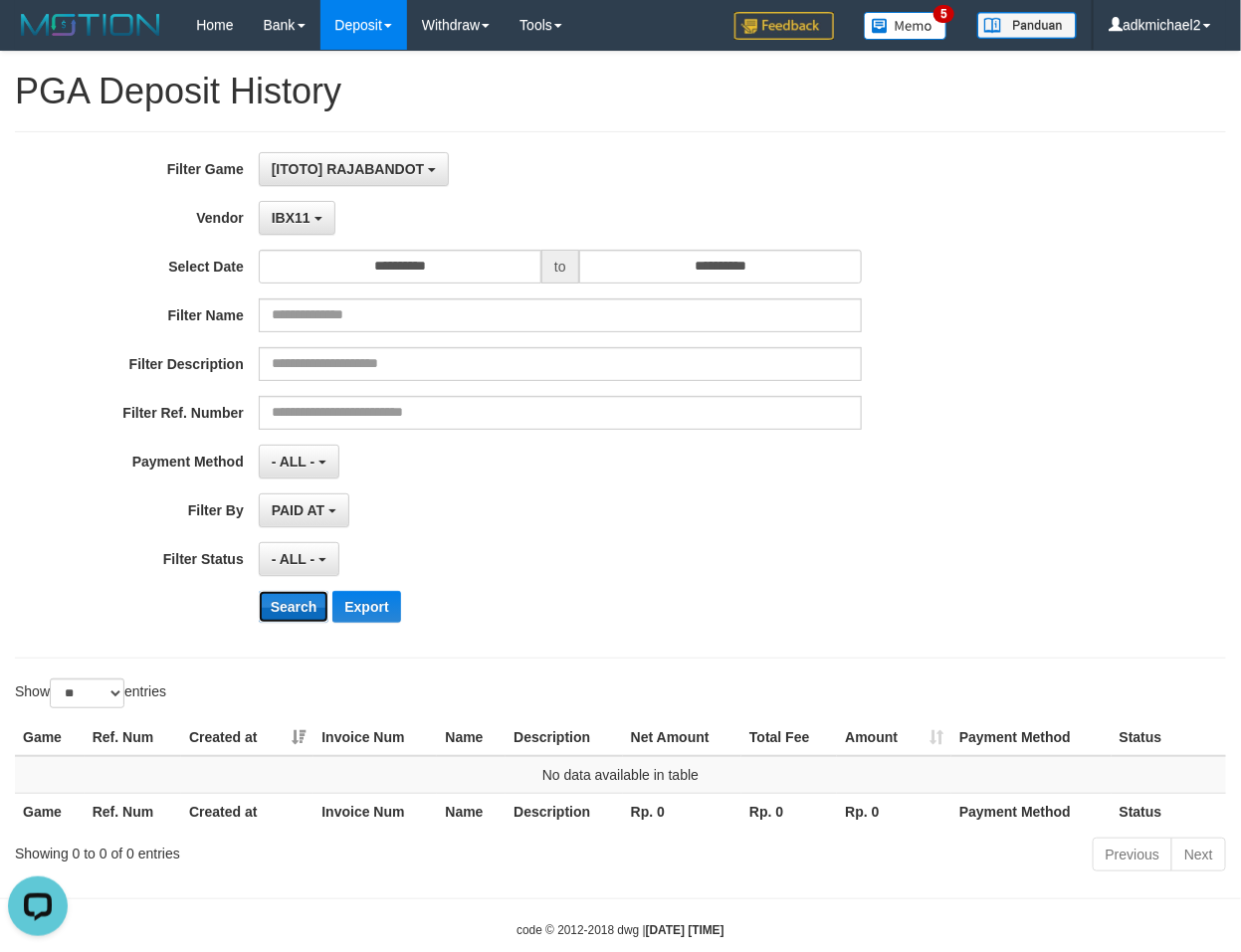 click on "Search" at bounding box center (294, 607) 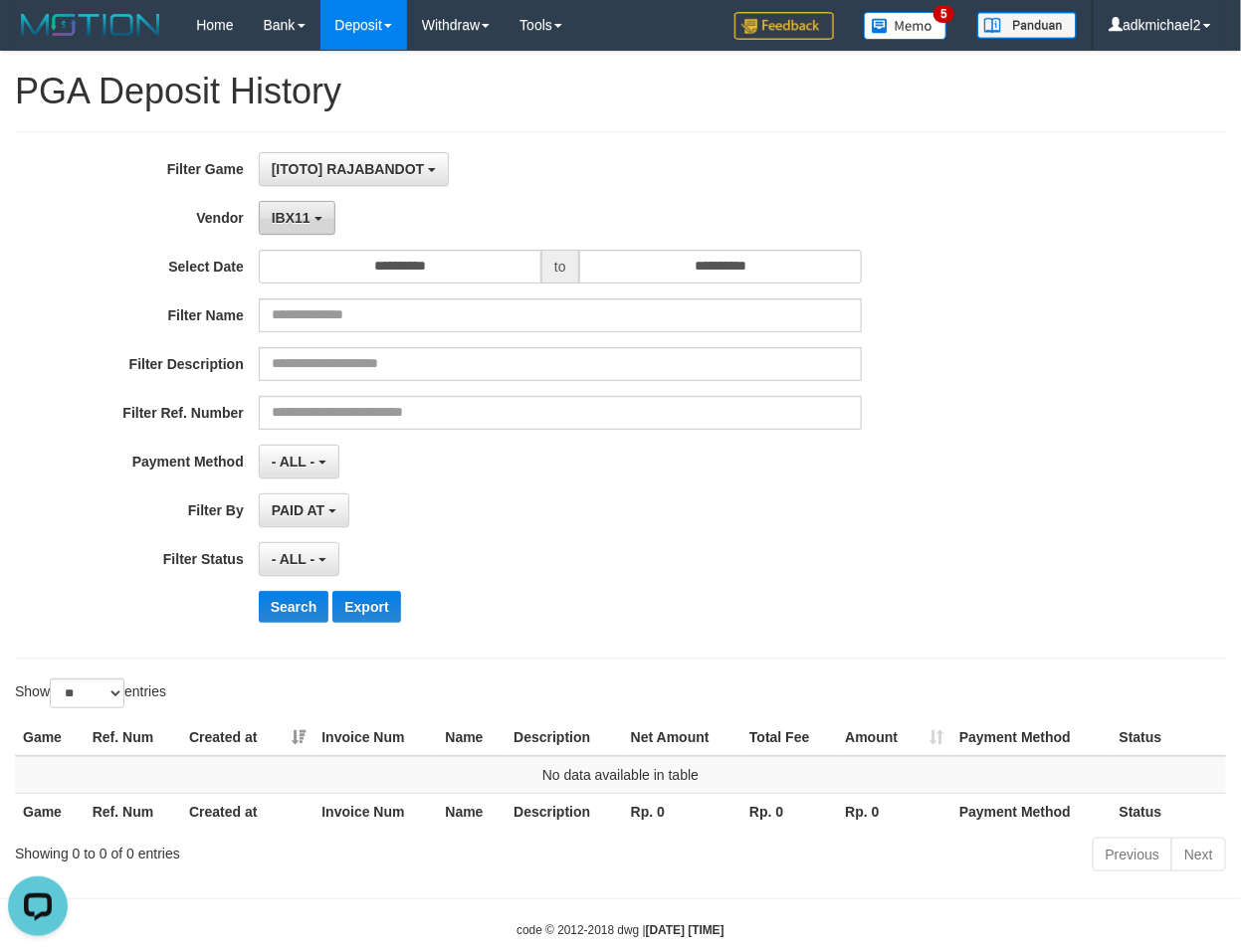 click on "IBX11" at bounding box center [297, 218] 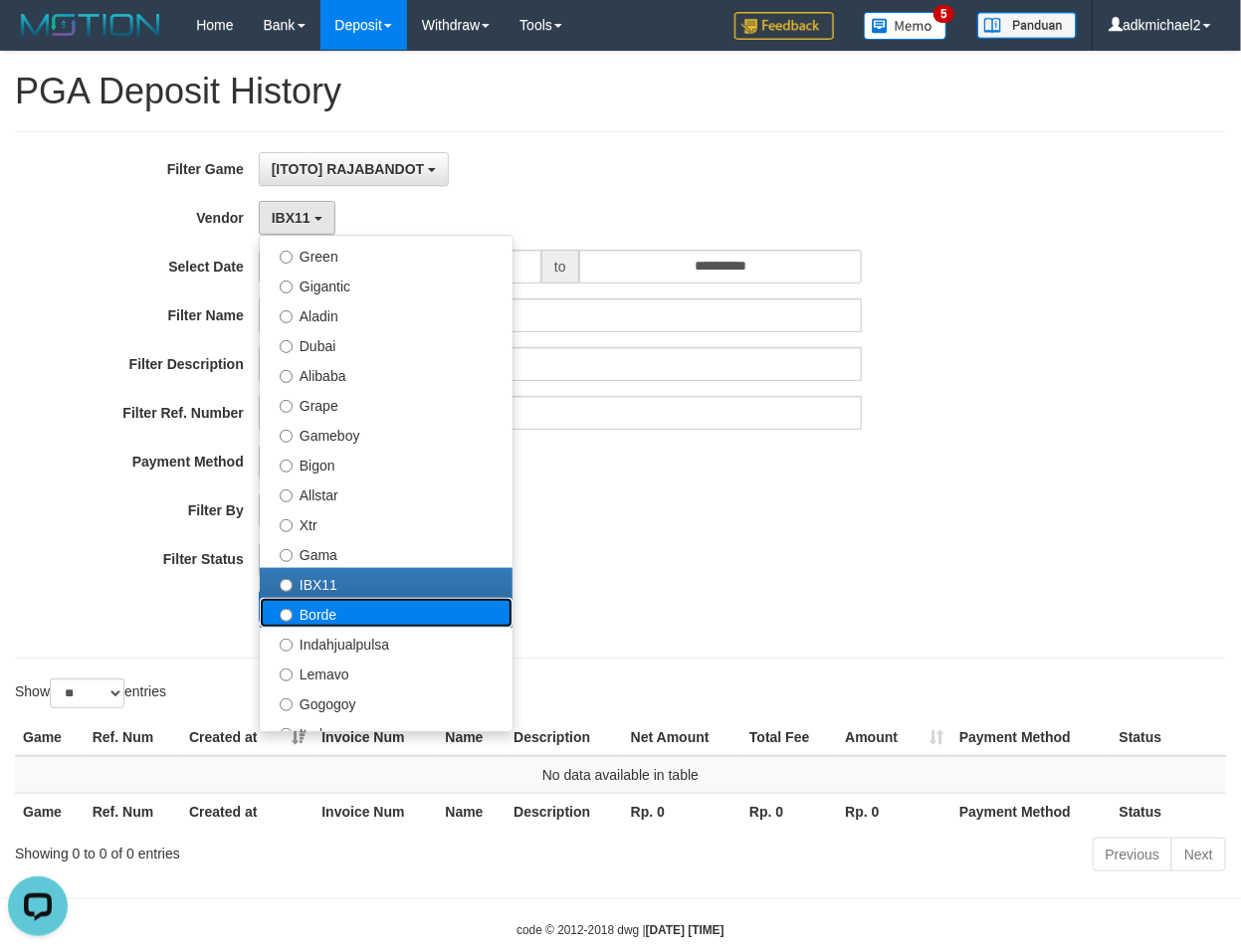click on "Borde" at bounding box center [386, 613] 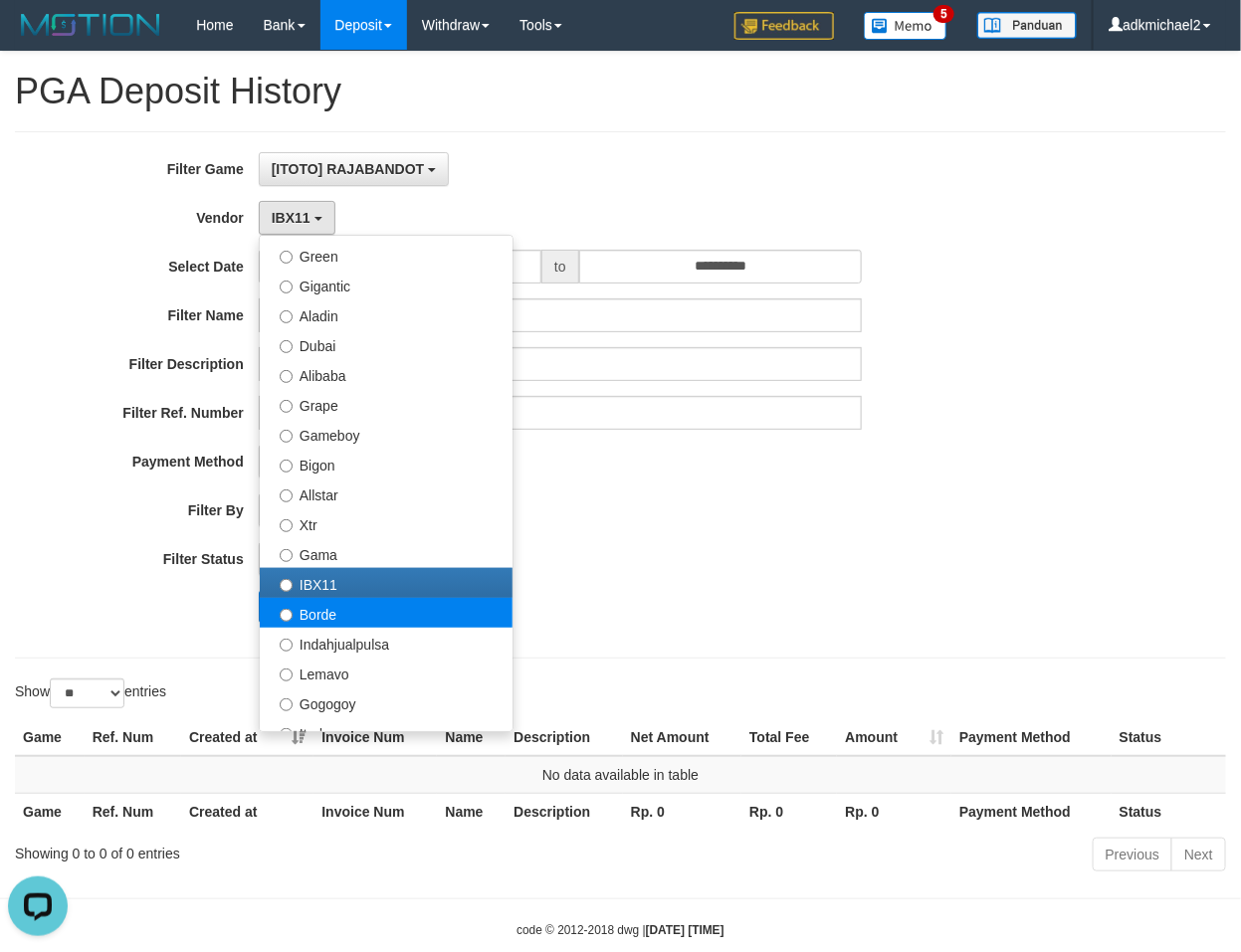 select on "**********" 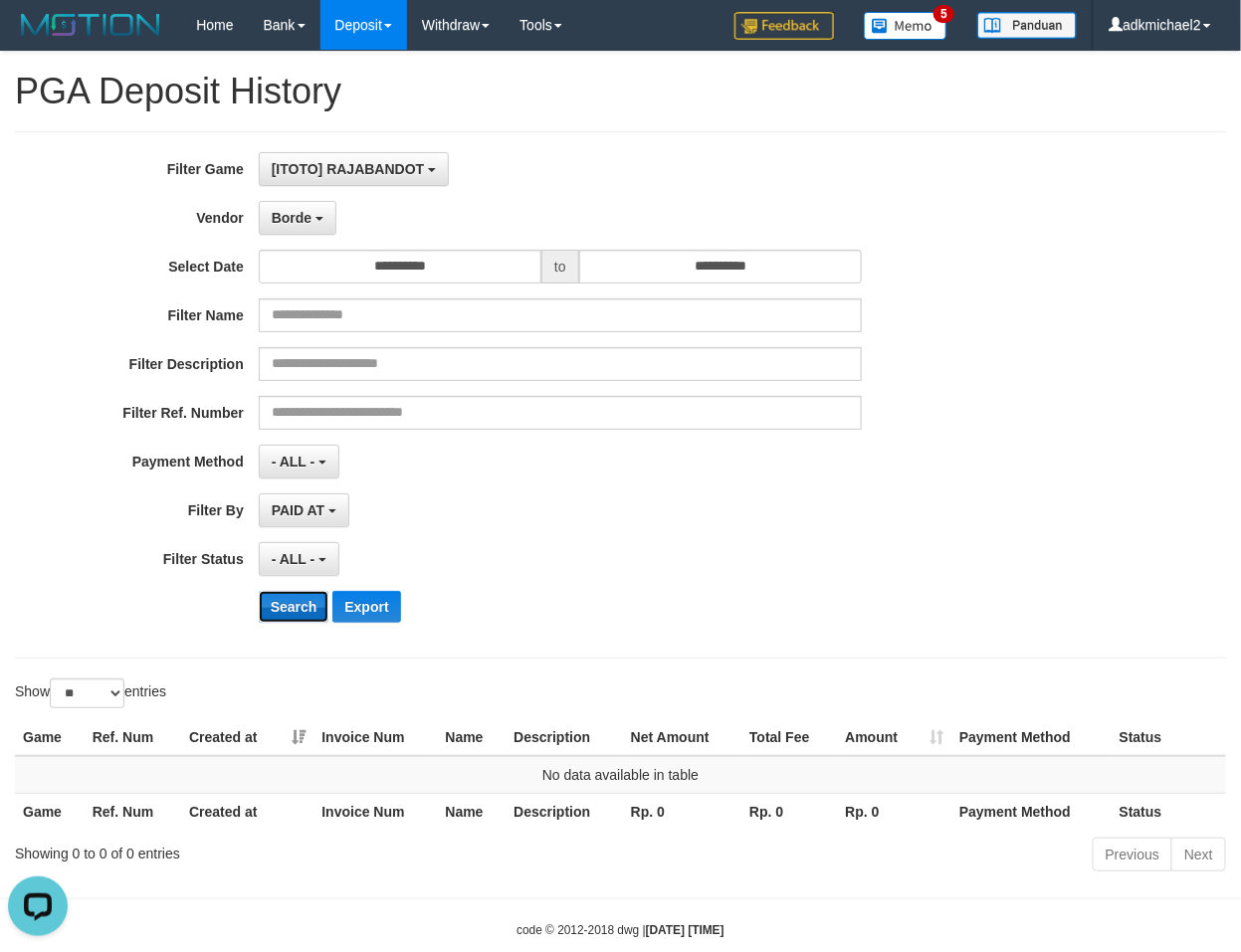 click on "Search" at bounding box center (294, 607) 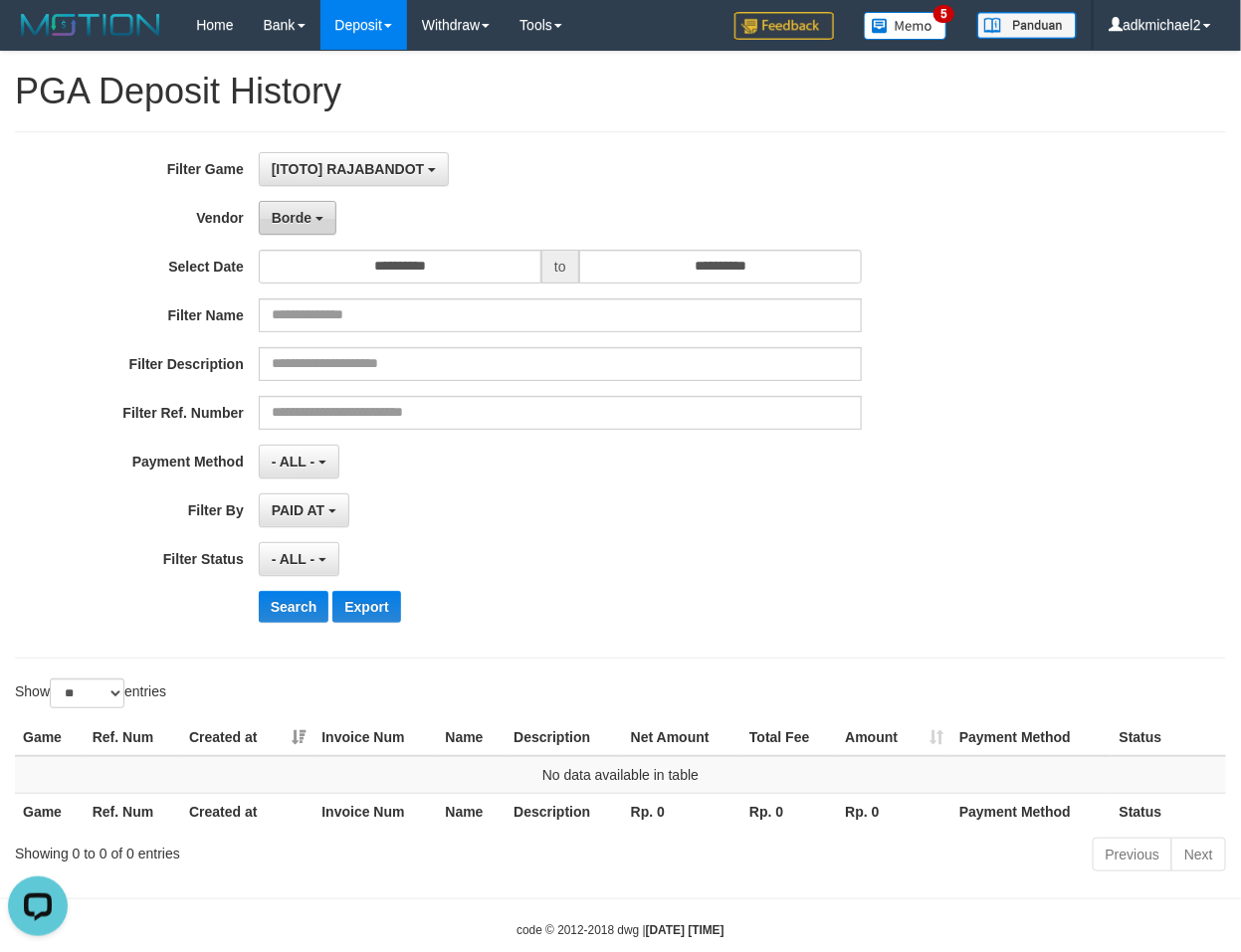 click on "Borde" at bounding box center [292, 218] 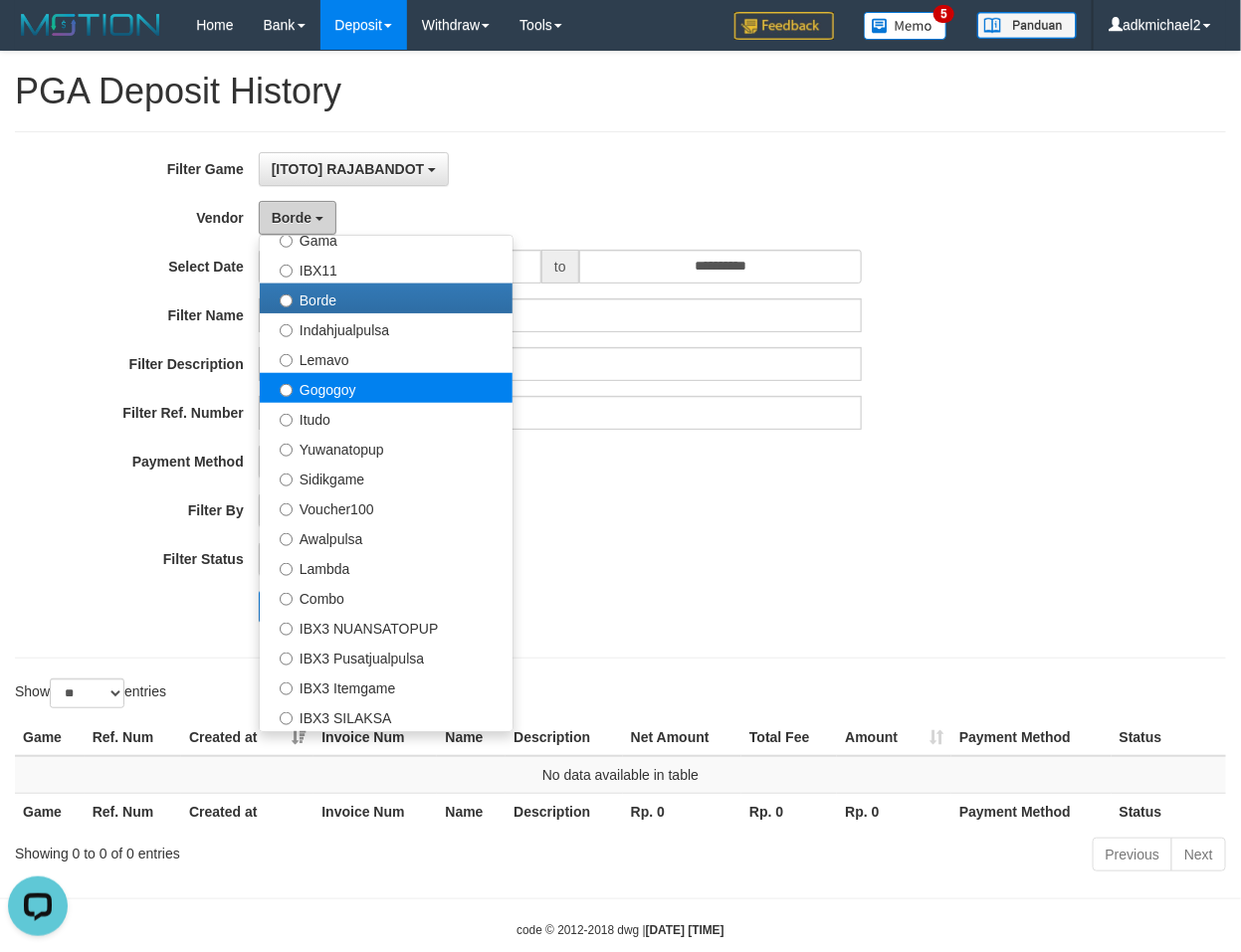 scroll, scrollTop: 528, scrollLeft: 0, axis: vertical 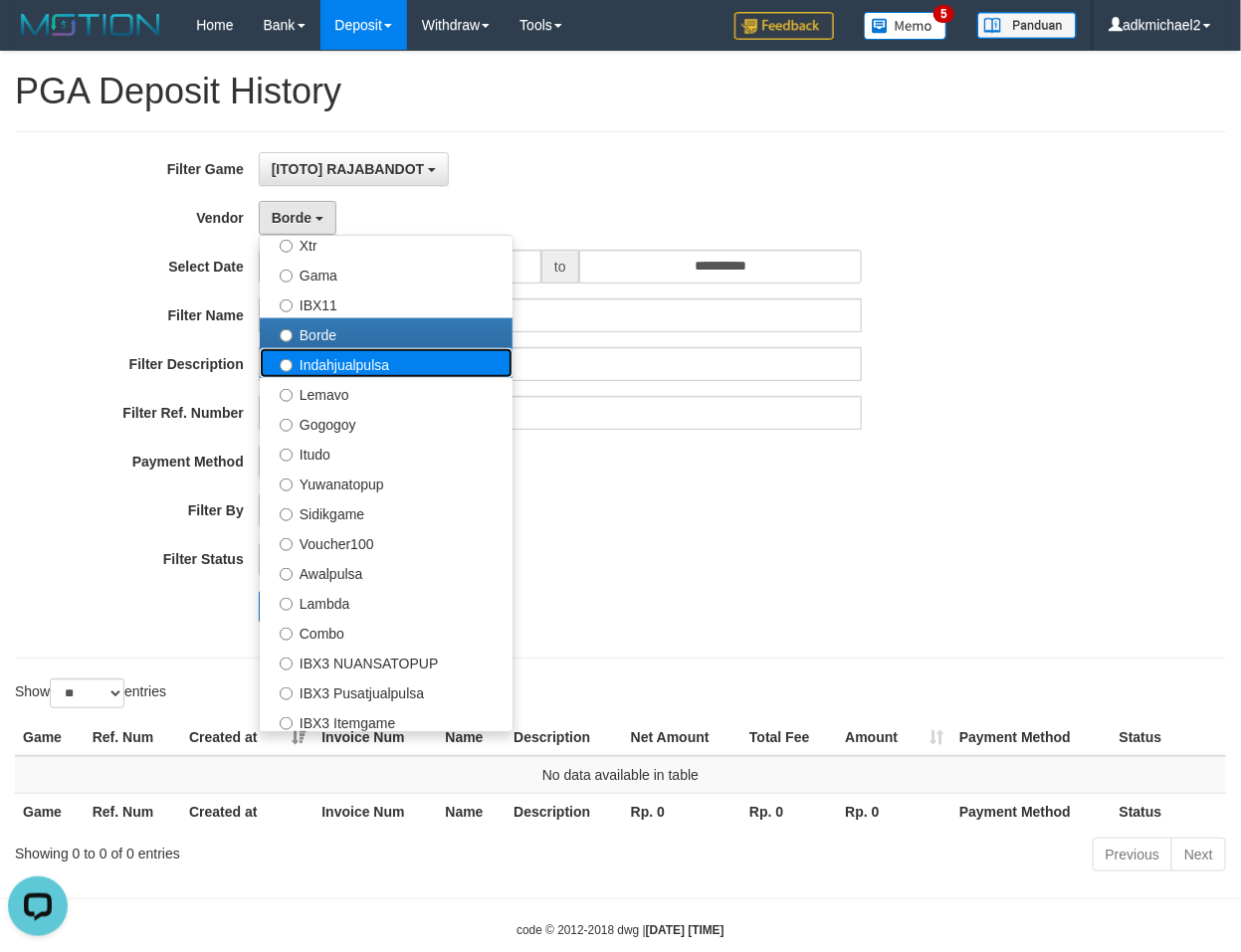 click on "Indahjualpulsa" at bounding box center [386, 363] 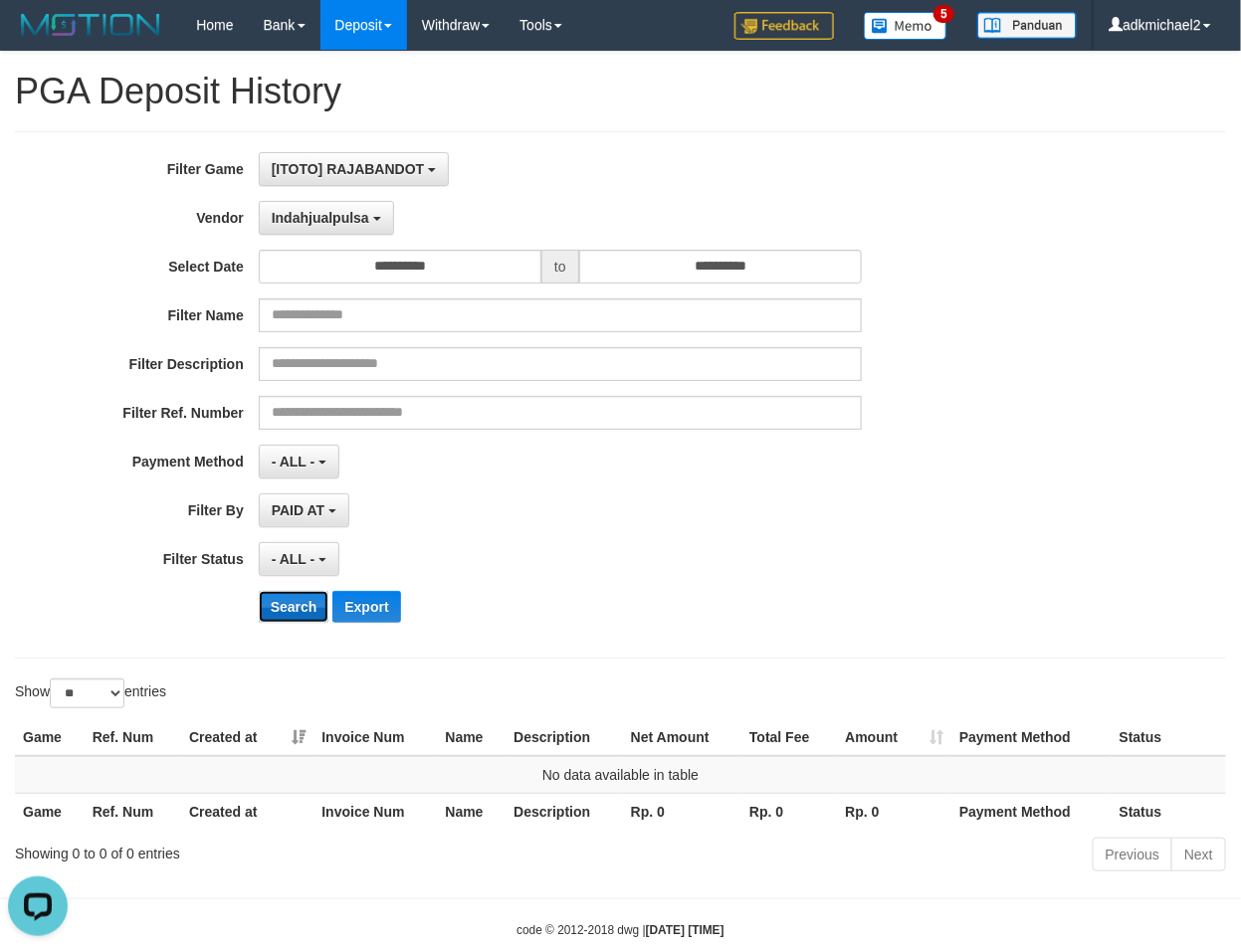 click on "Search" at bounding box center [294, 607] 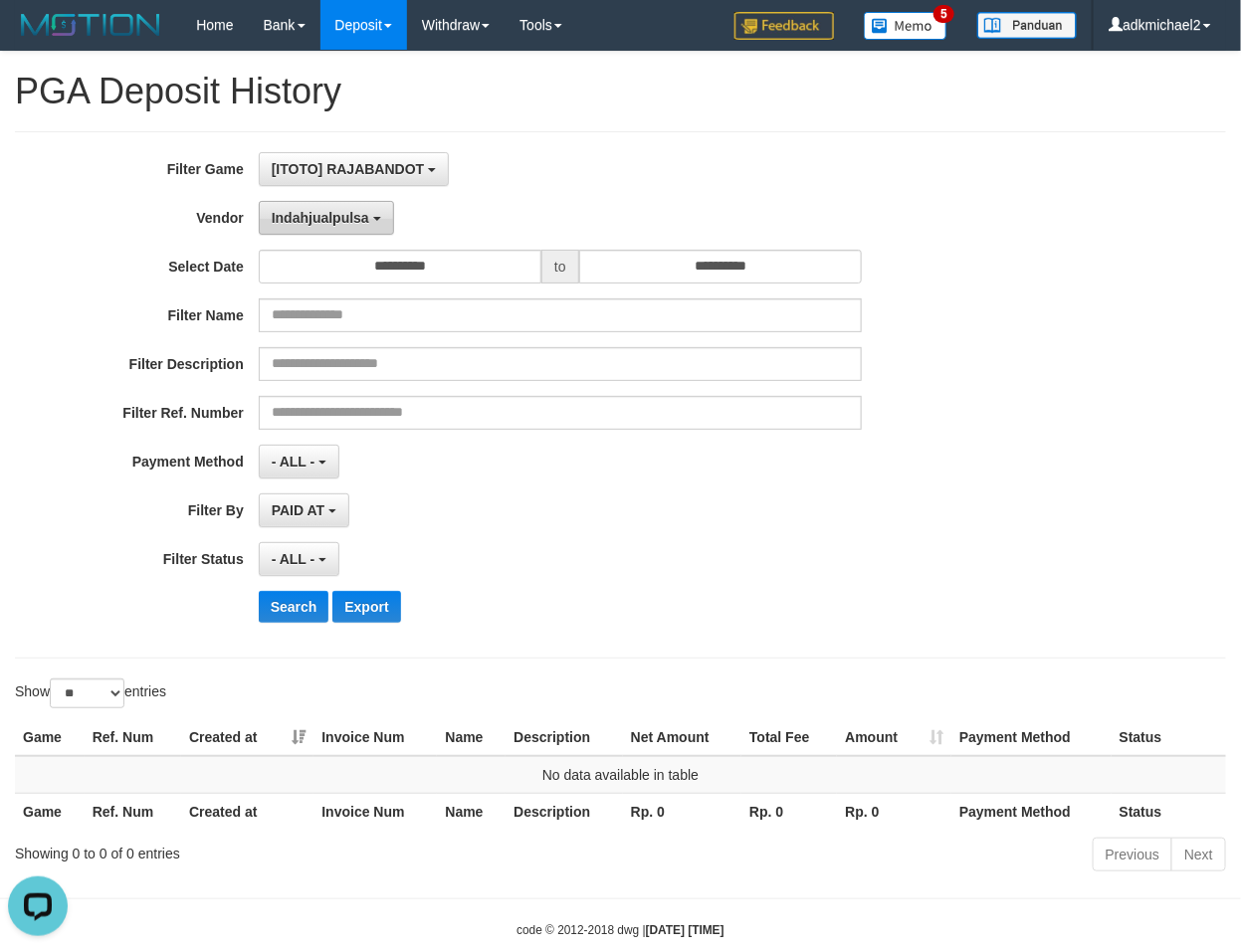 click on "Indahjualpulsa" at bounding box center (326, 218) 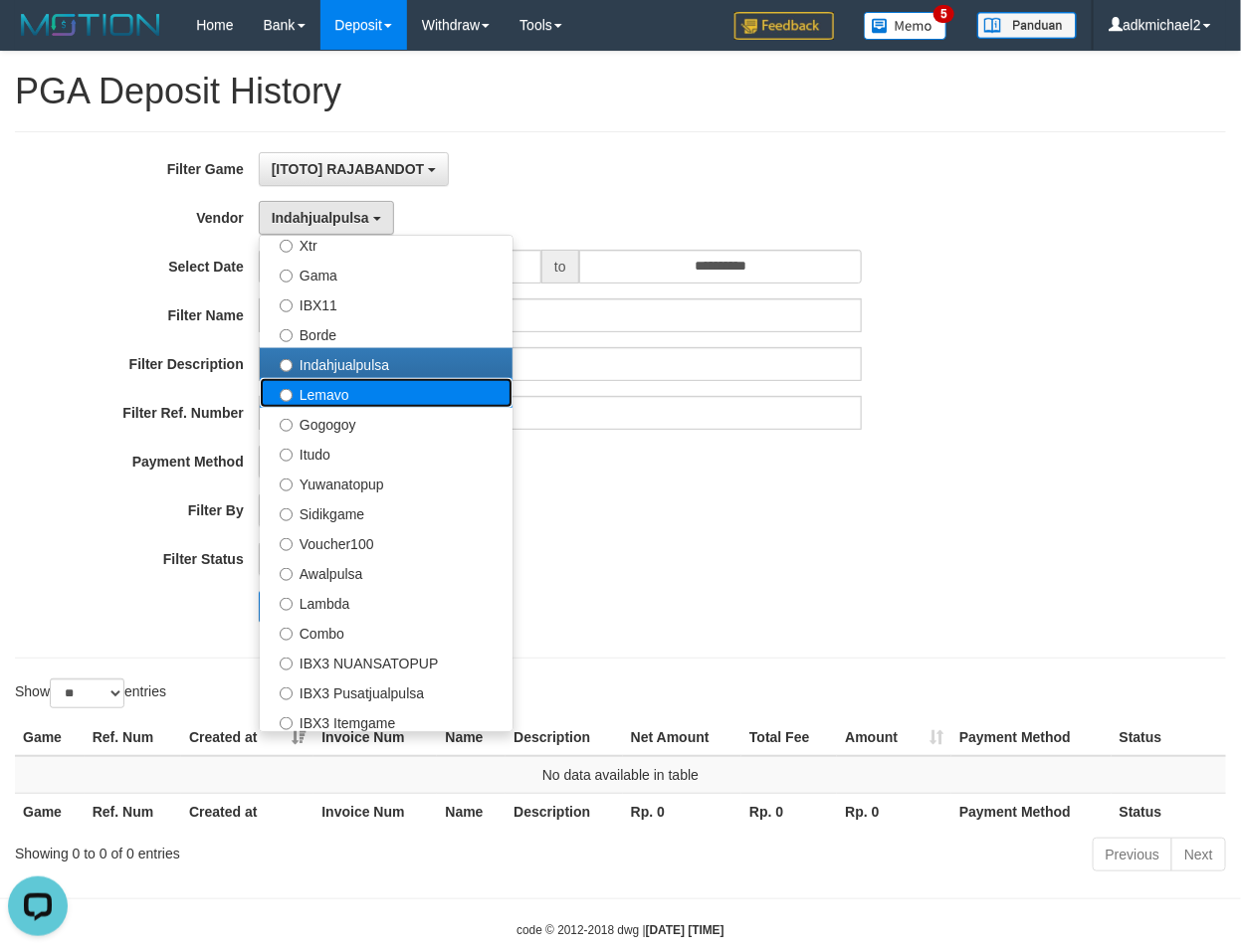 click on "Lemavo" at bounding box center [386, 393] 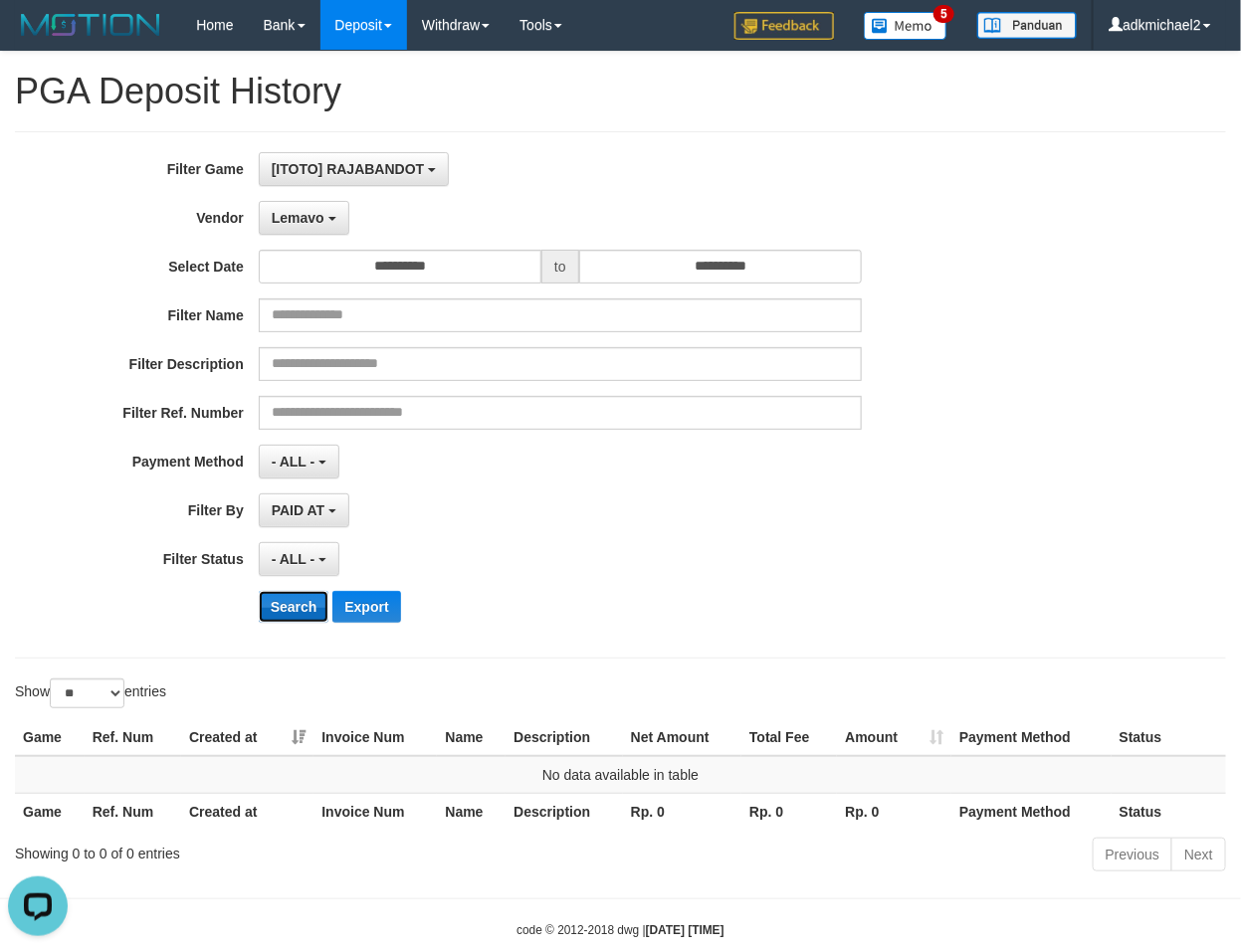 click on "Search" at bounding box center (294, 607) 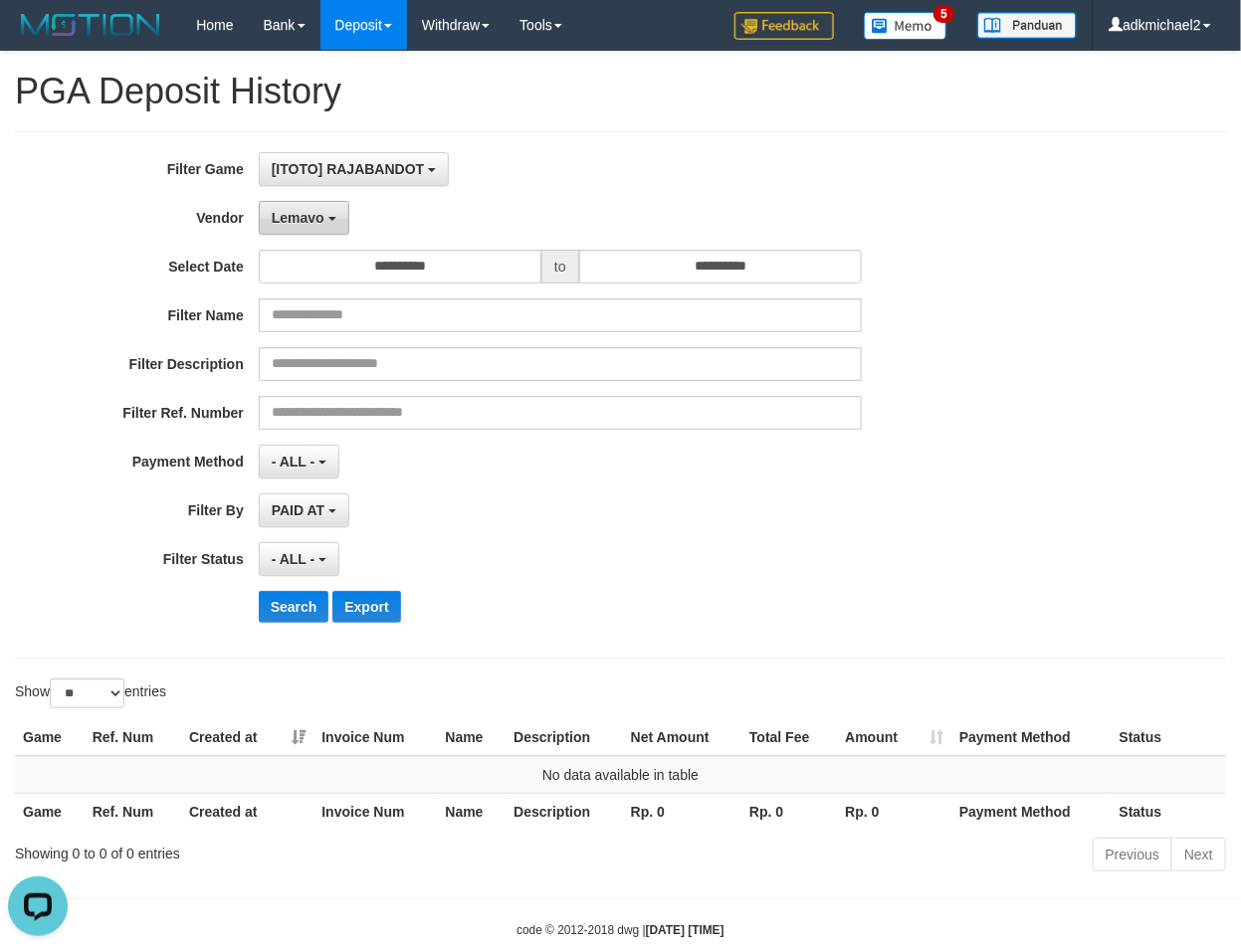 drag, startPoint x: 344, startPoint y: 242, endPoint x: 314, endPoint y: 220, distance: 37.20215 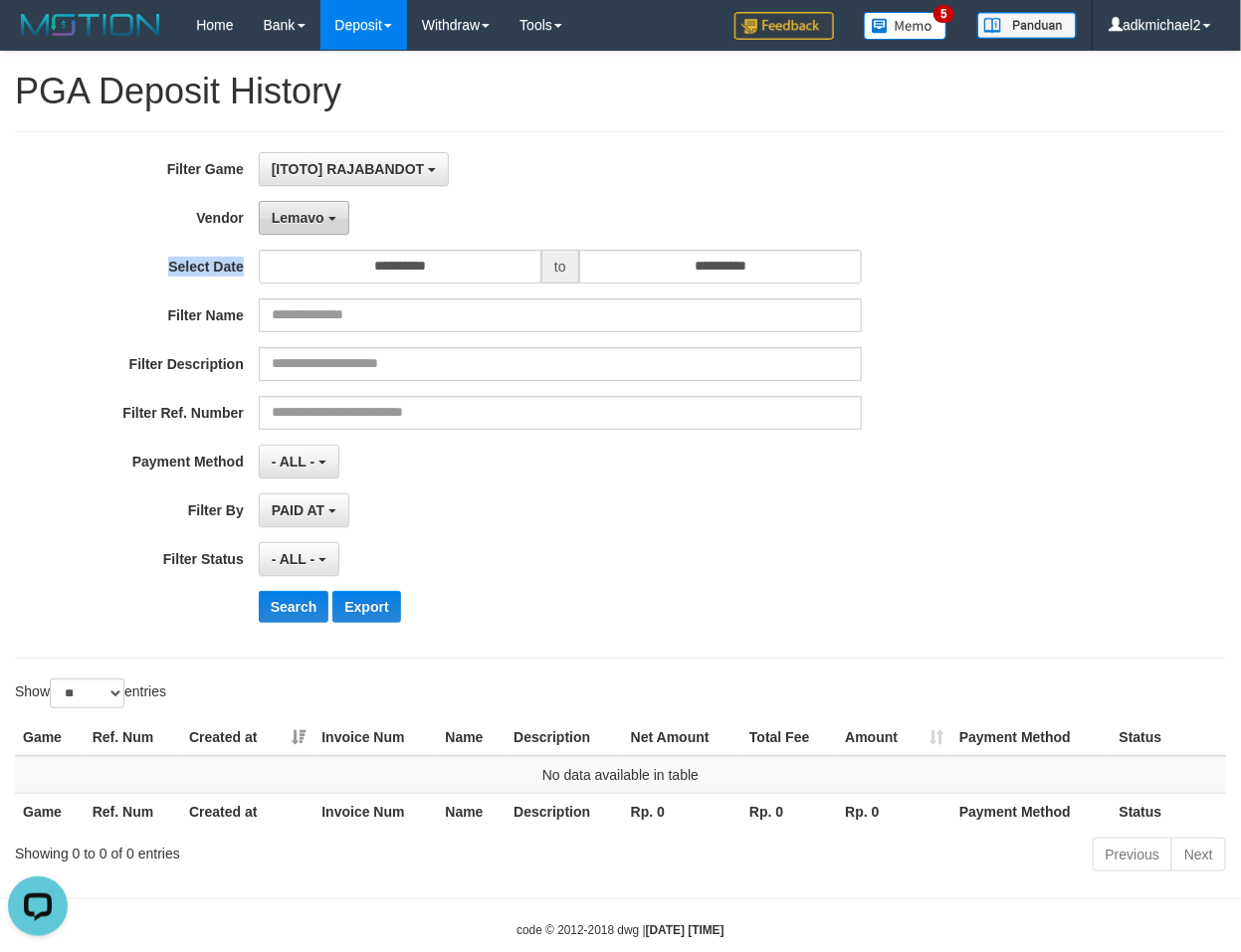click on "Lemavo" at bounding box center (298, 218) 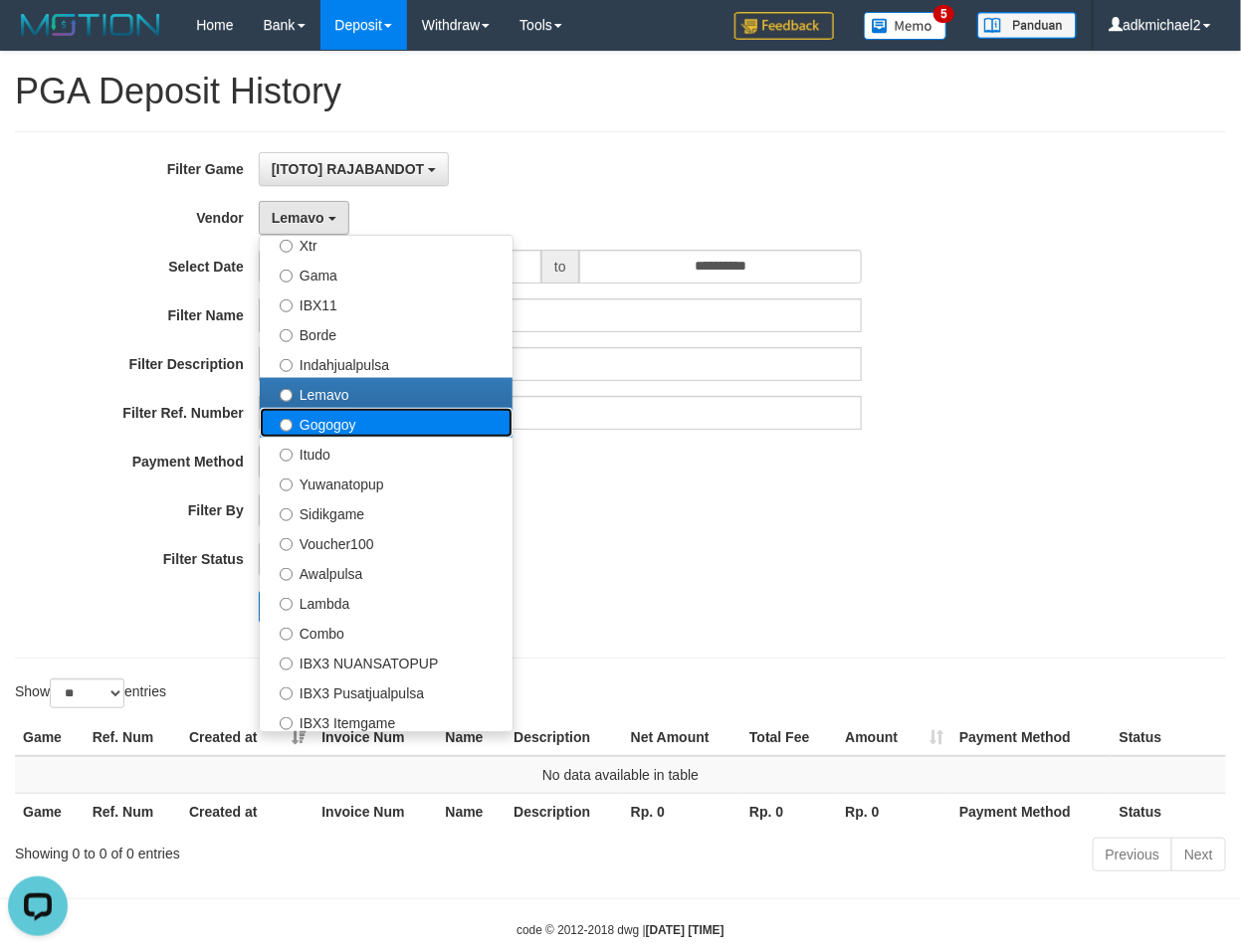 click on "Gogogoy" at bounding box center (386, 423) 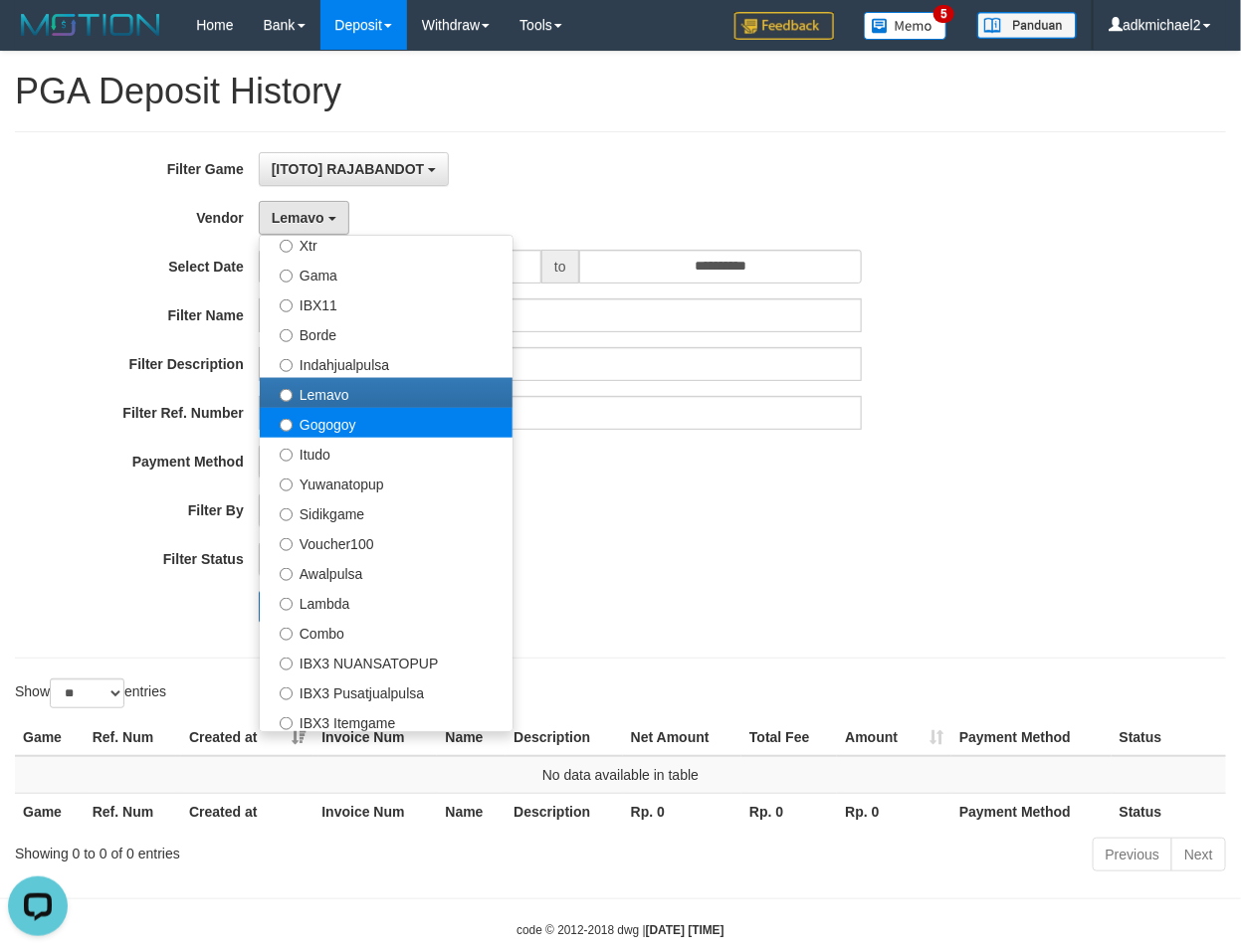 select on "**********" 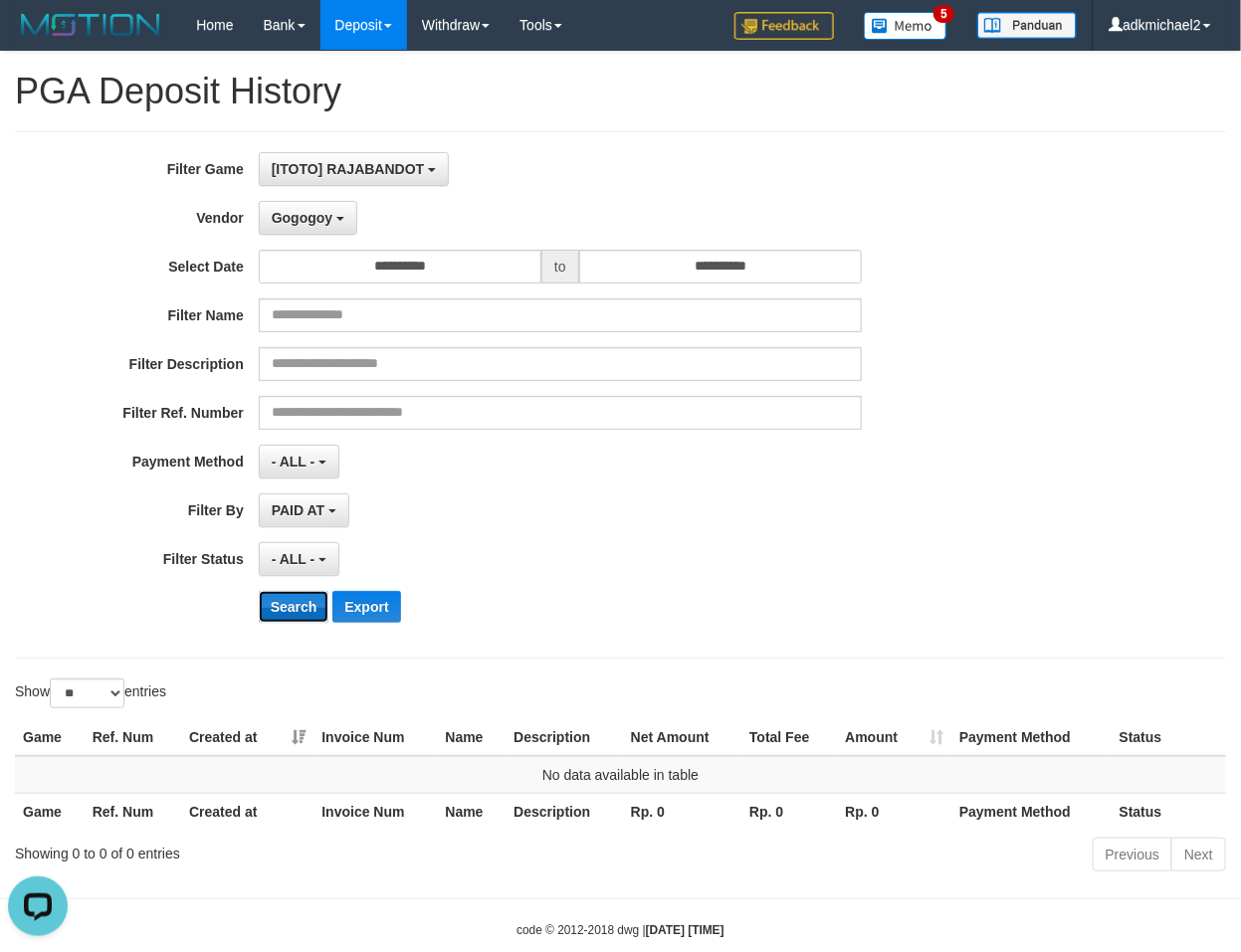 click on "Search" at bounding box center [294, 607] 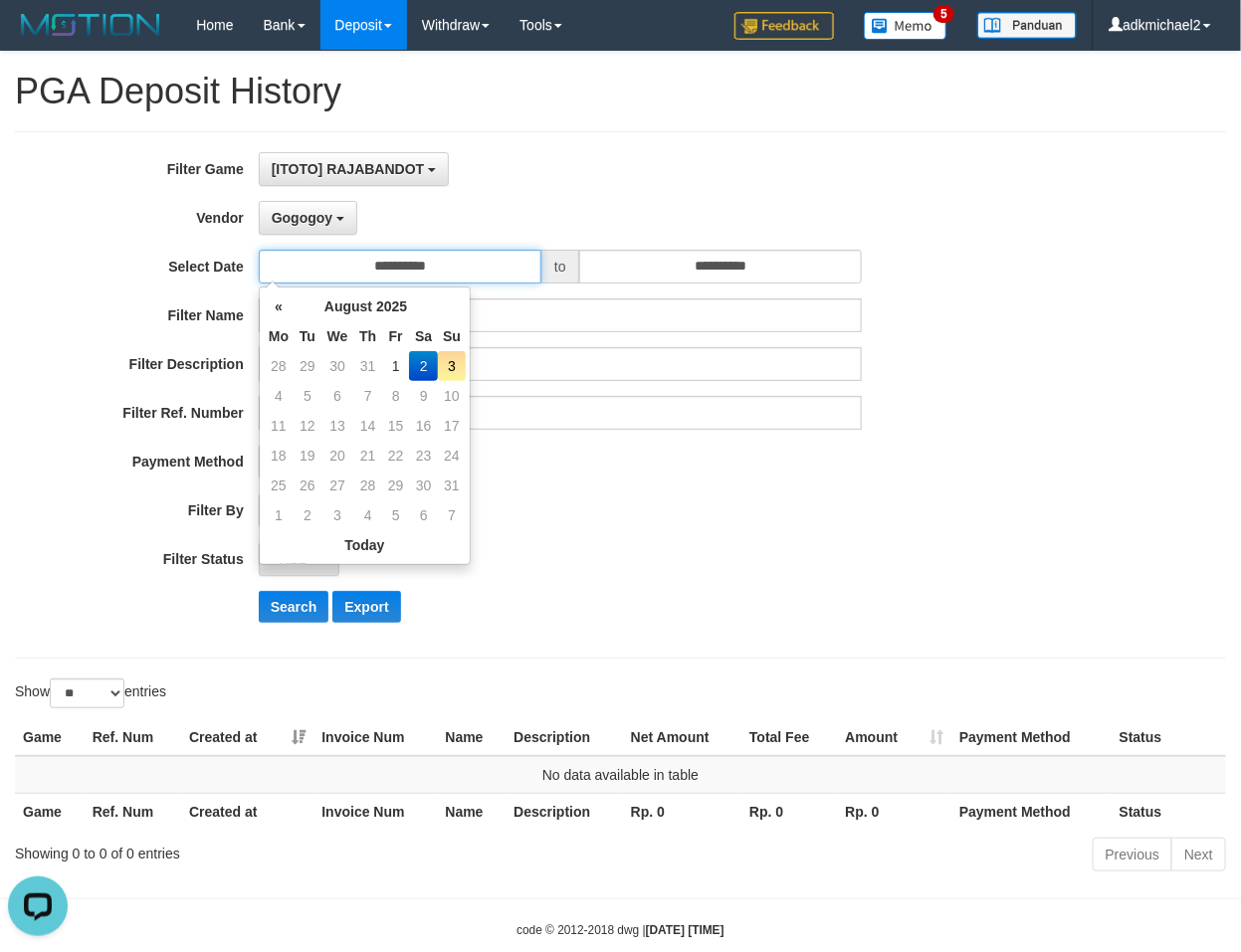 drag, startPoint x: 329, startPoint y: 265, endPoint x: 331, endPoint y: 246, distance: 19.104973 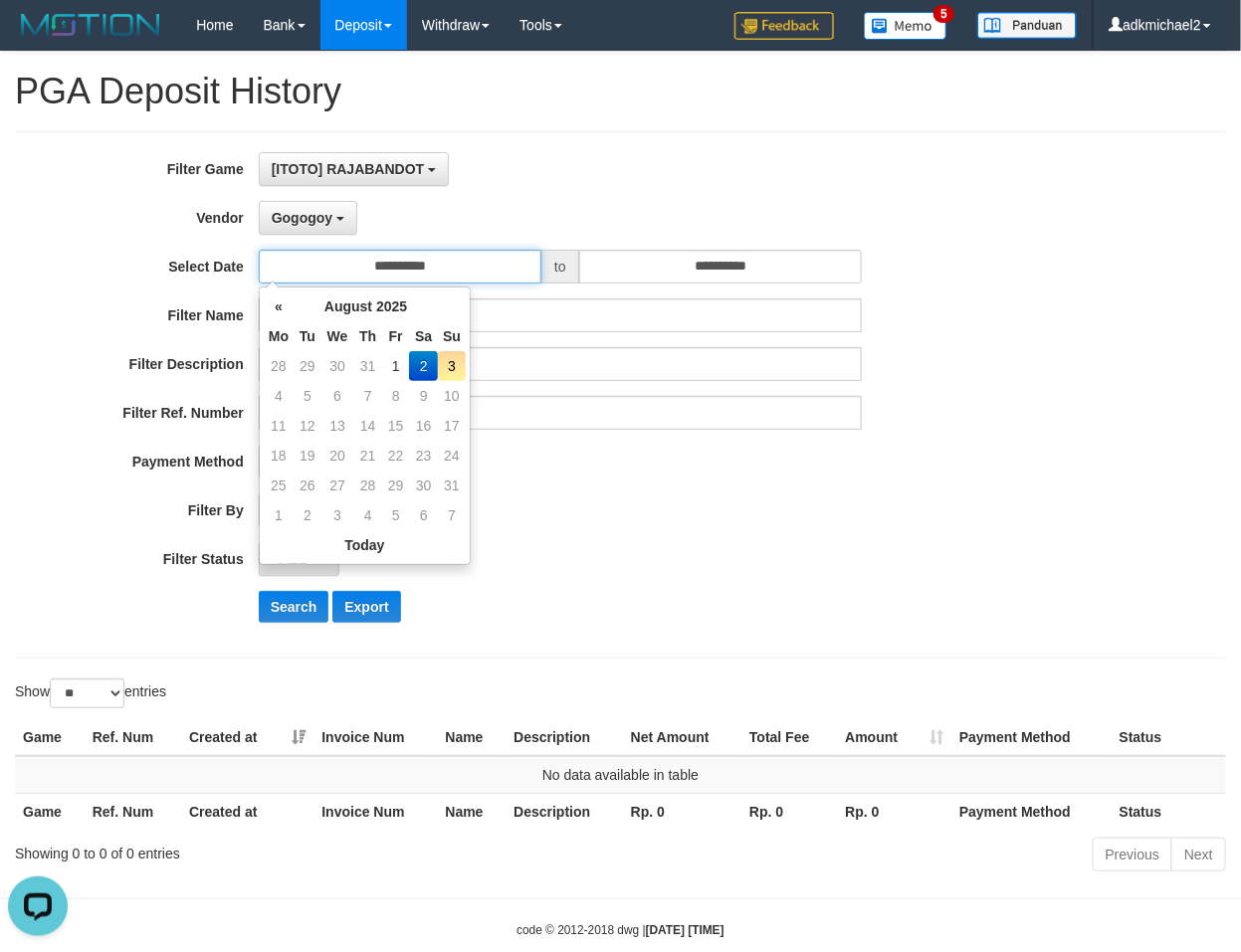 click on "**********" at bounding box center [400, 267] 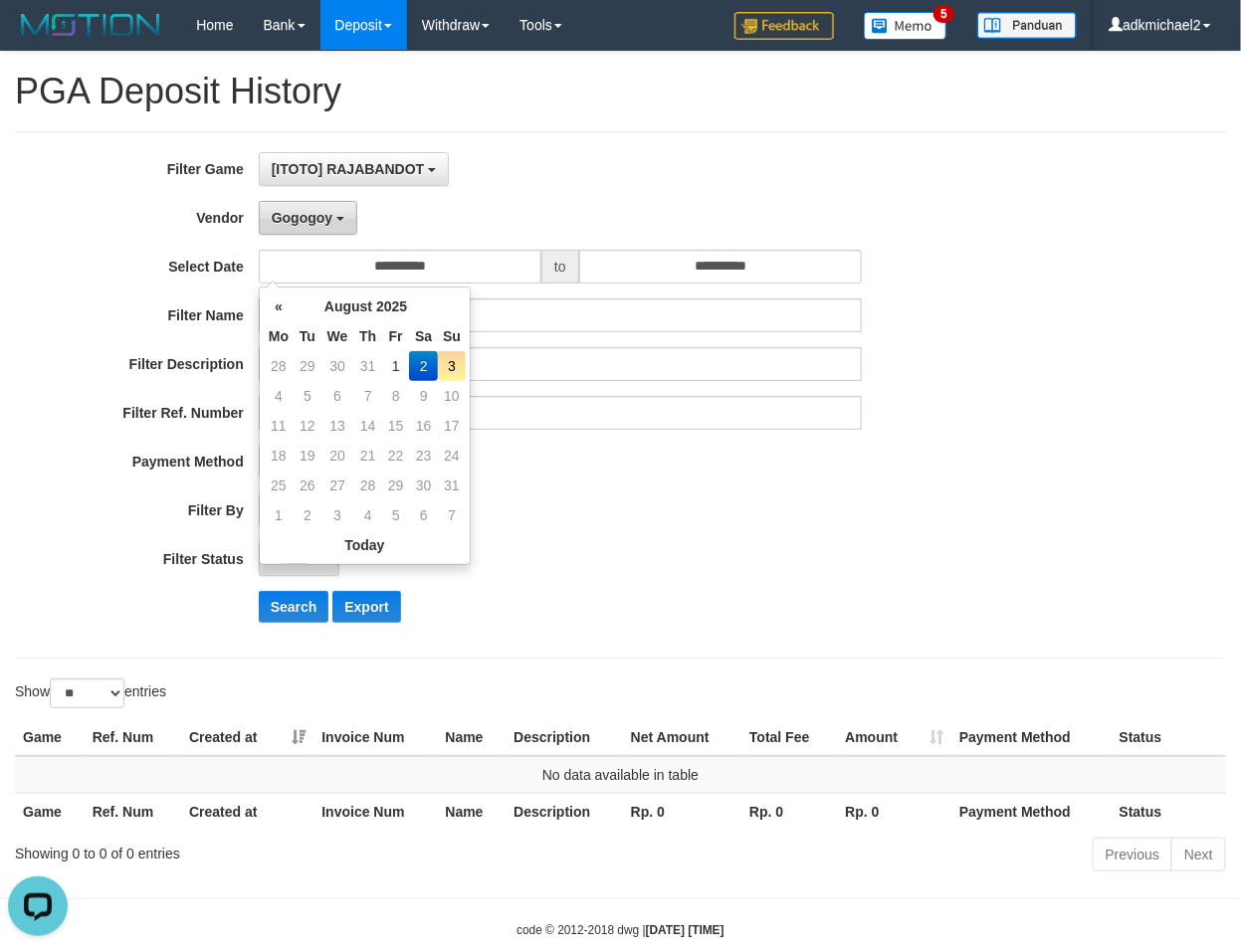 click on "Gogogoy" at bounding box center (302, 218) 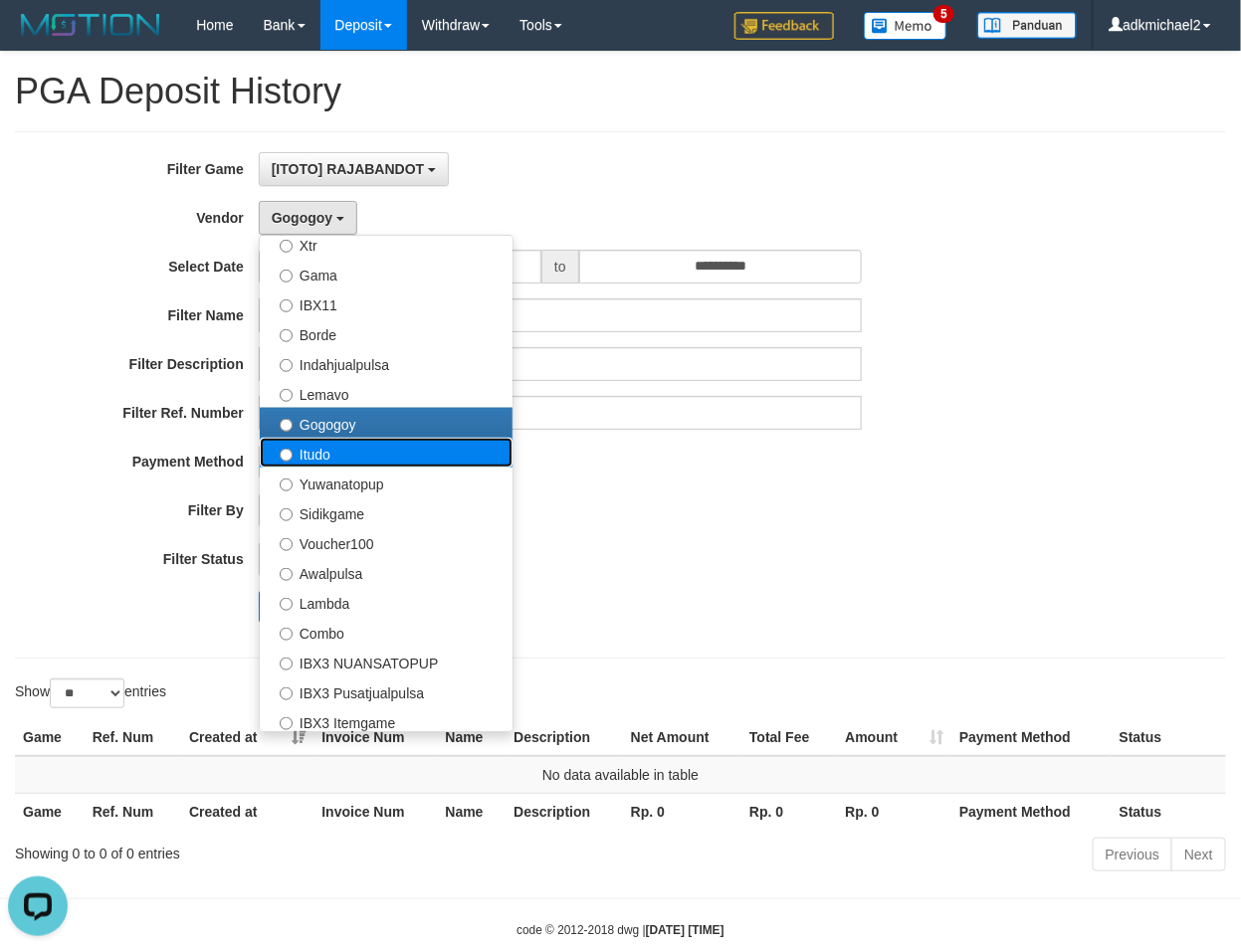 click on "Itudo" at bounding box center (386, 453) 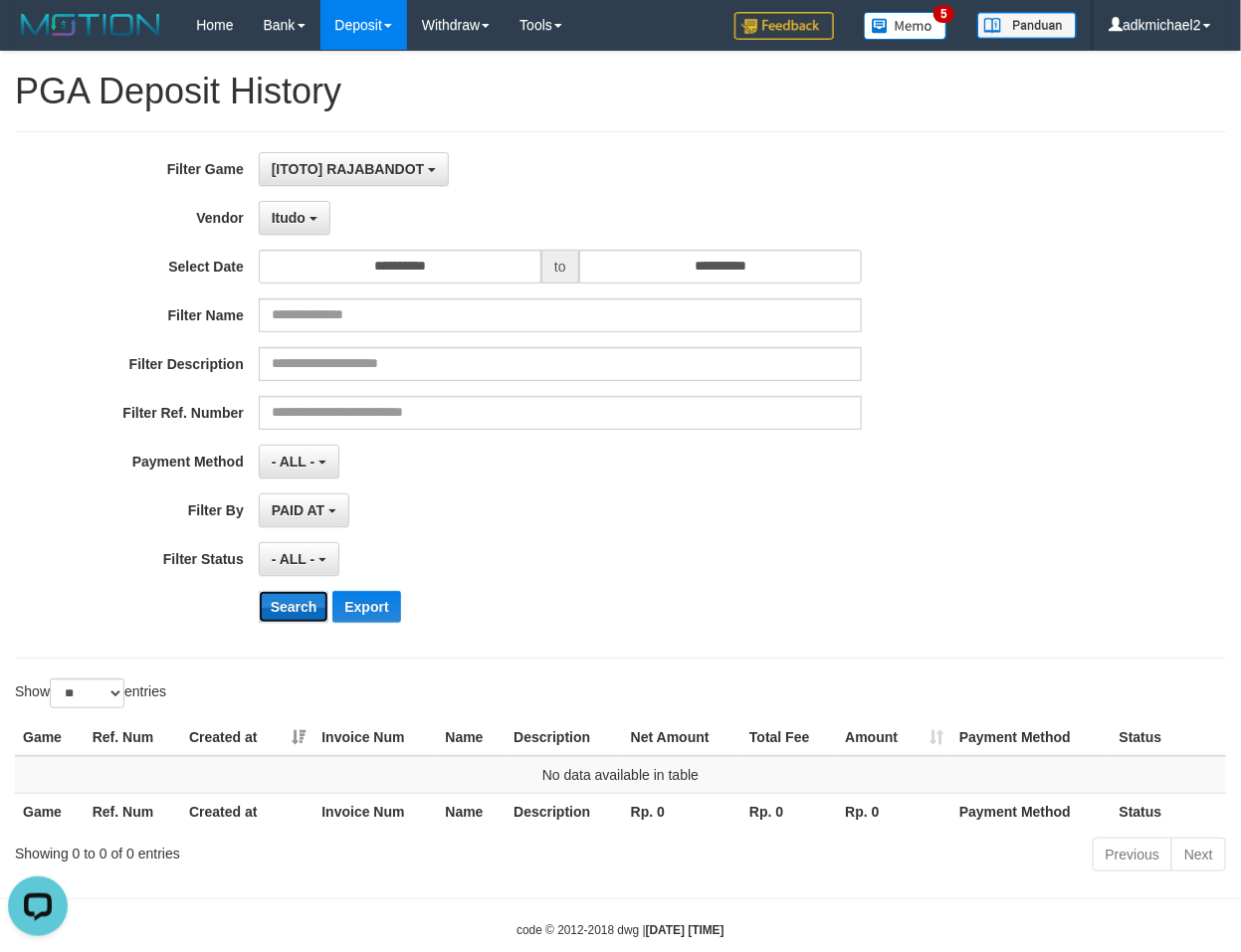 click on "Search" at bounding box center [294, 607] 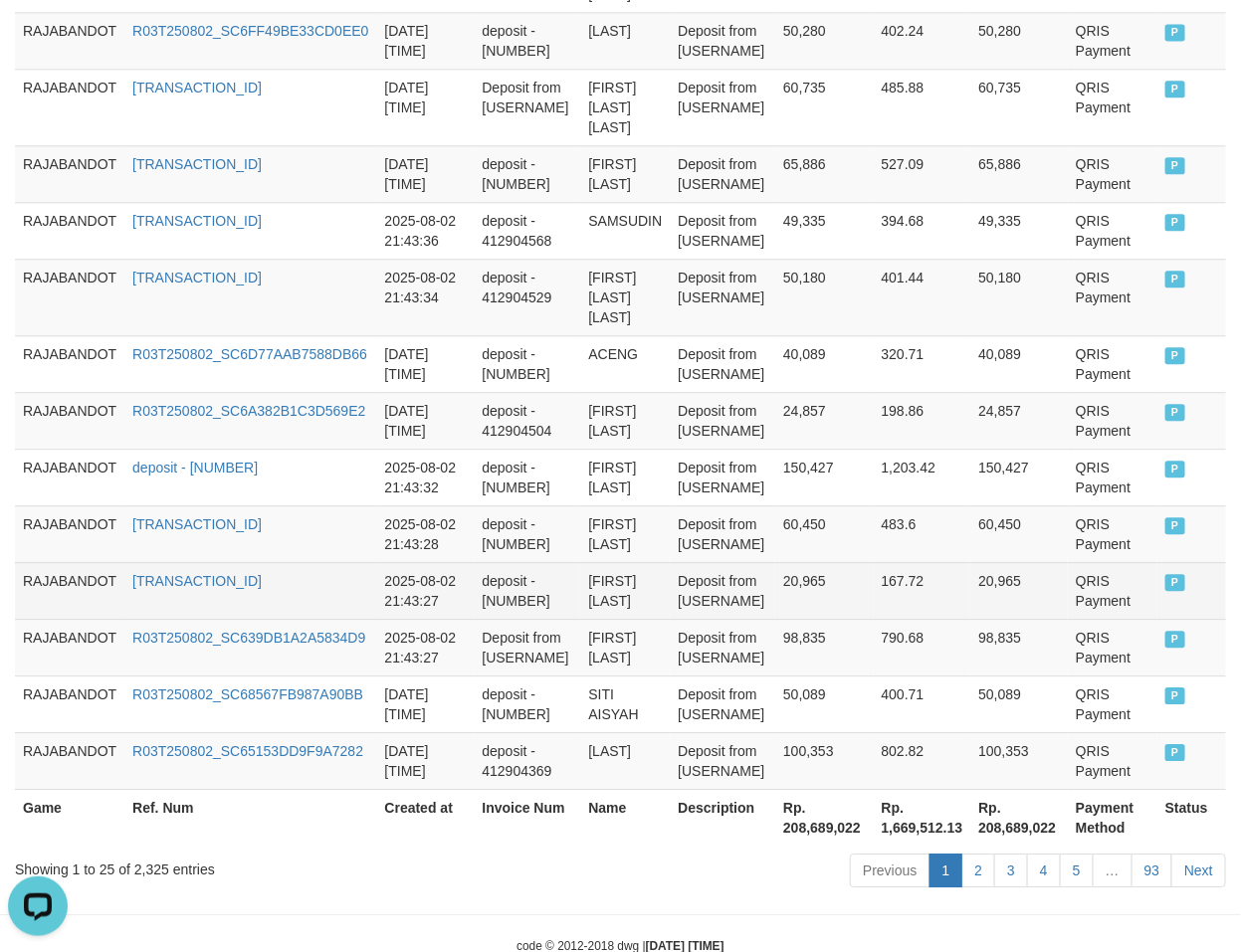 scroll, scrollTop: 1505, scrollLeft: 0, axis: vertical 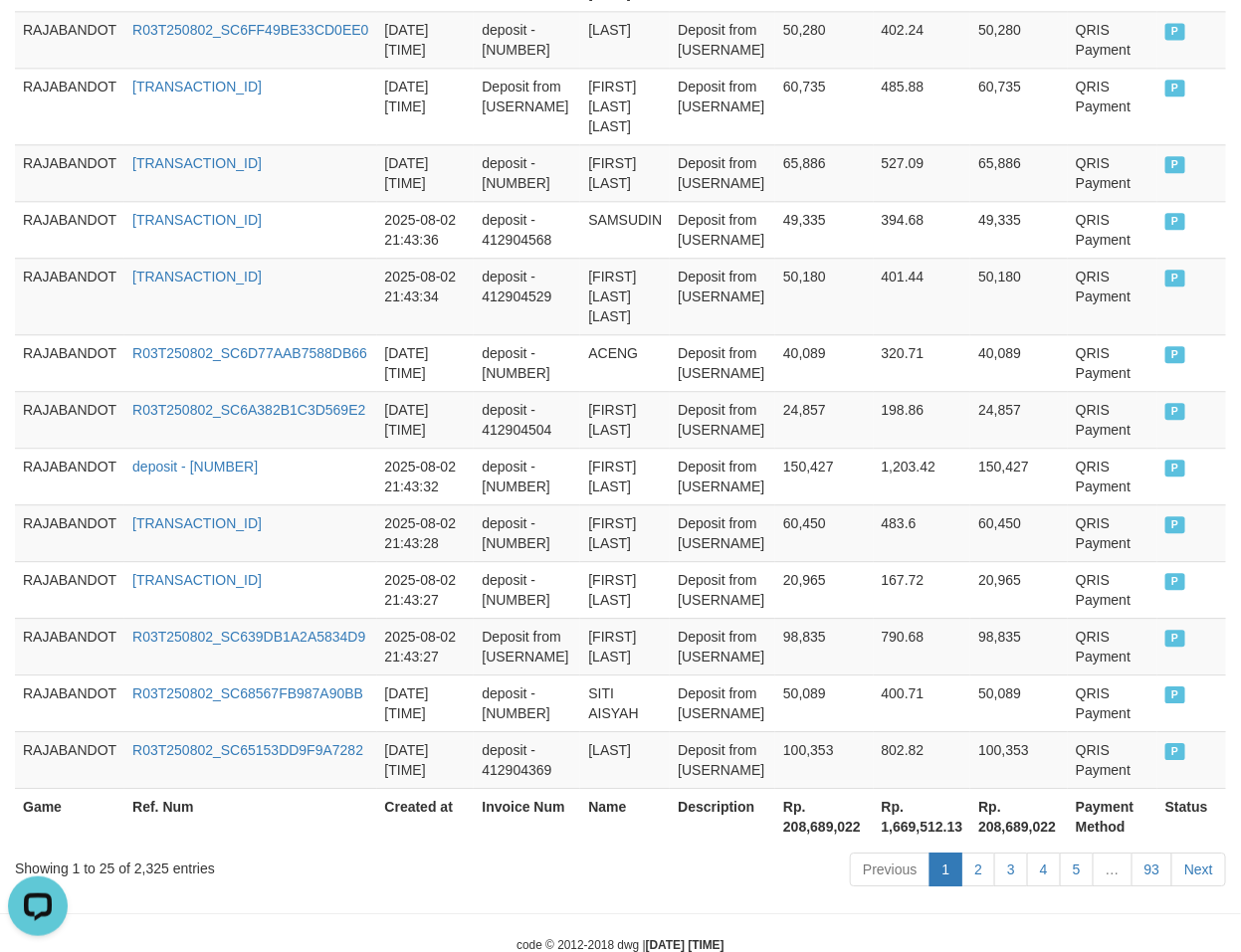 click on "Rp. 208,689,022" at bounding box center (824, 816) 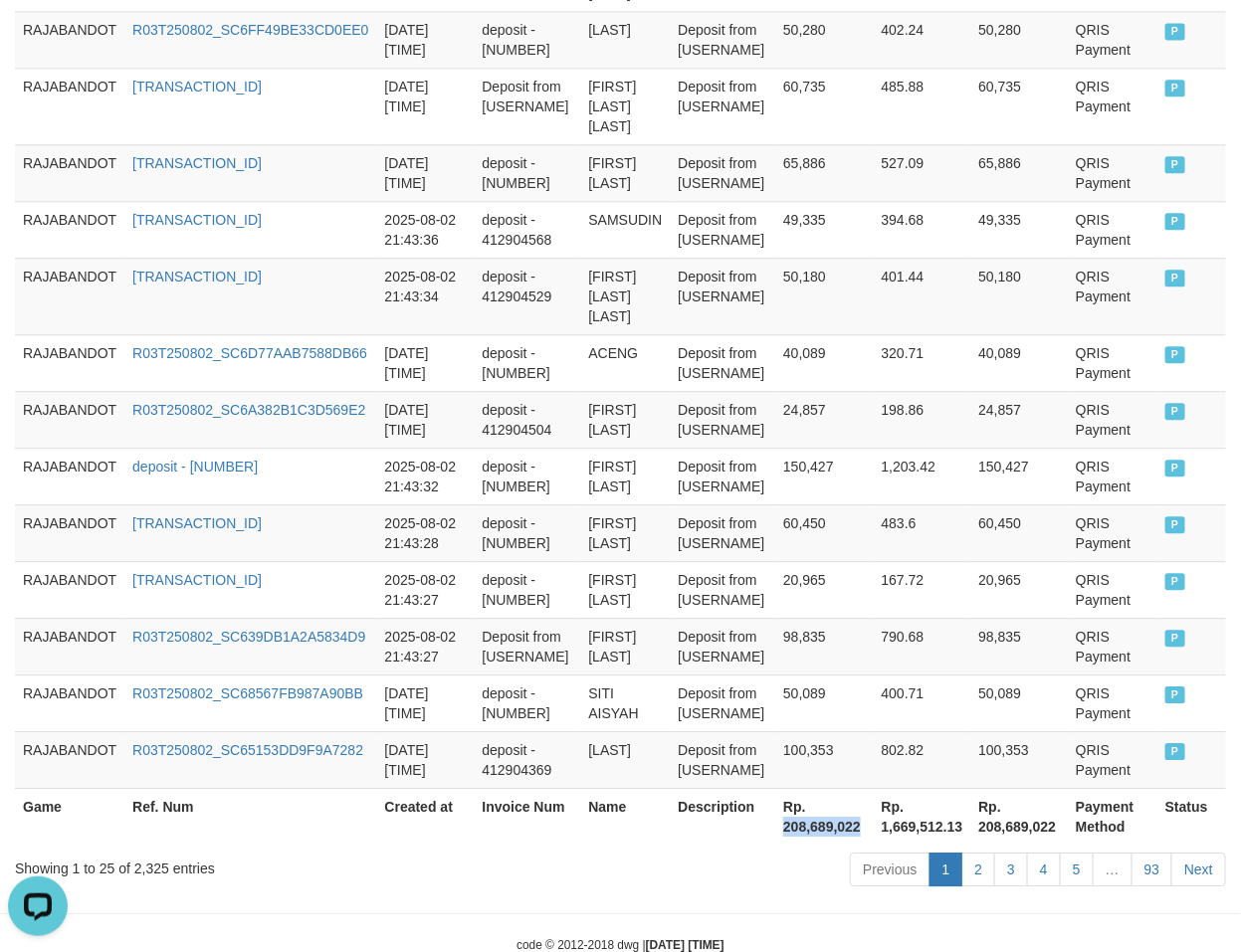 click on "Rp. 208,689,022" at bounding box center [824, 816] 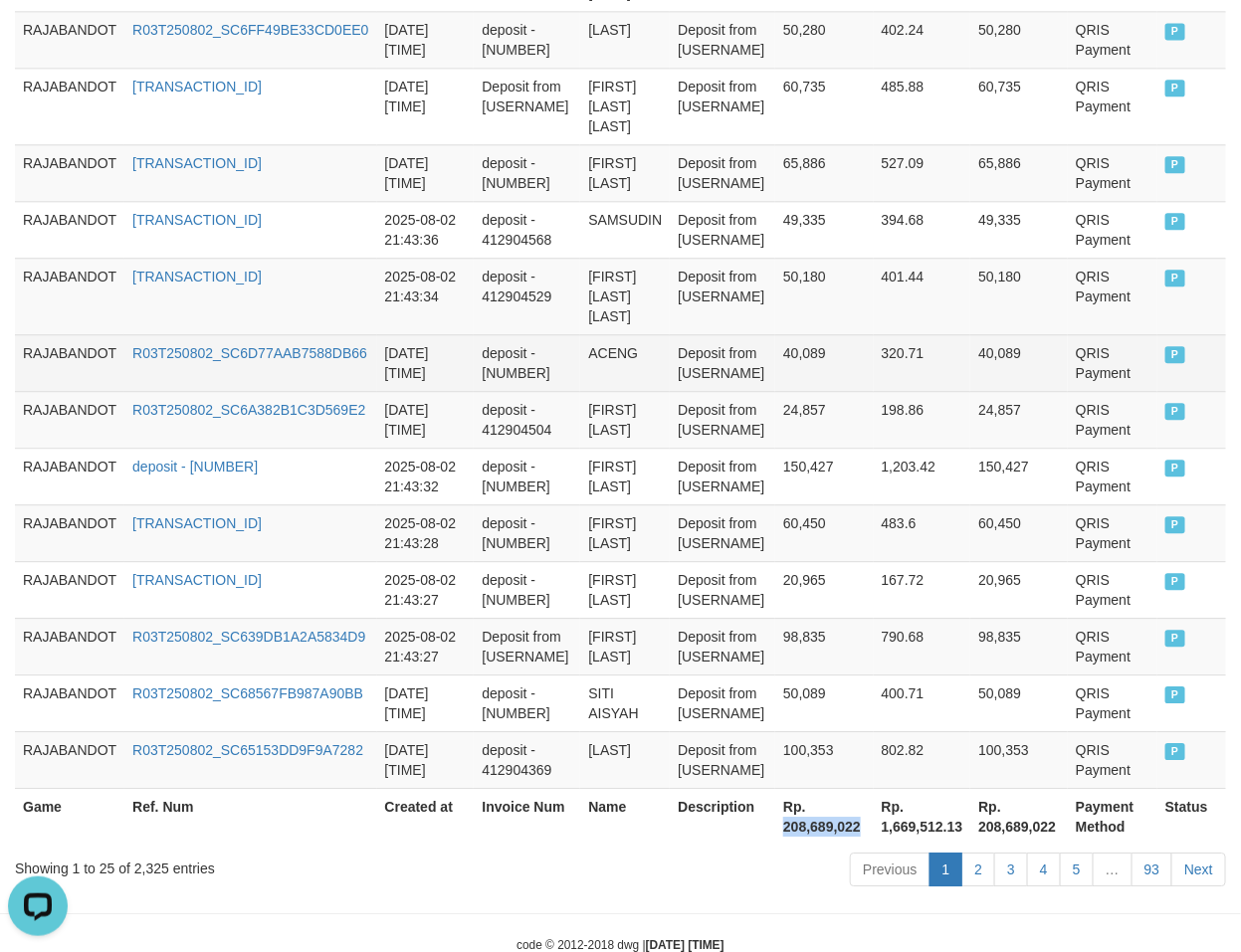 copy on "208,689,022" 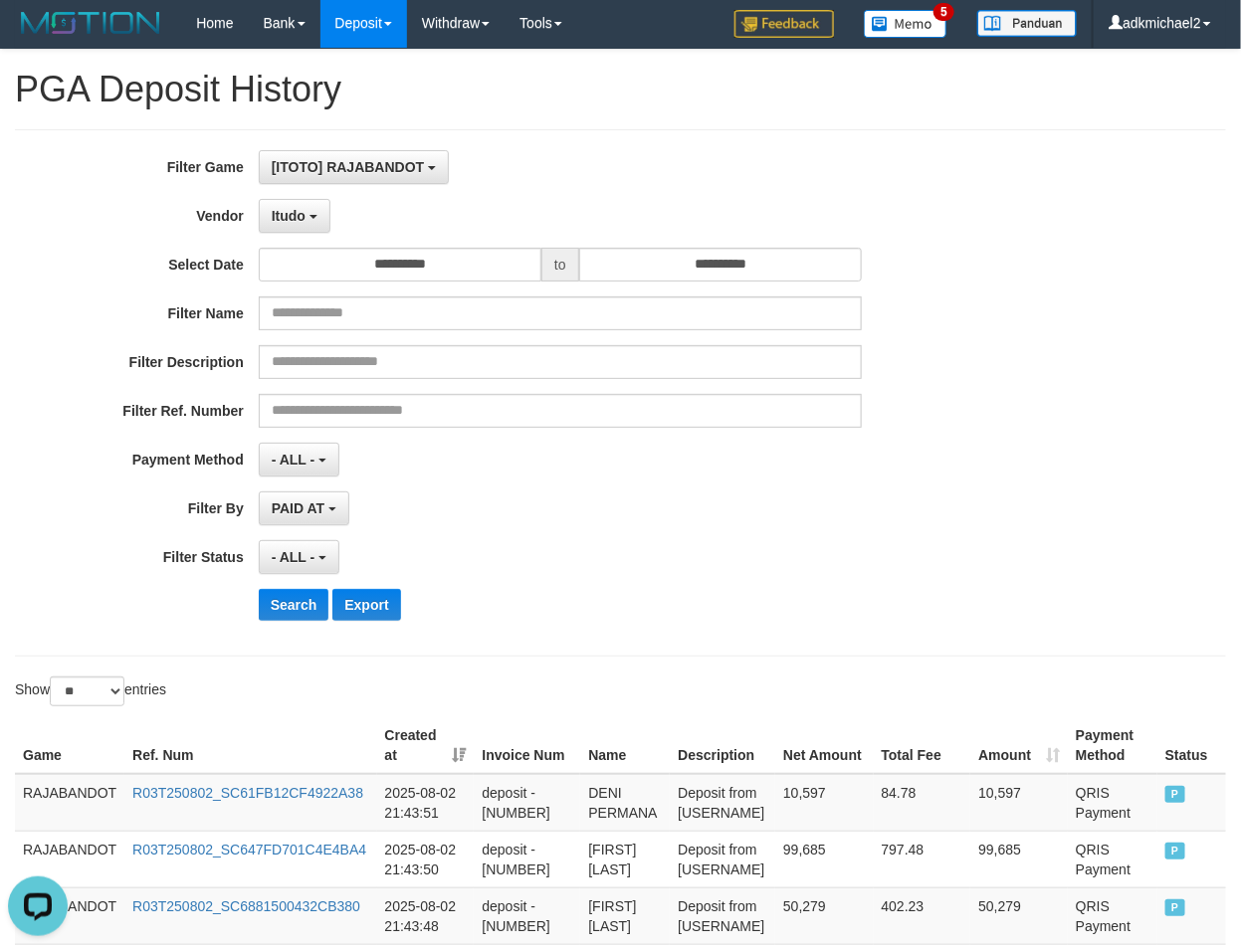 scroll, scrollTop: 0, scrollLeft: 0, axis: both 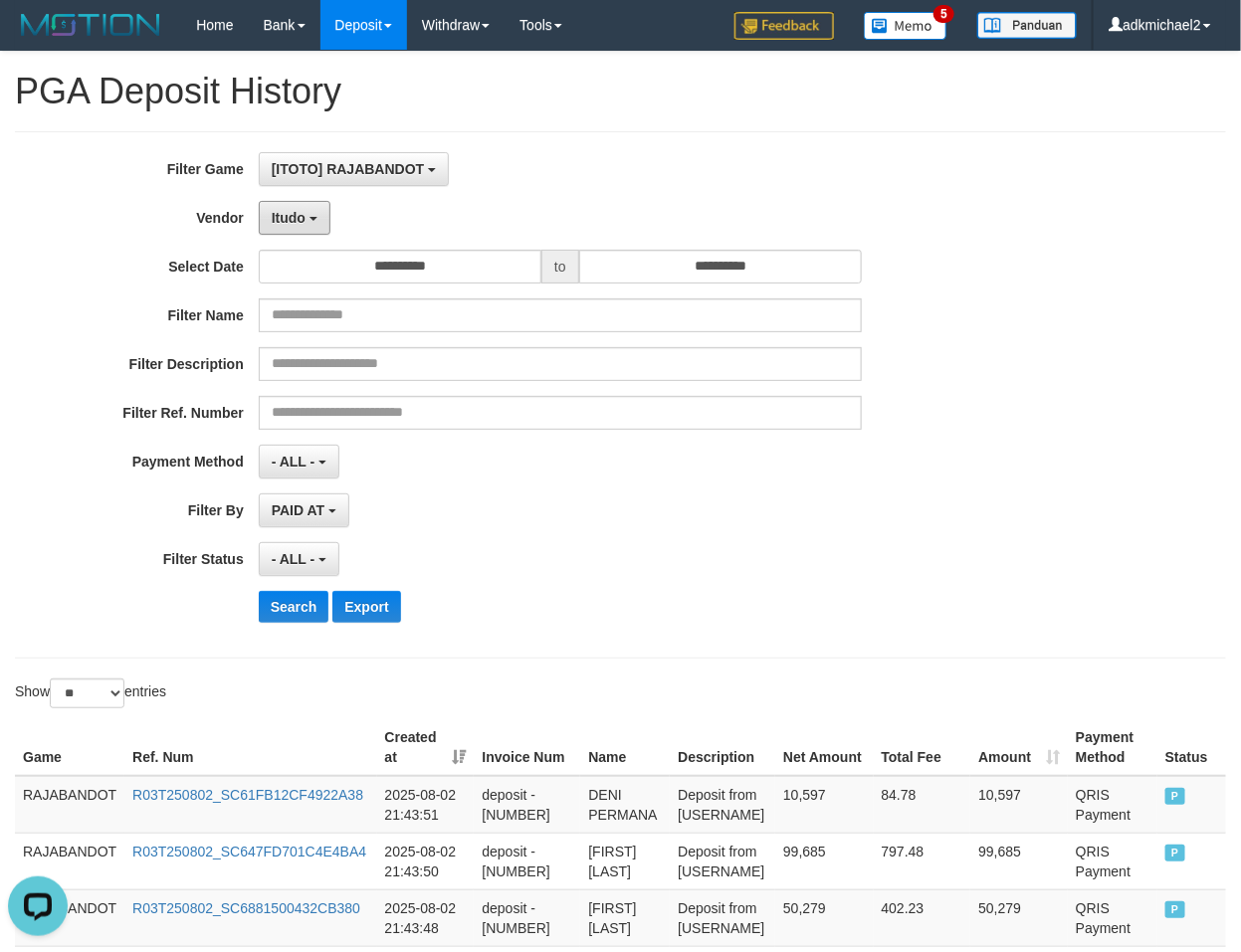 drag, startPoint x: 289, startPoint y: 204, endPoint x: 338, endPoint y: 241, distance: 61.400326 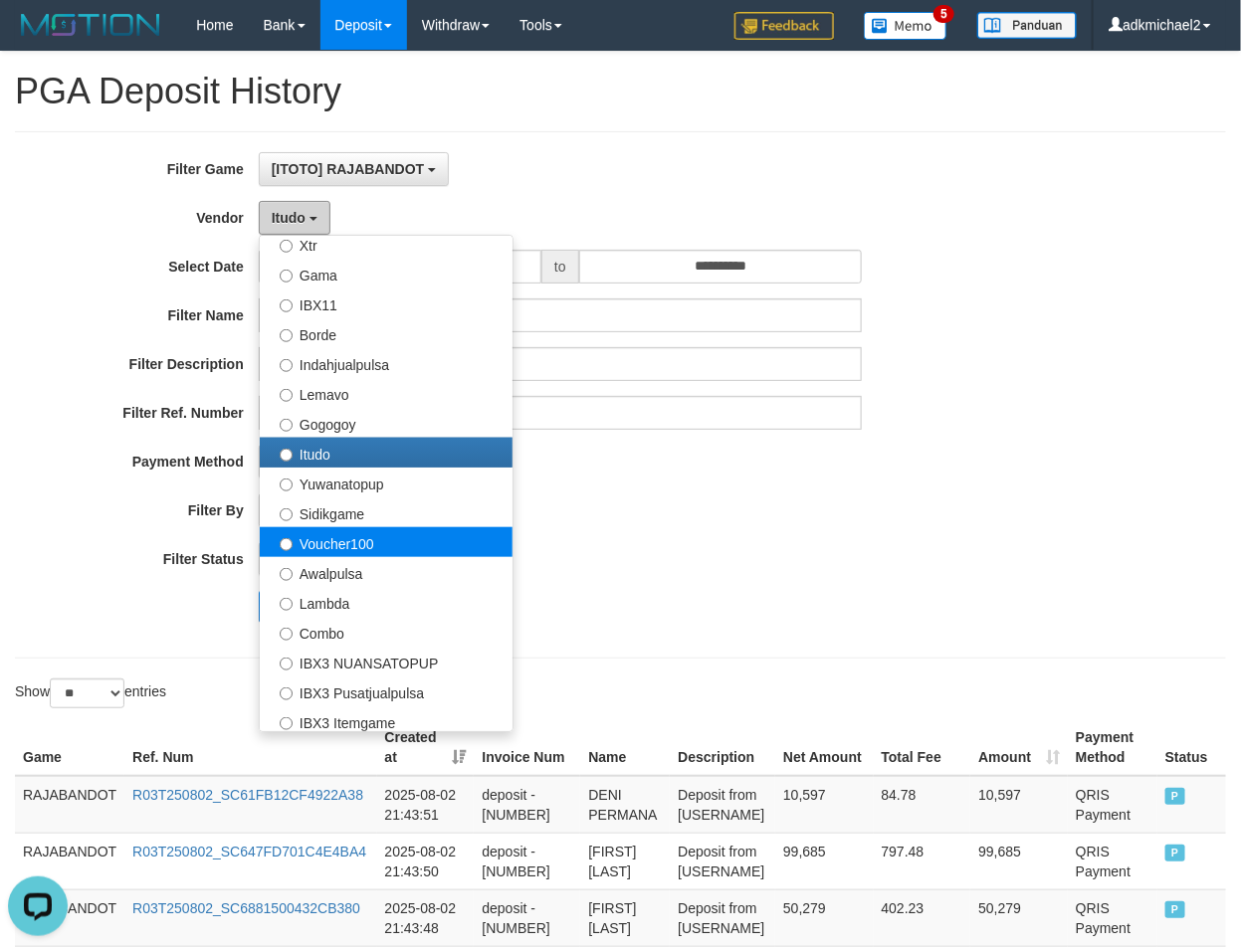 scroll, scrollTop: 653, scrollLeft: 0, axis: vertical 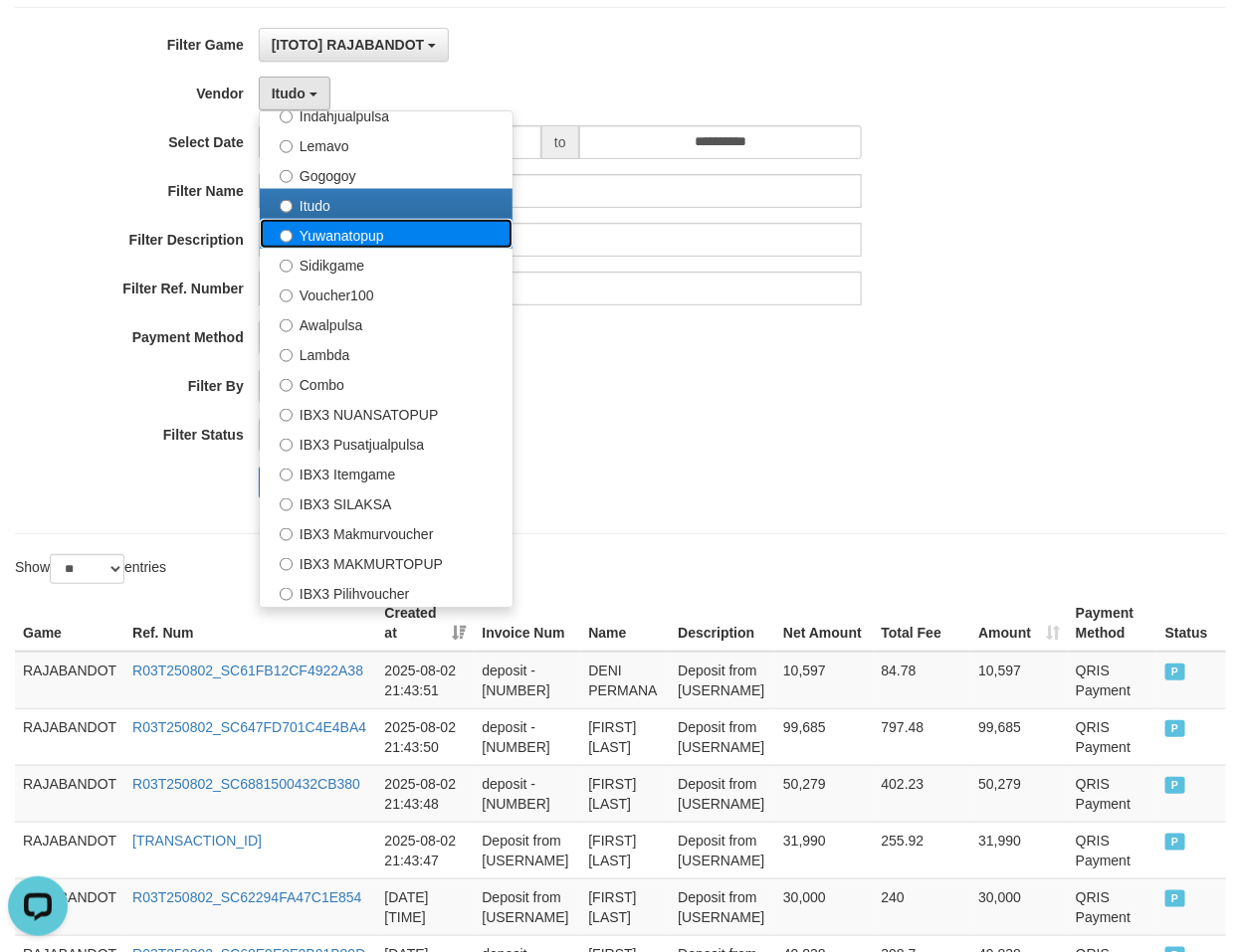 drag, startPoint x: 346, startPoint y: 221, endPoint x: 361, endPoint y: 251, distance: 33.54102 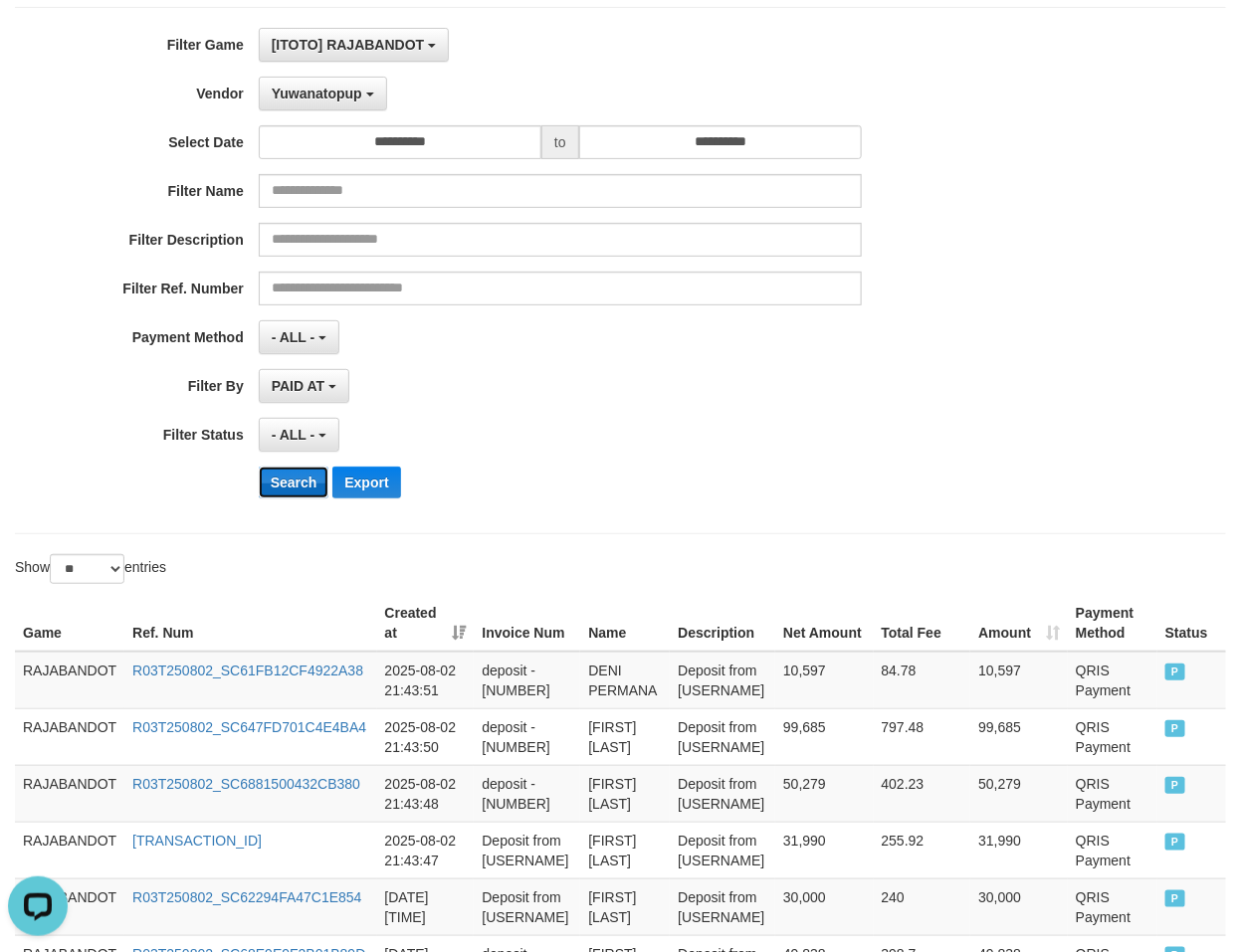 click on "Search" at bounding box center (294, 482) 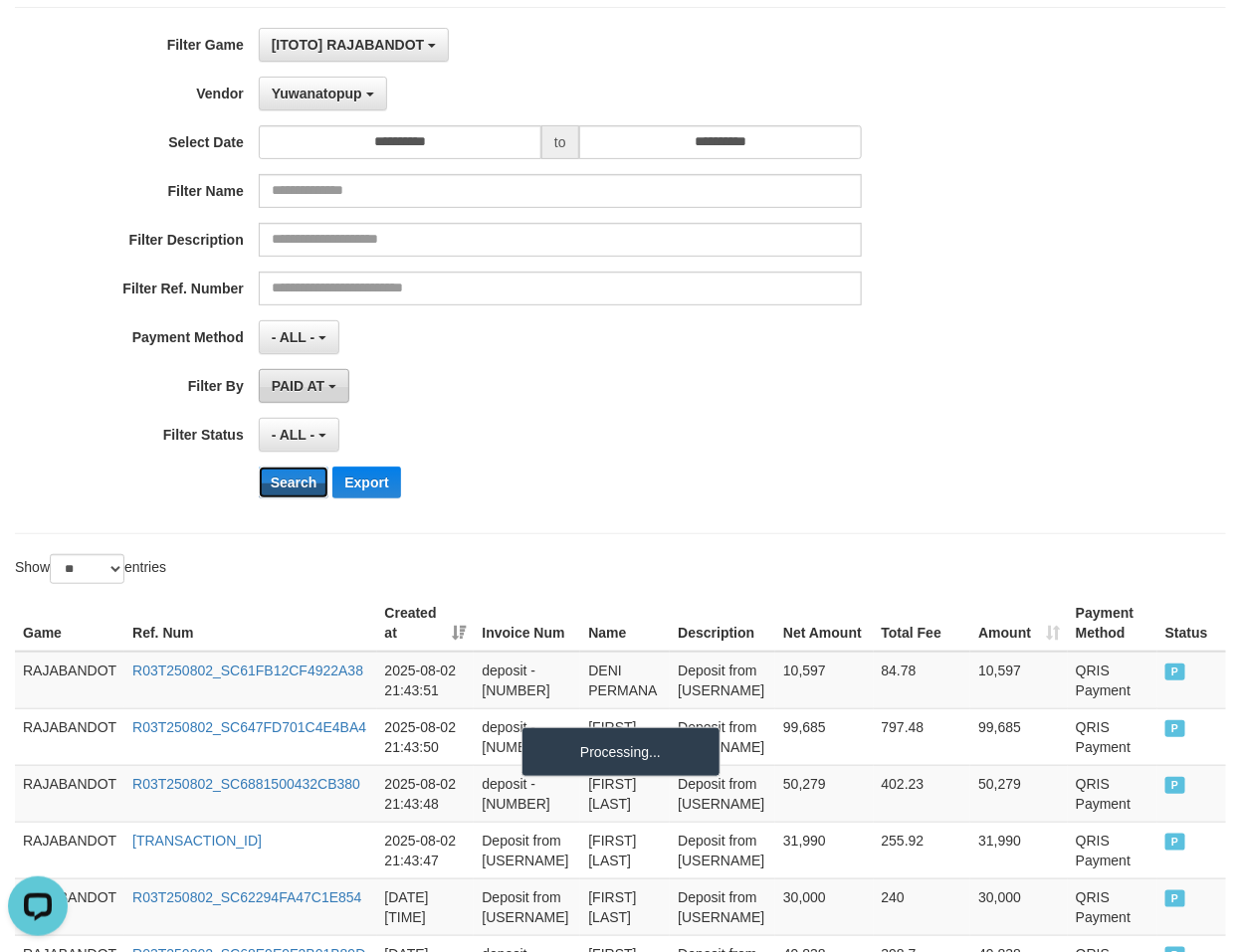 scroll, scrollTop: 40, scrollLeft: 0, axis: vertical 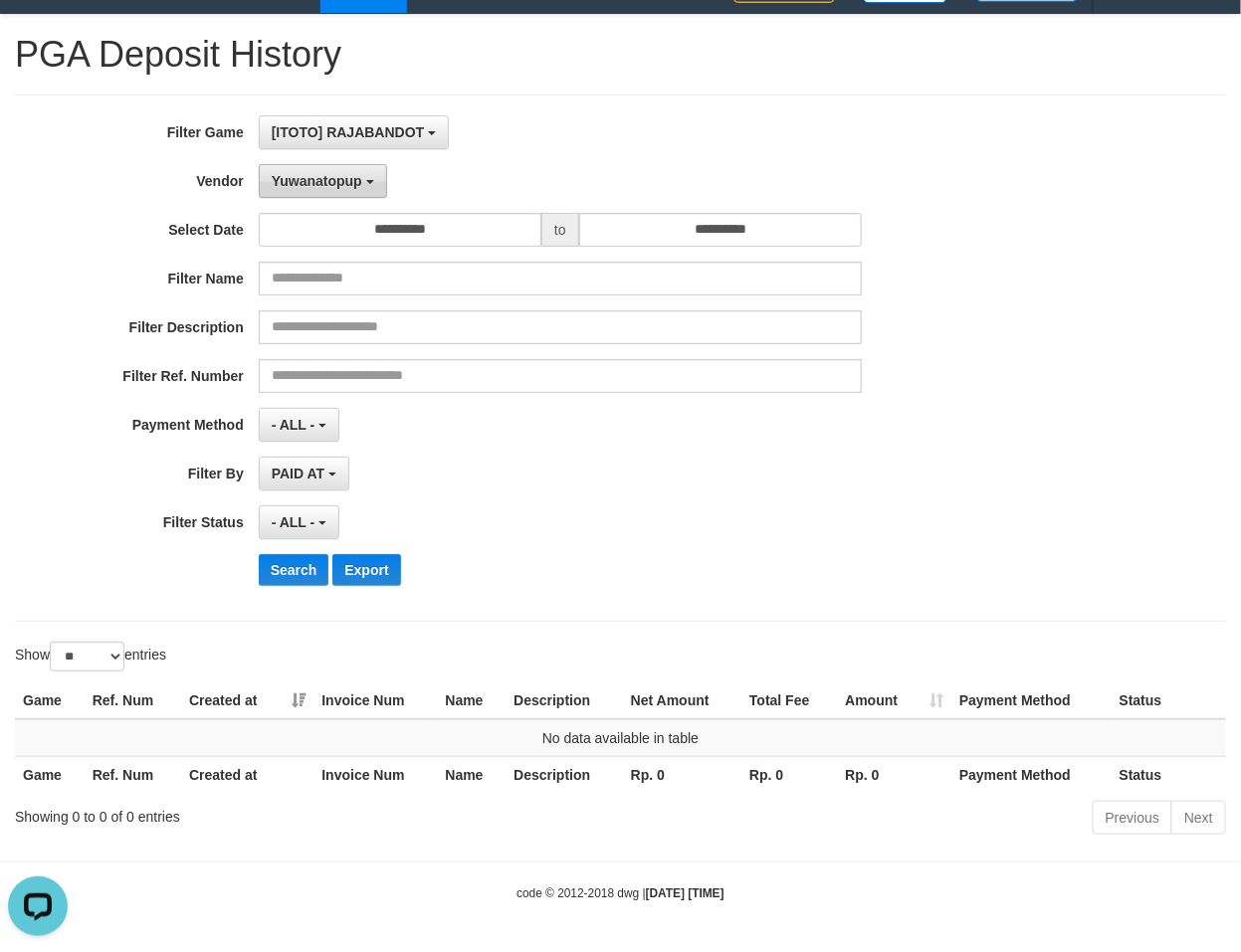 click on "Yuwanatopup" at bounding box center [316, 181] 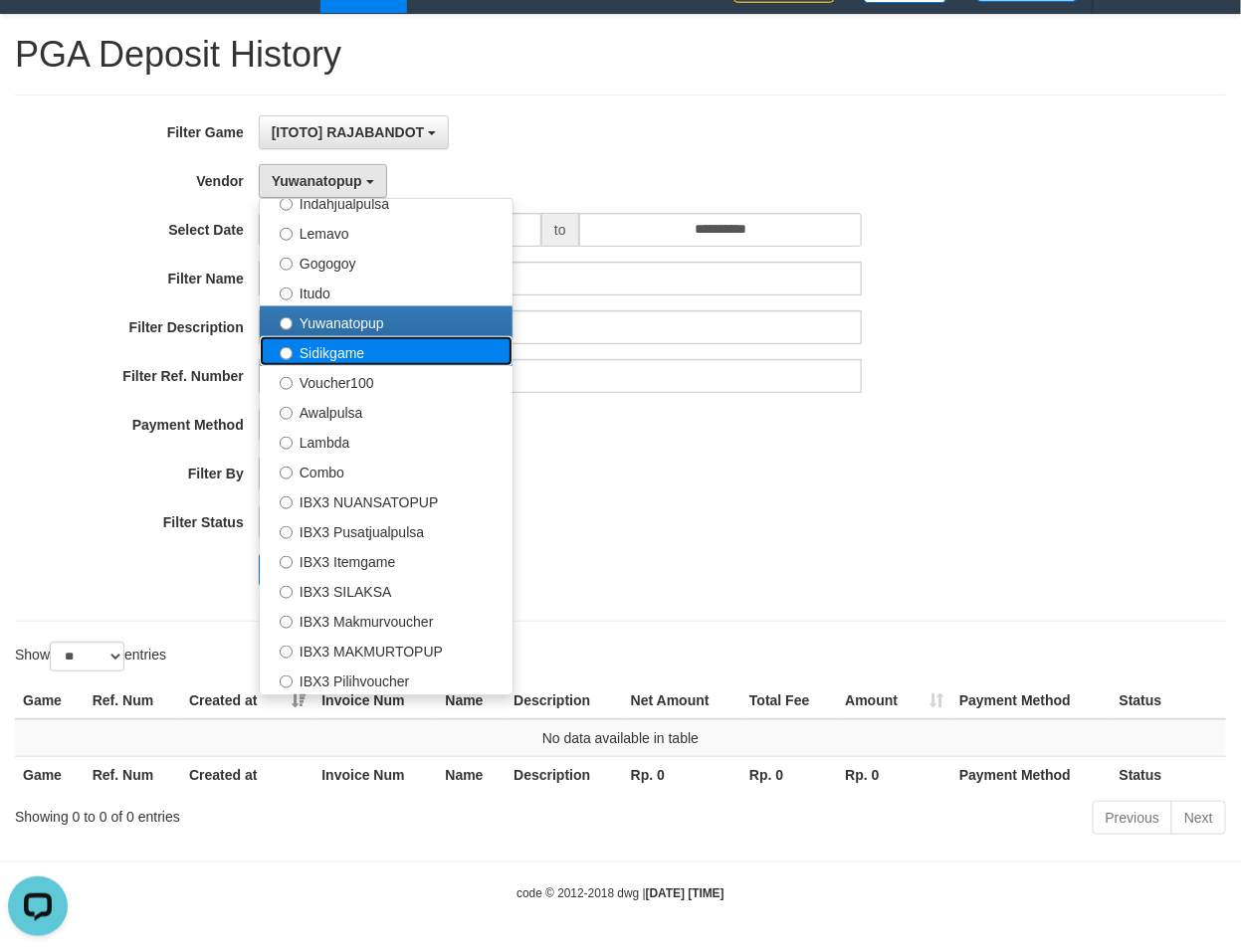 click on "Sidikgame" at bounding box center (386, 351) 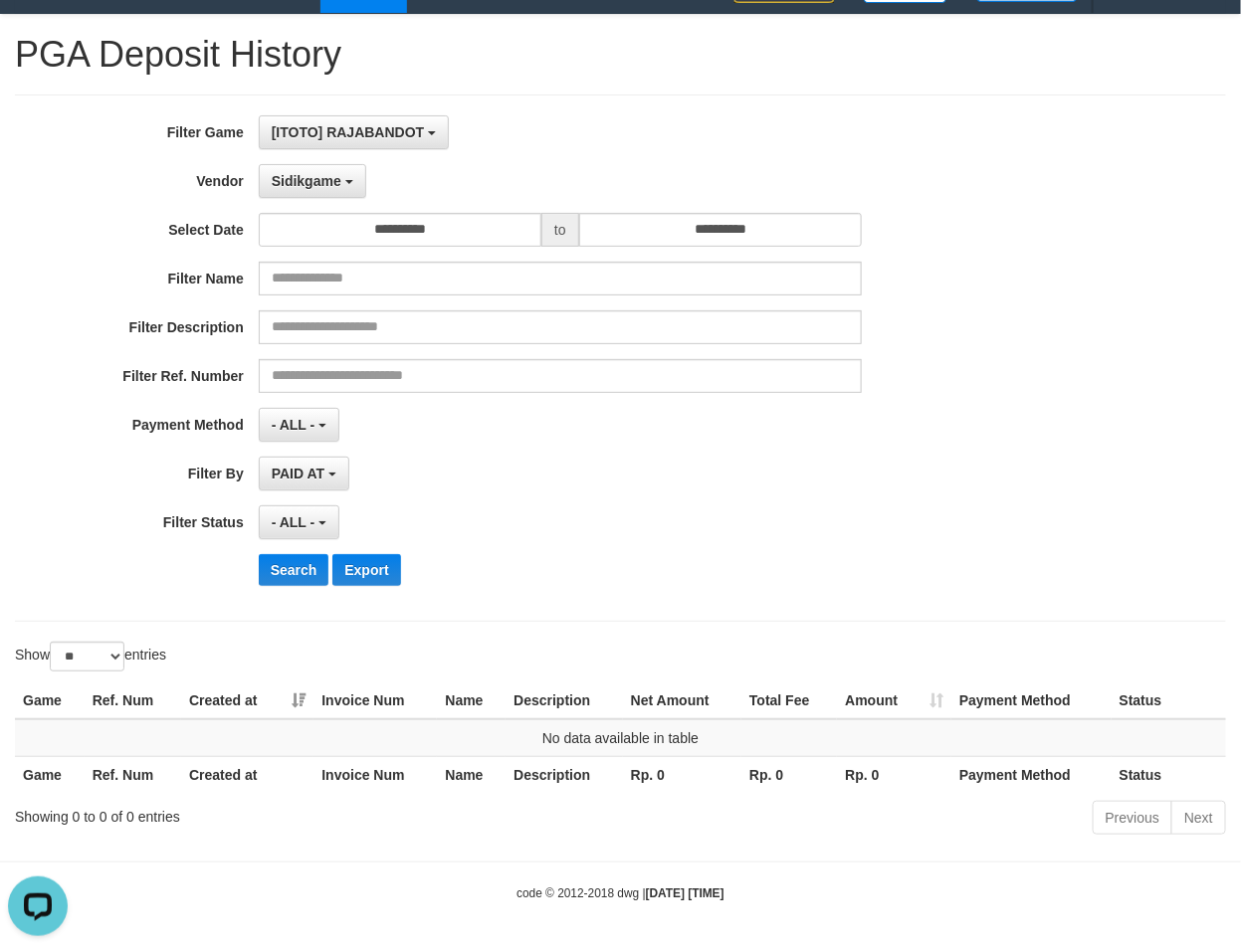 click on "**********" at bounding box center (517, 358) 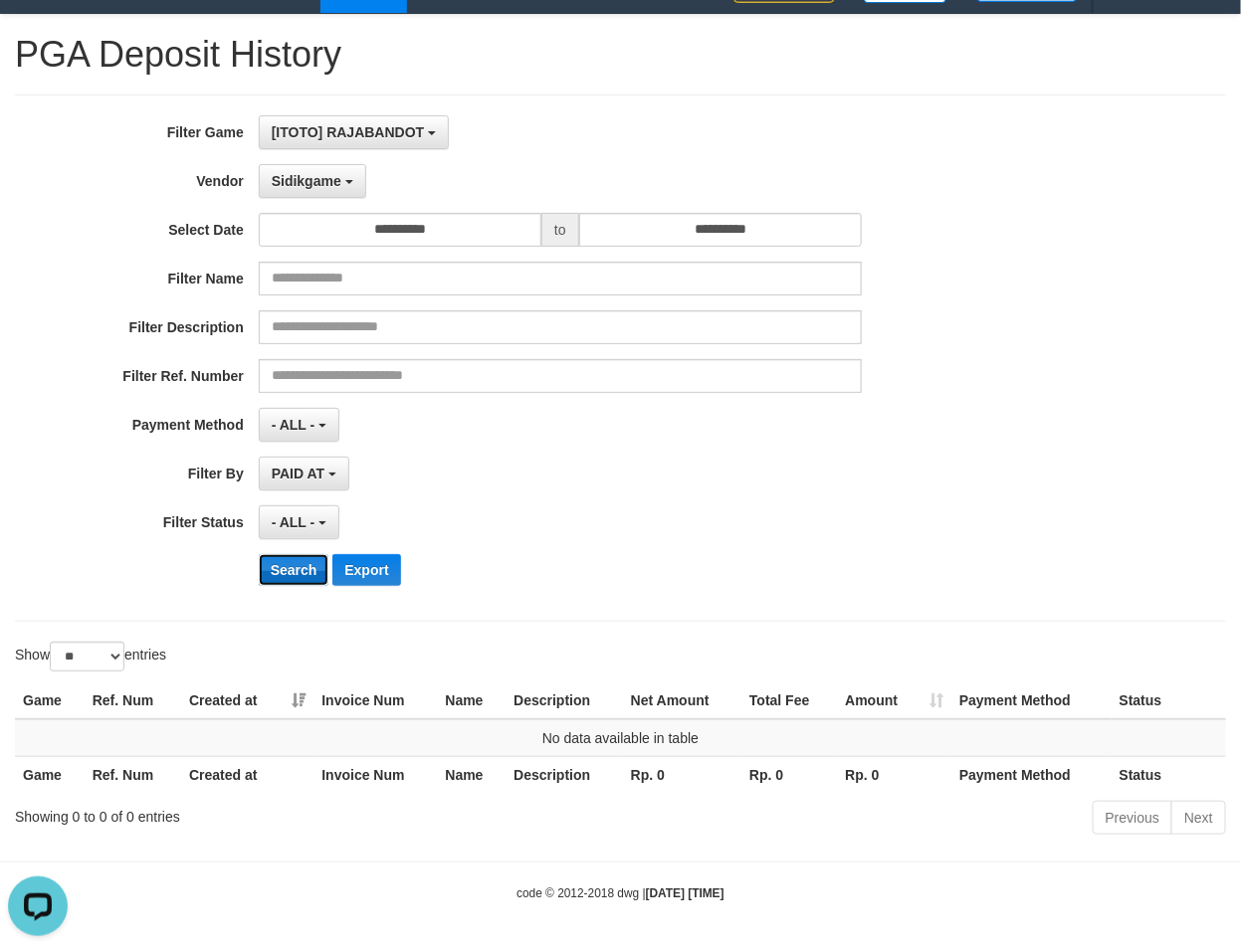 click on "Search" at bounding box center [294, 570] 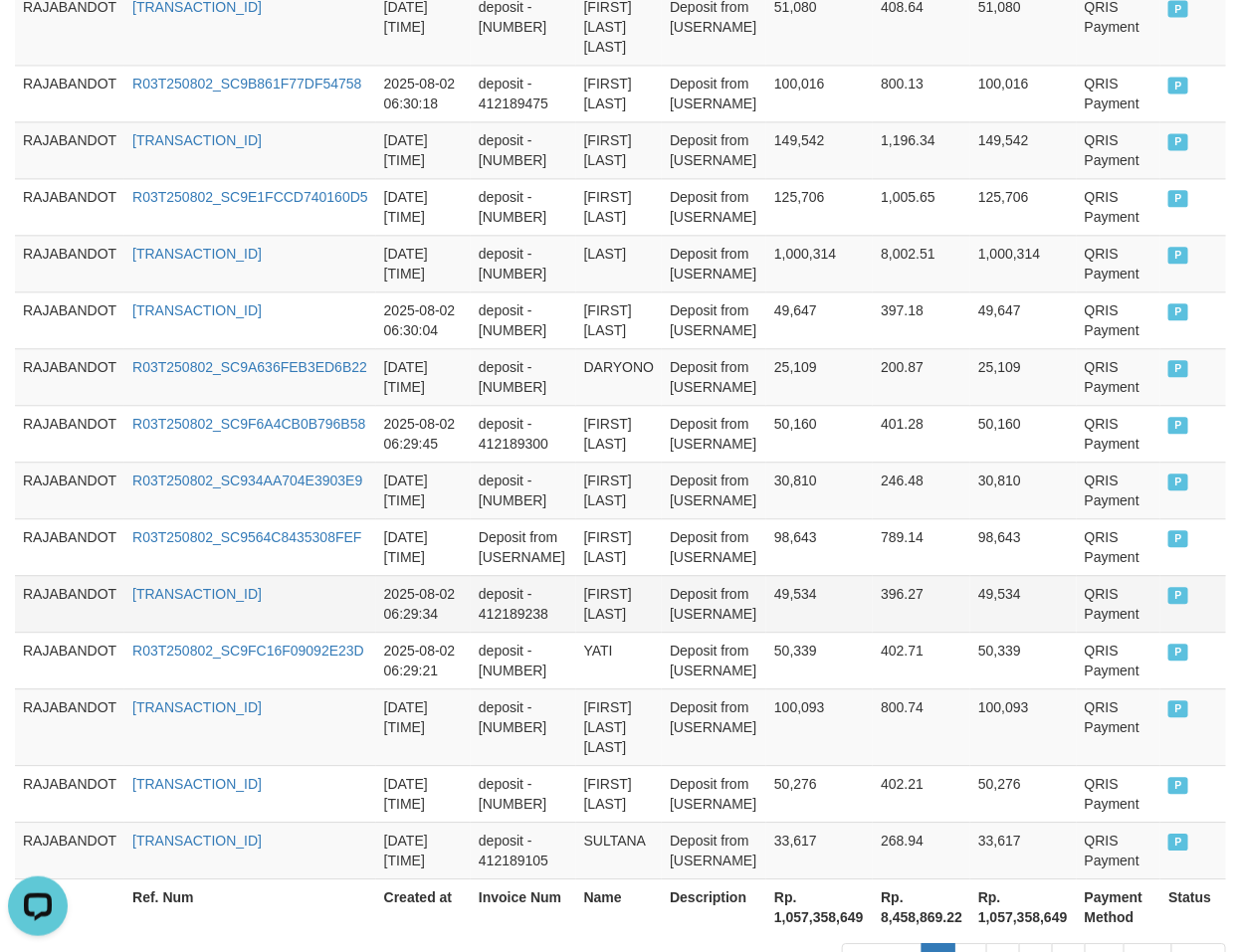 scroll, scrollTop: 1505, scrollLeft: 0, axis: vertical 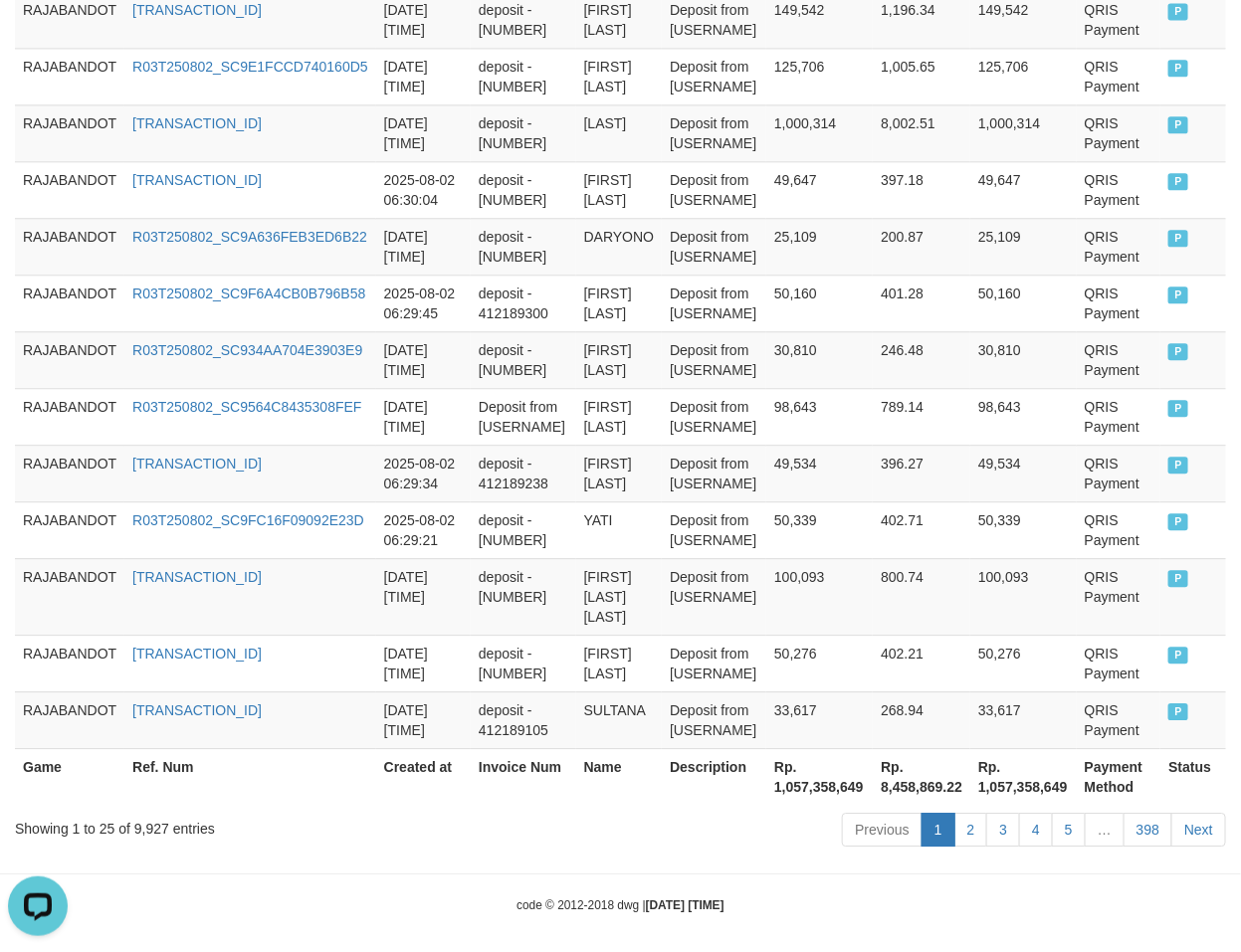 click on "Rp. 1,057,358,649" at bounding box center [819, 776] 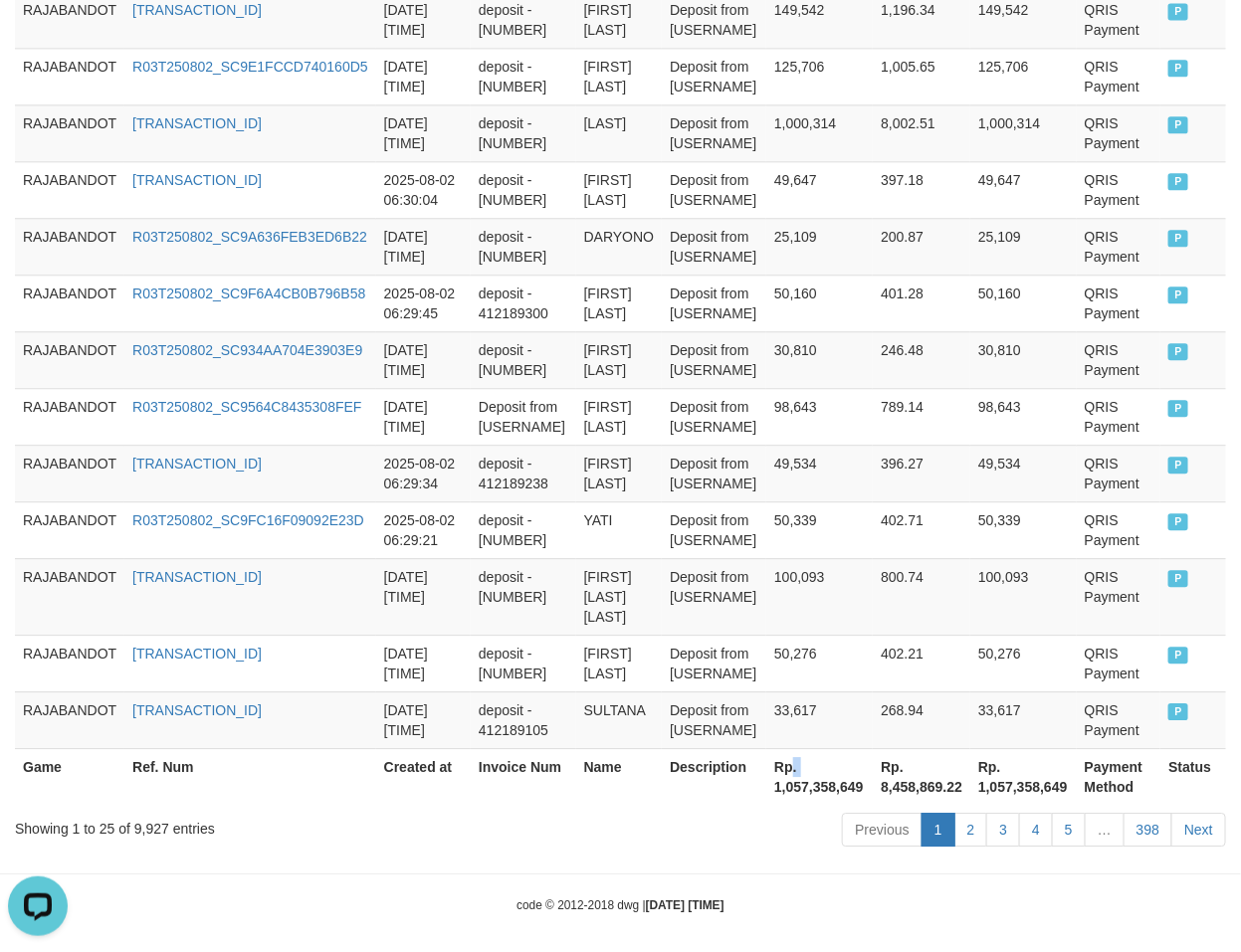 click on "Rp. 1,057,358,649" at bounding box center (819, 776) 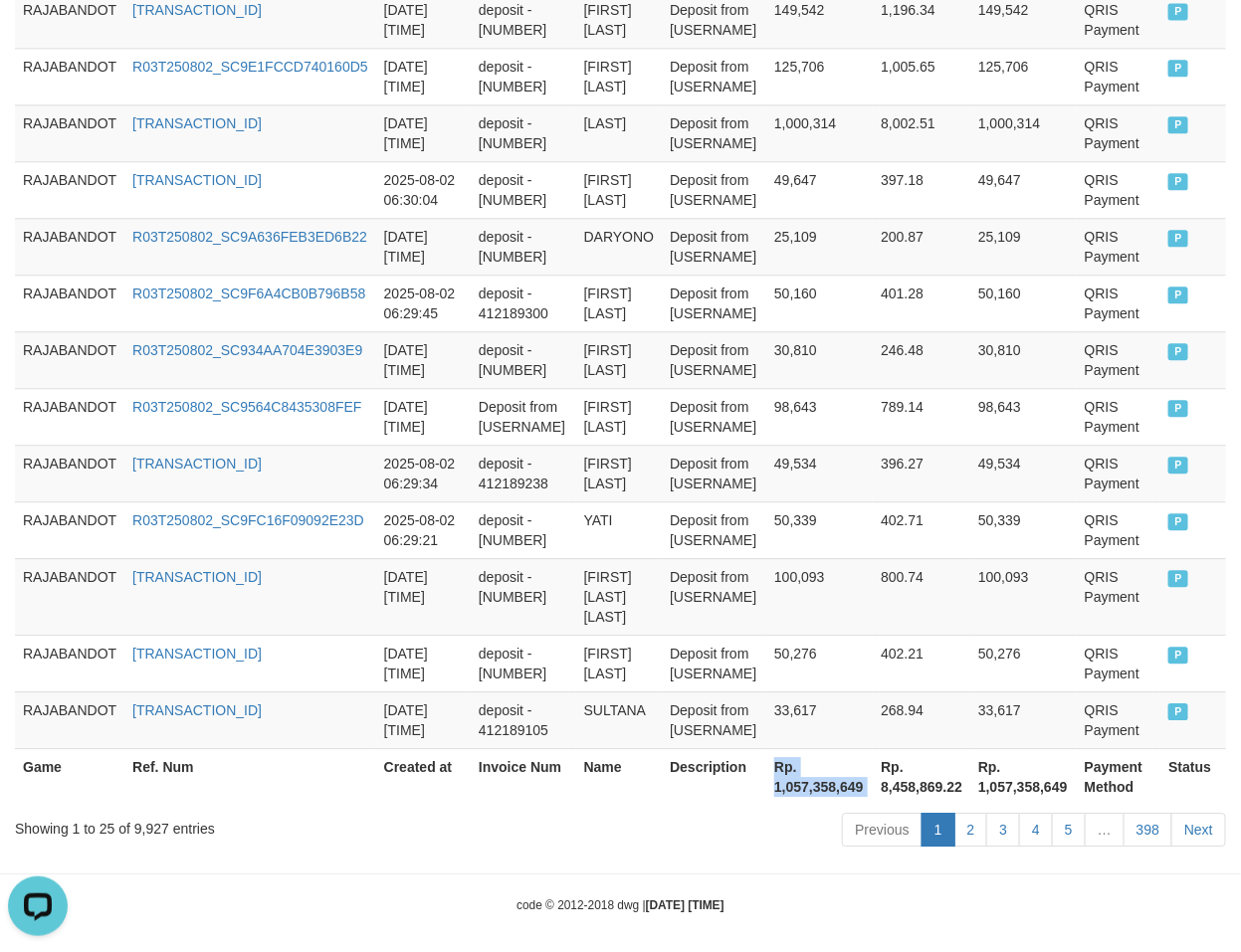 click on "Rp. 1,057,358,649" at bounding box center [819, 776] 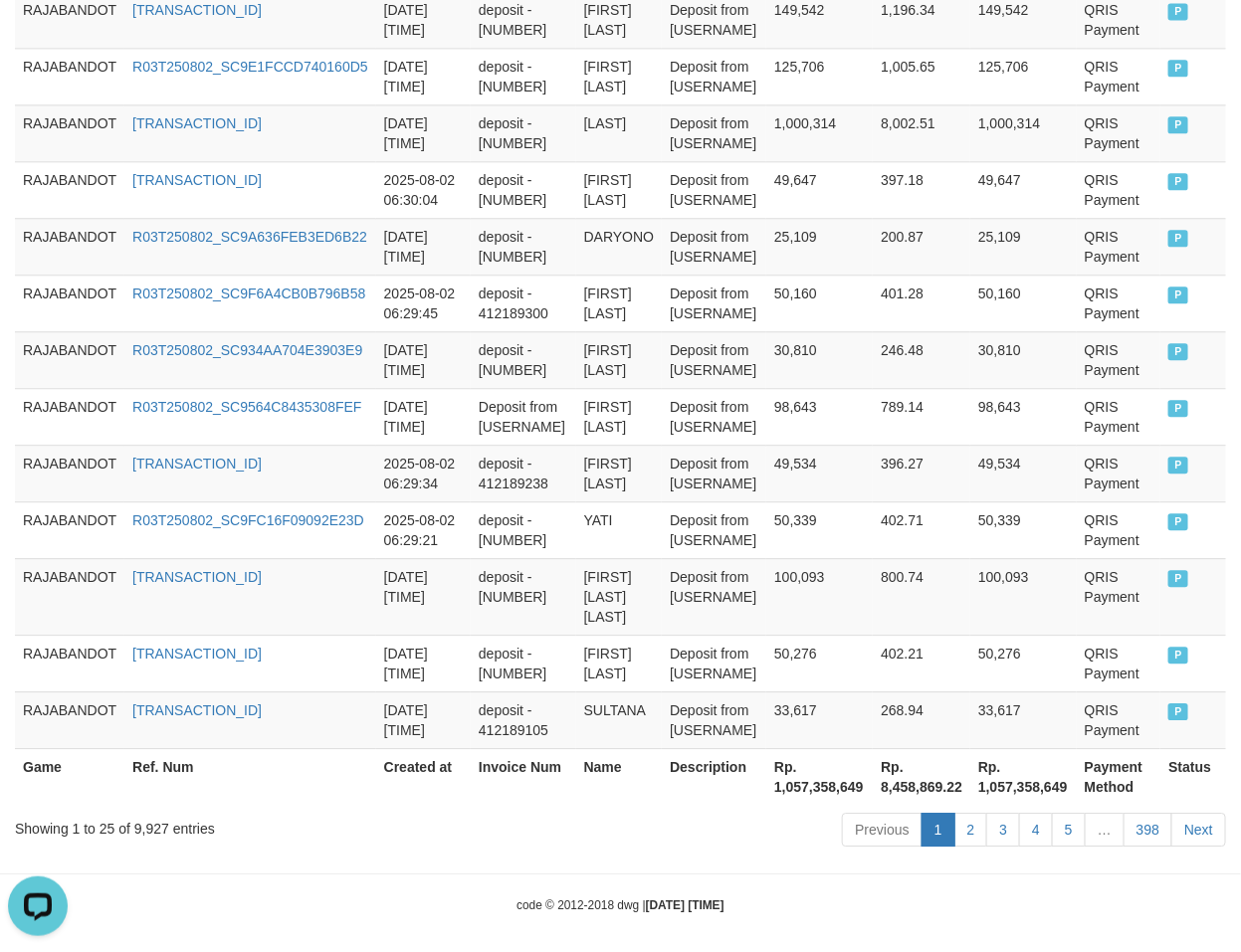 click on "Rp. 1,057,358,649" at bounding box center (819, 776) 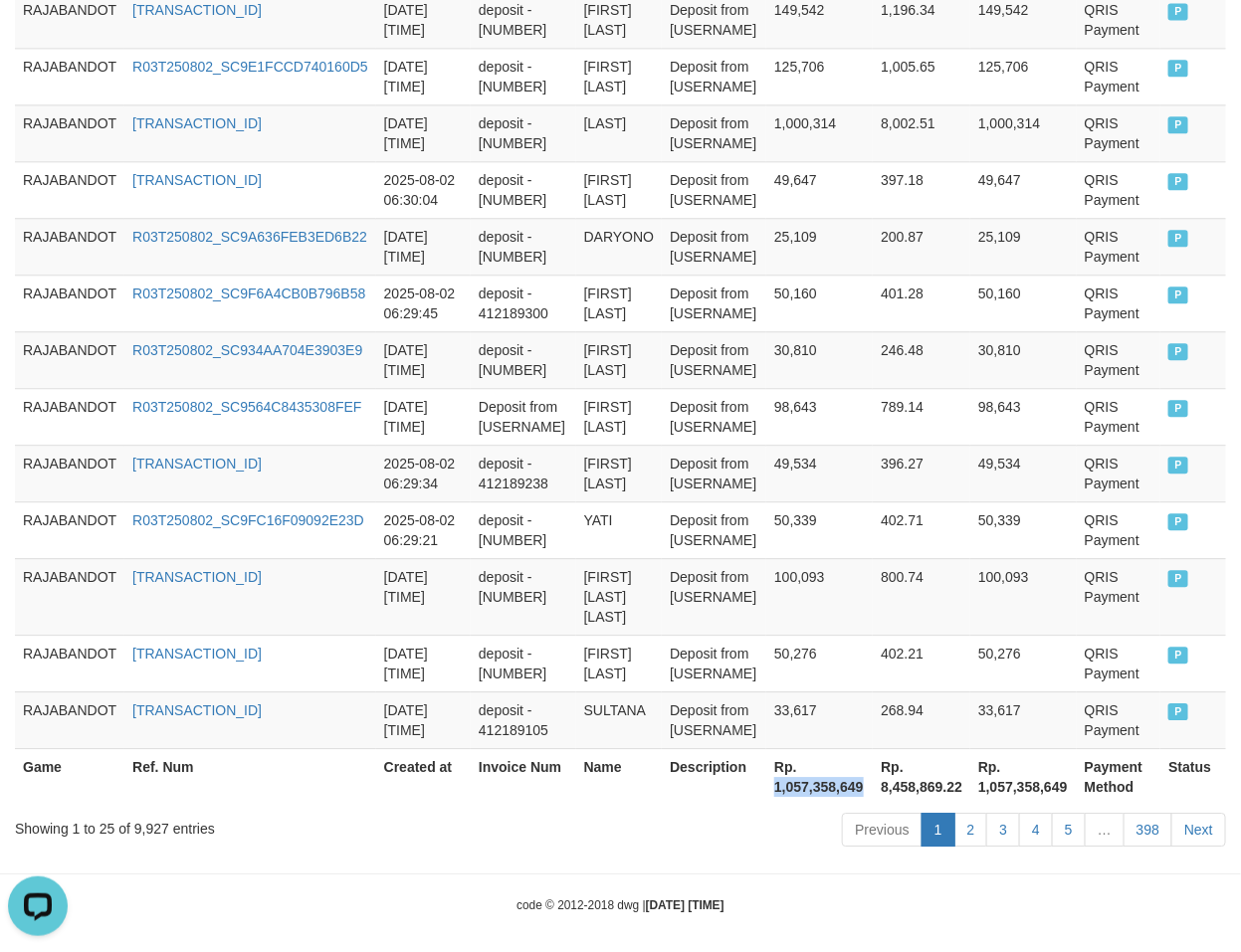 drag, startPoint x: 816, startPoint y: 771, endPoint x: 833, endPoint y: 757, distance: 22.022716 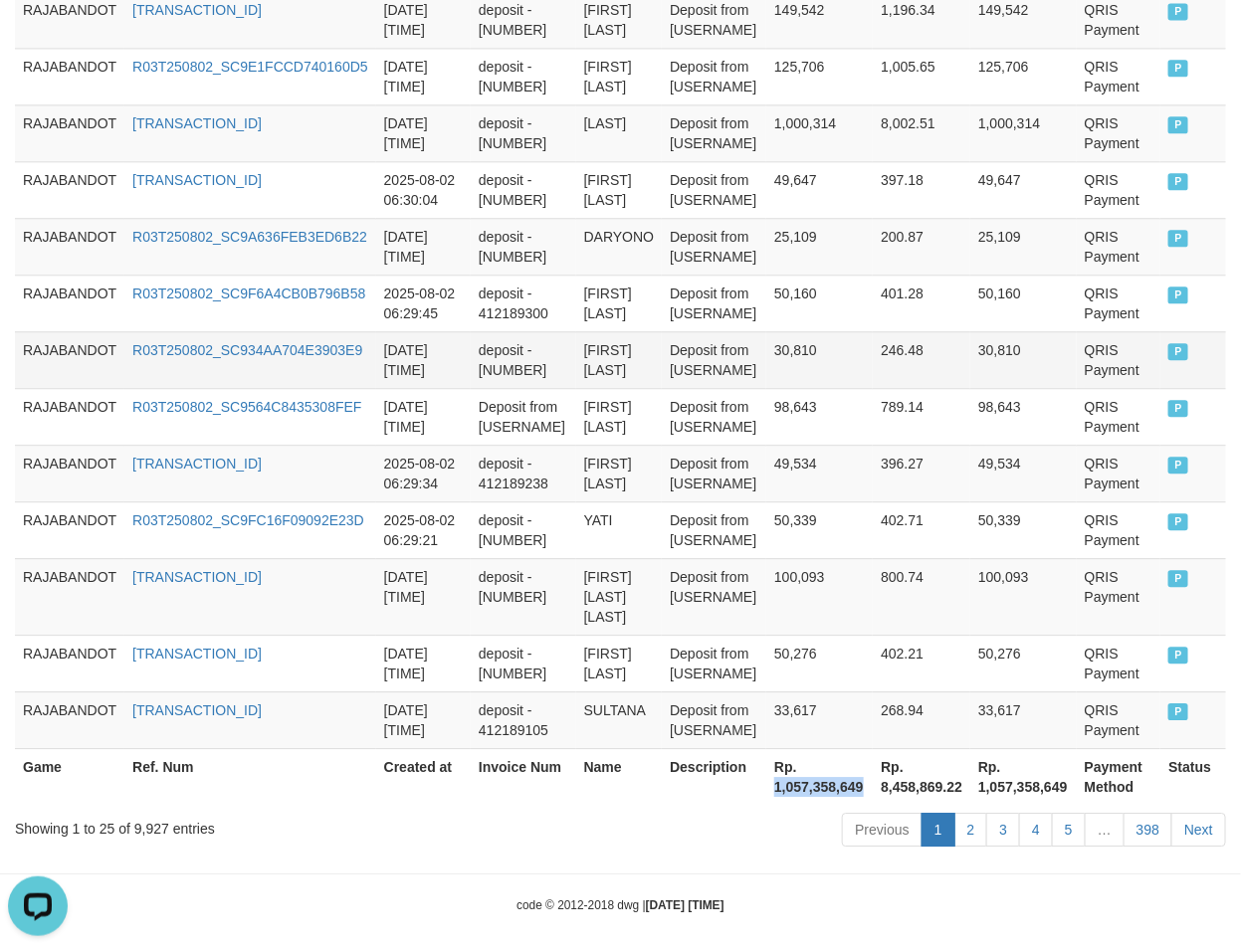 copy on "1,057,358,649" 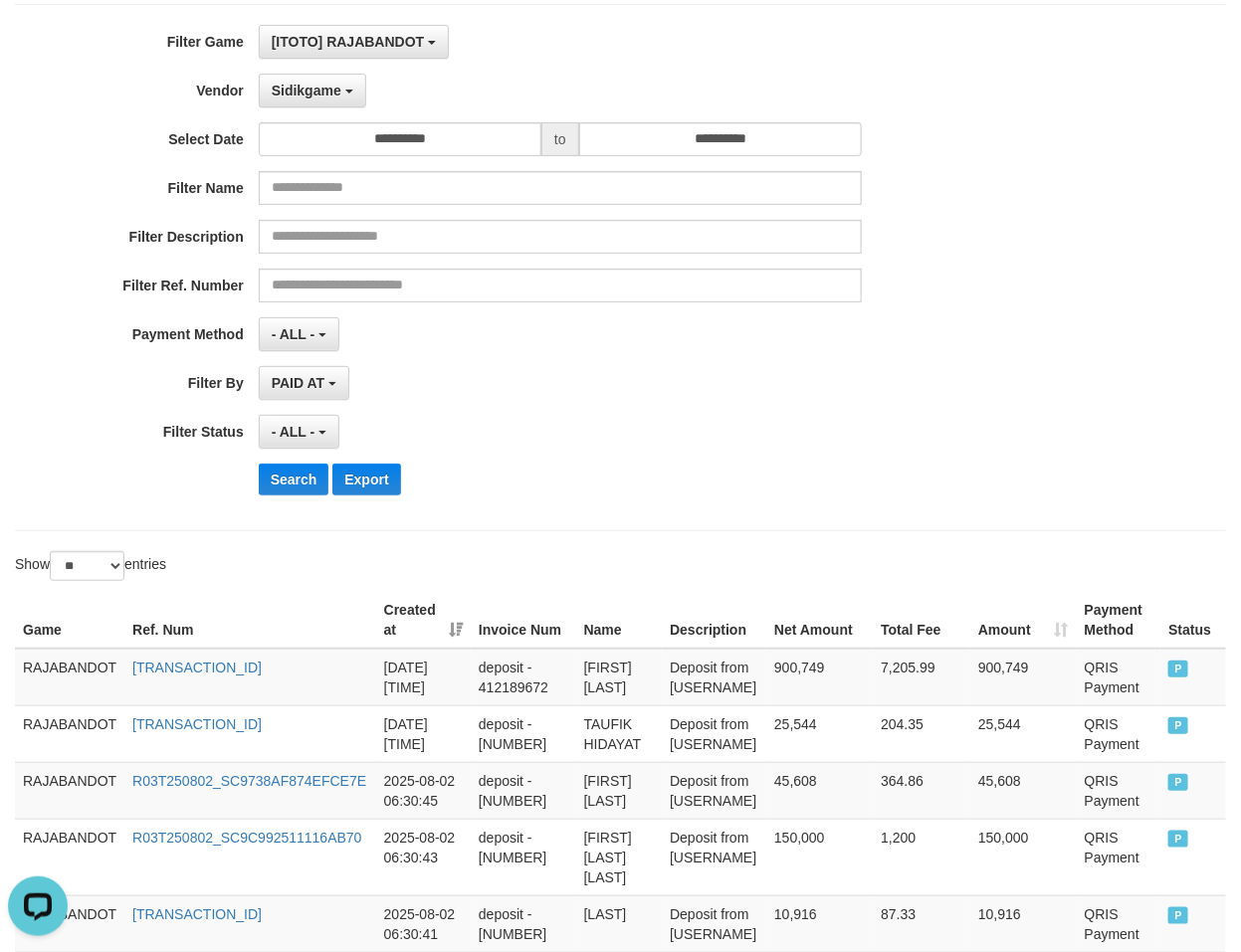 scroll, scrollTop: 0, scrollLeft: 0, axis: both 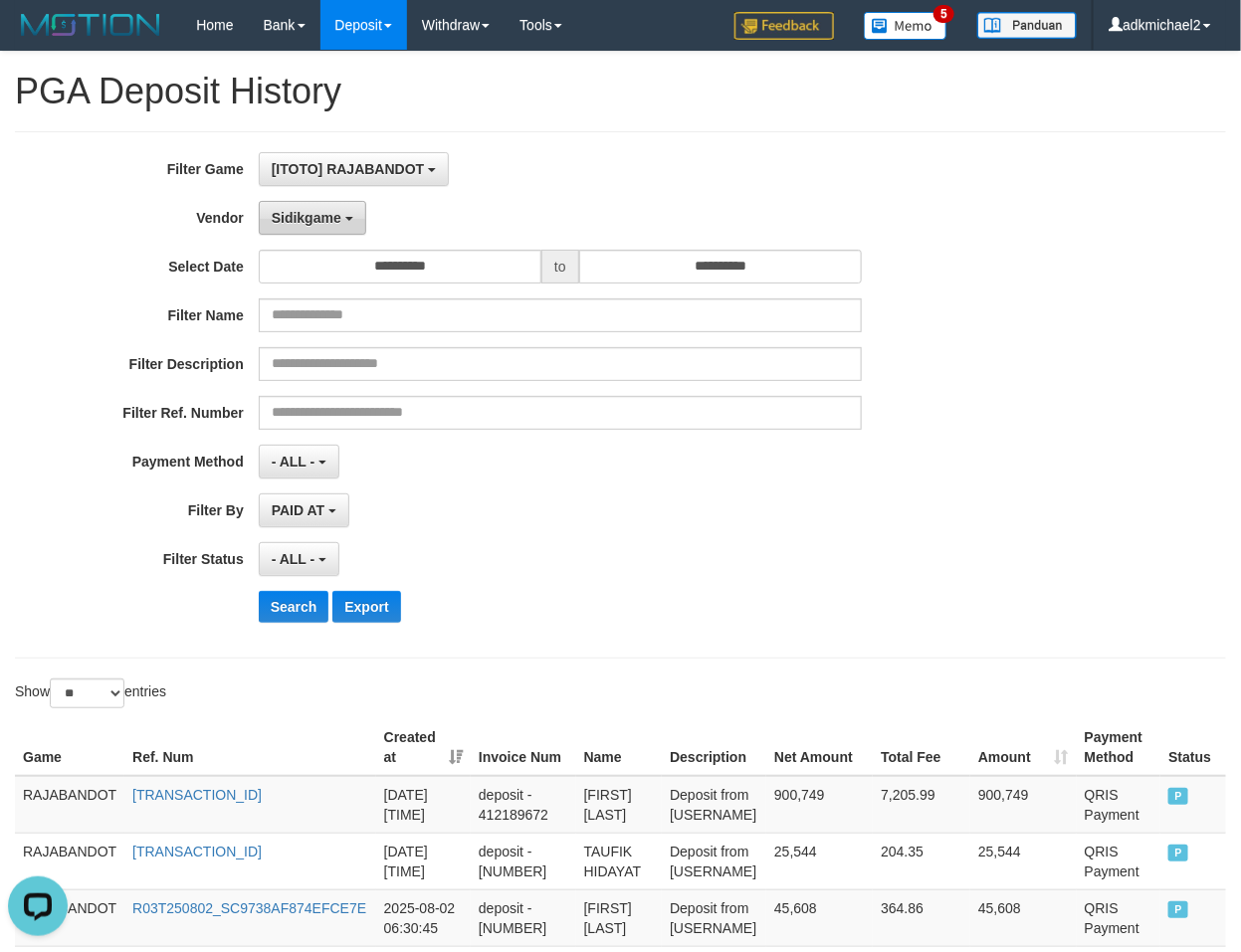 drag, startPoint x: 325, startPoint y: 232, endPoint x: 291, endPoint y: 232, distance: 34 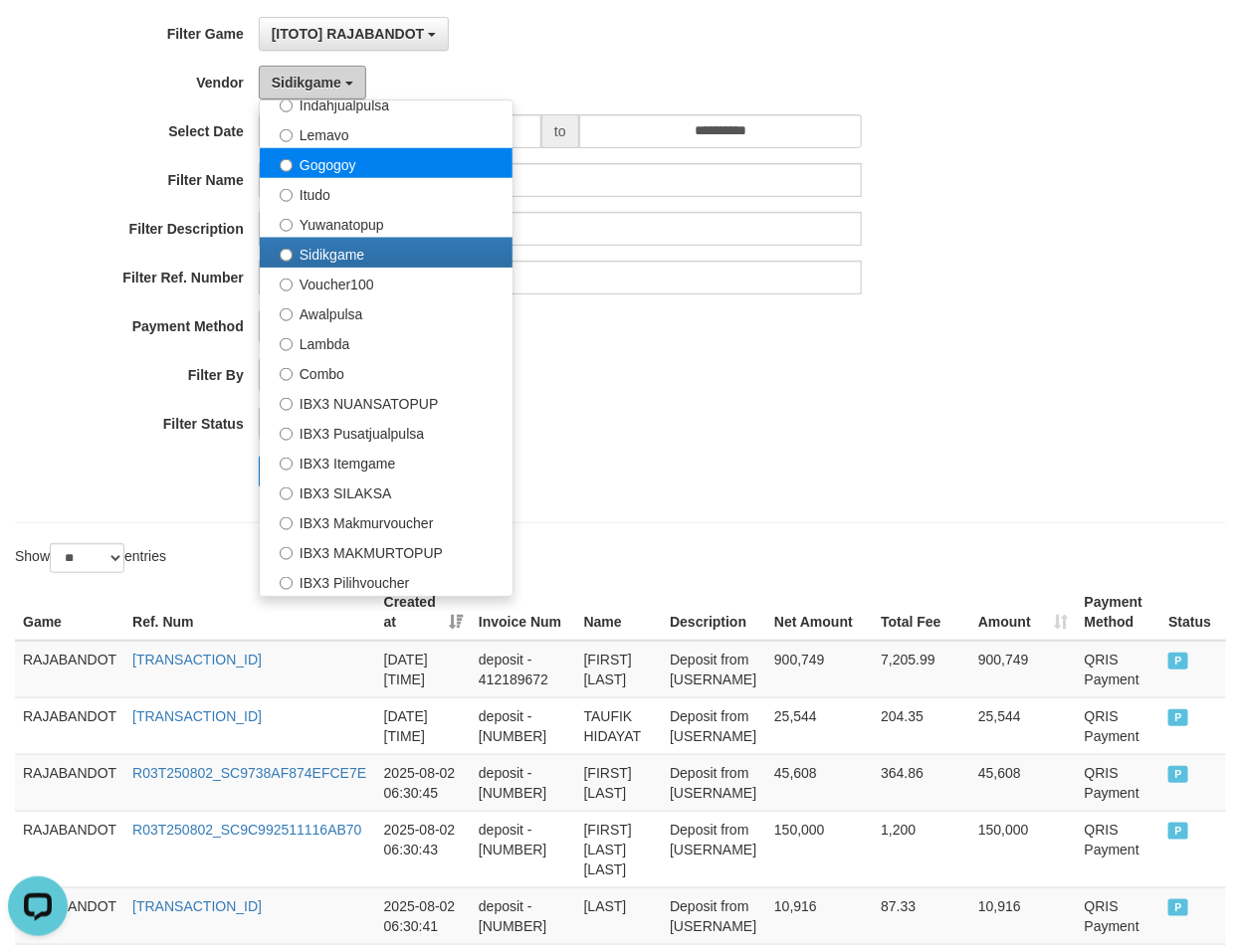scroll, scrollTop: 373, scrollLeft: 0, axis: vertical 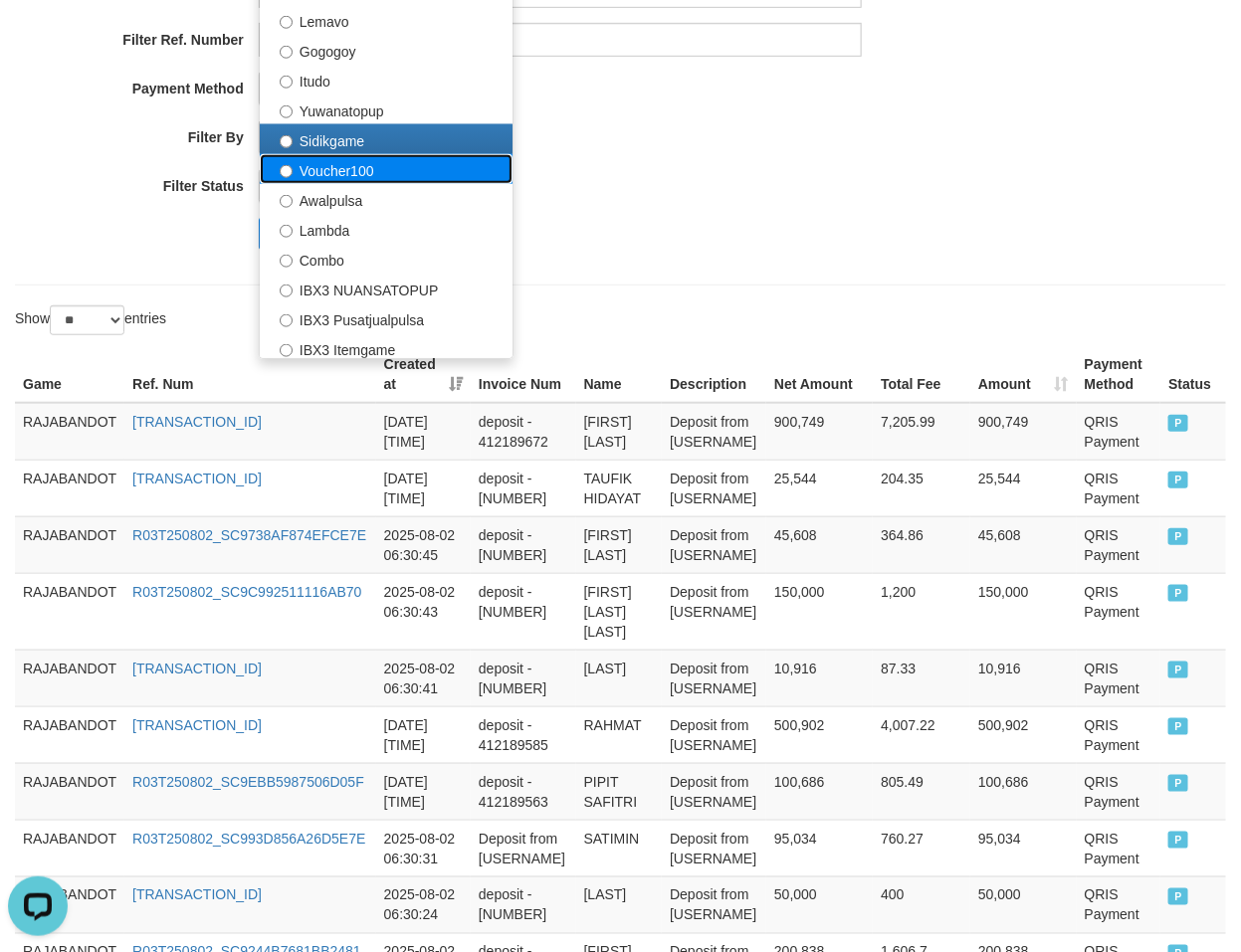 drag, startPoint x: 356, startPoint y: 160, endPoint x: 366, endPoint y: 181, distance: 23.259407 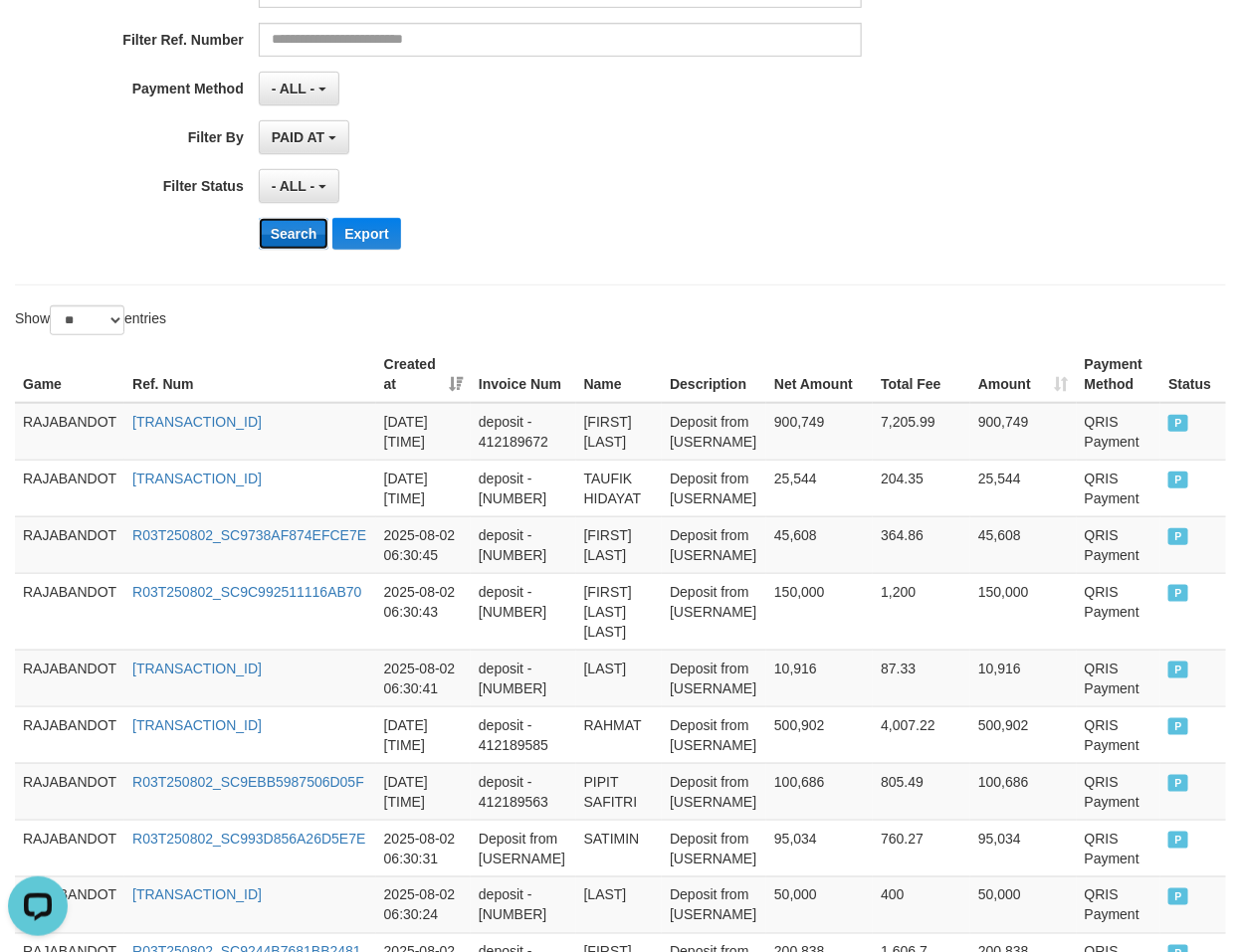 click on "Search" at bounding box center (294, 234) 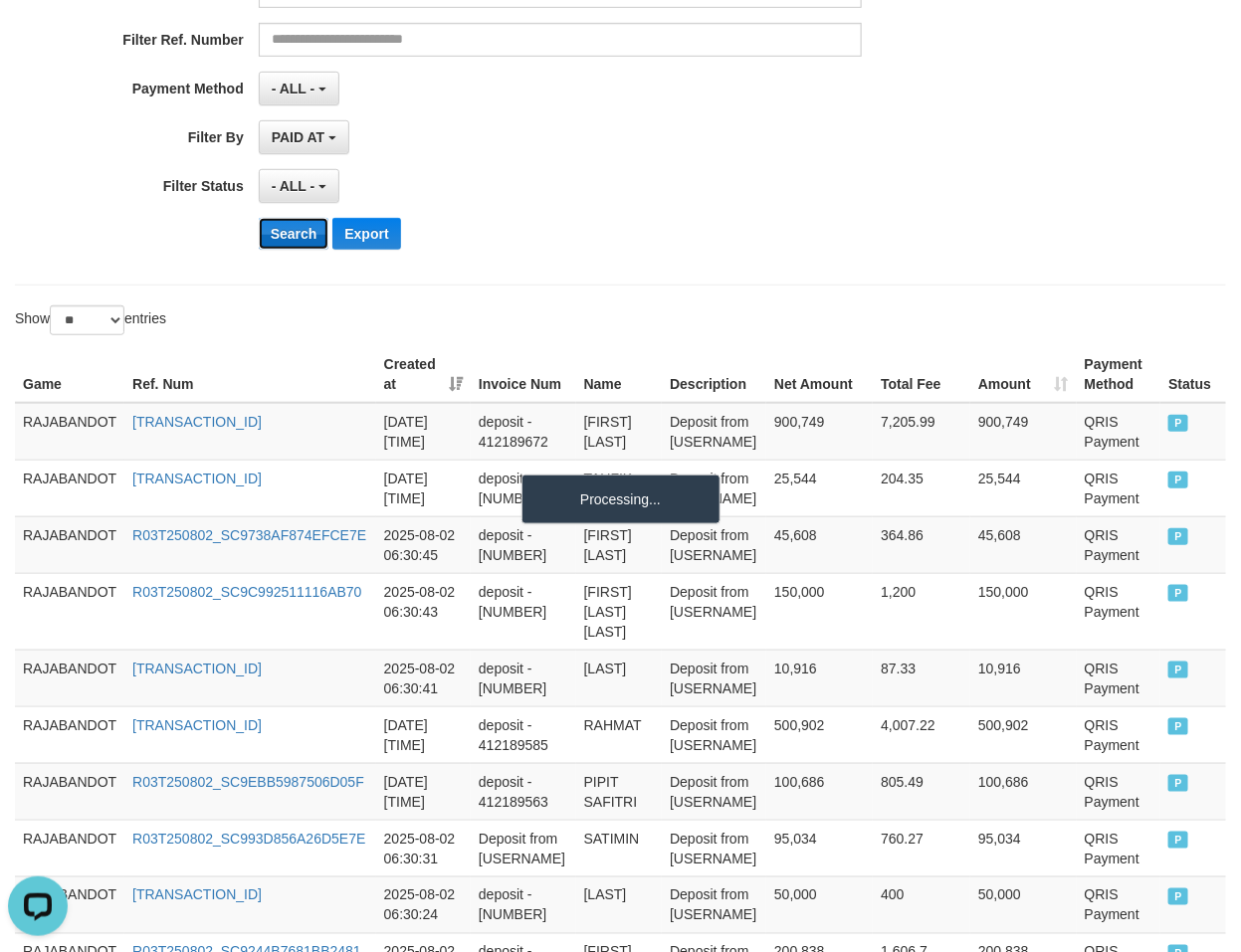 scroll, scrollTop: 40, scrollLeft: 0, axis: vertical 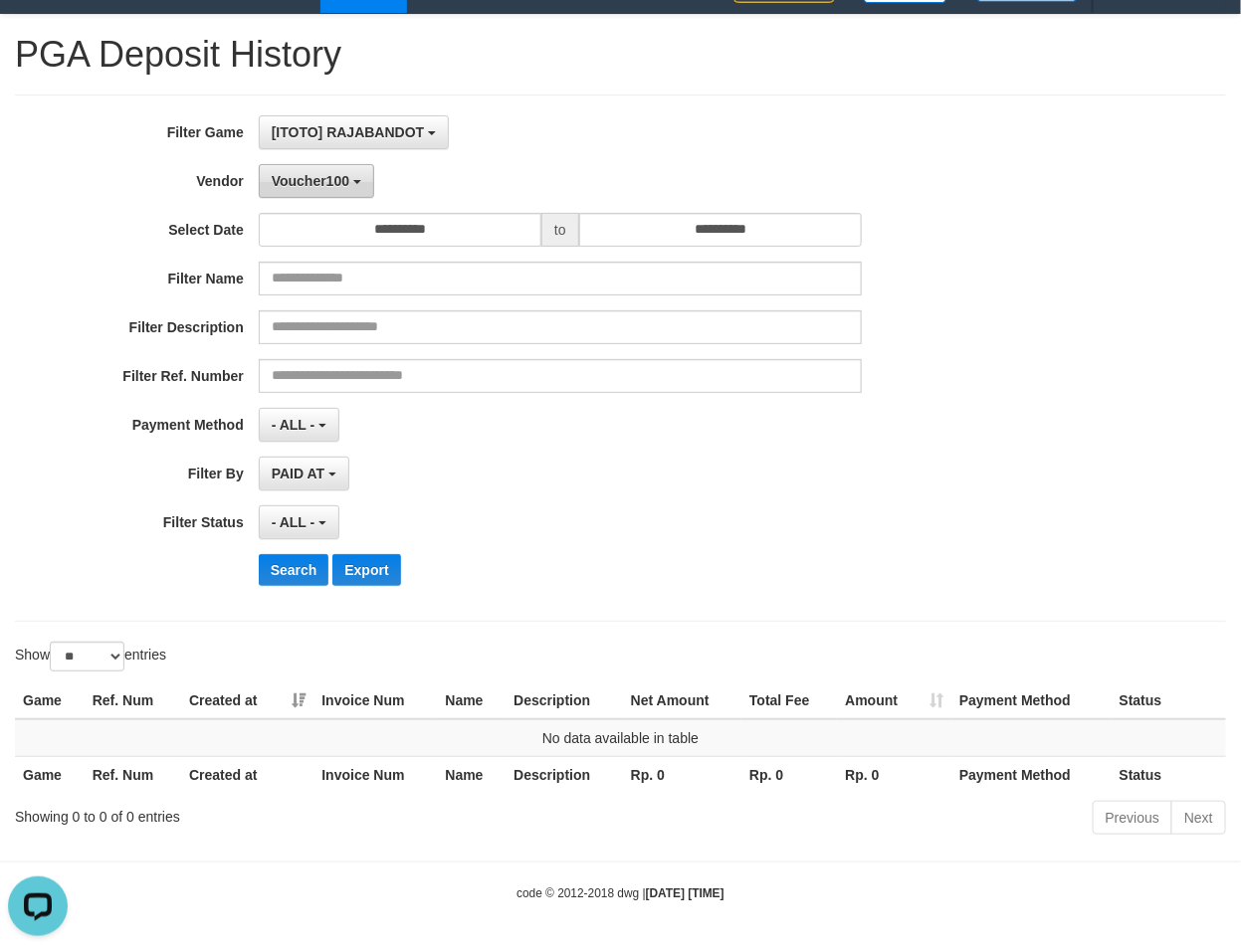 click on "Voucher100" at bounding box center [310, 181] 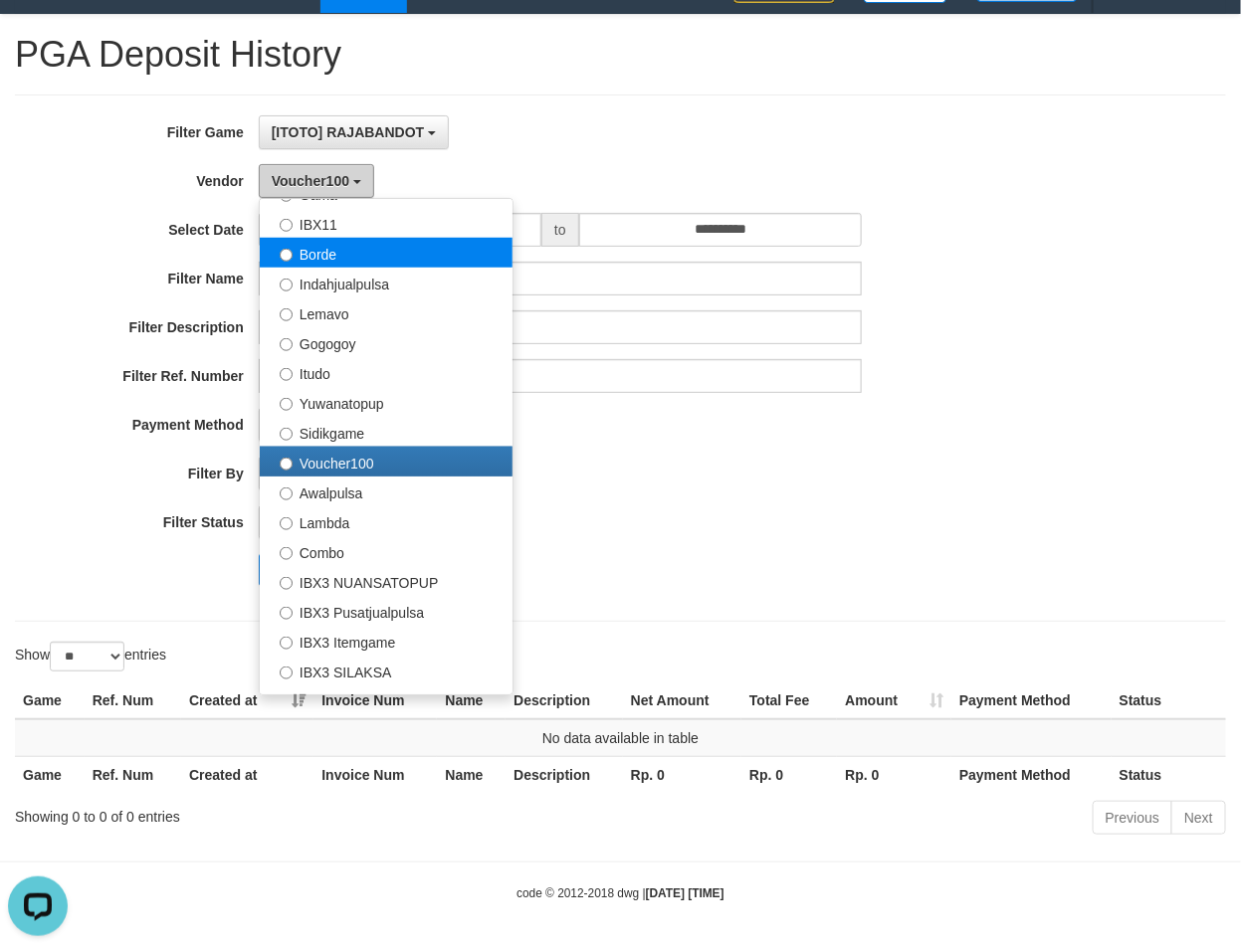 scroll, scrollTop: 653, scrollLeft: 0, axis: vertical 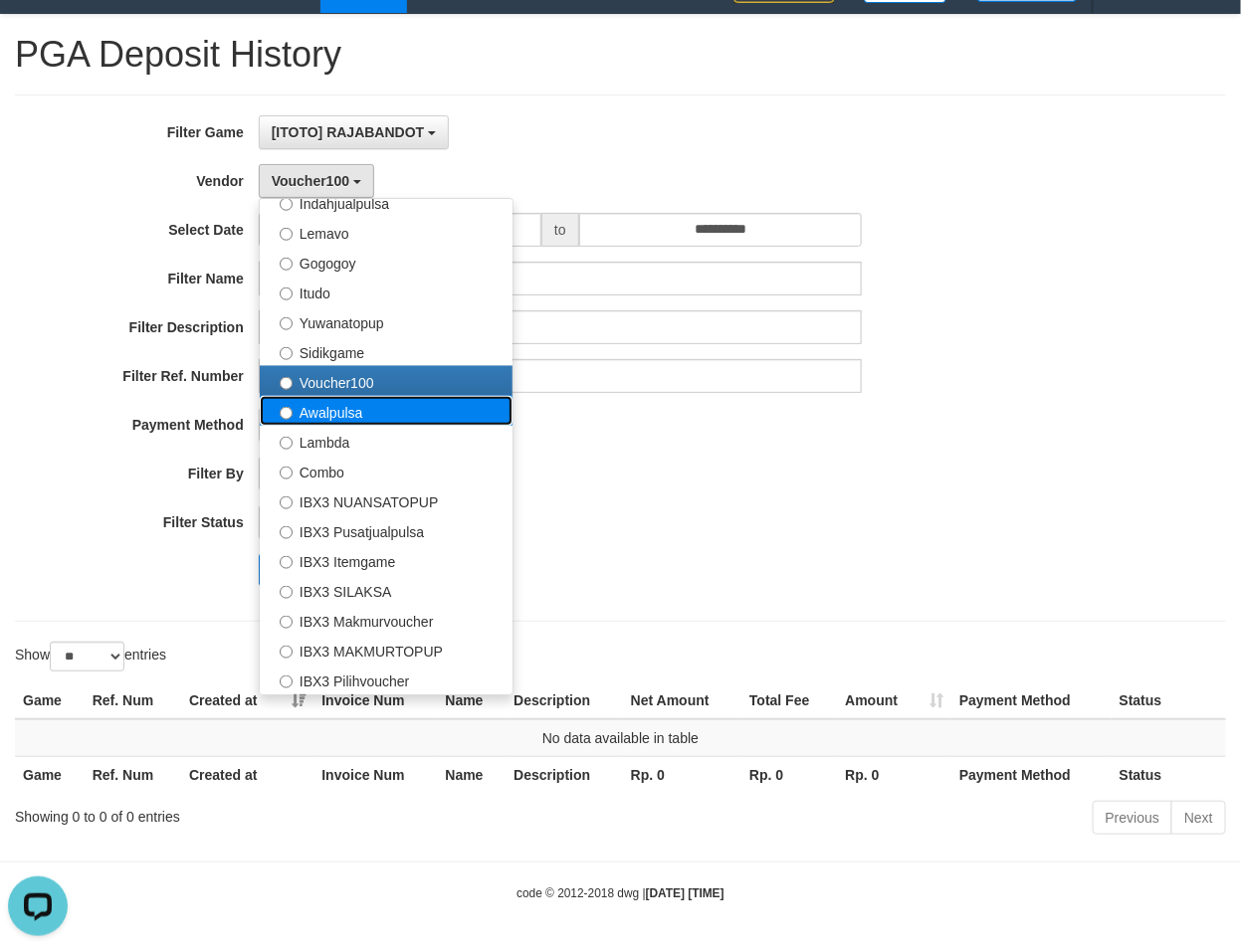 click on "Awalpulsa" at bounding box center (386, 411) 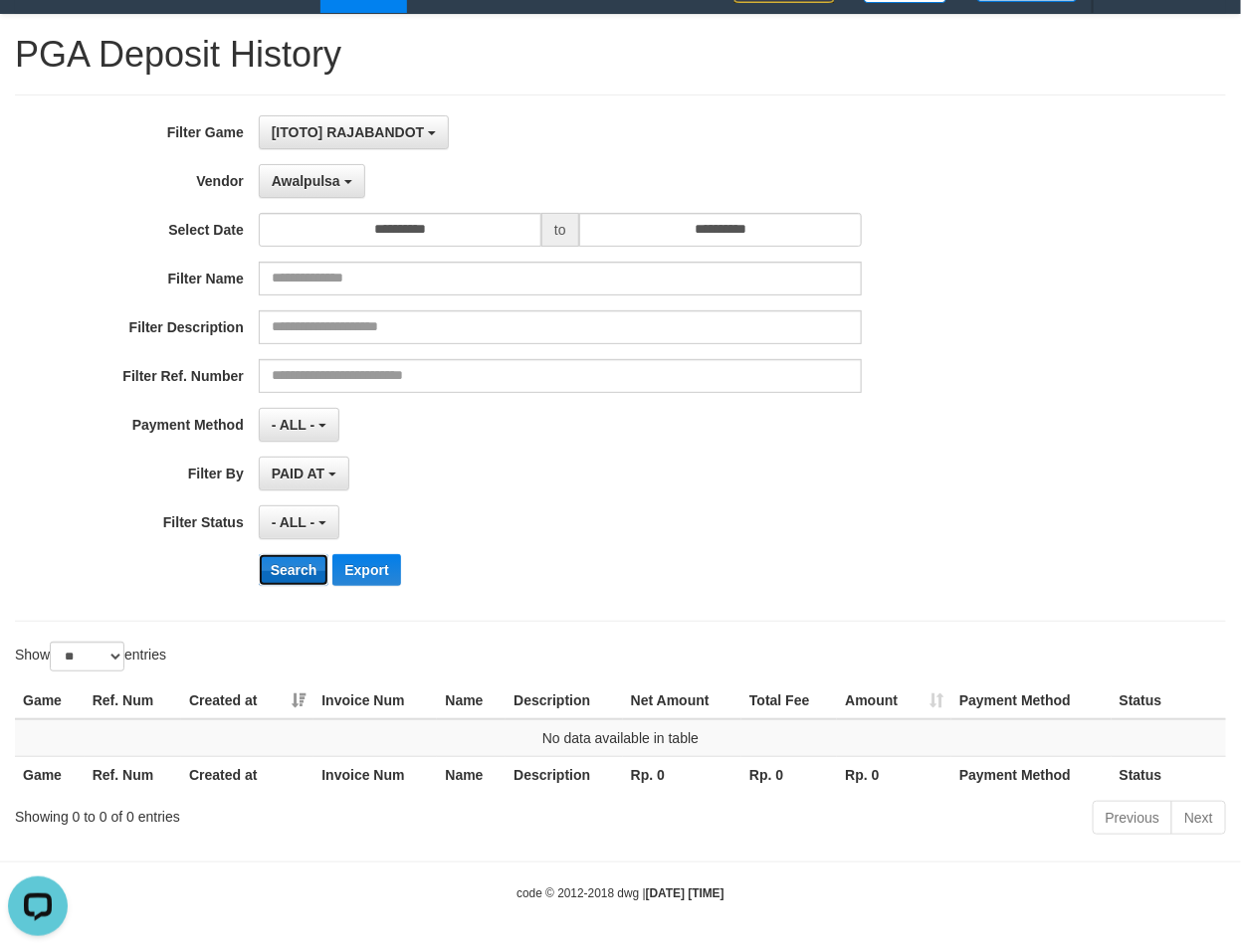 click on "Search" at bounding box center (294, 570) 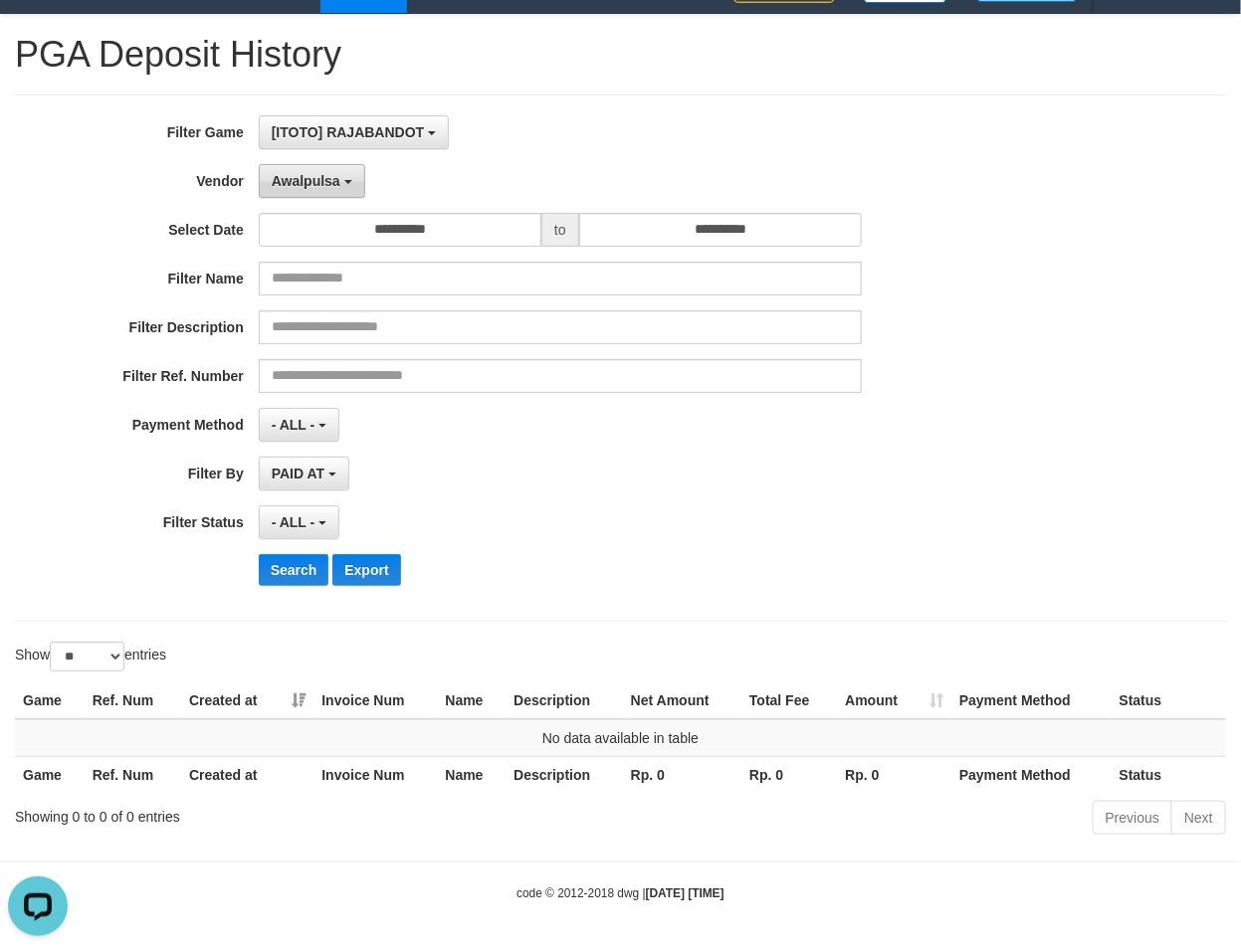 click on "Awalpulsa" at bounding box center (306, 181) 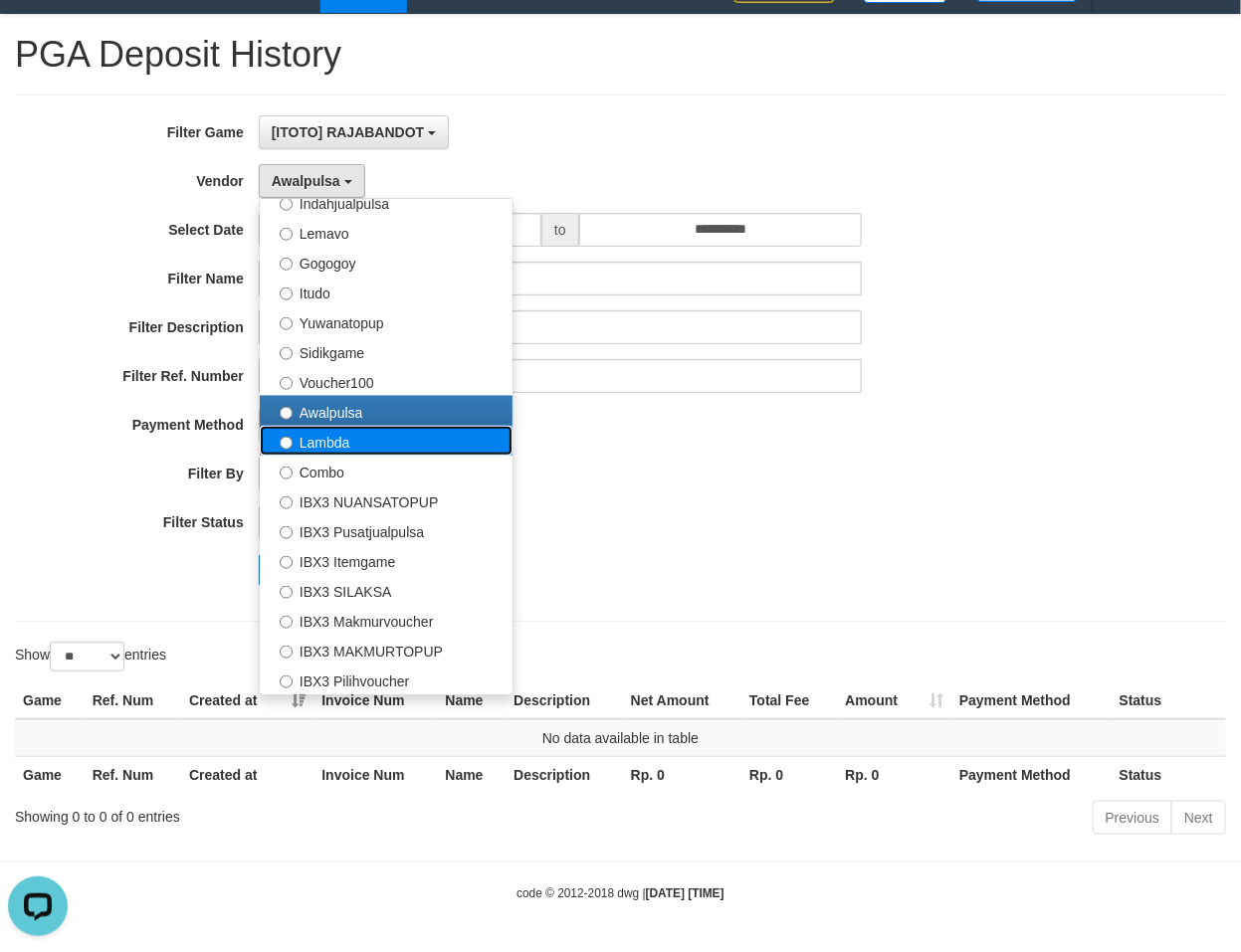 click on "Lambda" at bounding box center [386, 441] 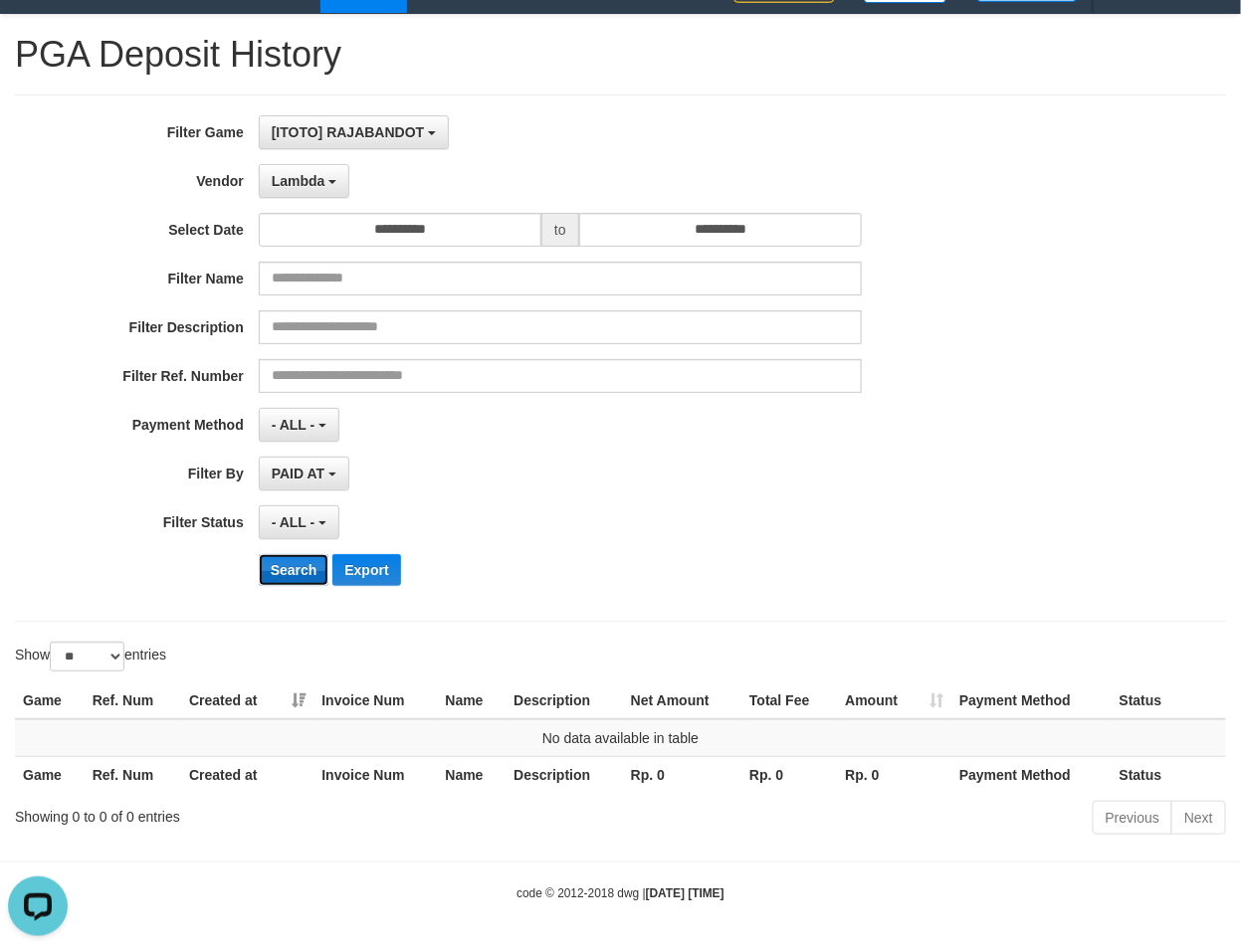 click on "Search" at bounding box center [294, 570] 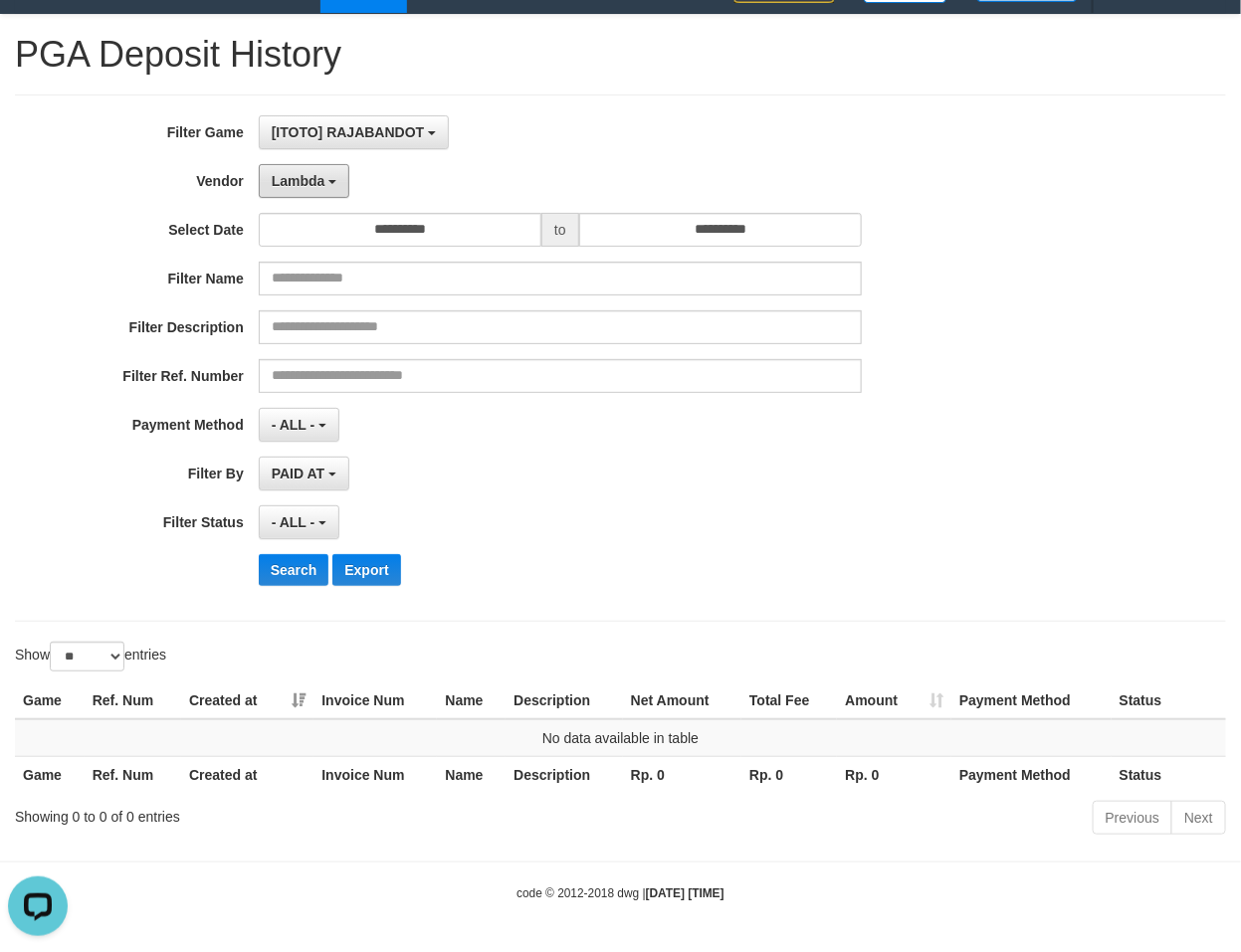 drag, startPoint x: 292, startPoint y: 169, endPoint x: 409, endPoint y: 264, distance: 150.71165 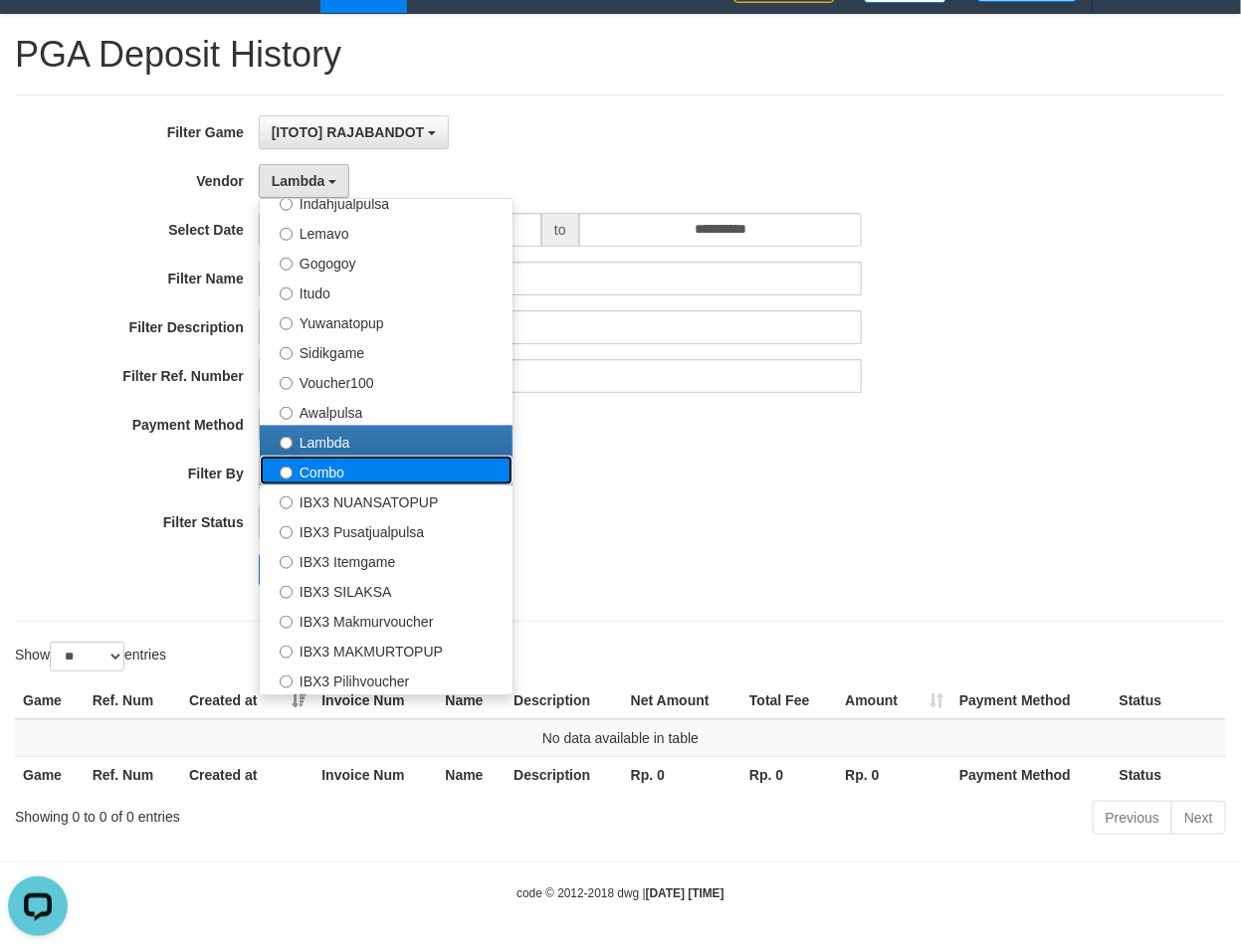 click on "Combo" at bounding box center [386, 471] 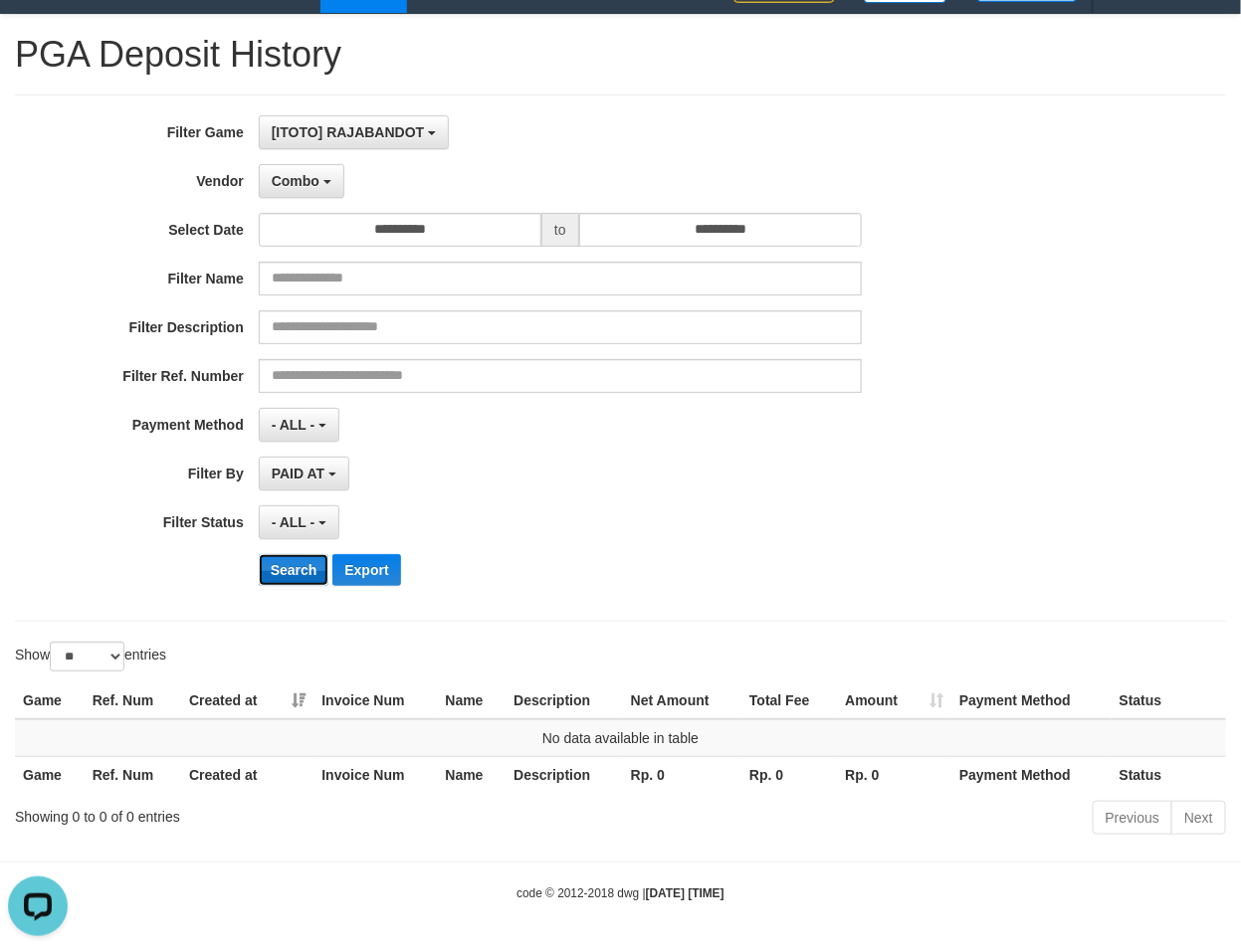 click on "Search" at bounding box center [294, 570] 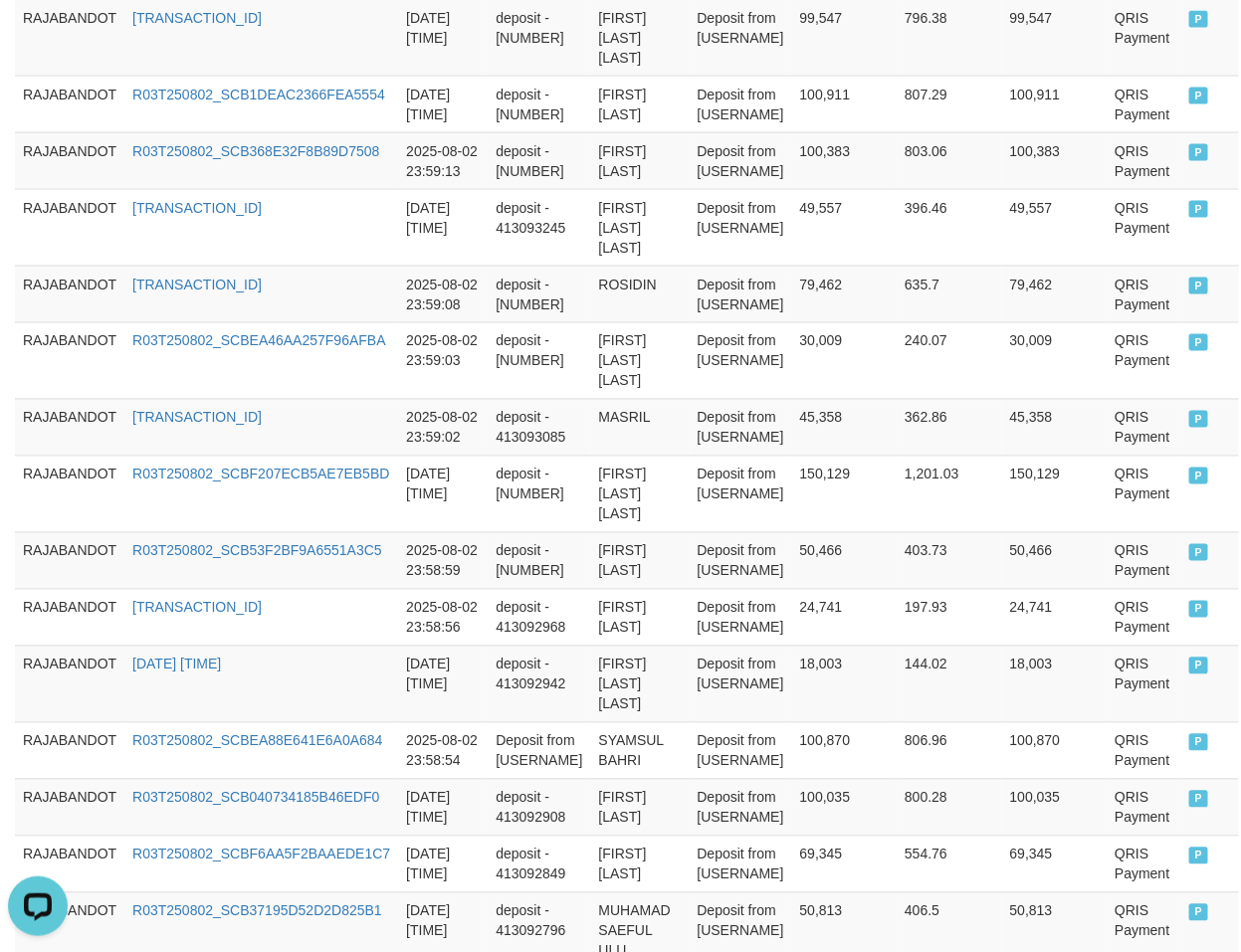 scroll, scrollTop: 1525, scrollLeft: 0, axis: vertical 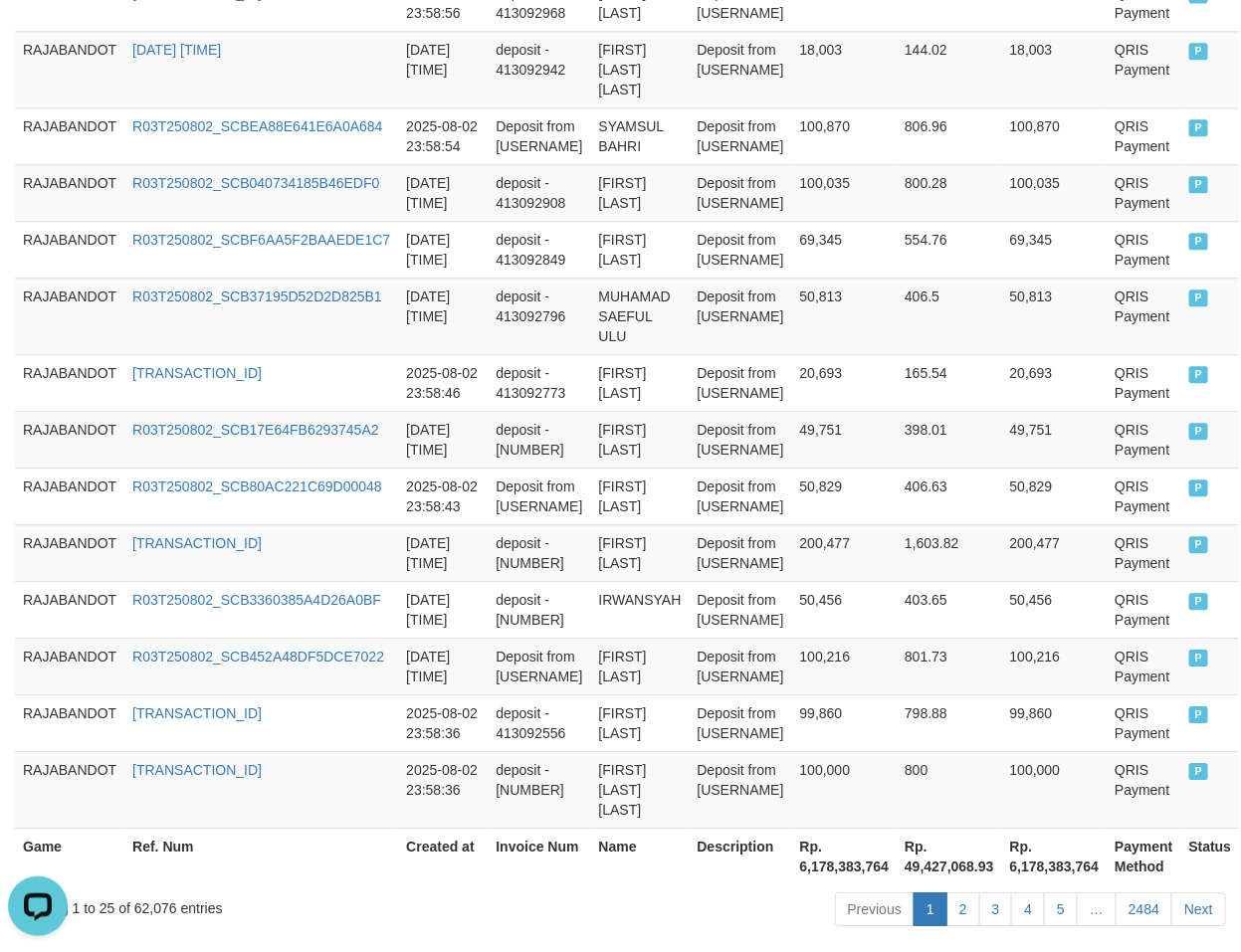 click on "Rp. 6,178,383,764" at bounding box center (845, 856) 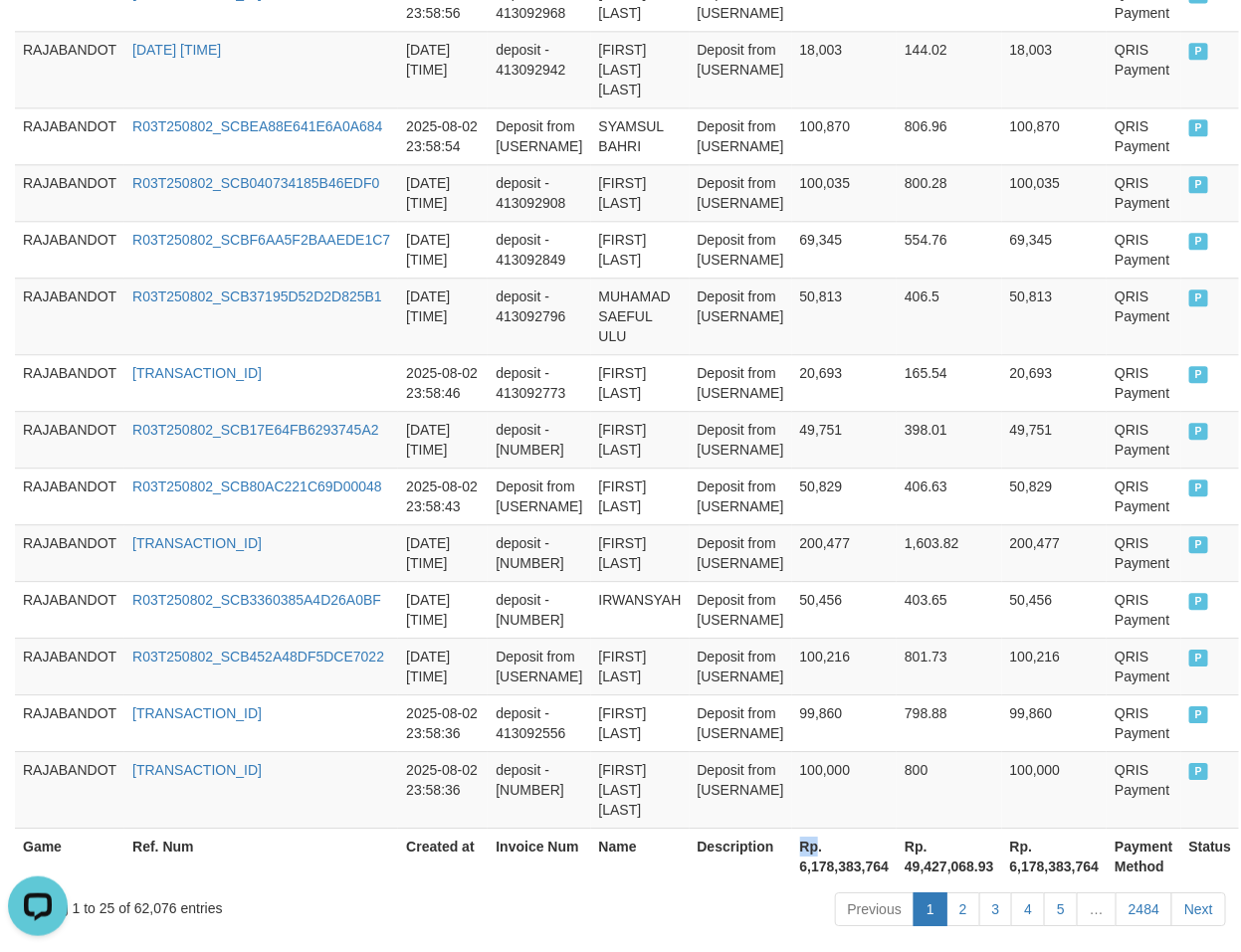 click on "Rp. 6,178,383,764" at bounding box center (845, 856) 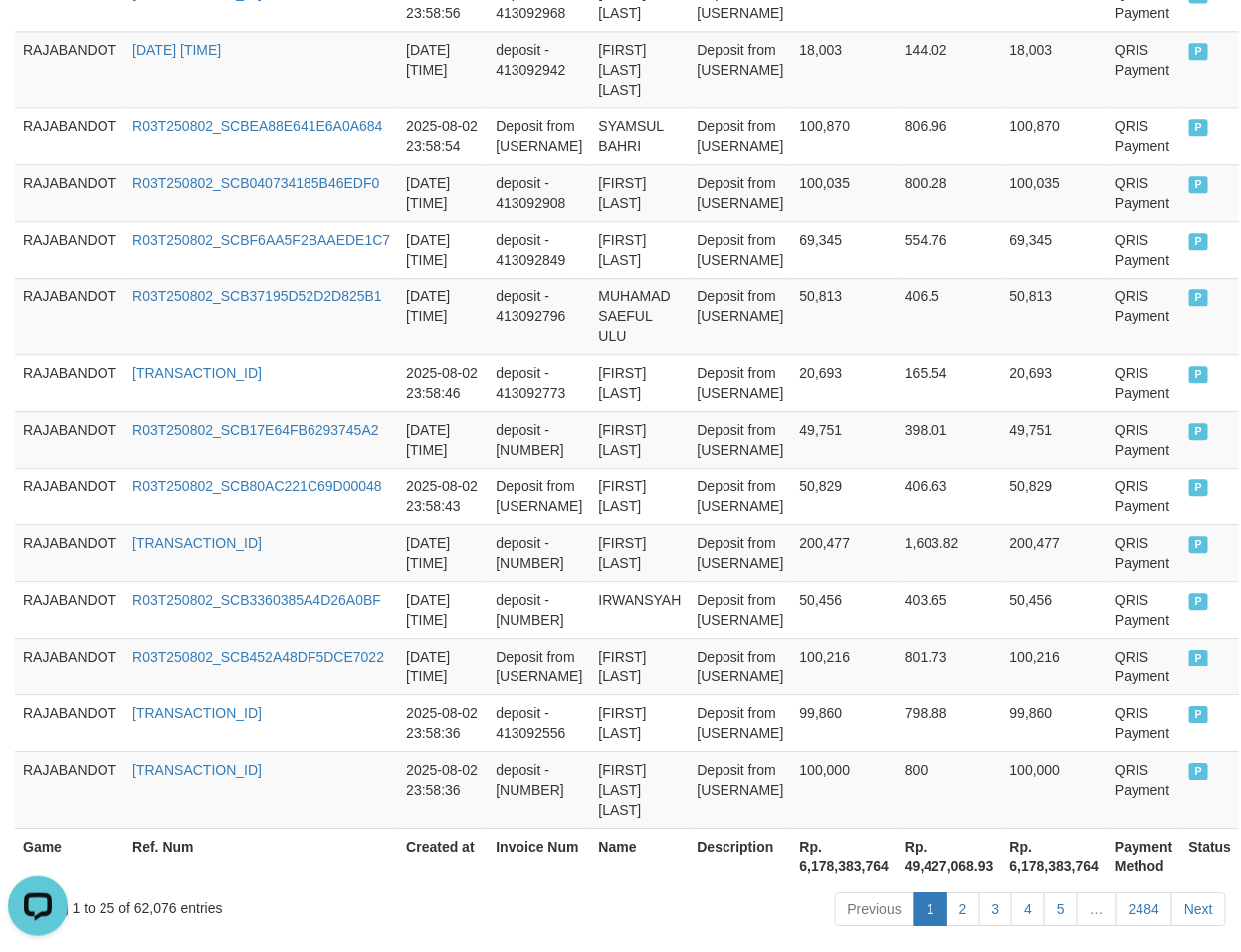 click on "Rp. 6,178,383,764" at bounding box center [845, 856] 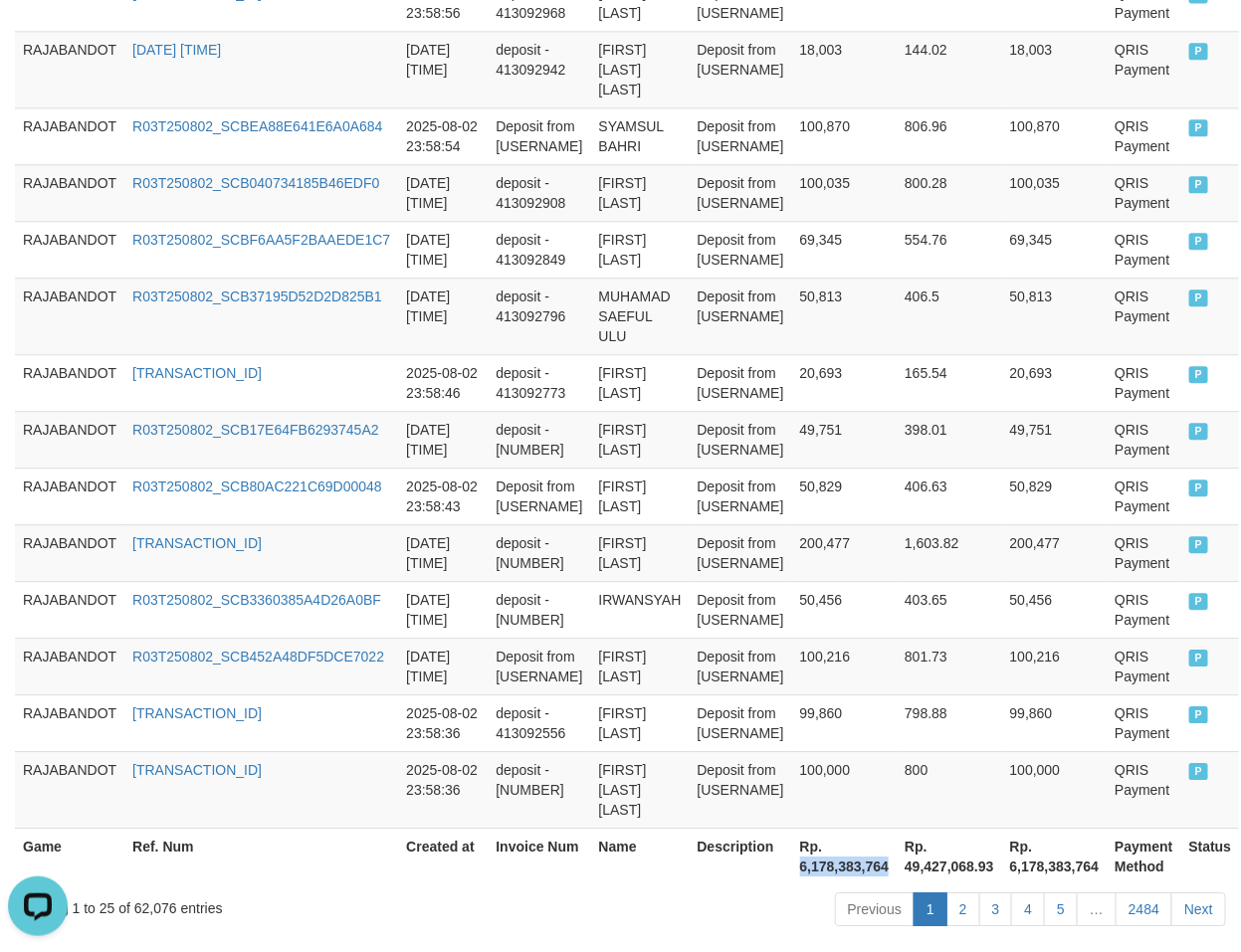 click on "Rp. 6,178,383,764" at bounding box center (845, 856) 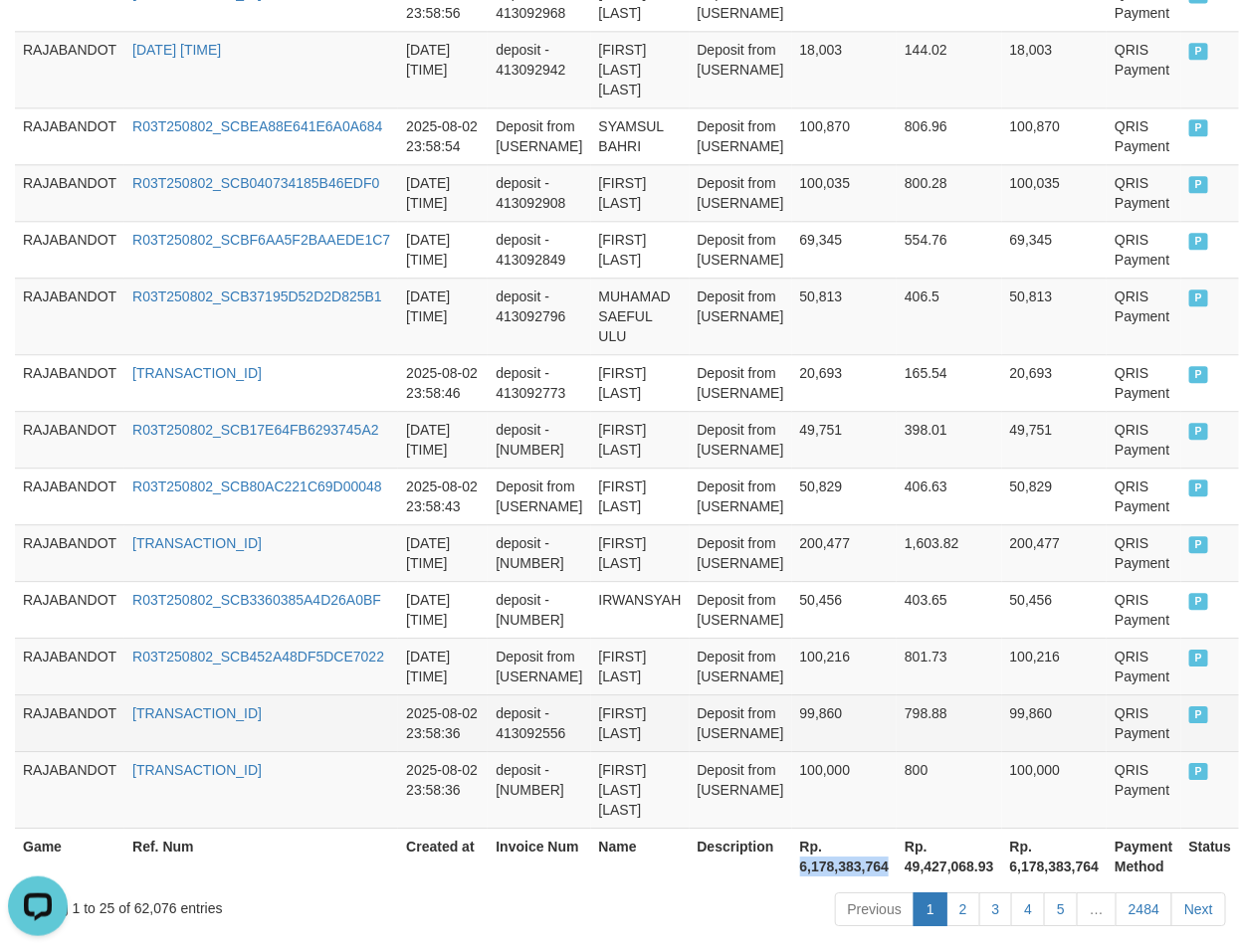 copy on "6,178,383,764" 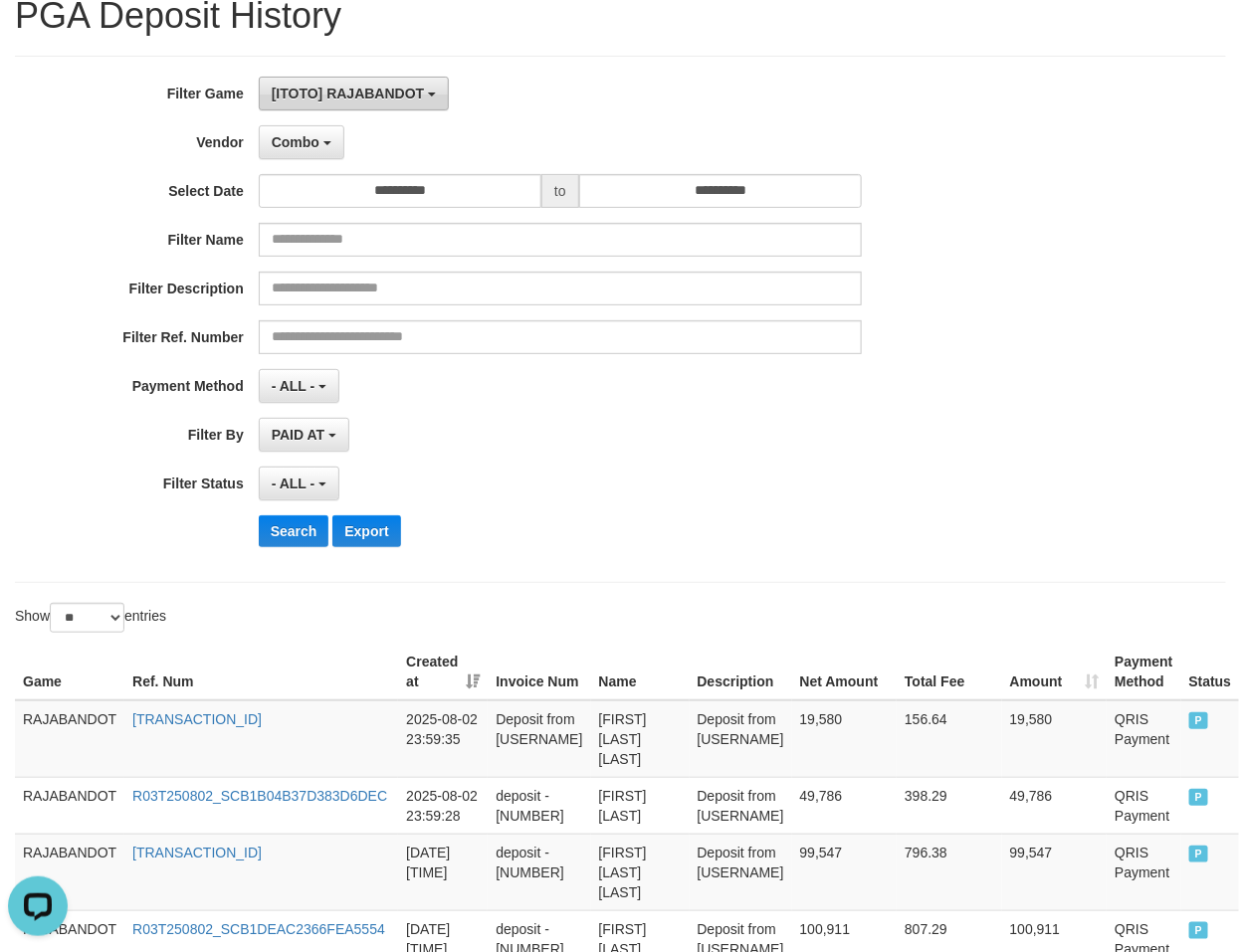 scroll, scrollTop: 0, scrollLeft: 0, axis: both 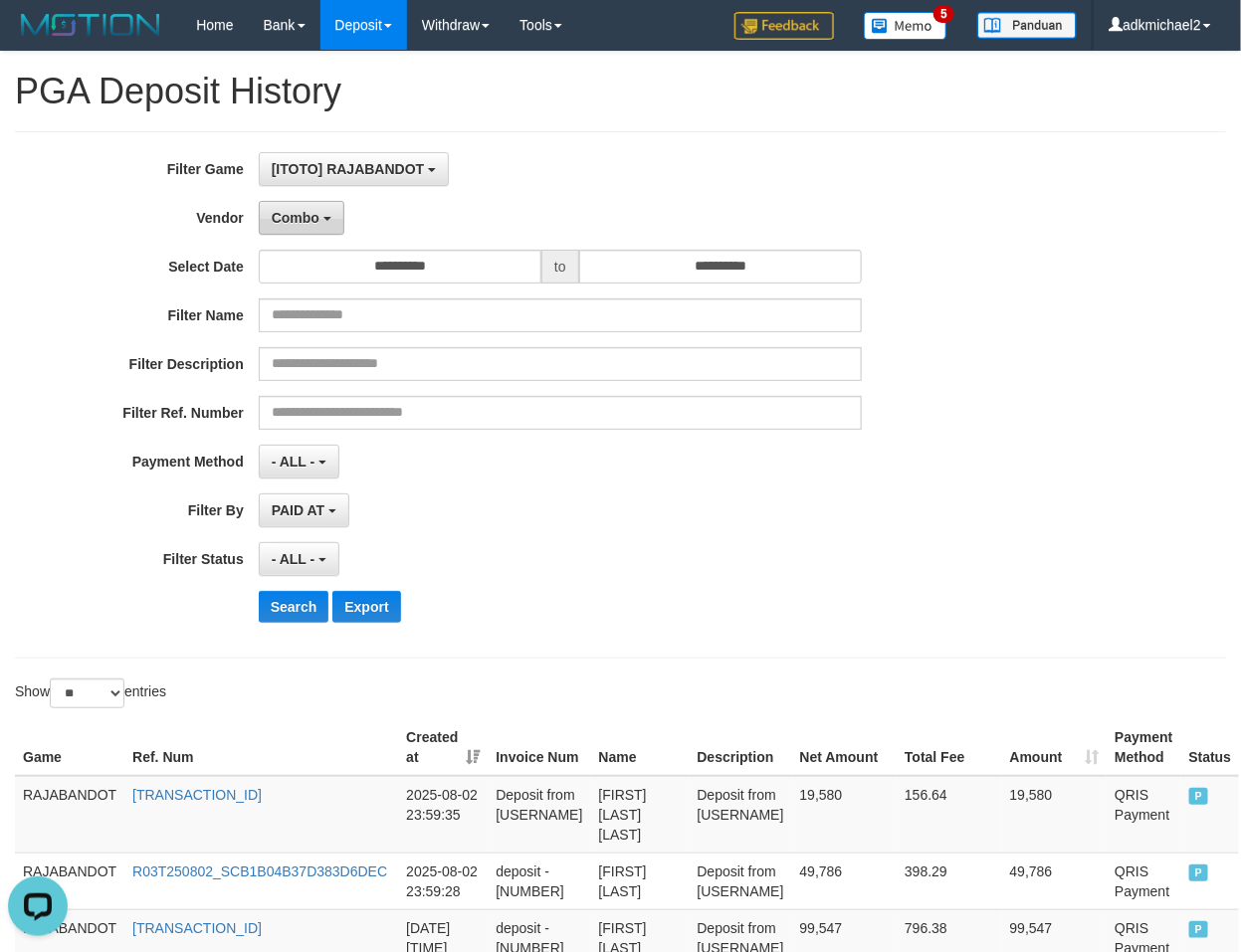 click on "Combo" at bounding box center (302, 218) 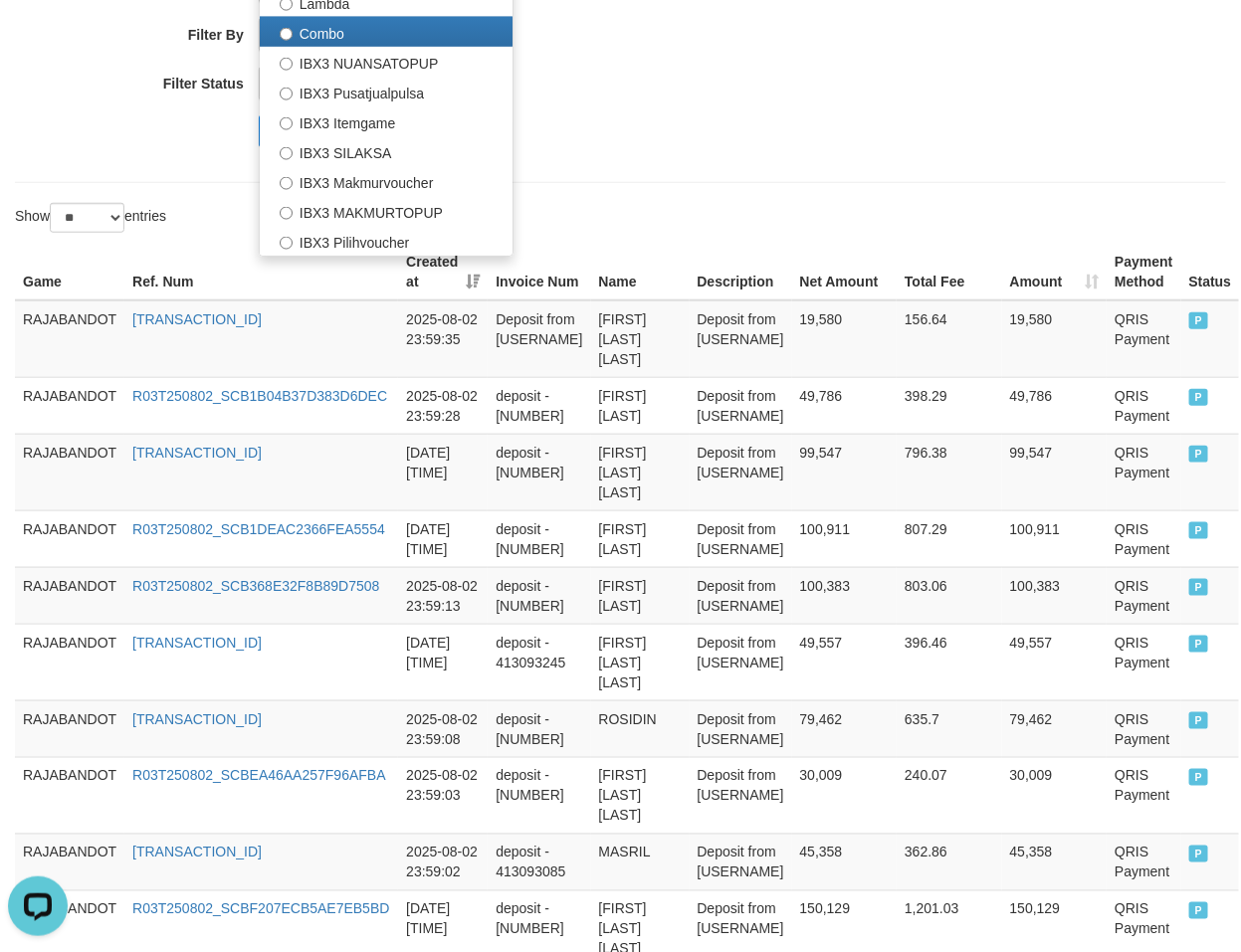 scroll, scrollTop: 249, scrollLeft: 0, axis: vertical 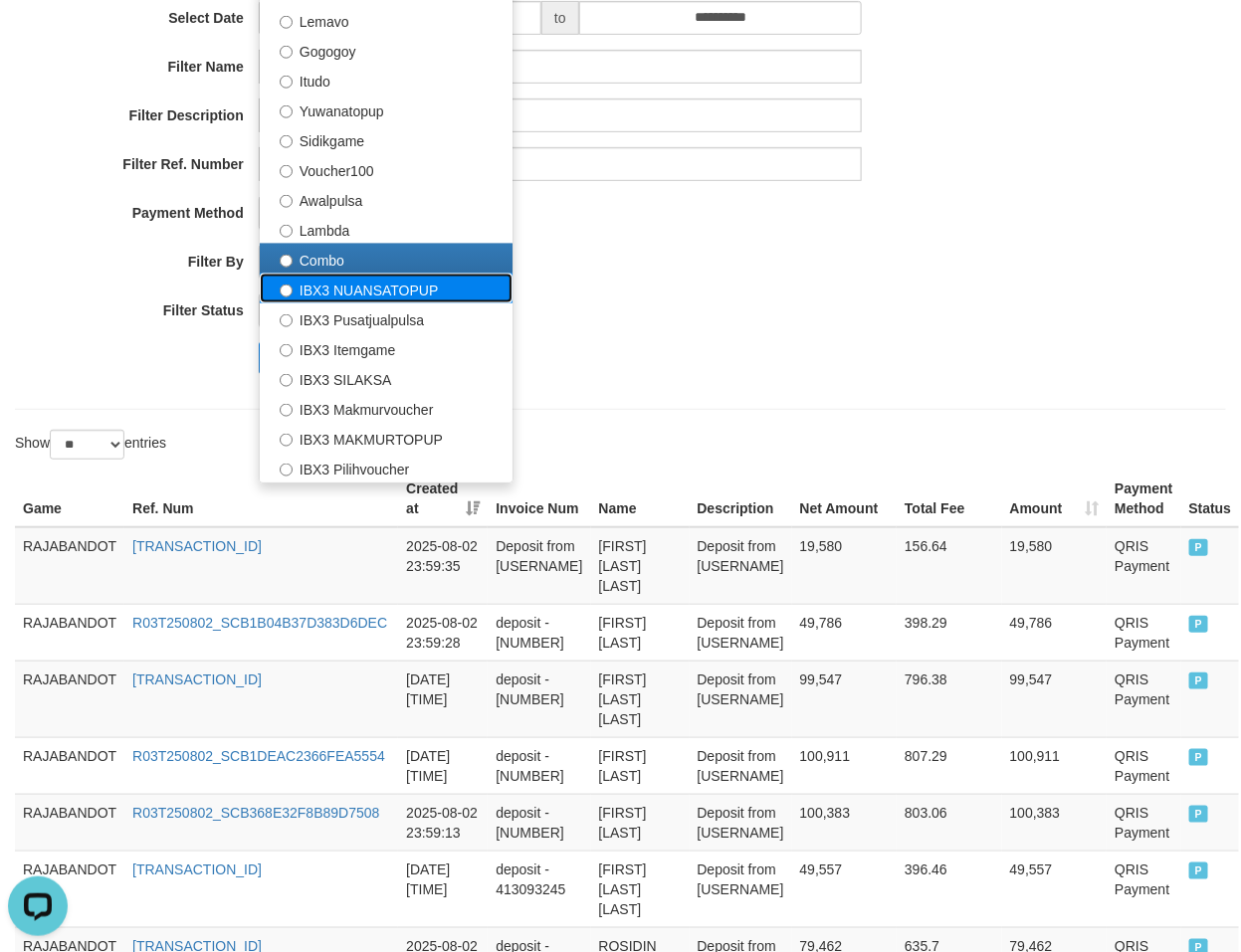 click on "IBX3 NUANSATOPUP" at bounding box center [386, 288] 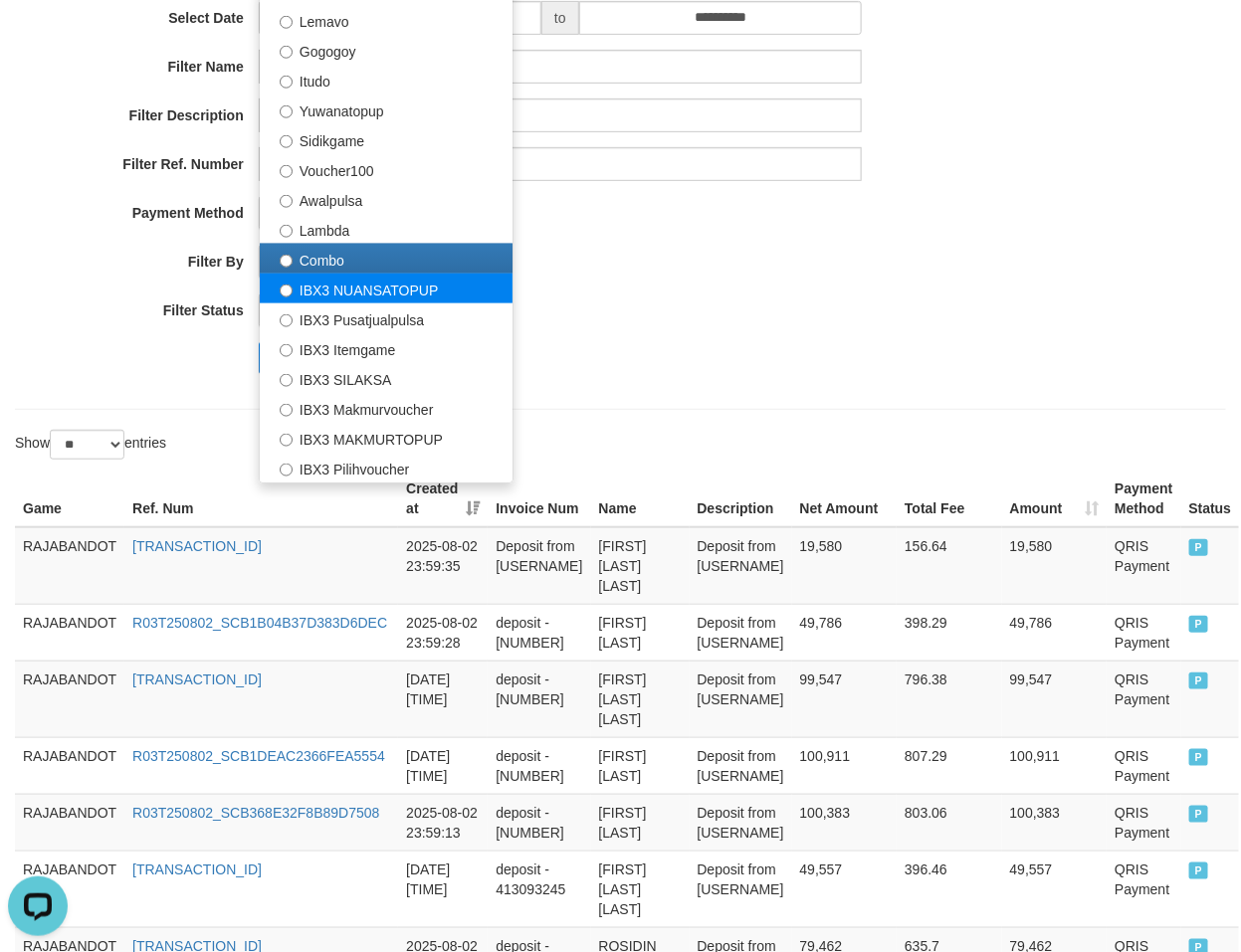 select on "**********" 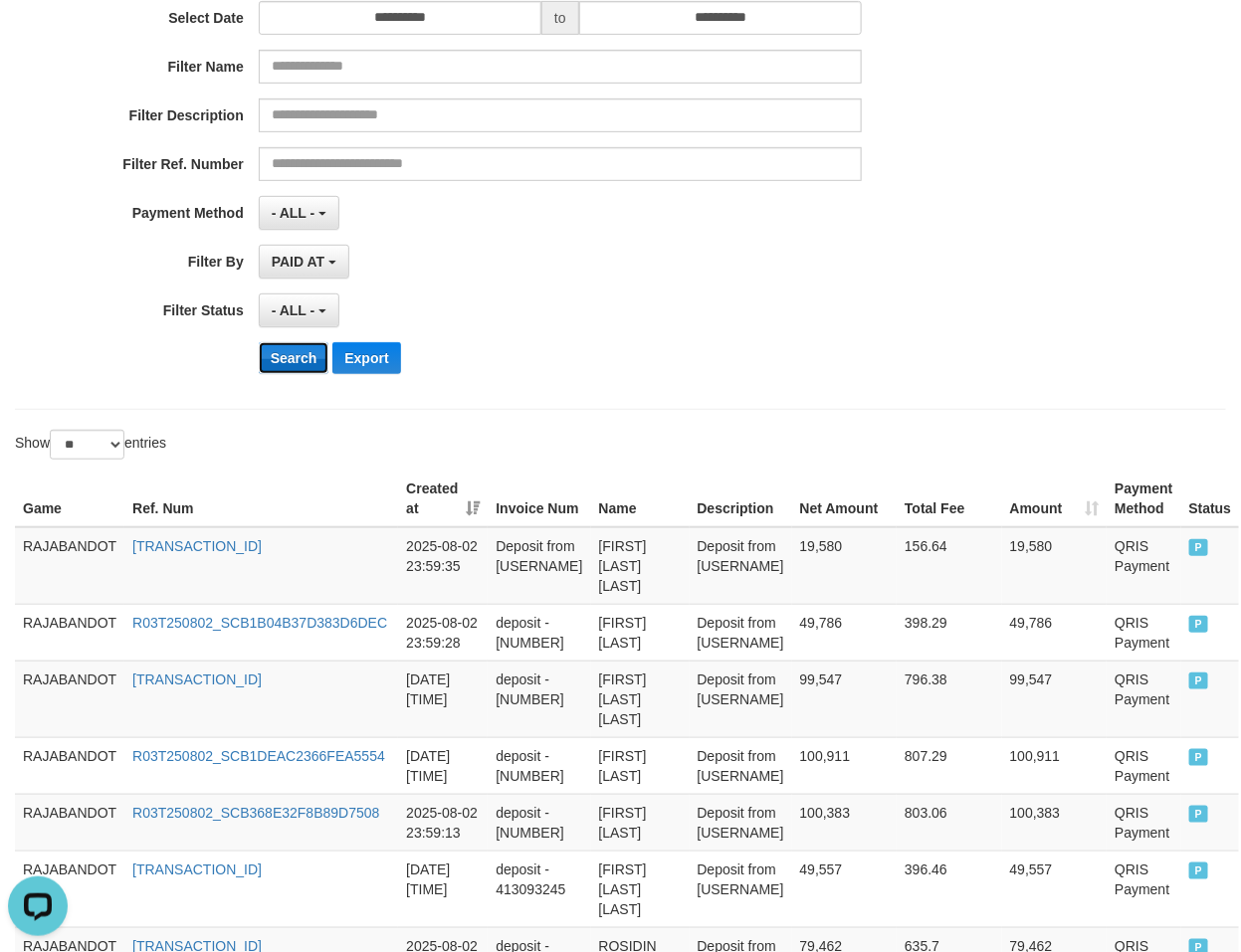 click on "Search" at bounding box center (294, 358) 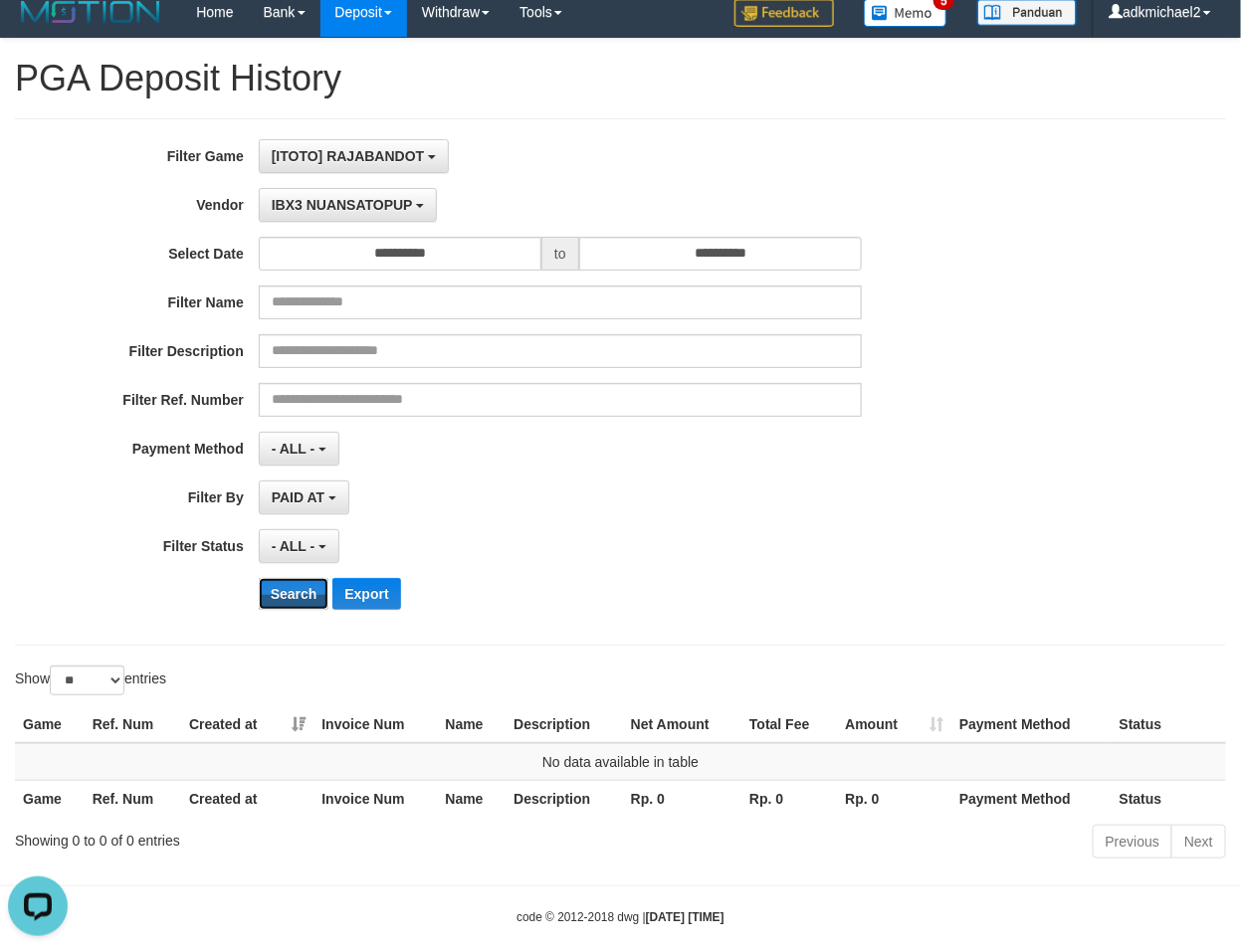 scroll, scrollTop: 0, scrollLeft: 0, axis: both 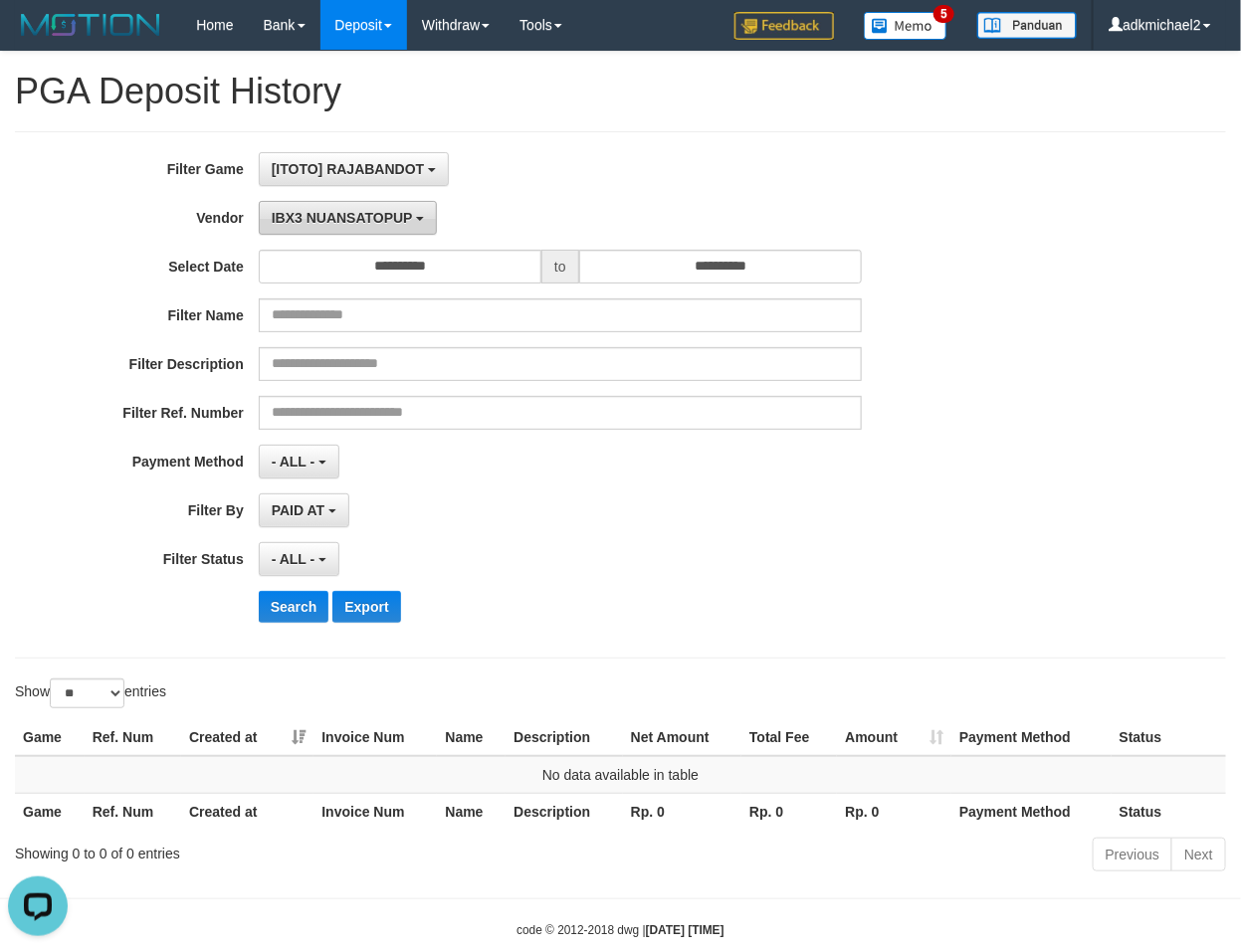 click on "IBX3 NUANSATOPUP" at bounding box center (347, 218) 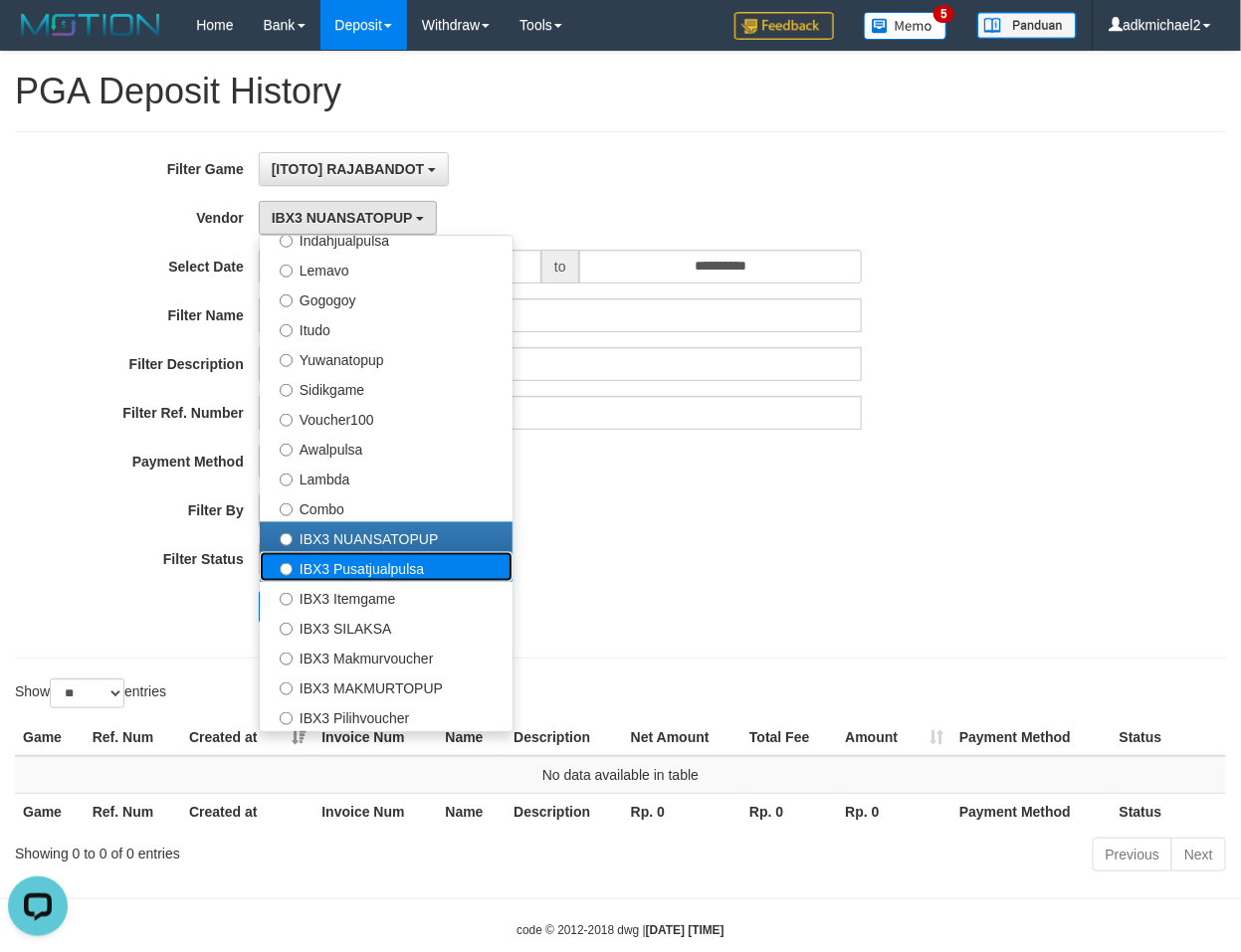 click on "IBX3 Pusatjualpulsa" at bounding box center [386, 567] 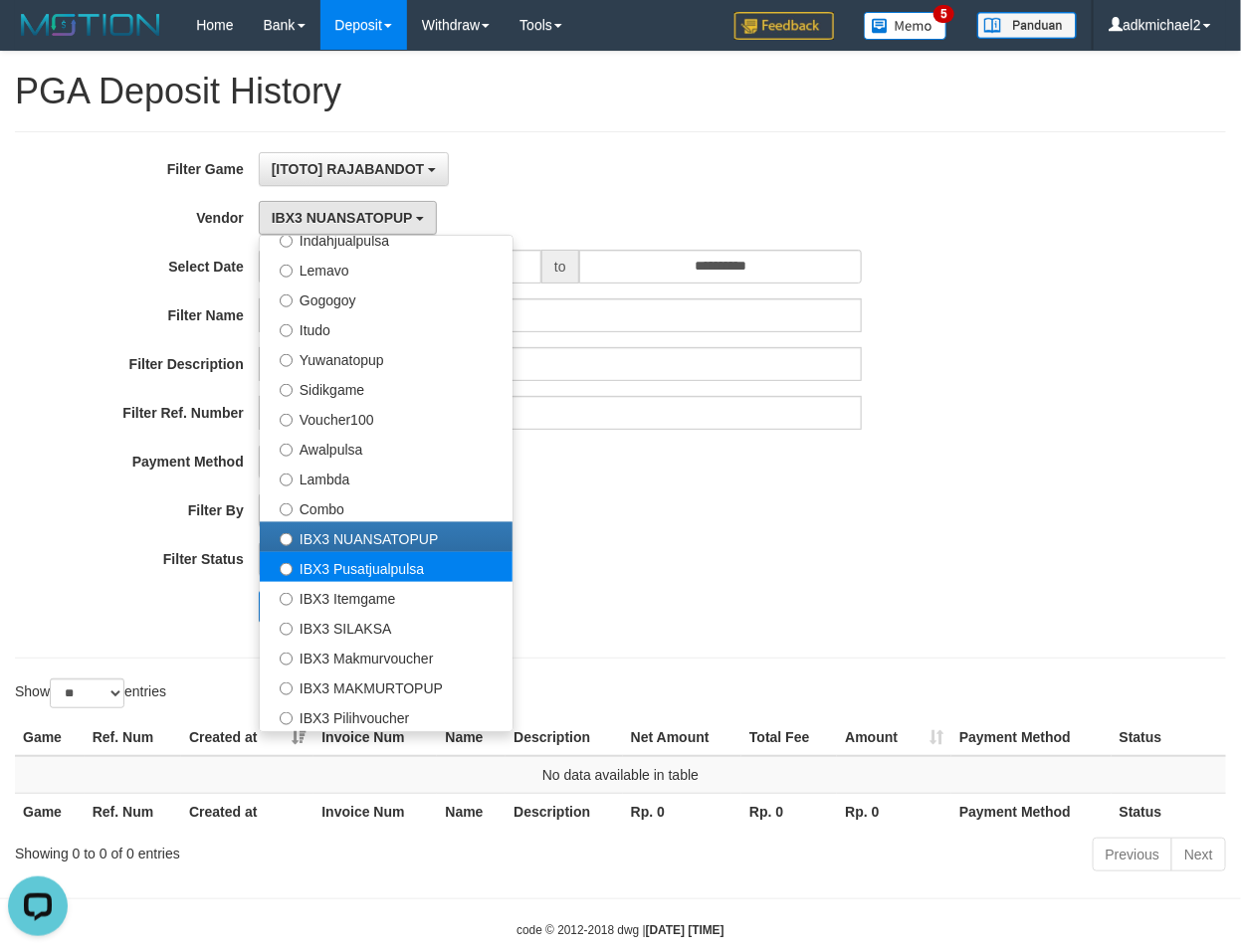 select on "**********" 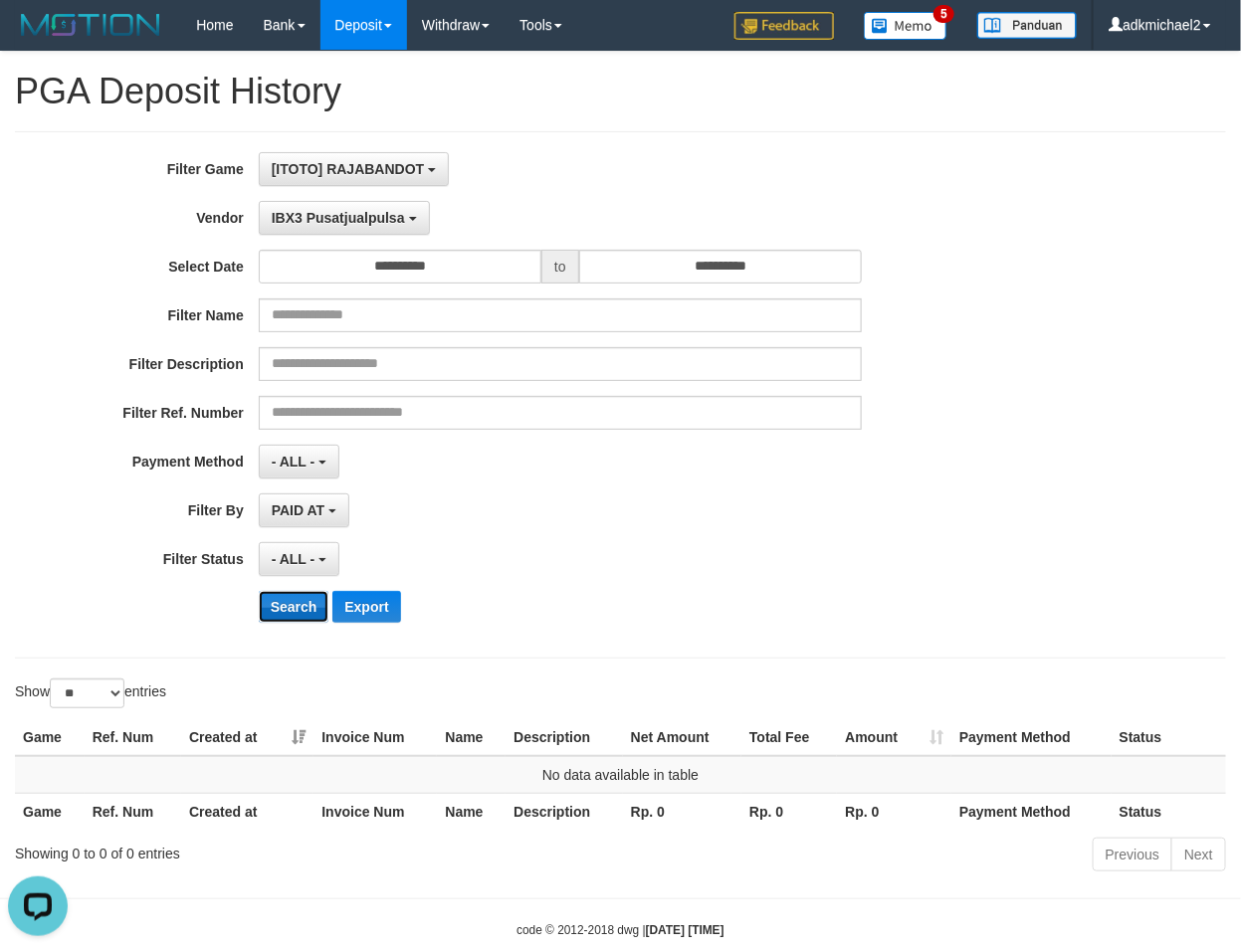 click on "Search" at bounding box center [294, 607] 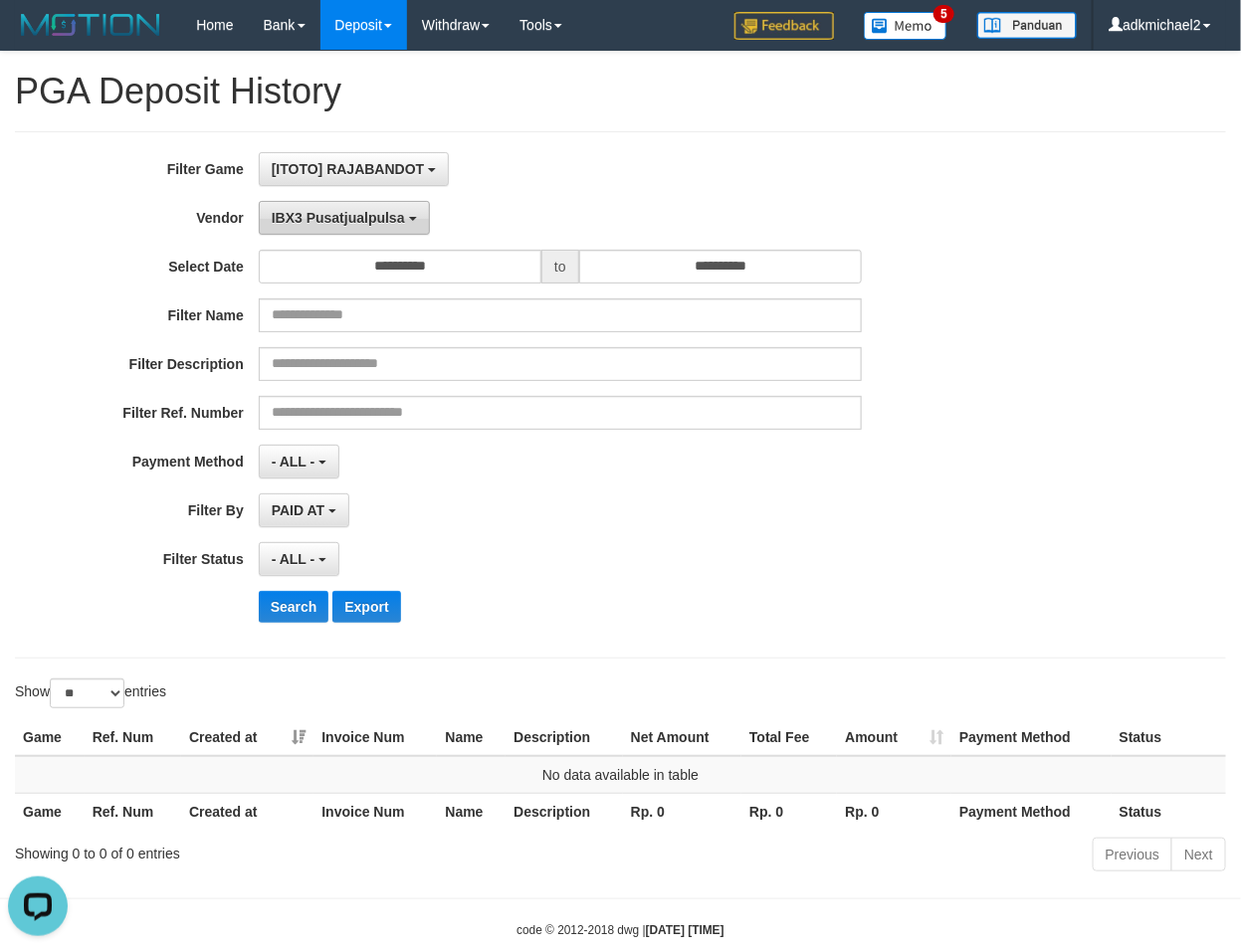 click on "IBX3 Pusatjualpulsa" at bounding box center (338, 218) 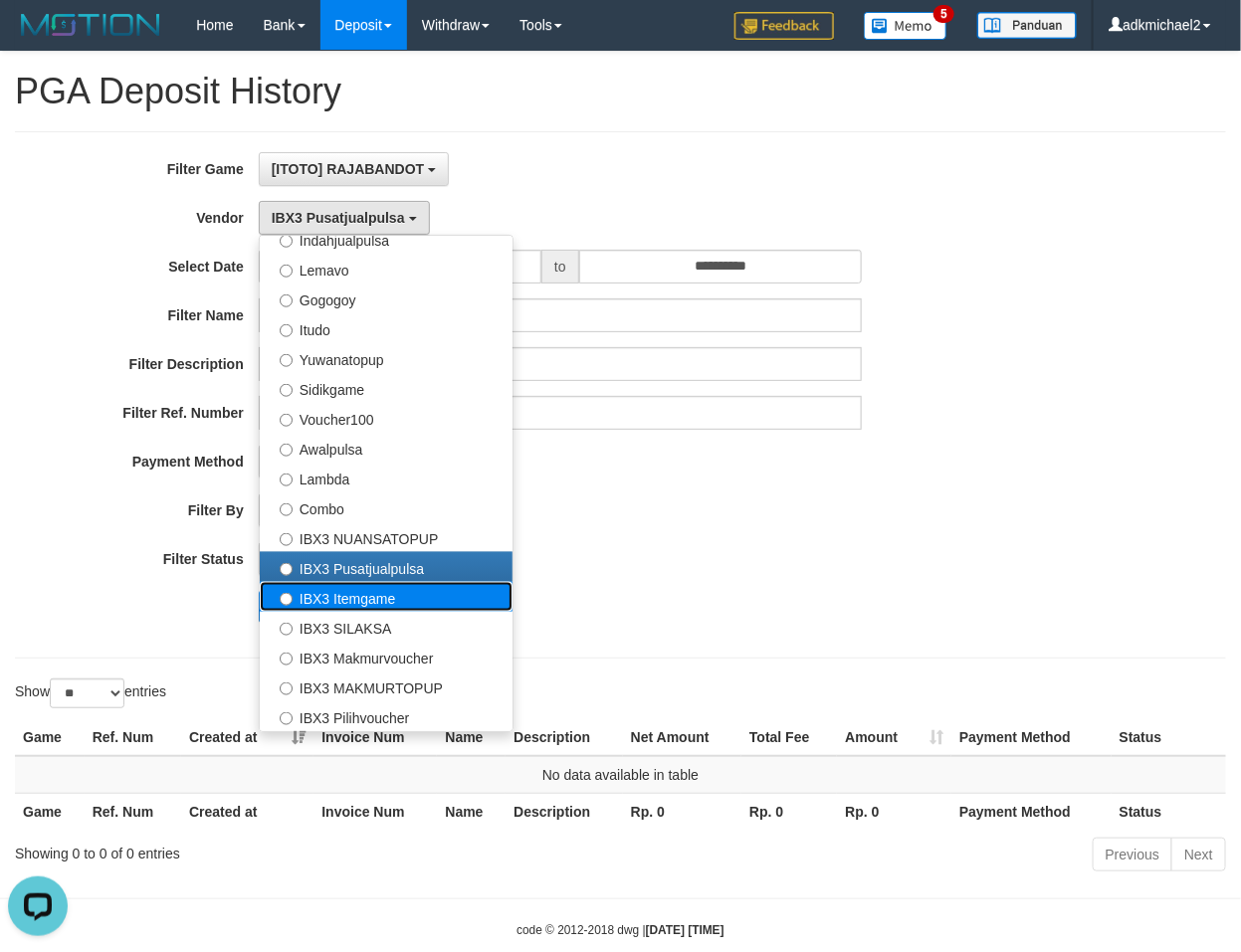 click on "IBX3 Itemgame" at bounding box center [386, 597] 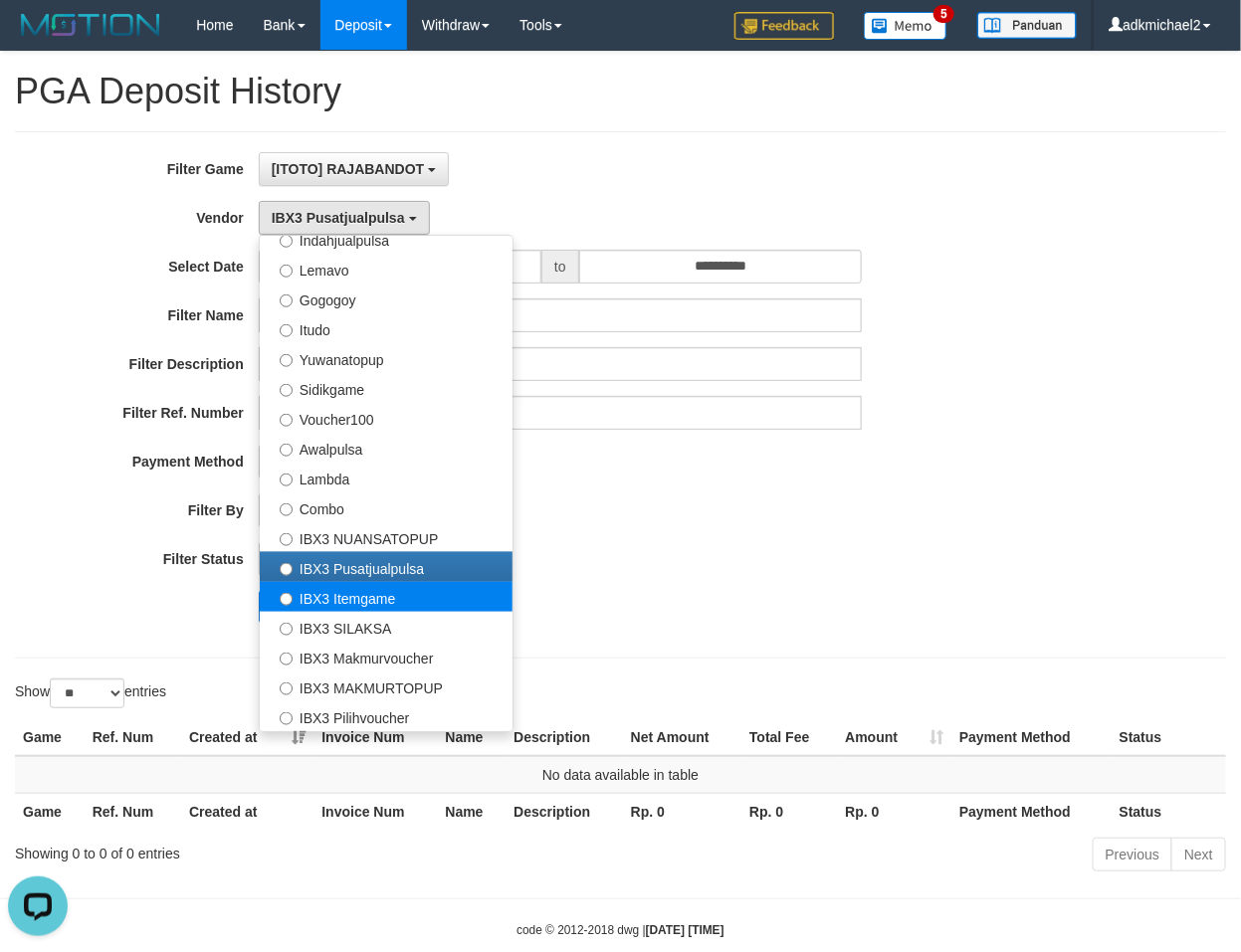 select on "**********" 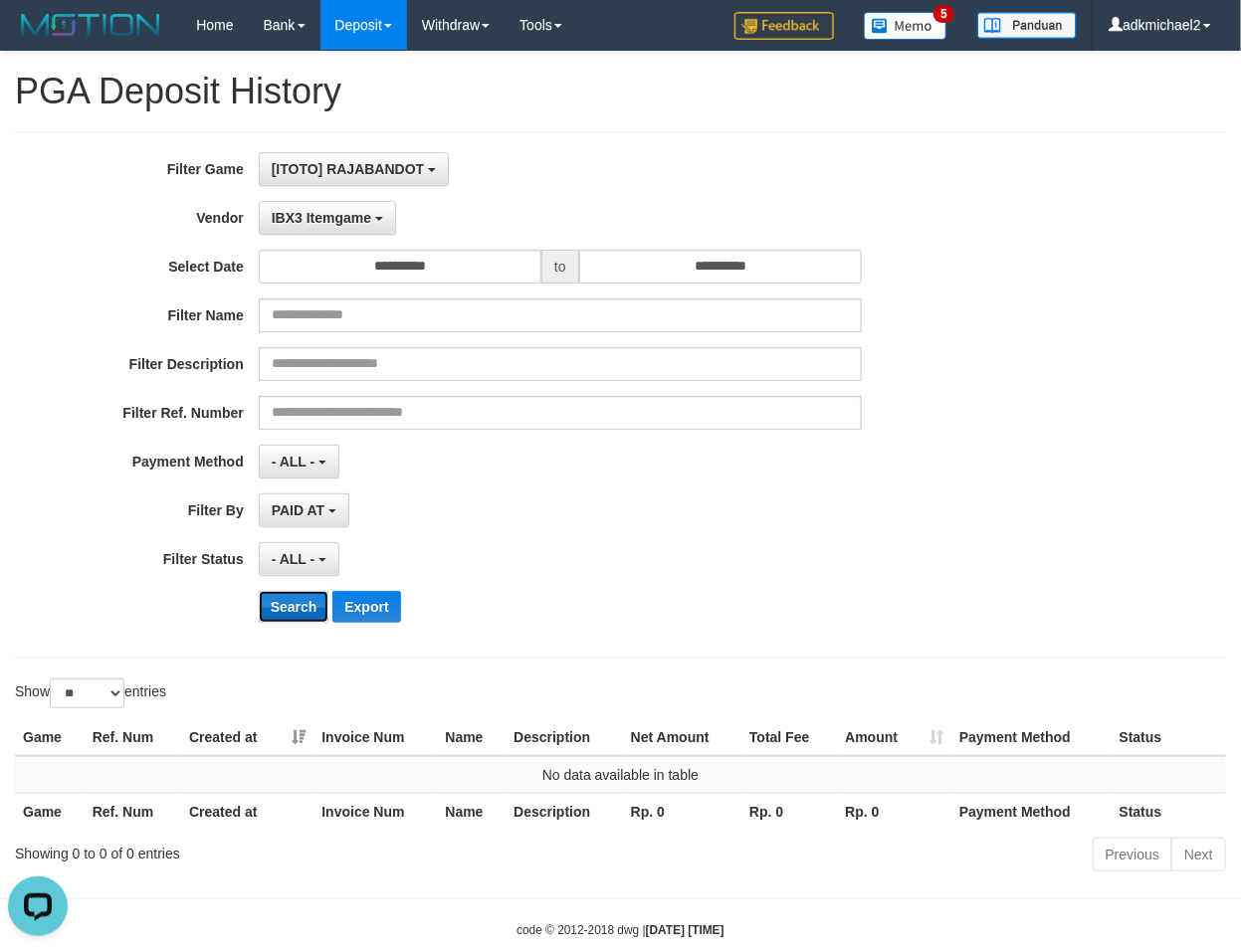 click on "Search" at bounding box center (294, 607) 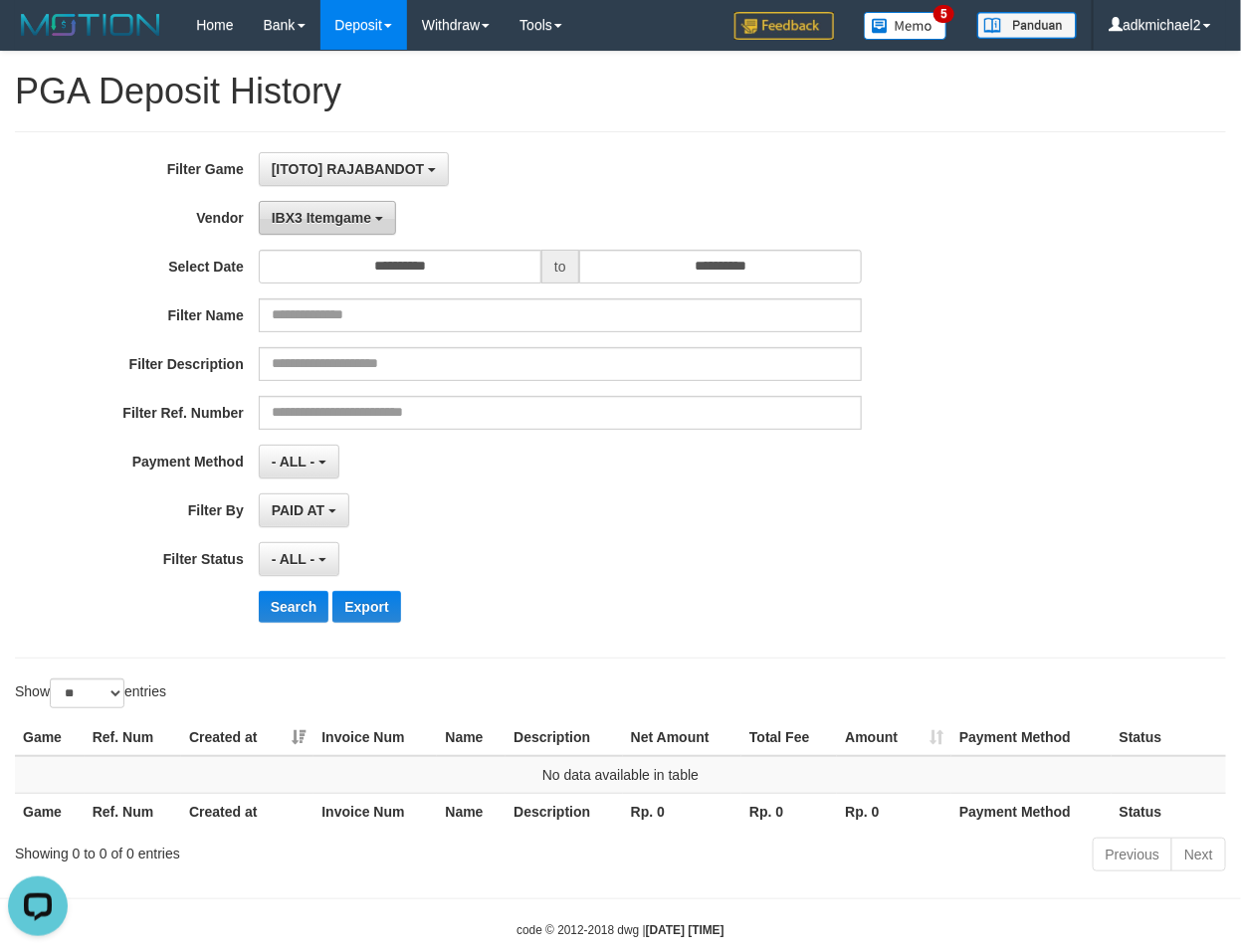 click on "IBX3 Itemgame" at bounding box center (327, 218) 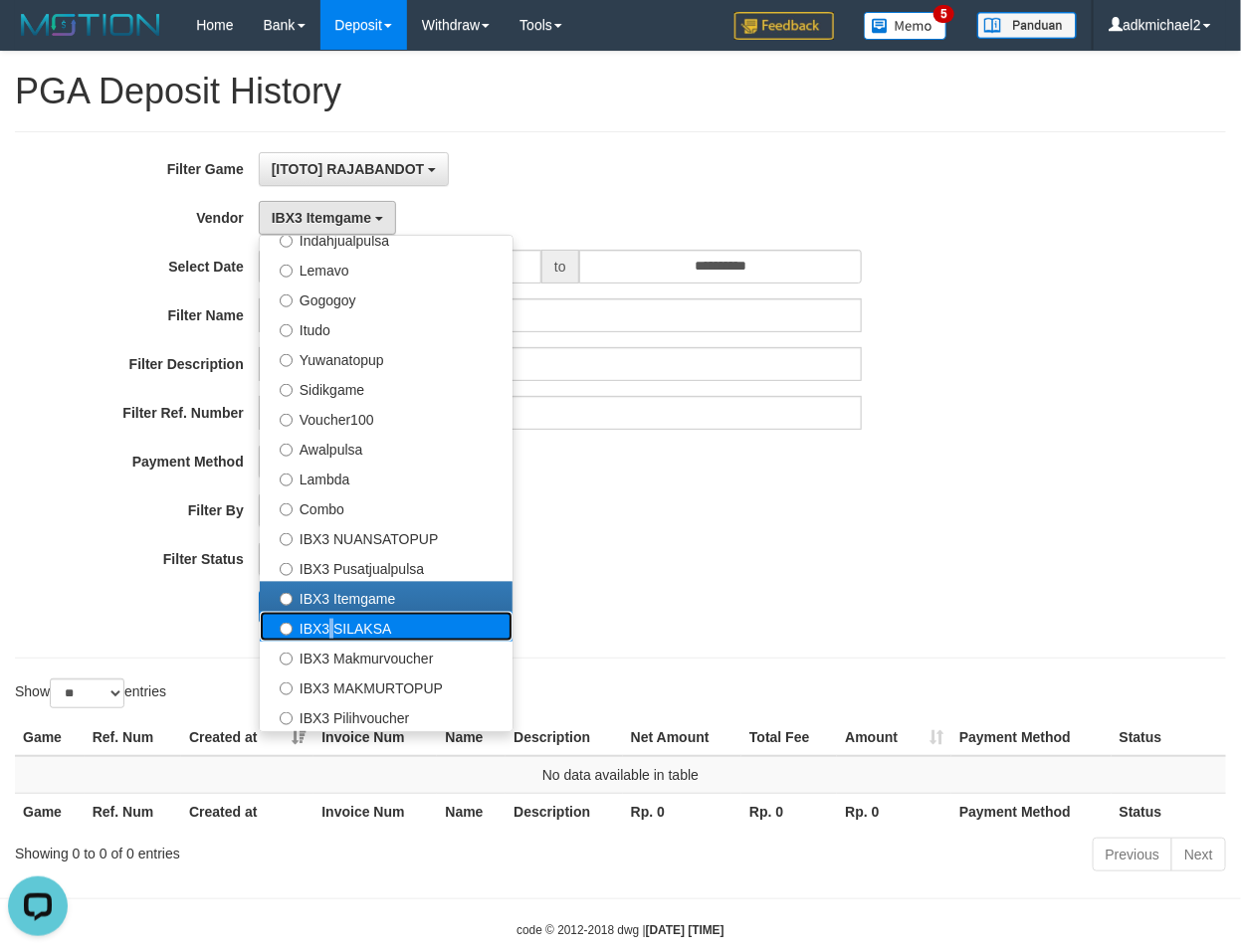 click on "IBX3 SILAKSA" at bounding box center (386, 627) 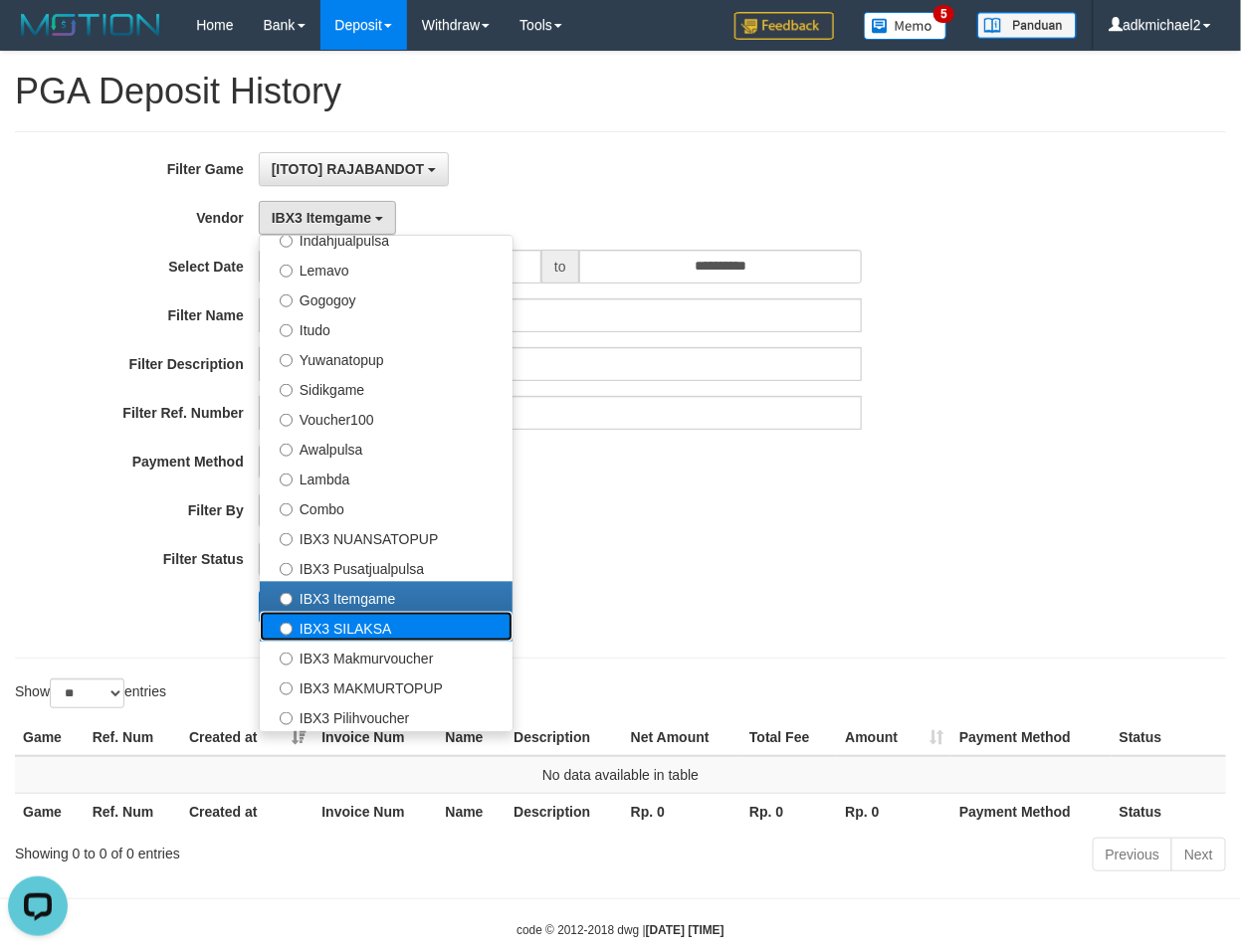 click on "IBX3 SILAKSA" at bounding box center [386, 627] 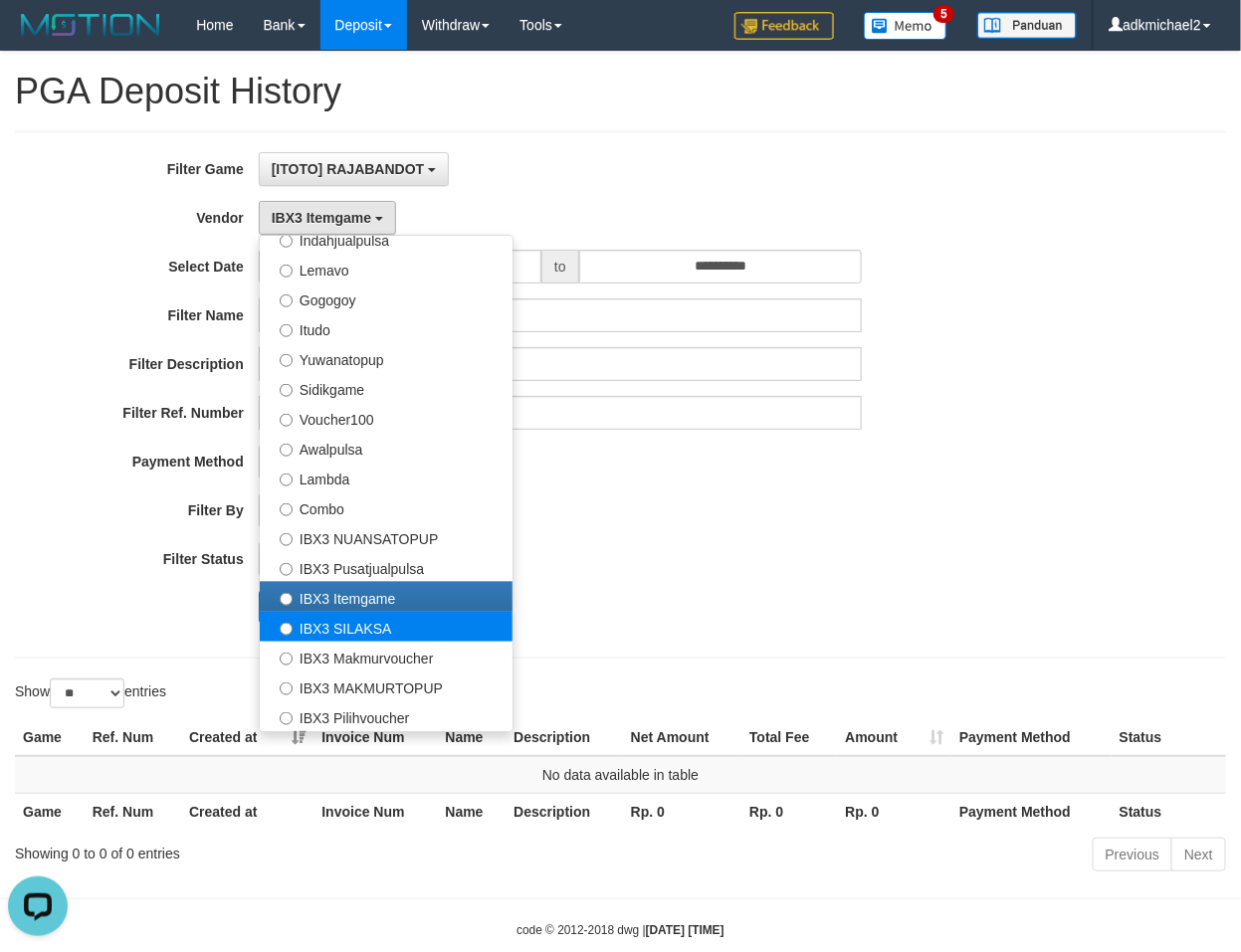 select on "**********" 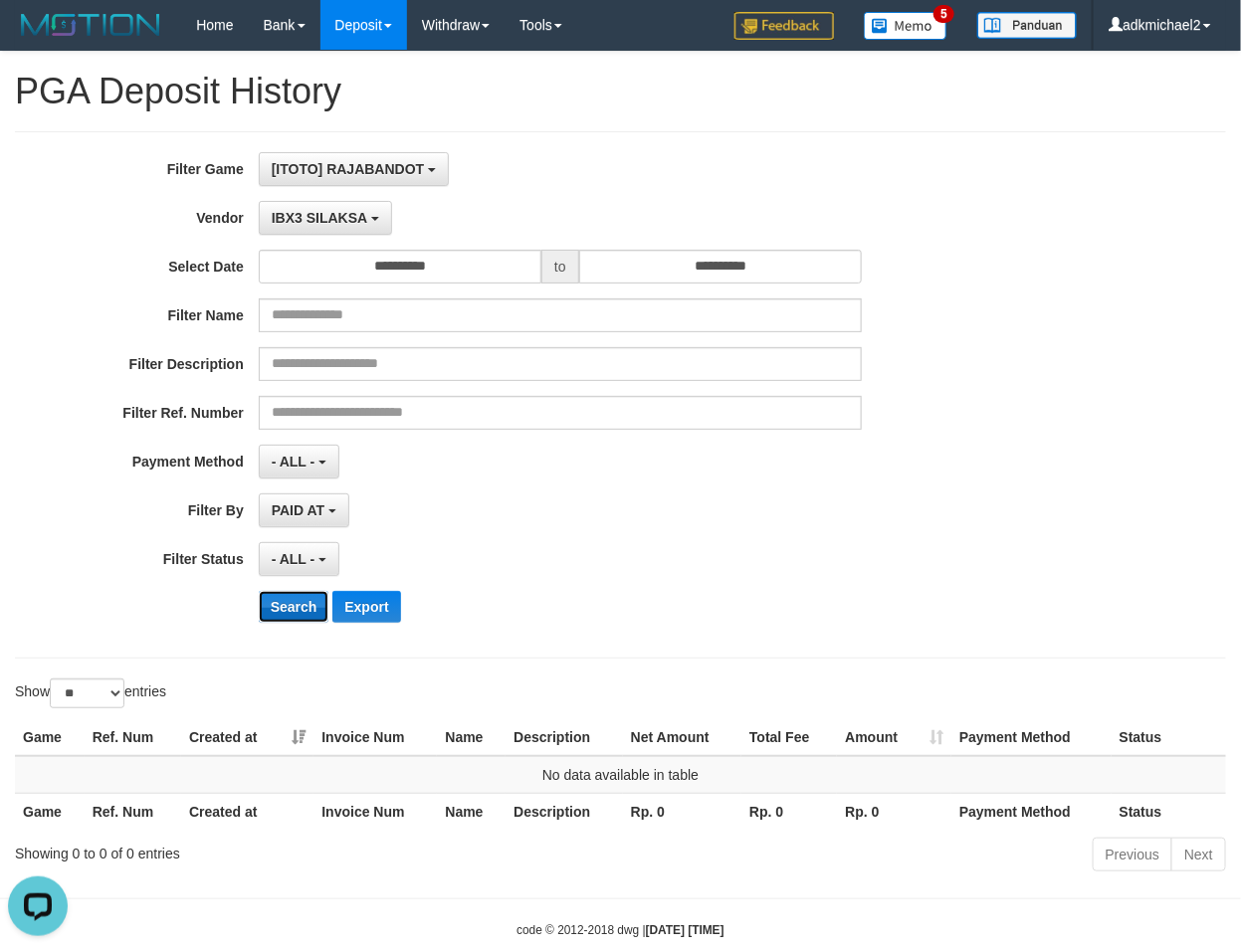 click on "Search" at bounding box center (294, 607) 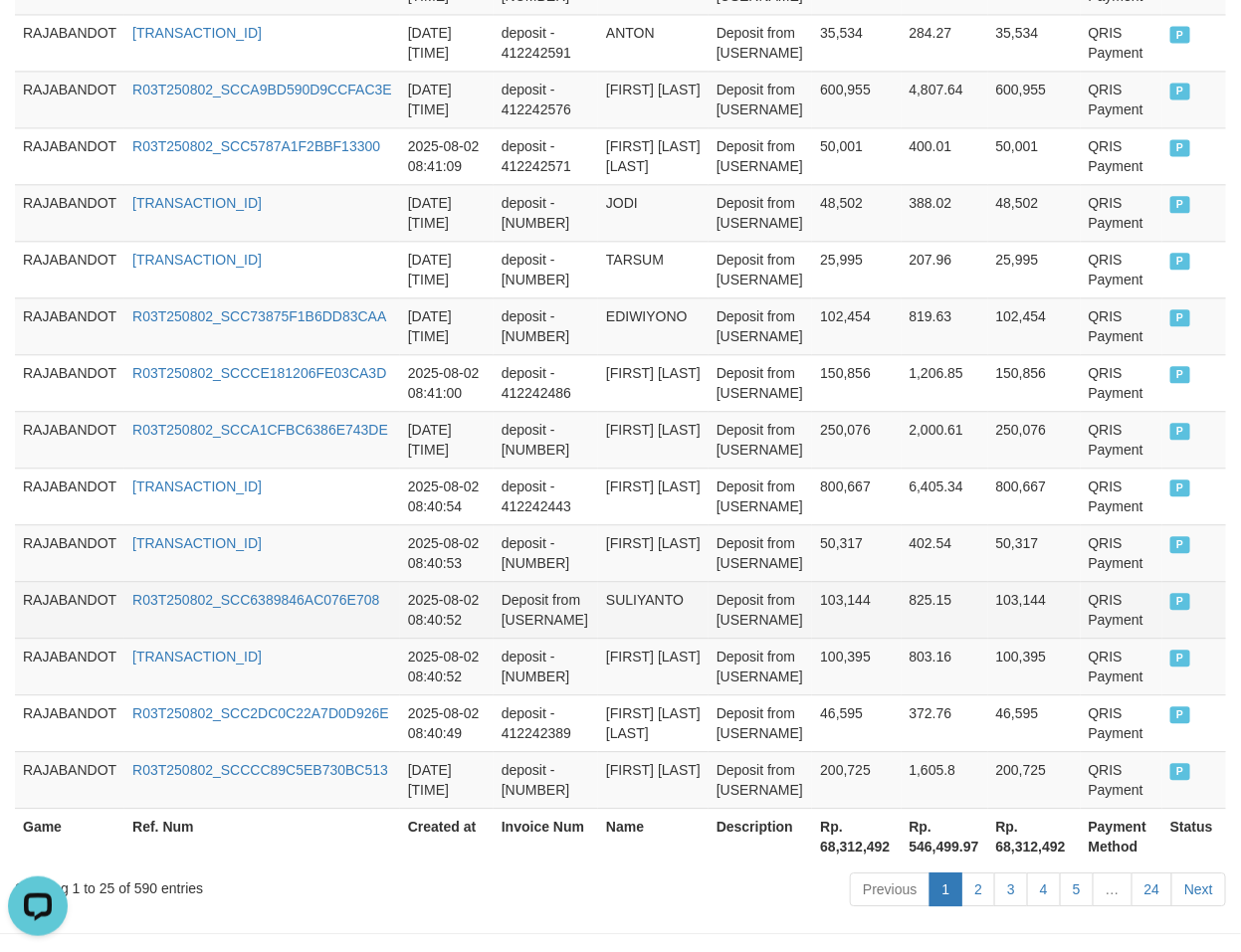 scroll, scrollTop: 1505, scrollLeft: 0, axis: vertical 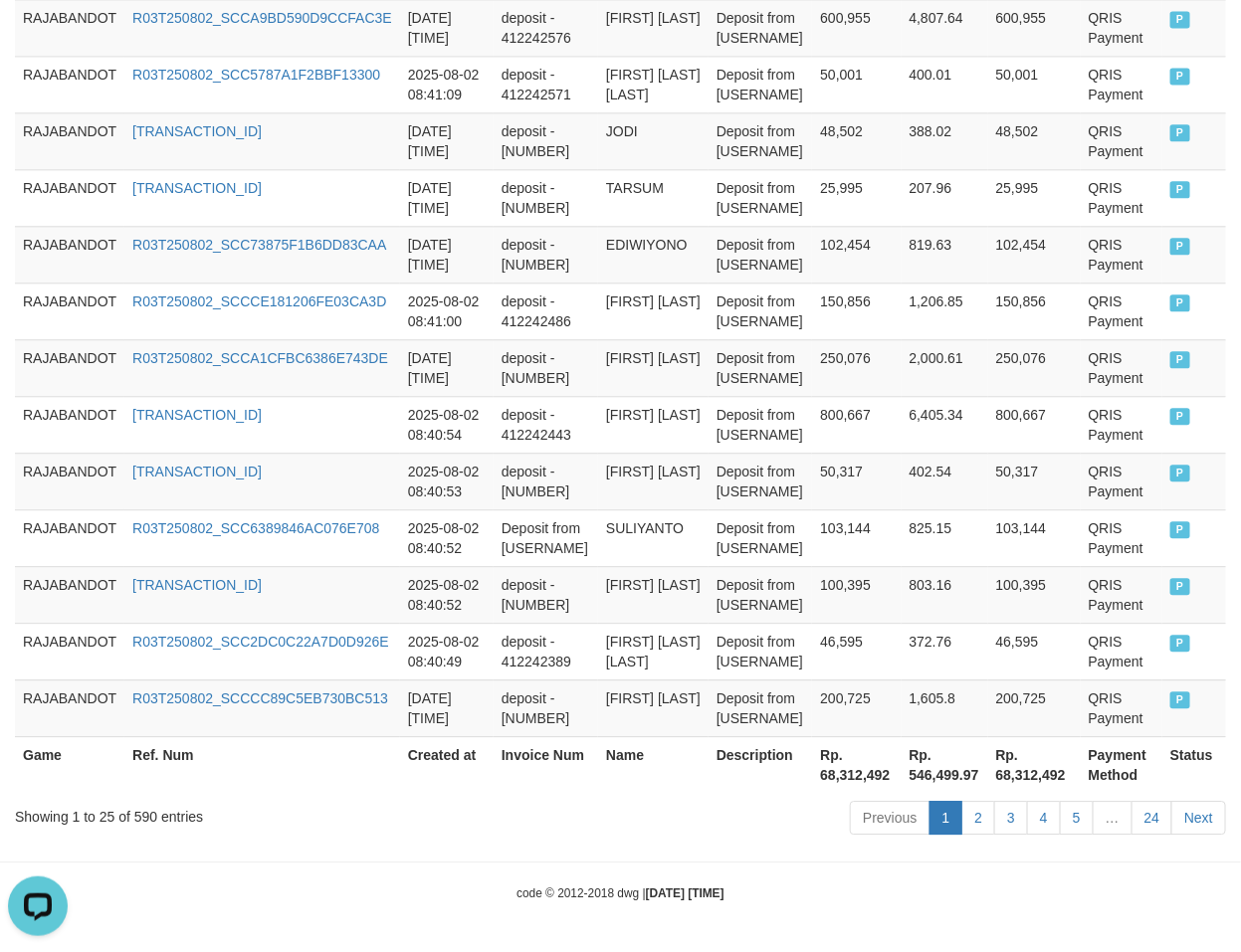 click on "Rp. 68,312,492" at bounding box center (856, 764) 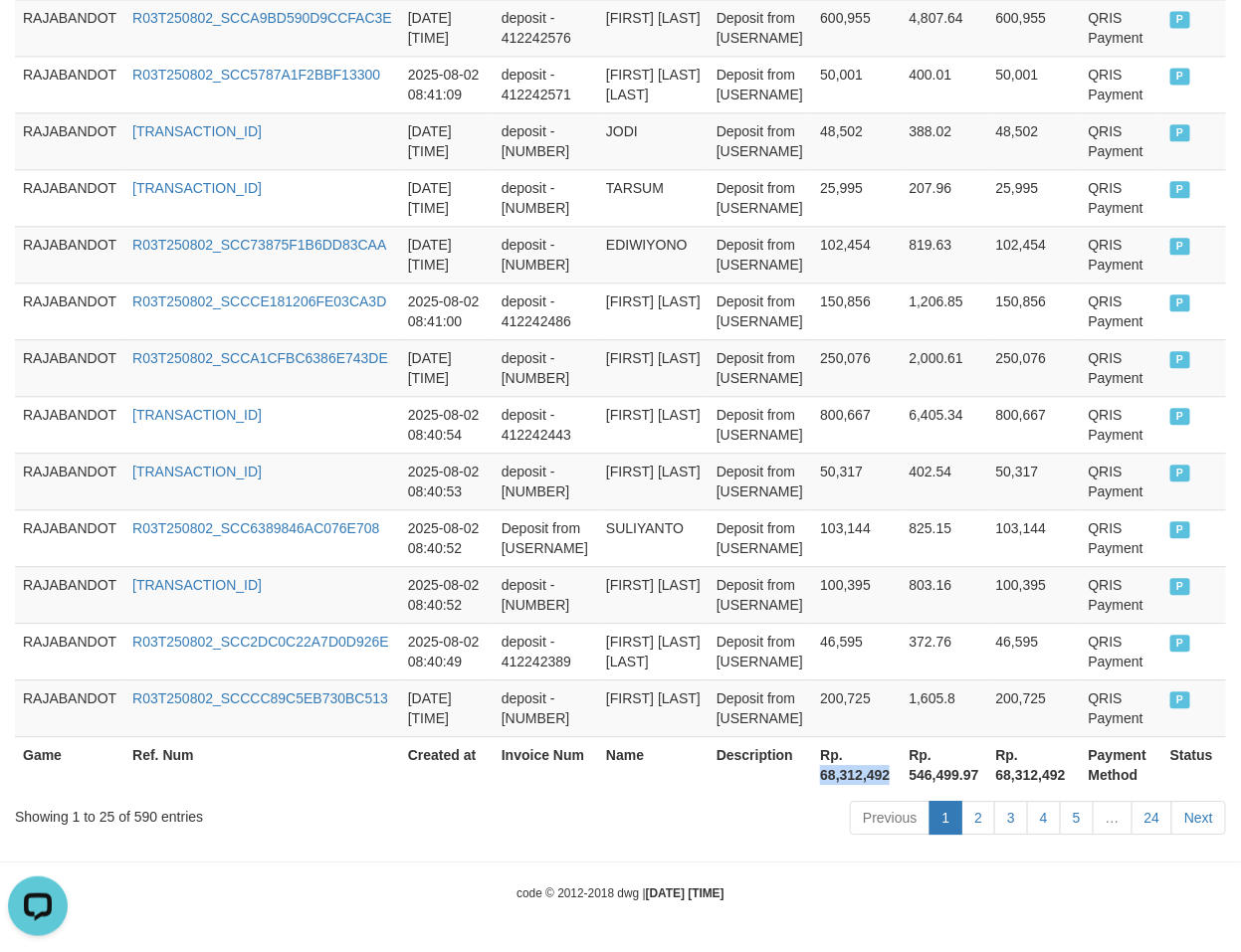 click on "Rp. 68,312,492" at bounding box center [856, 764] 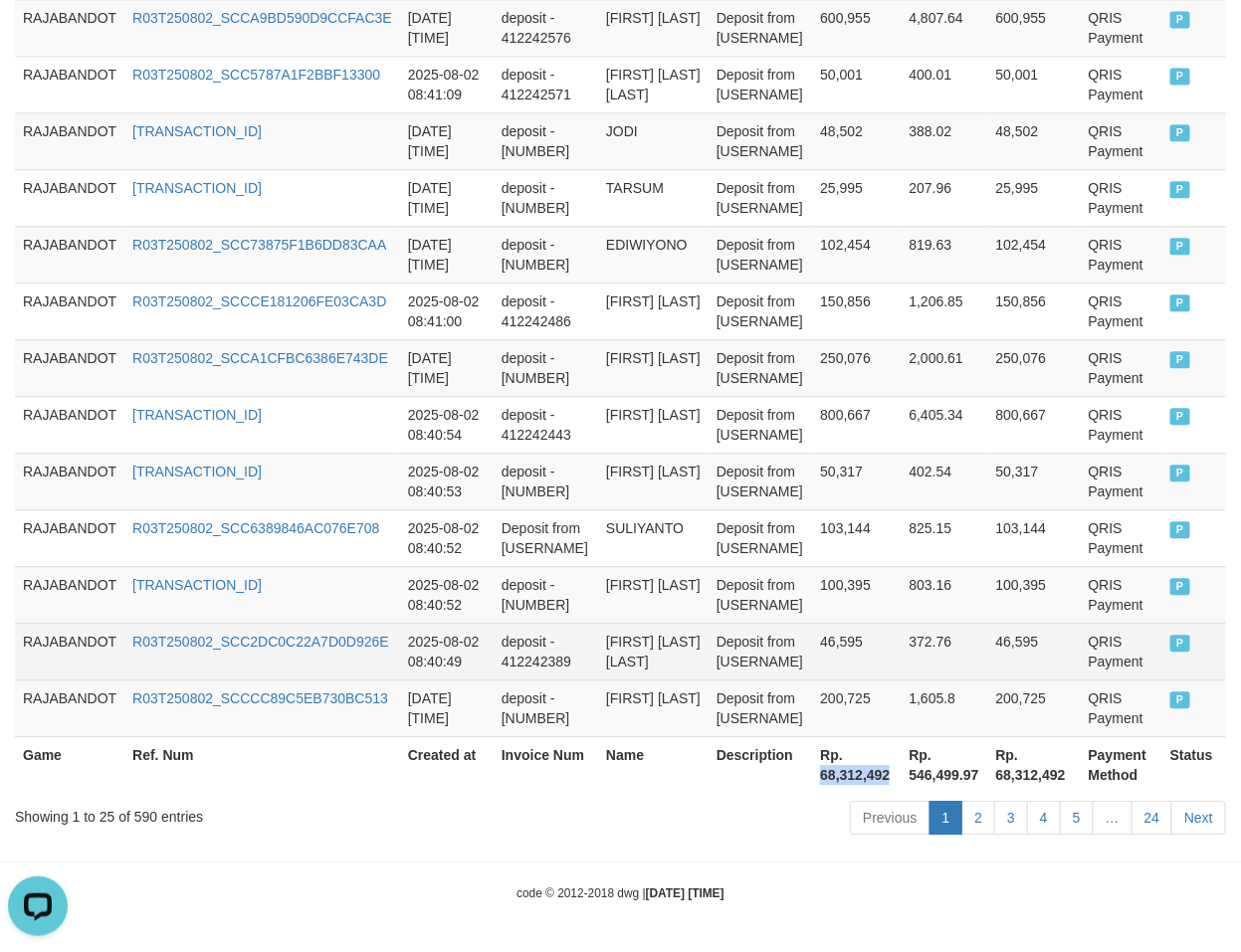 copy on "68,312,492" 